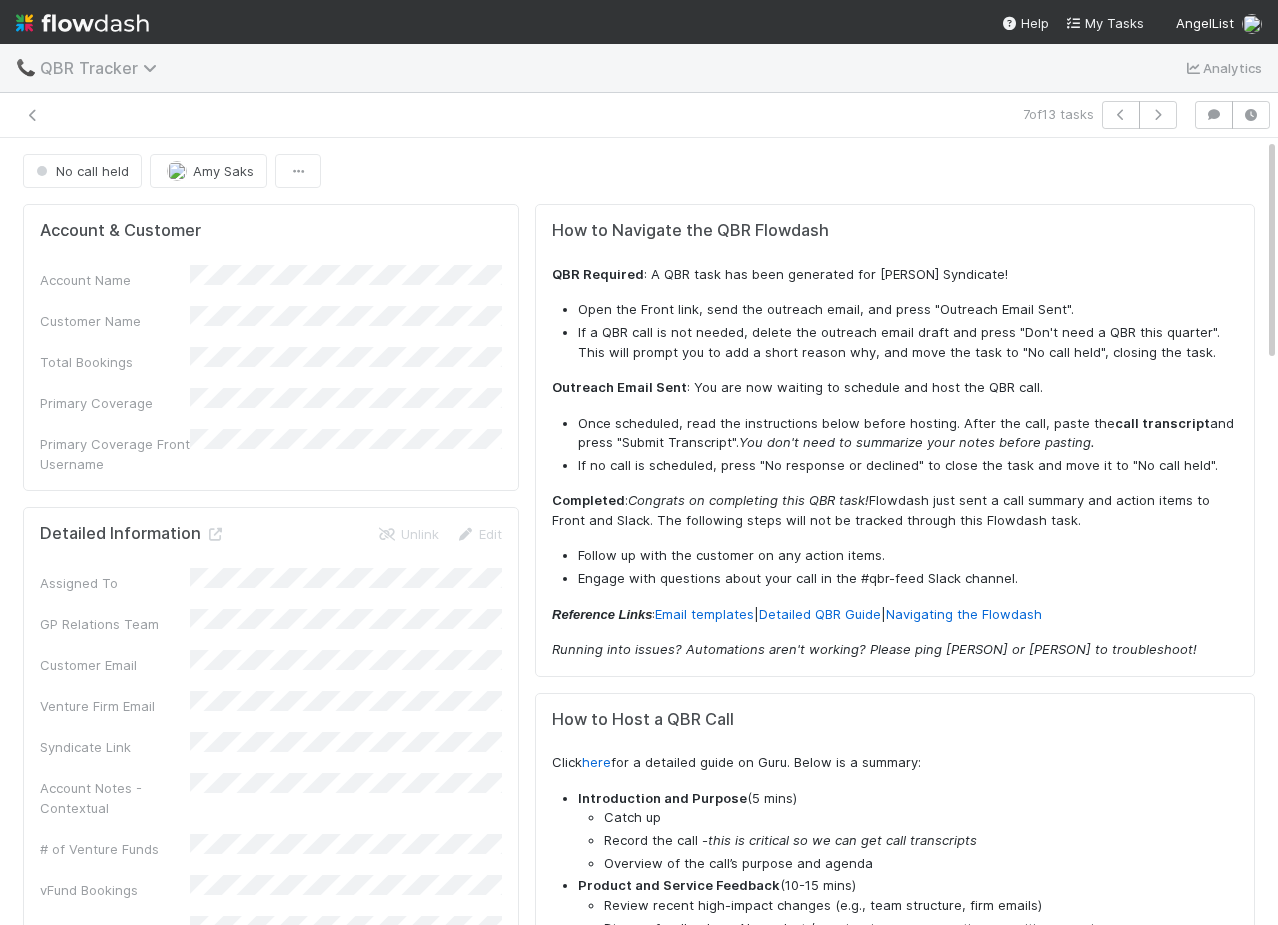 scroll, scrollTop: 0, scrollLeft: 0, axis: both 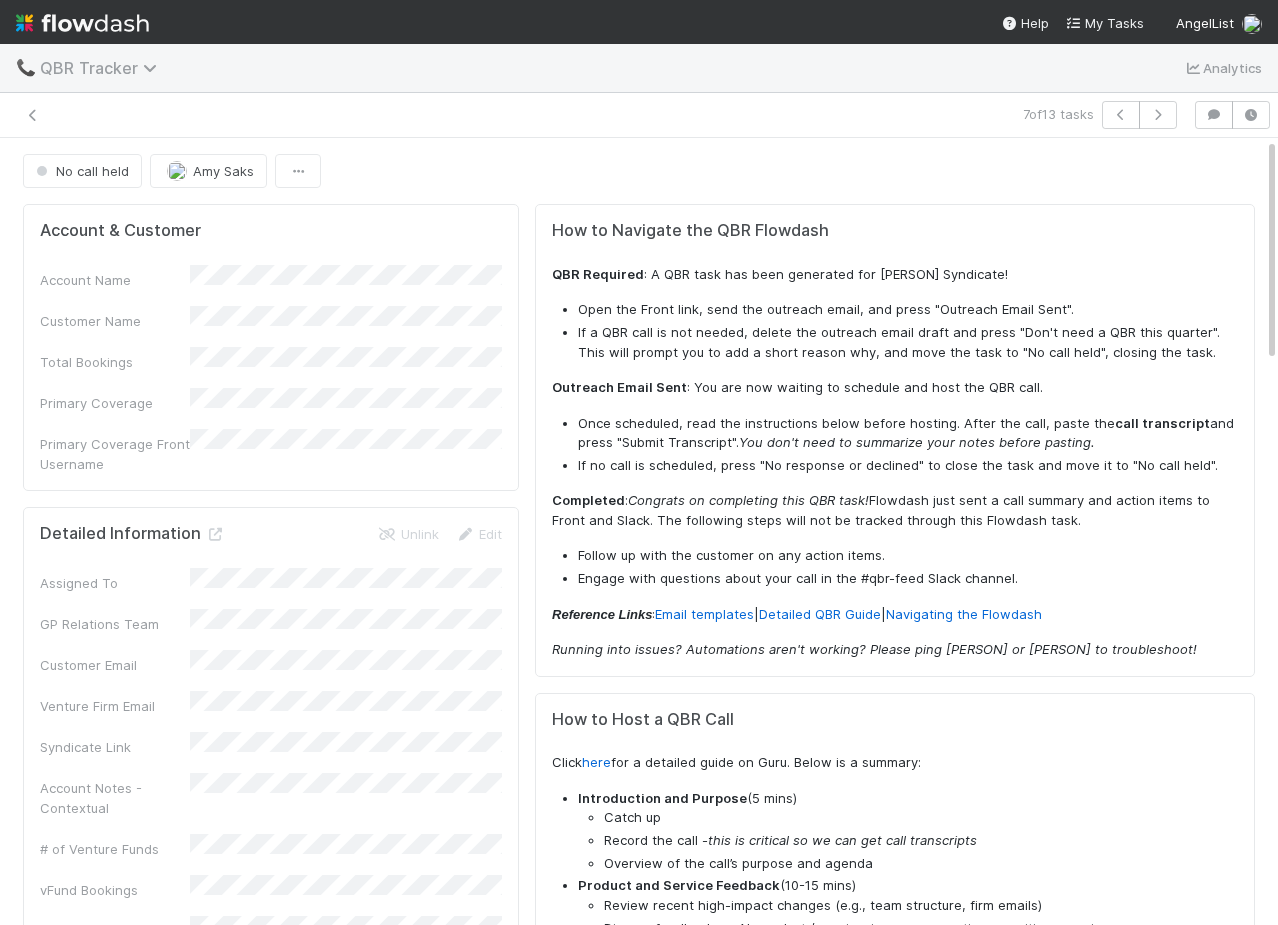 click on "QBR Tracker" at bounding box center [103, 68] 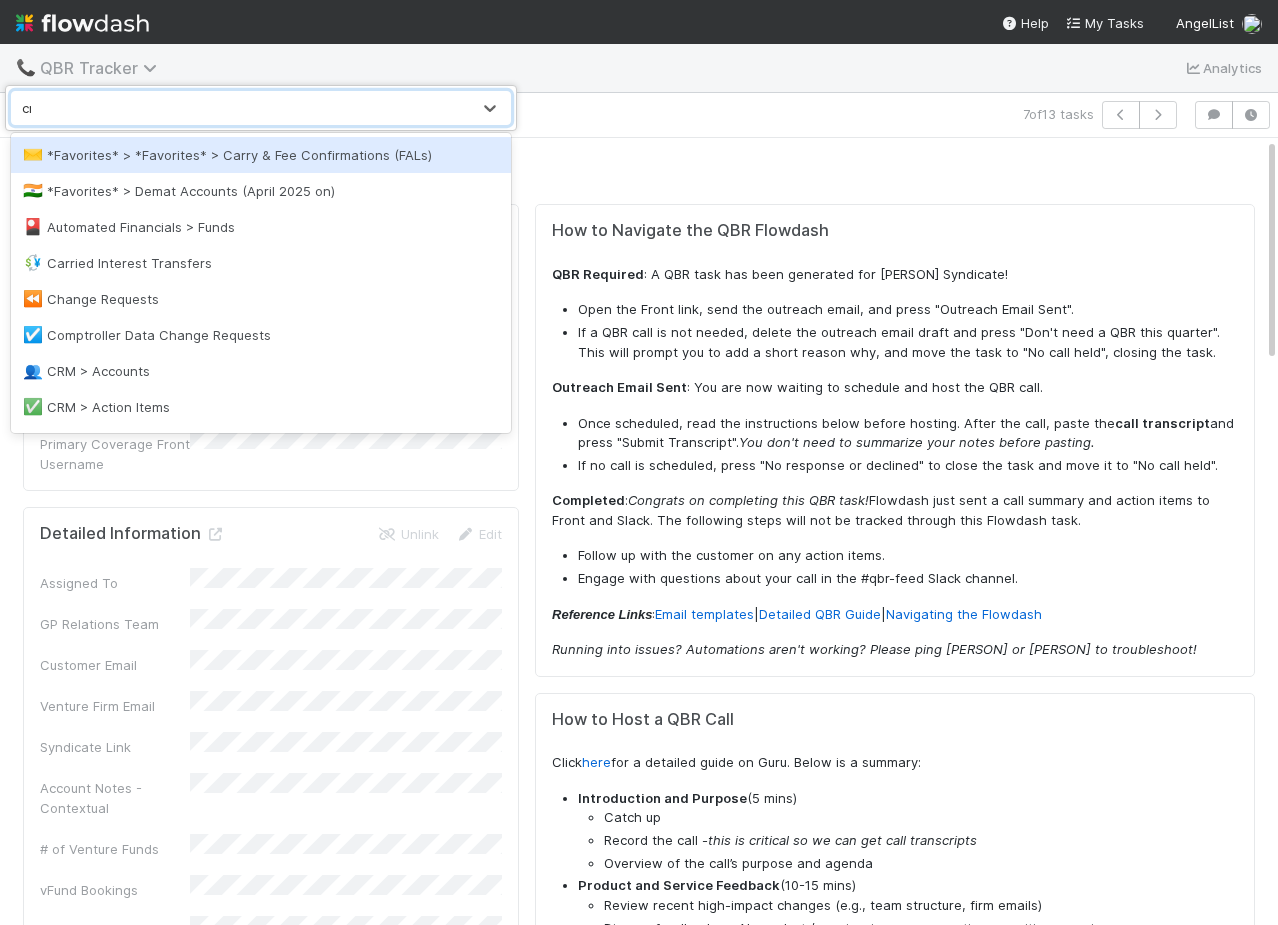 type on "crm" 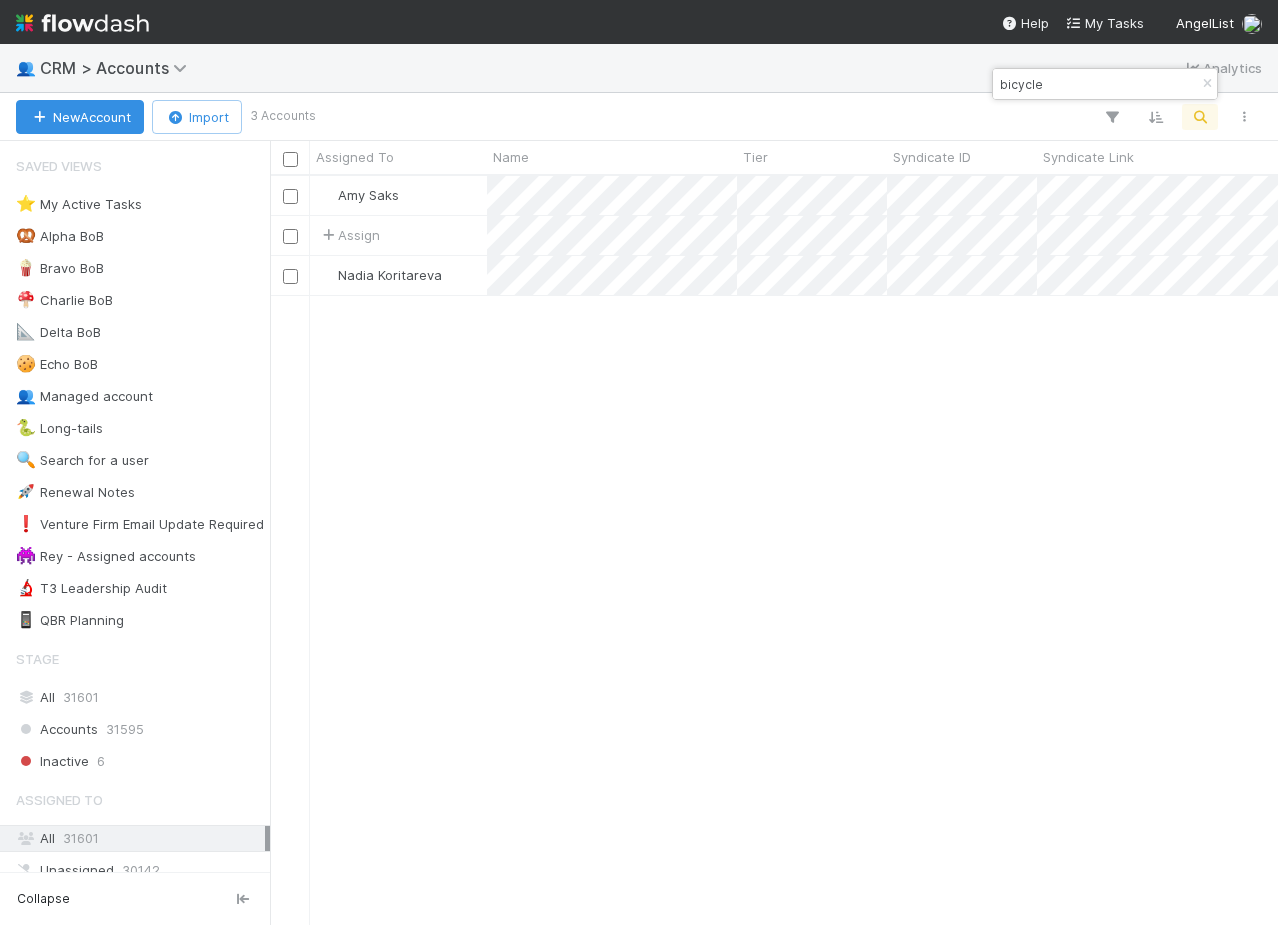 scroll, scrollTop: 0, scrollLeft: 1, axis: horizontal 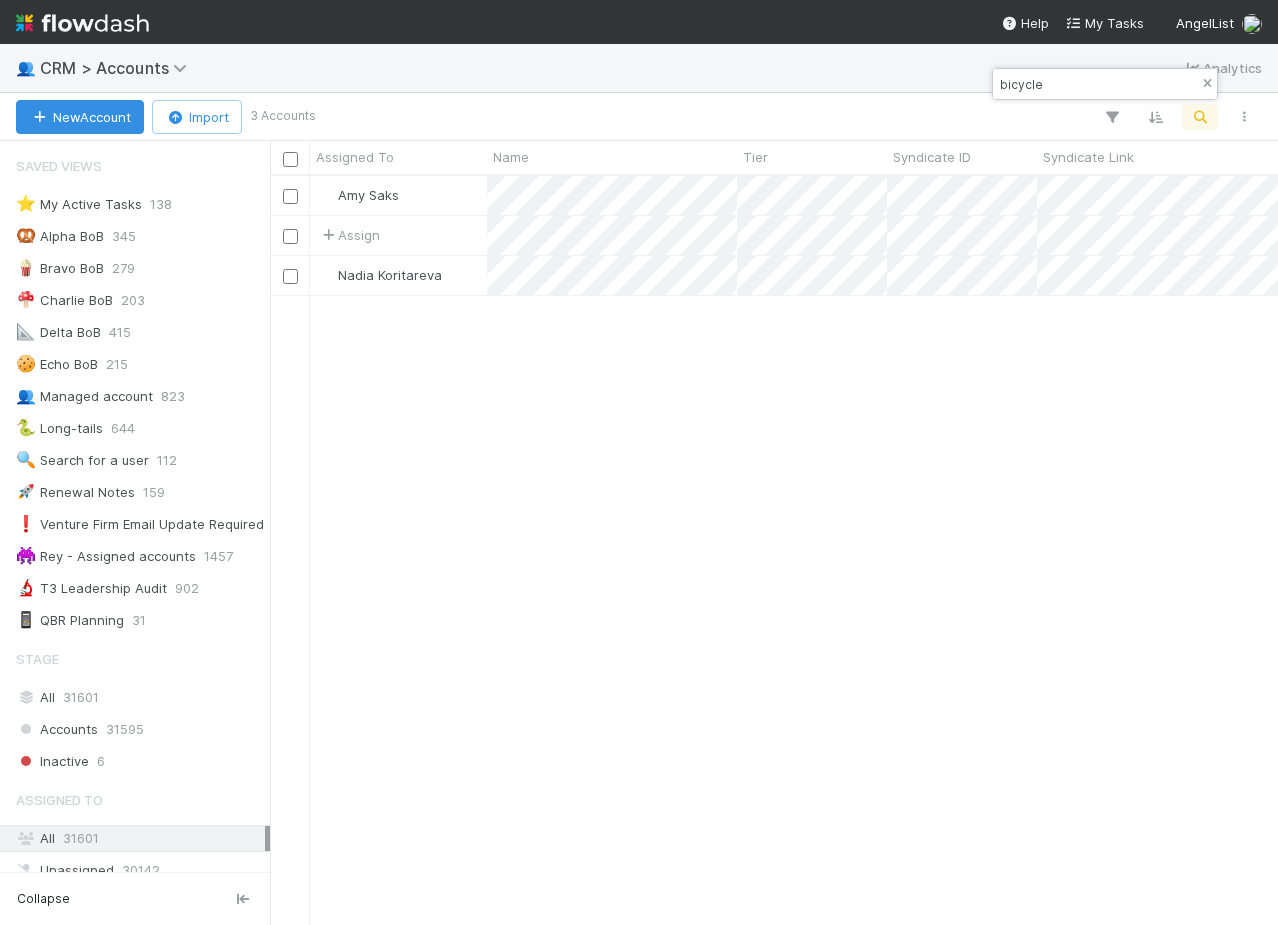 click at bounding box center [1207, 84] 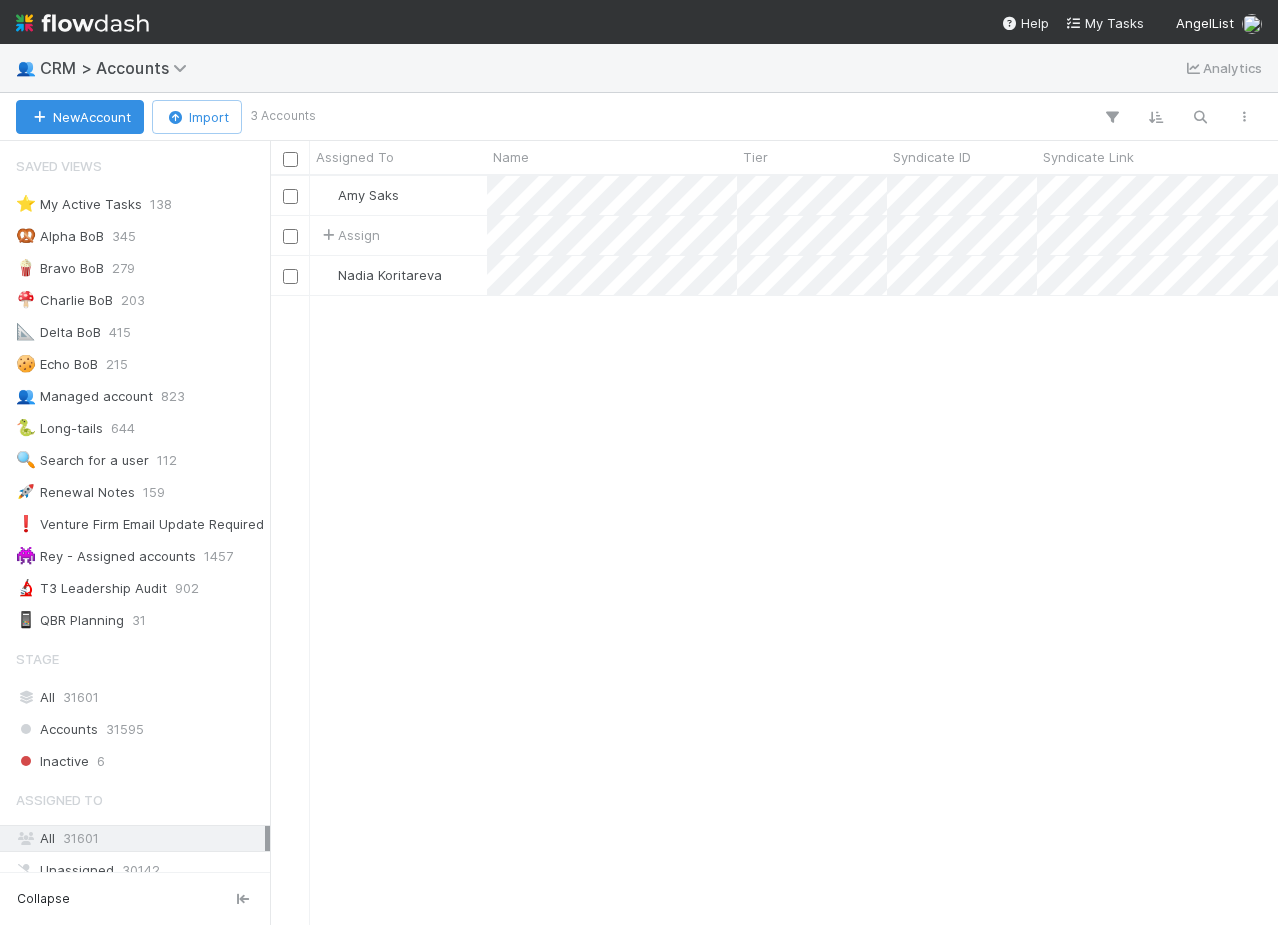 scroll, scrollTop: 0, scrollLeft: 1, axis: horizontal 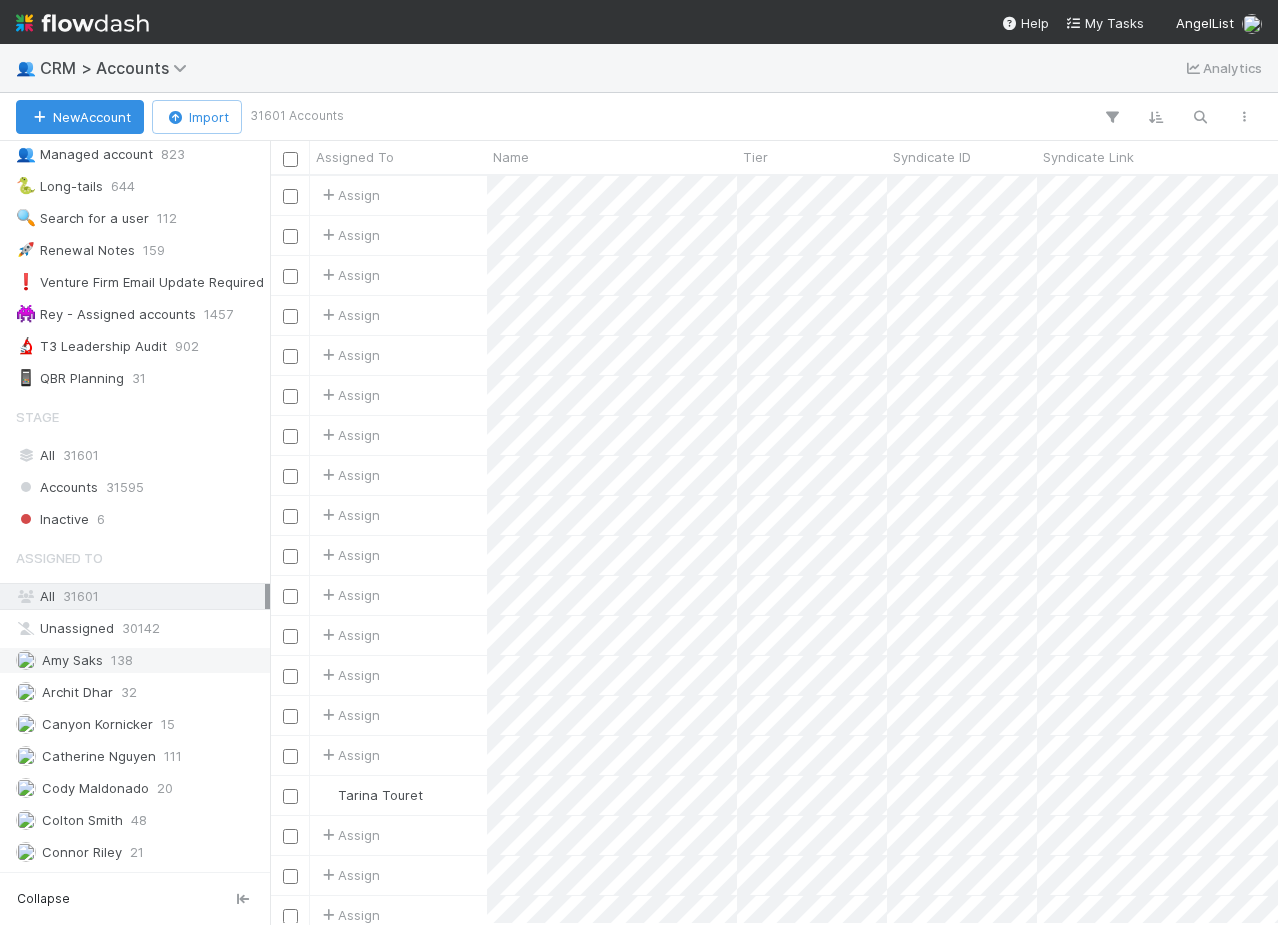 click on "138" at bounding box center (122, 660) 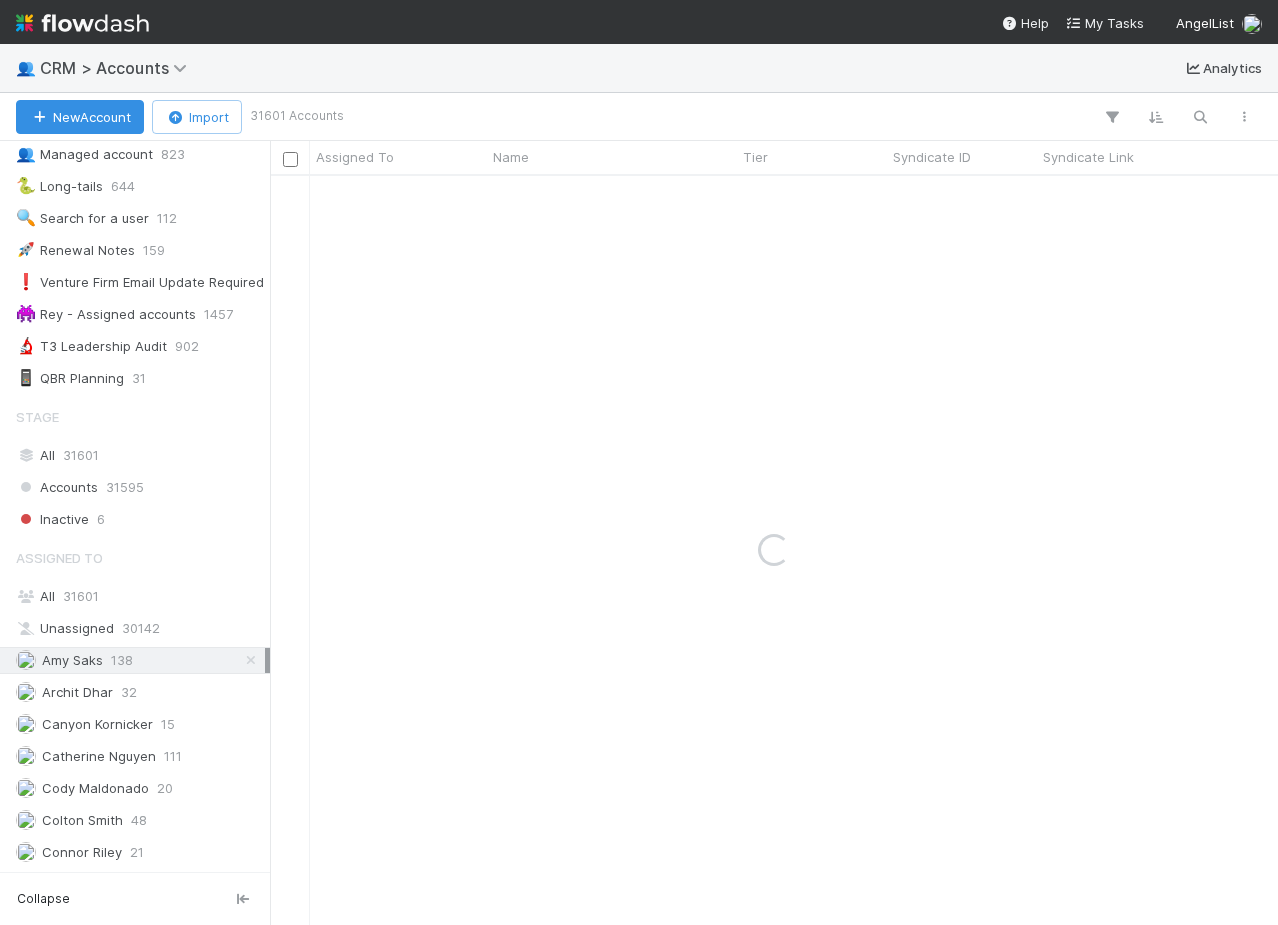 click on "Analytics" at bounding box center (1222, 68) 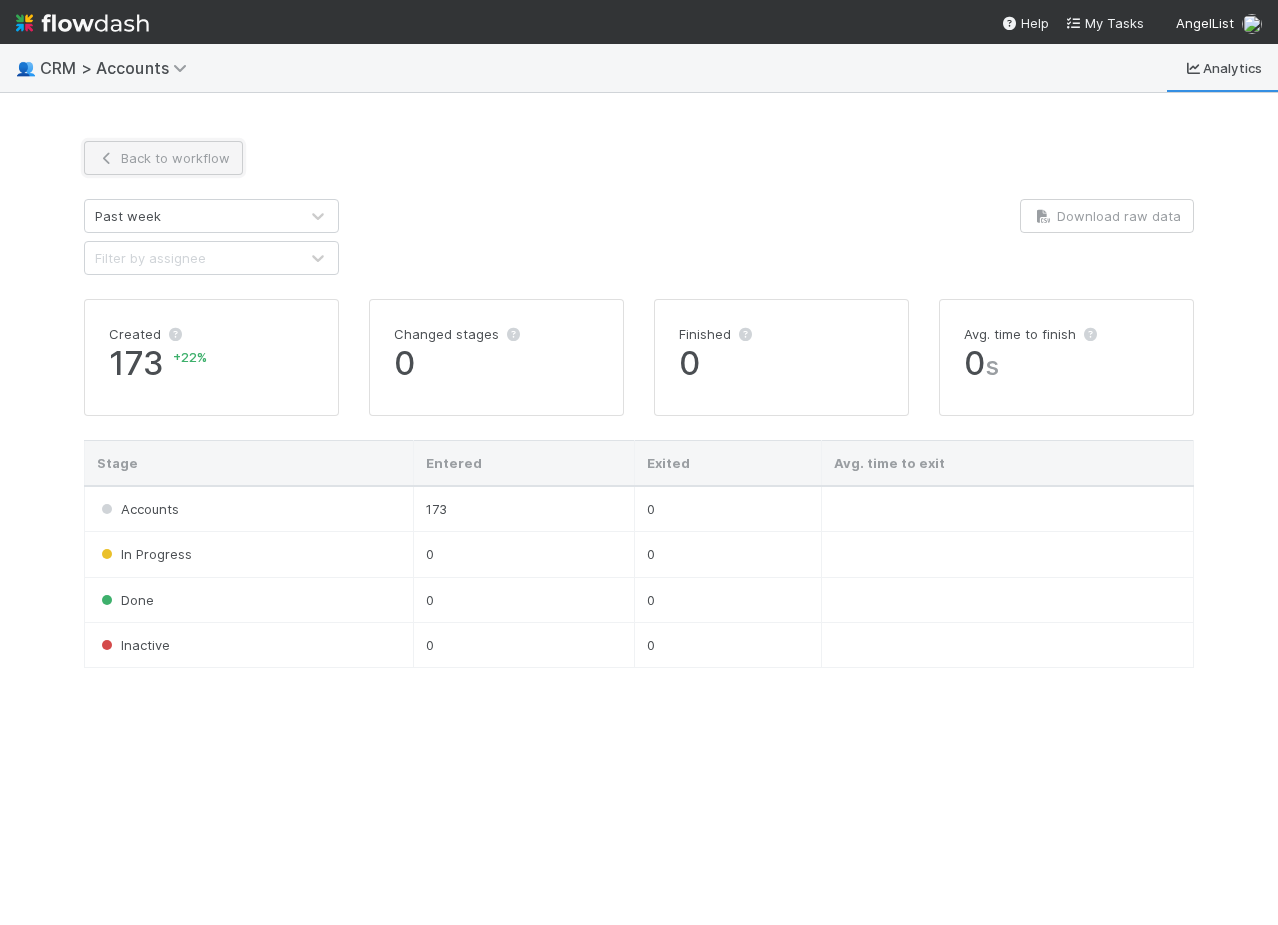 click on "Back to workflow" at bounding box center [163, 158] 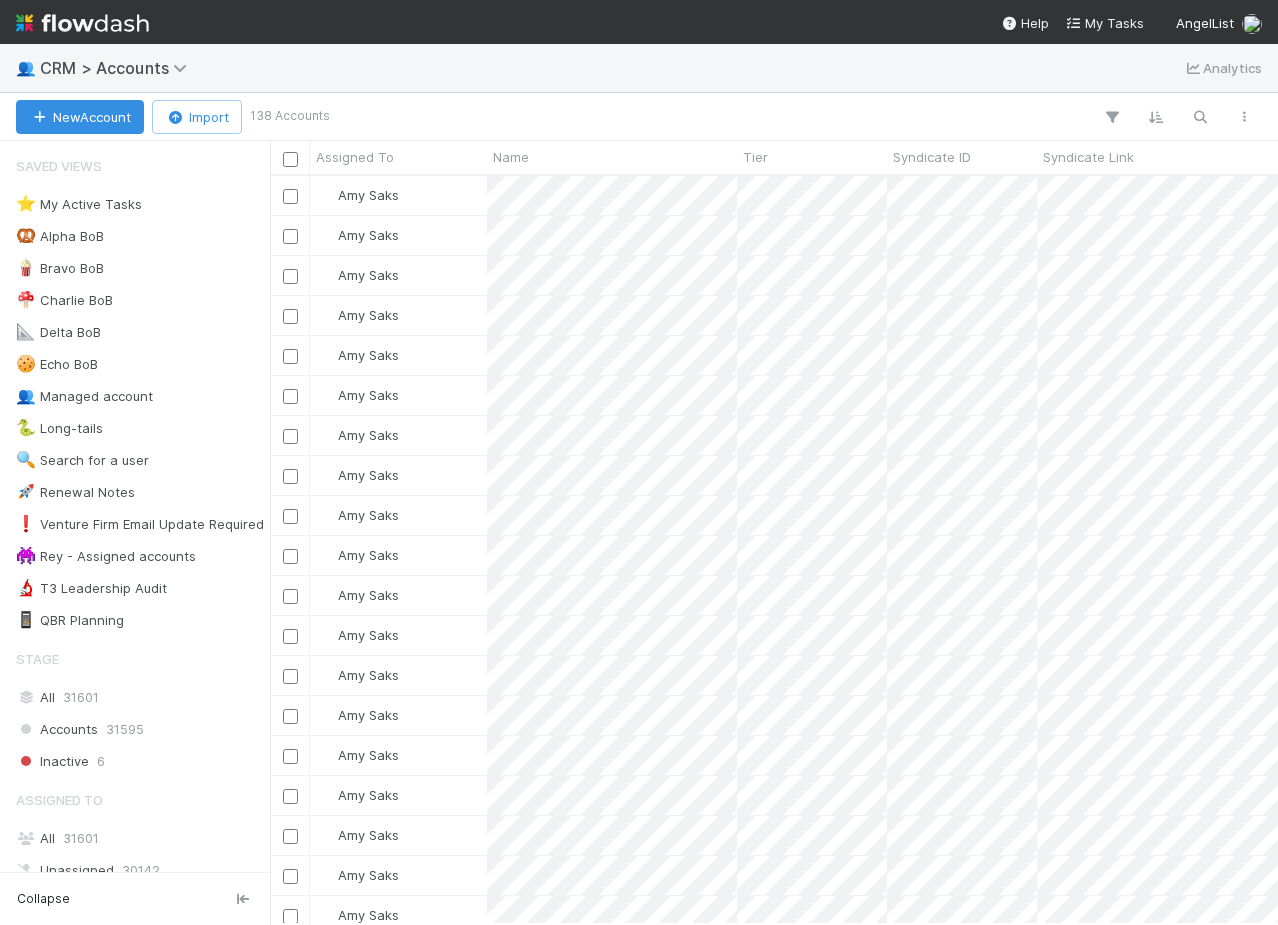 scroll, scrollTop: 0, scrollLeft: 1, axis: horizontal 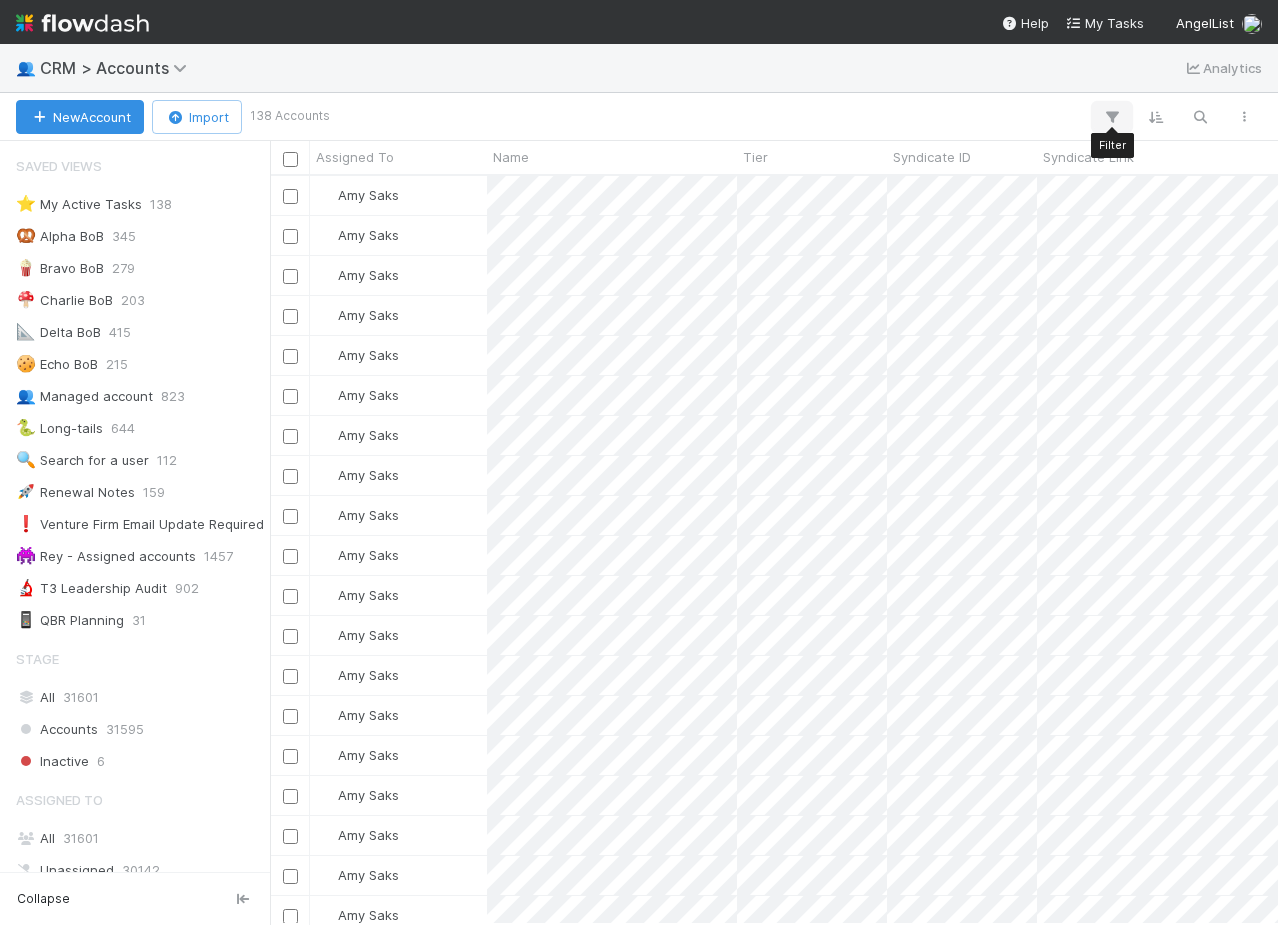 click at bounding box center [1112, 117] 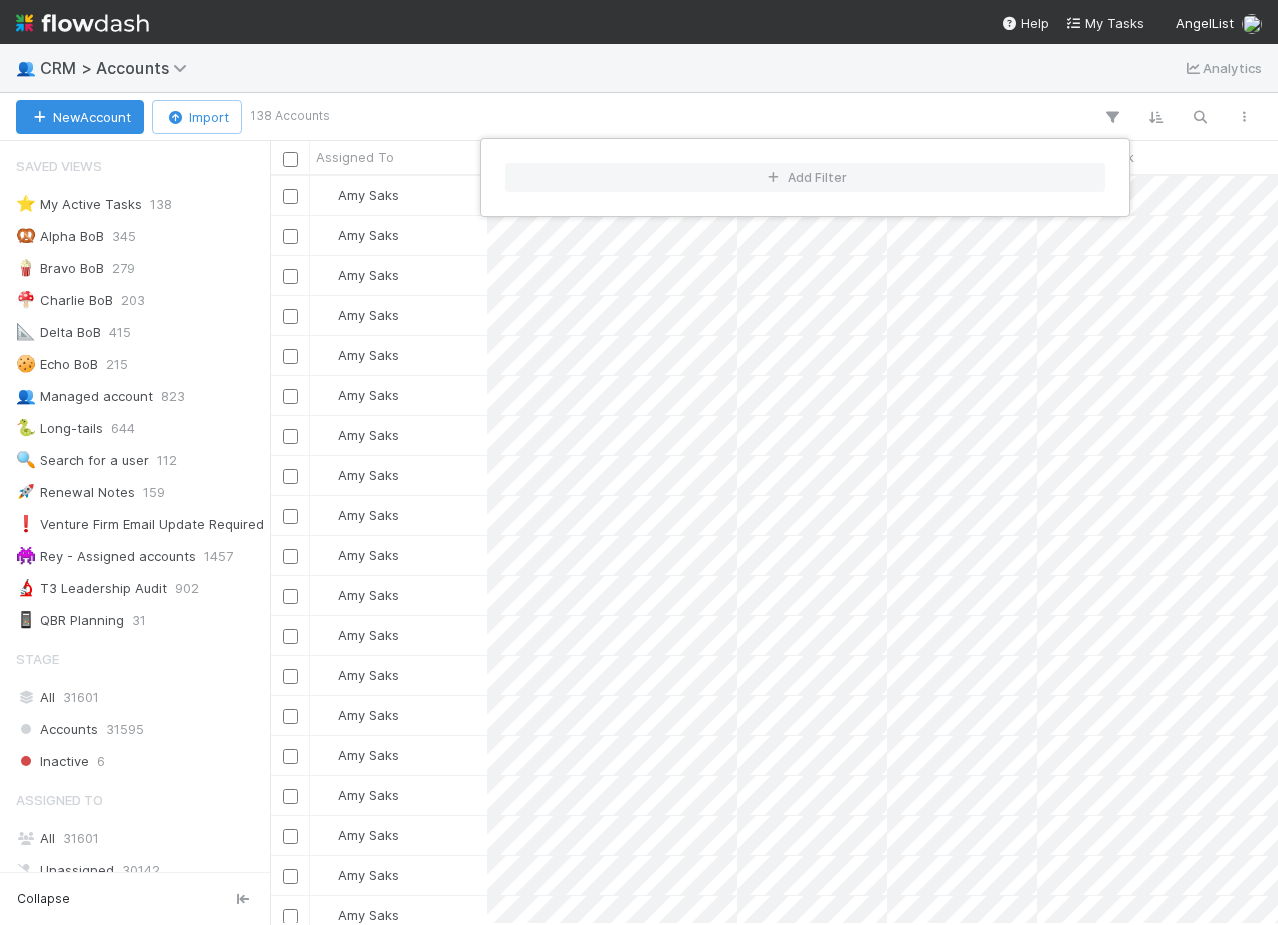 click on "Add Filter" at bounding box center (639, 462) 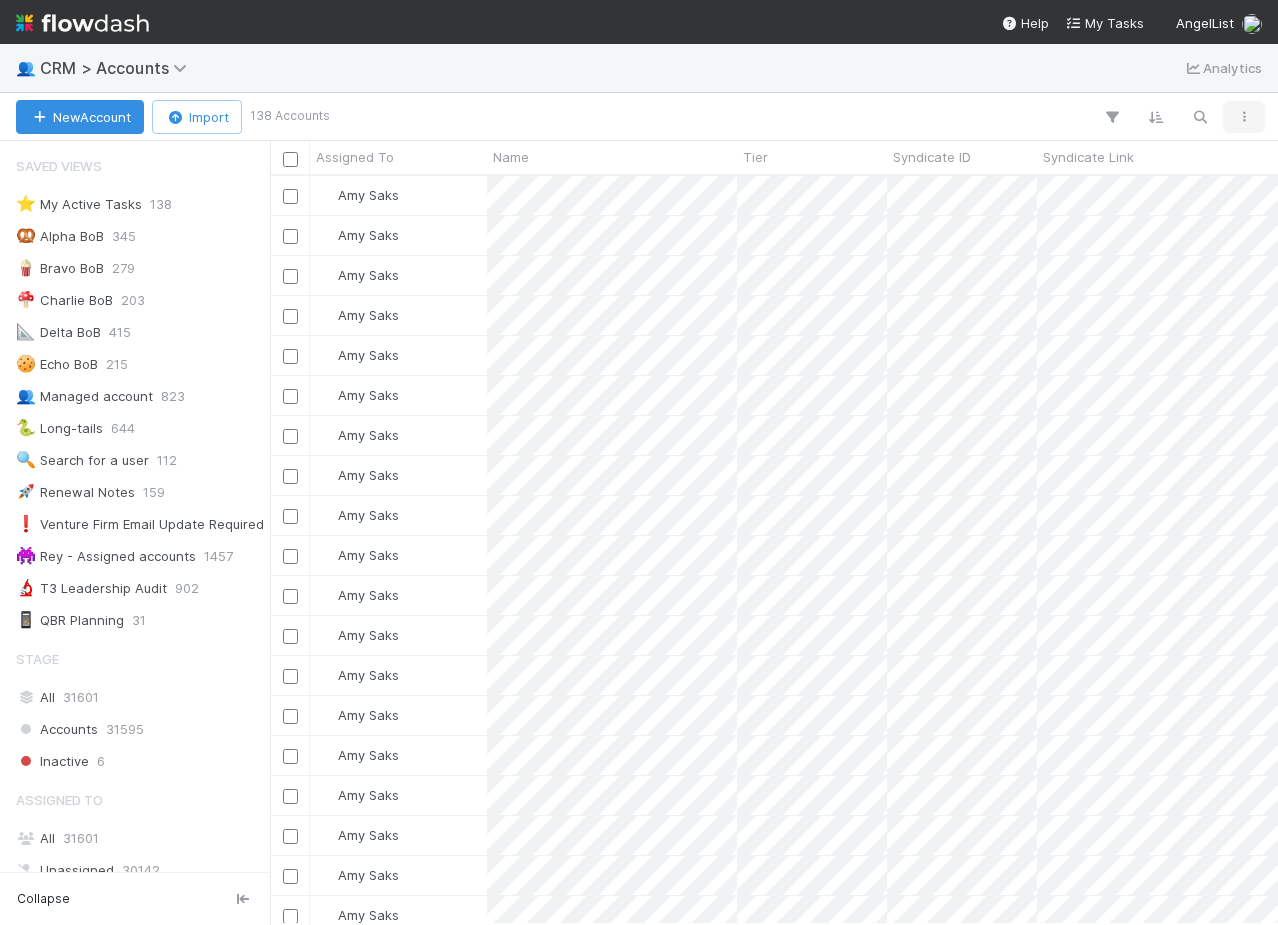click at bounding box center [1244, 117] 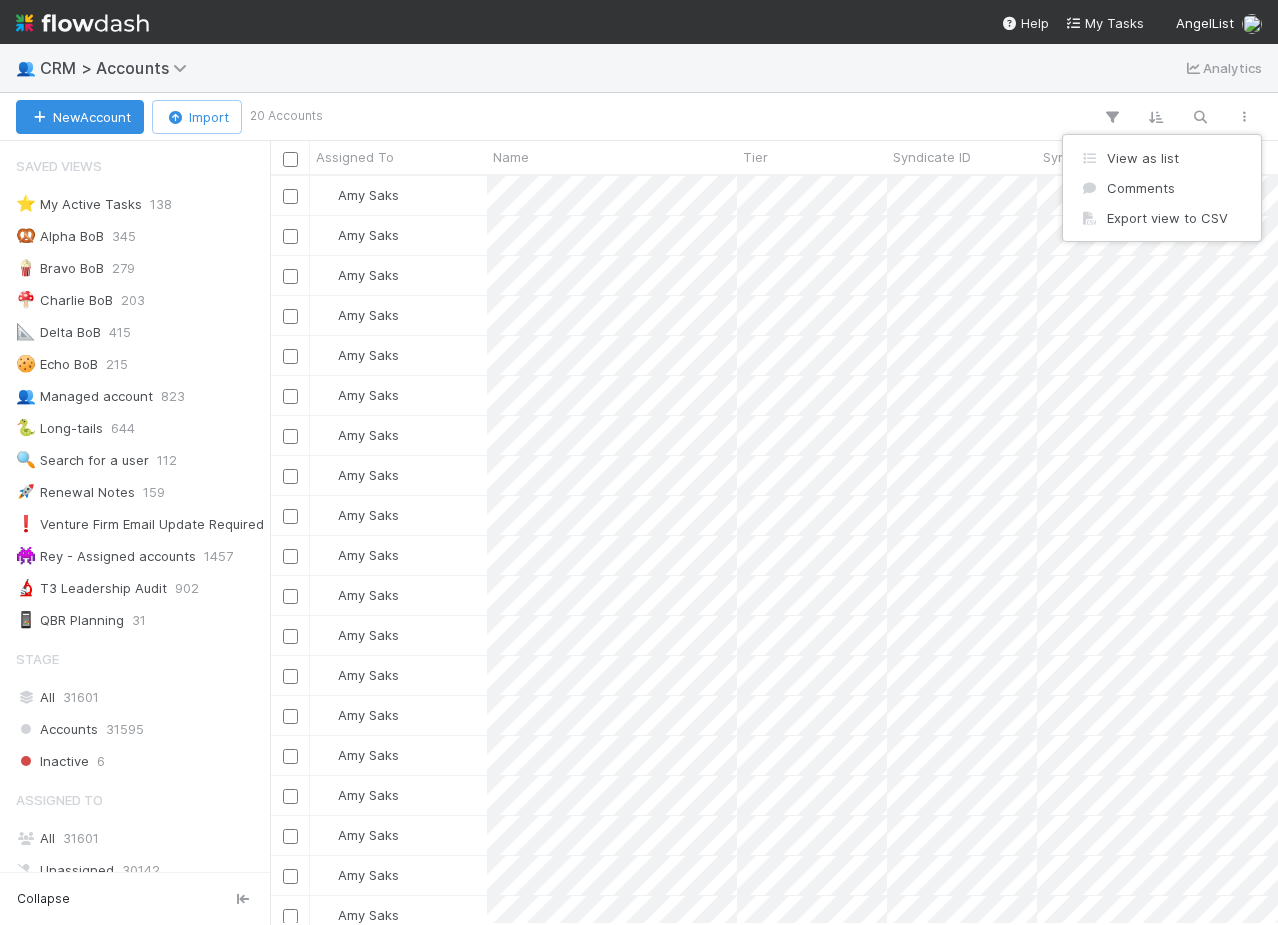 click on "View as list Comments Export view to CSV" at bounding box center (639, 462) 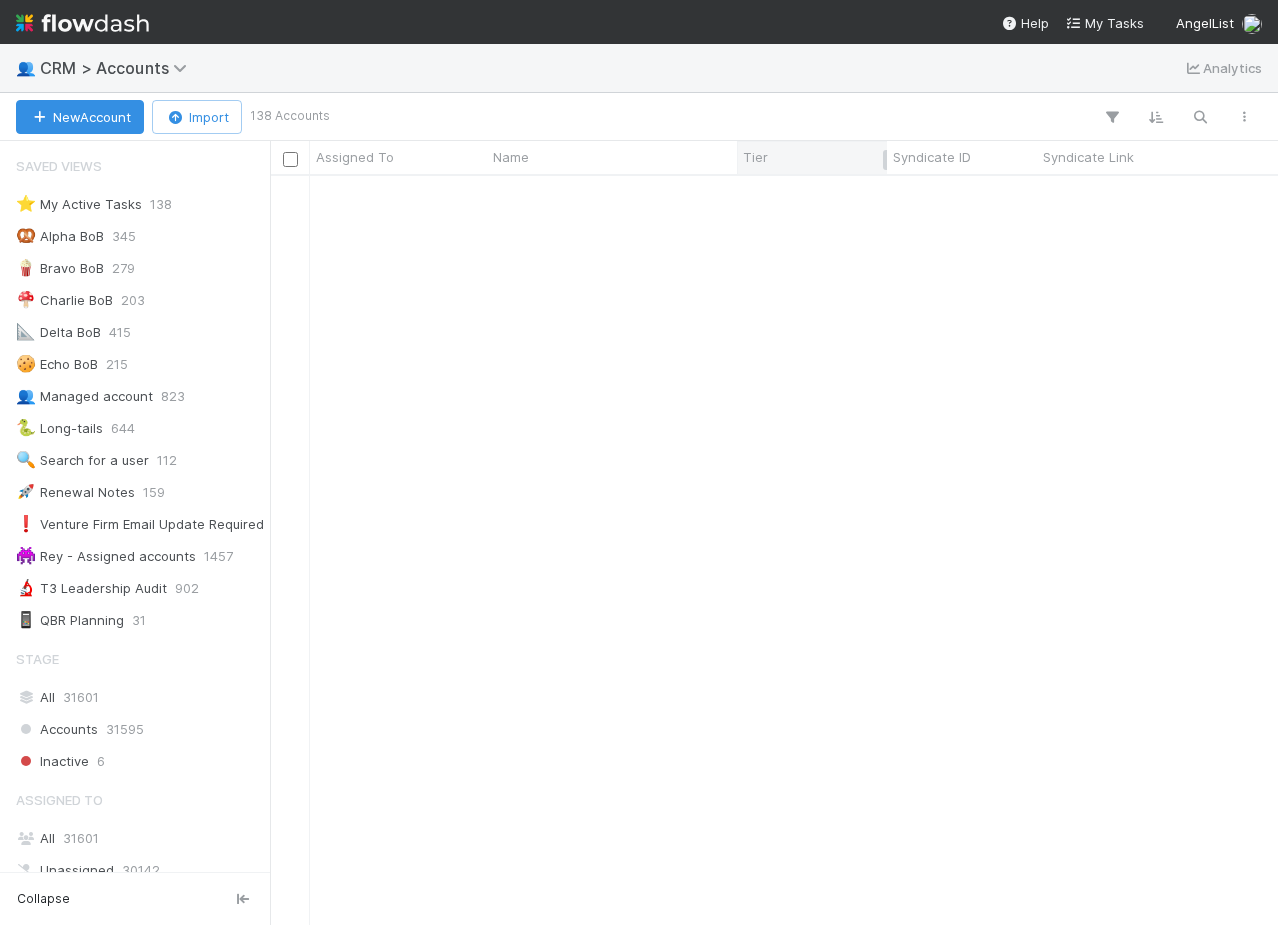 scroll, scrollTop: 0, scrollLeft: 0, axis: both 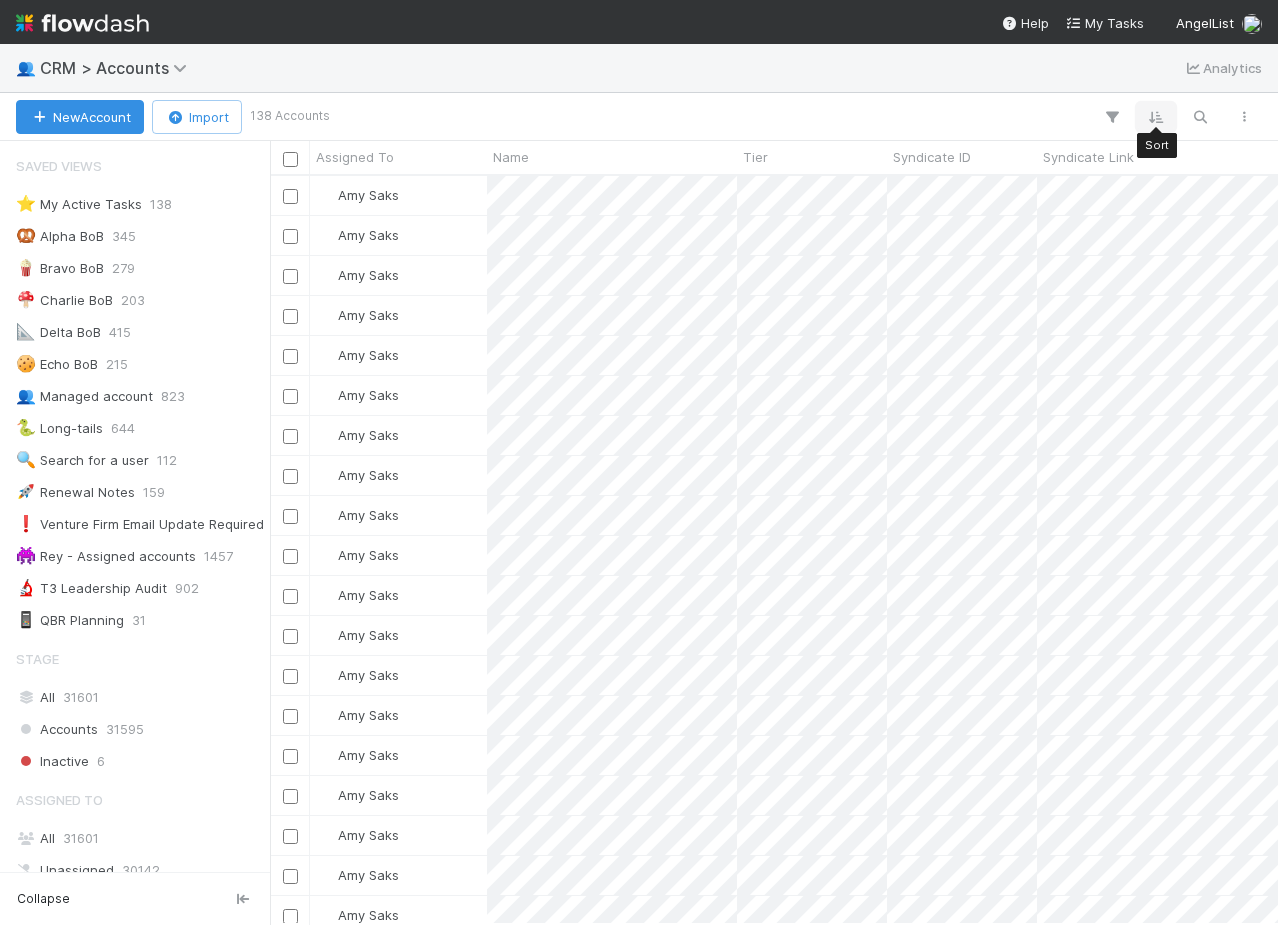 click at bounding box center [1156, 117] 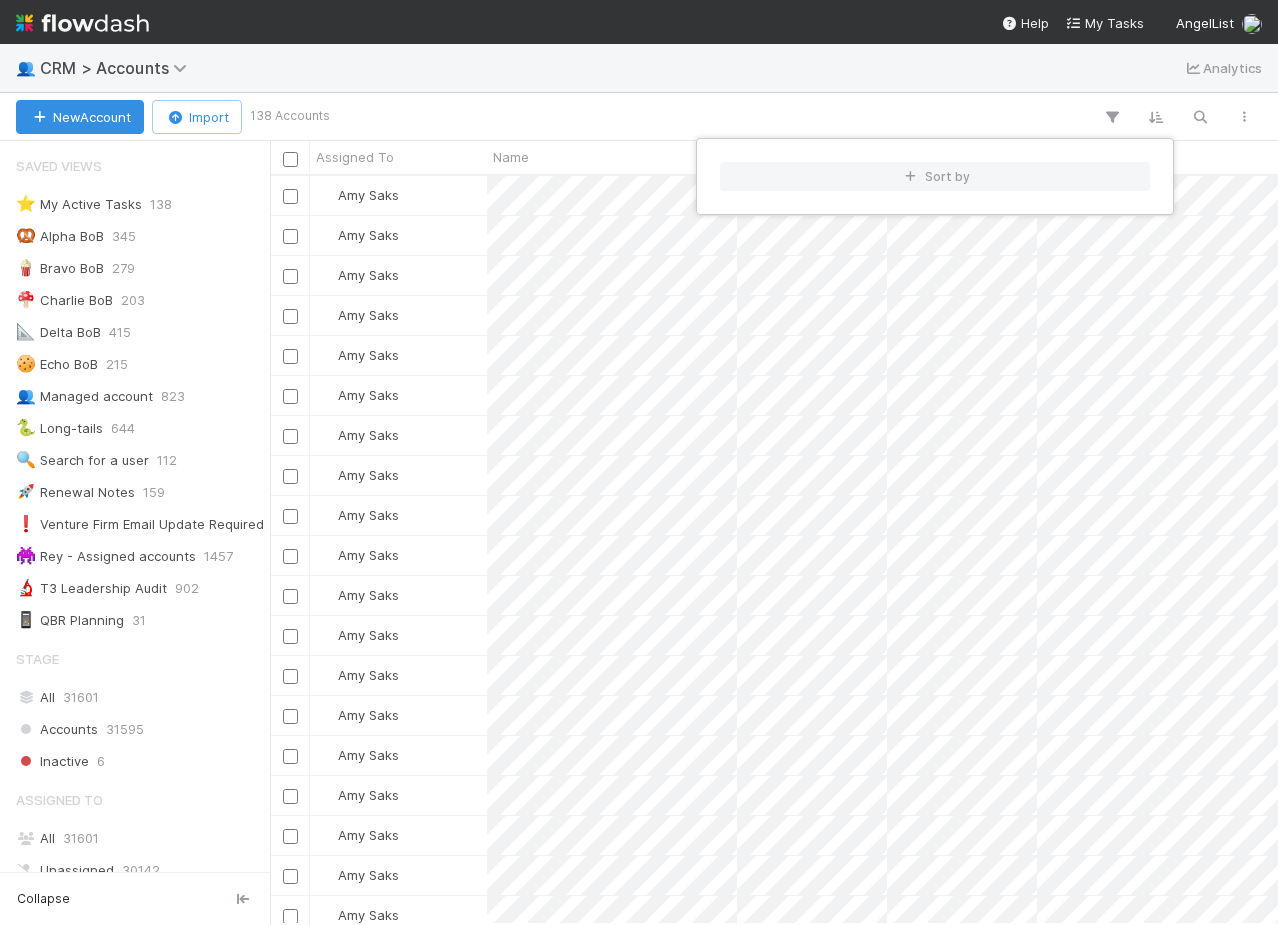 click on "Sort by" at bounding box center (639, 462) 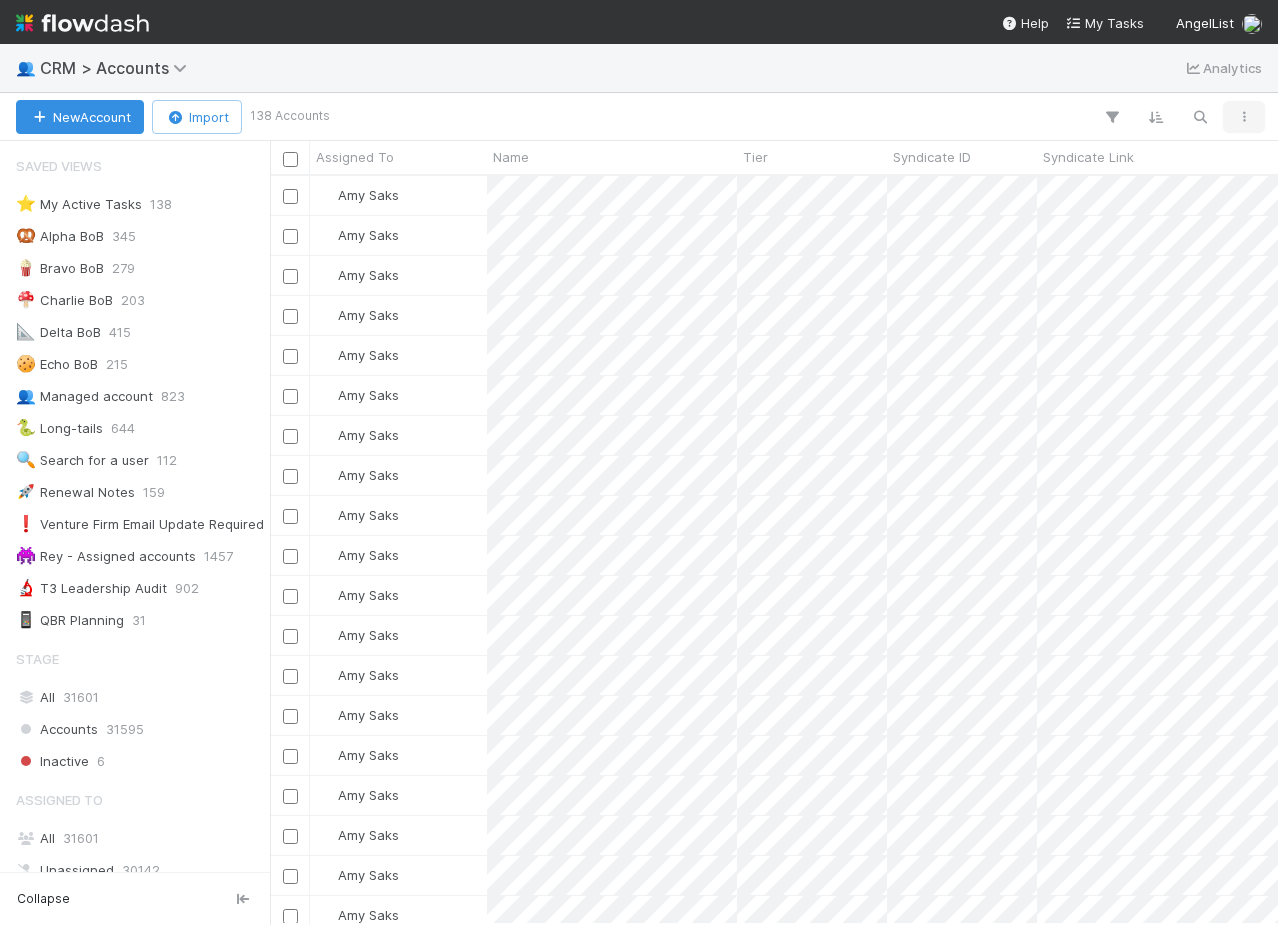 click at bounding box center [1244, 117] 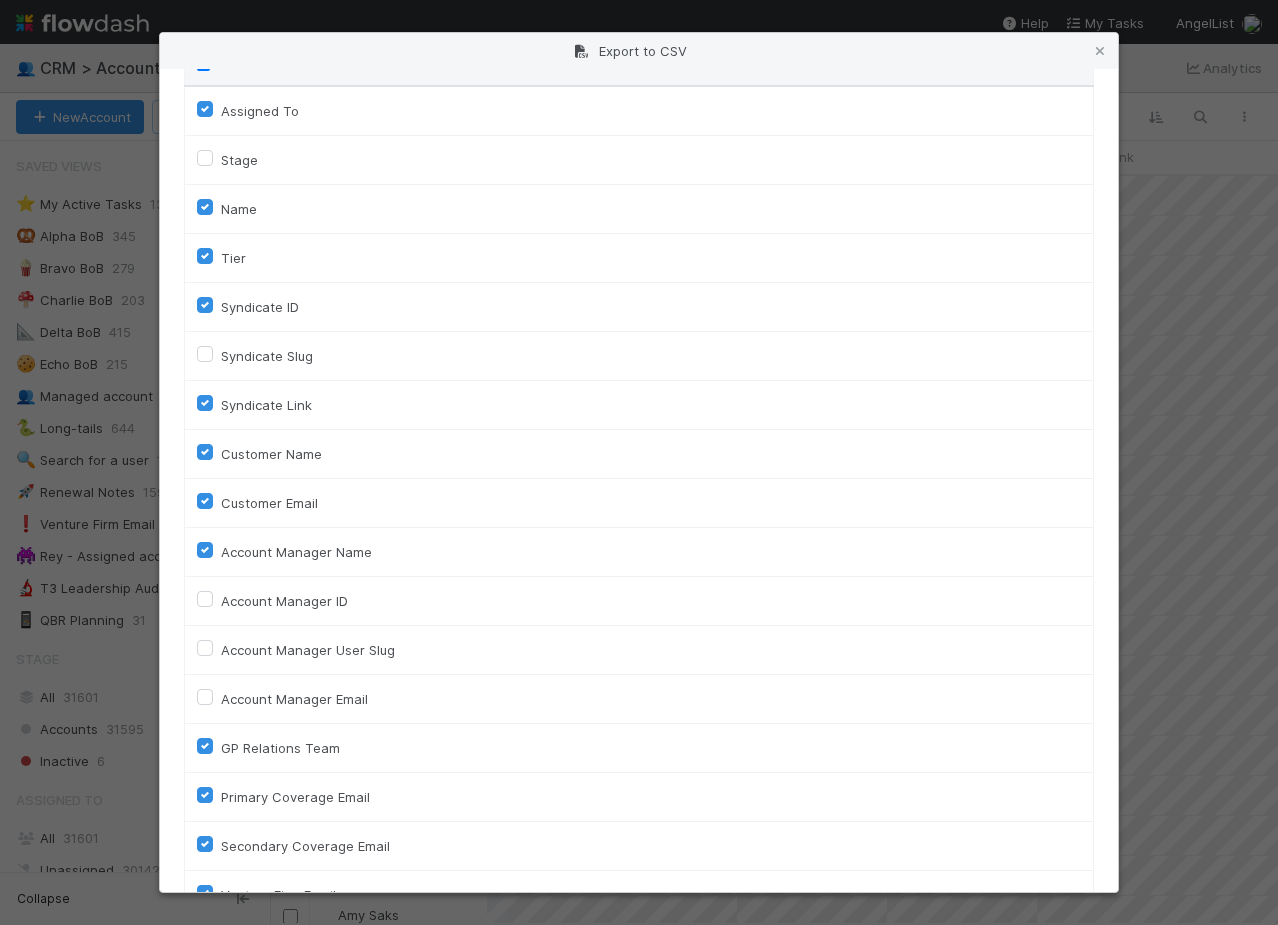 scroll, scrollTop: 0, scrollLeft: 0, axis: both 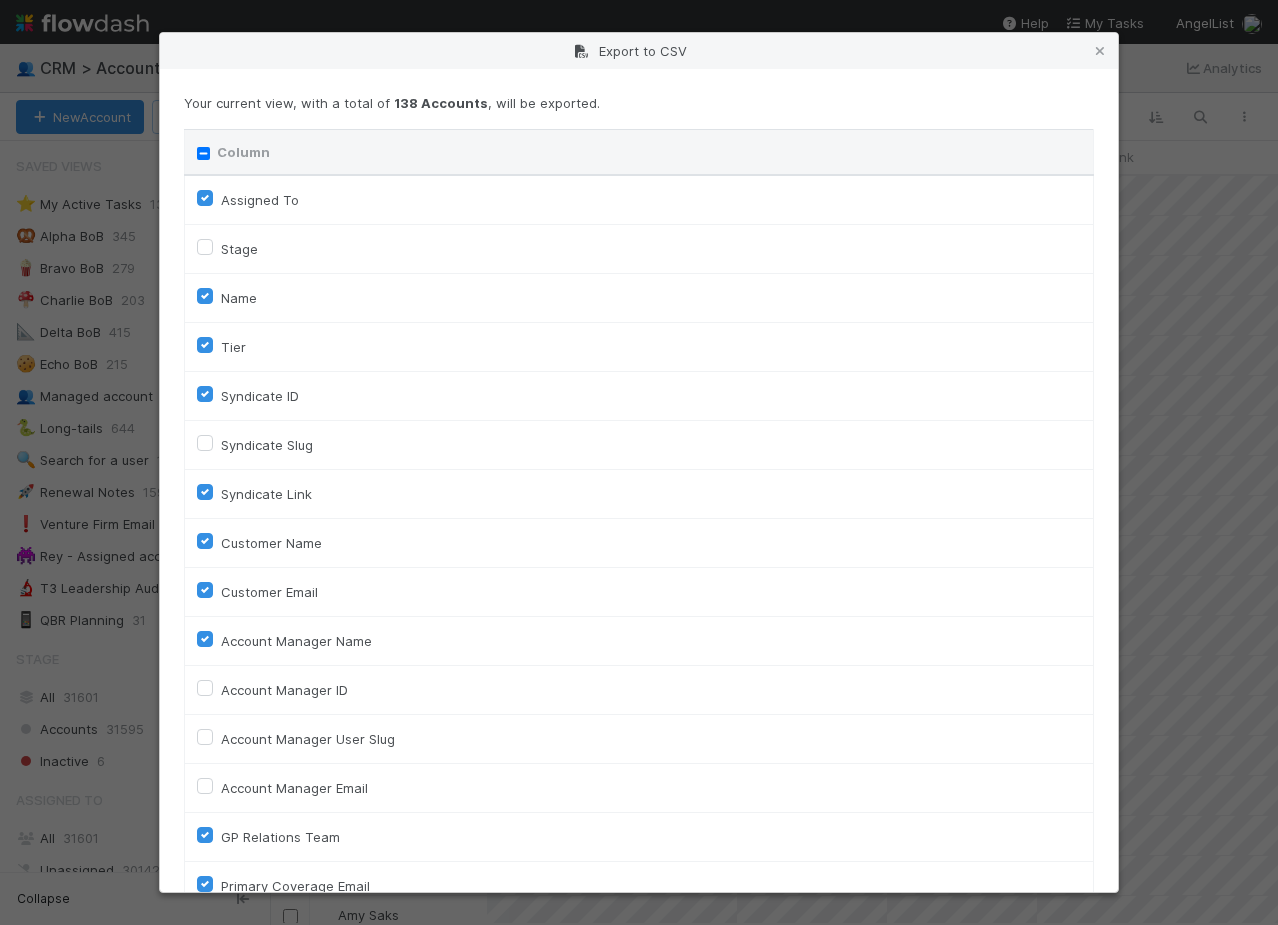 click on "Assigned To" at bounding box center (260, 200) 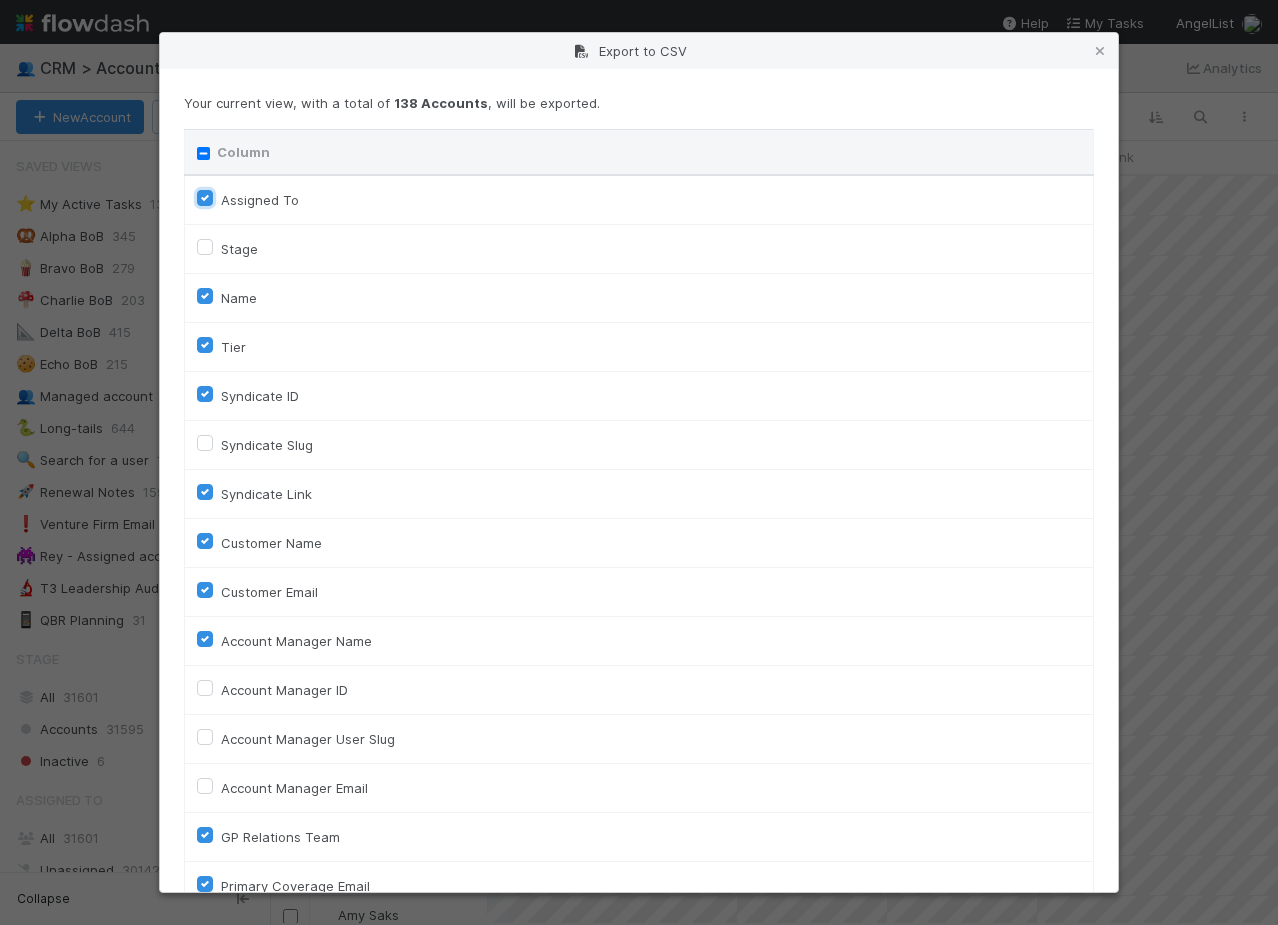 checkbox on "false" 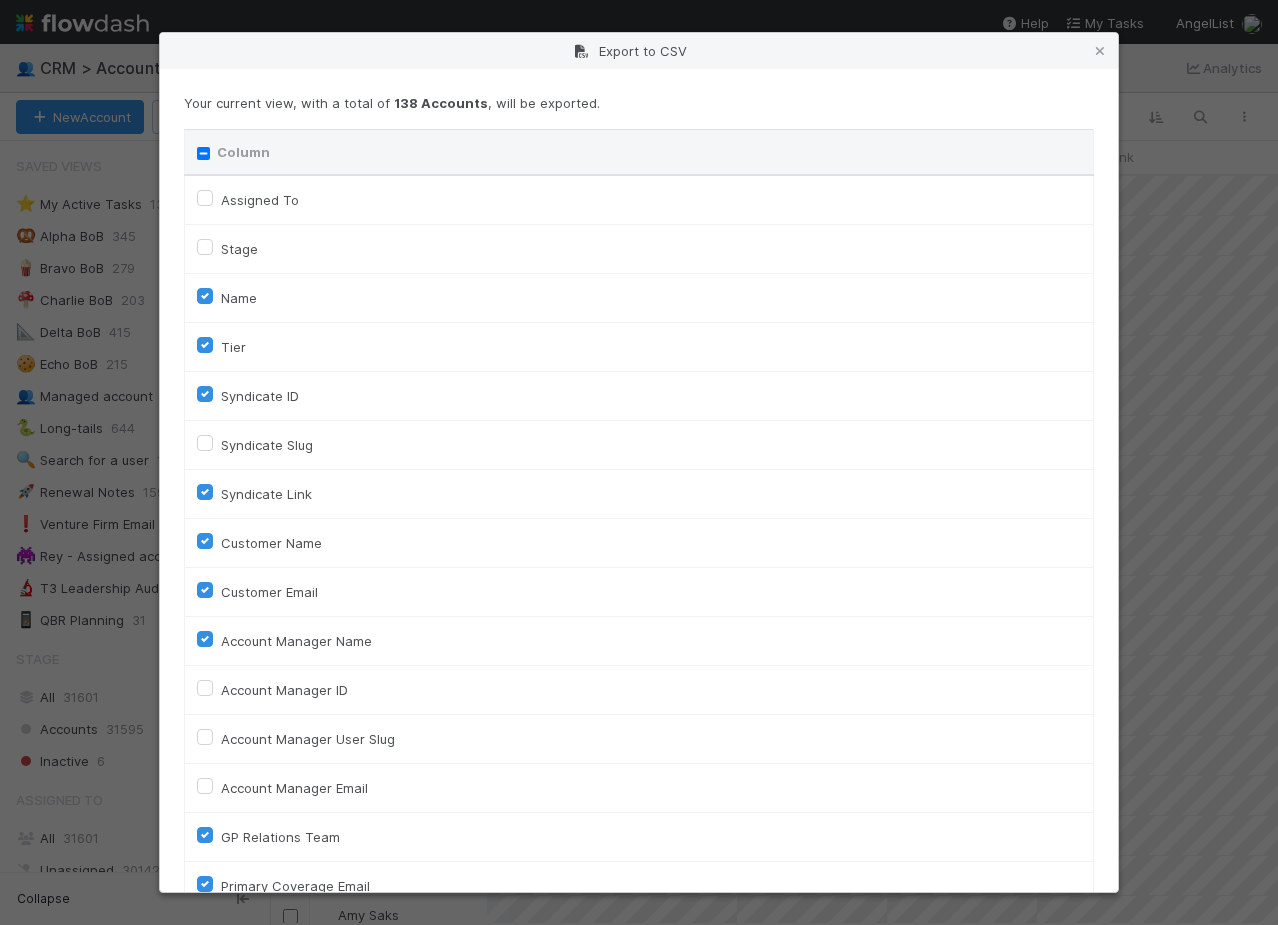 click on "Syndicate ID" at bounding box center (639, 396) 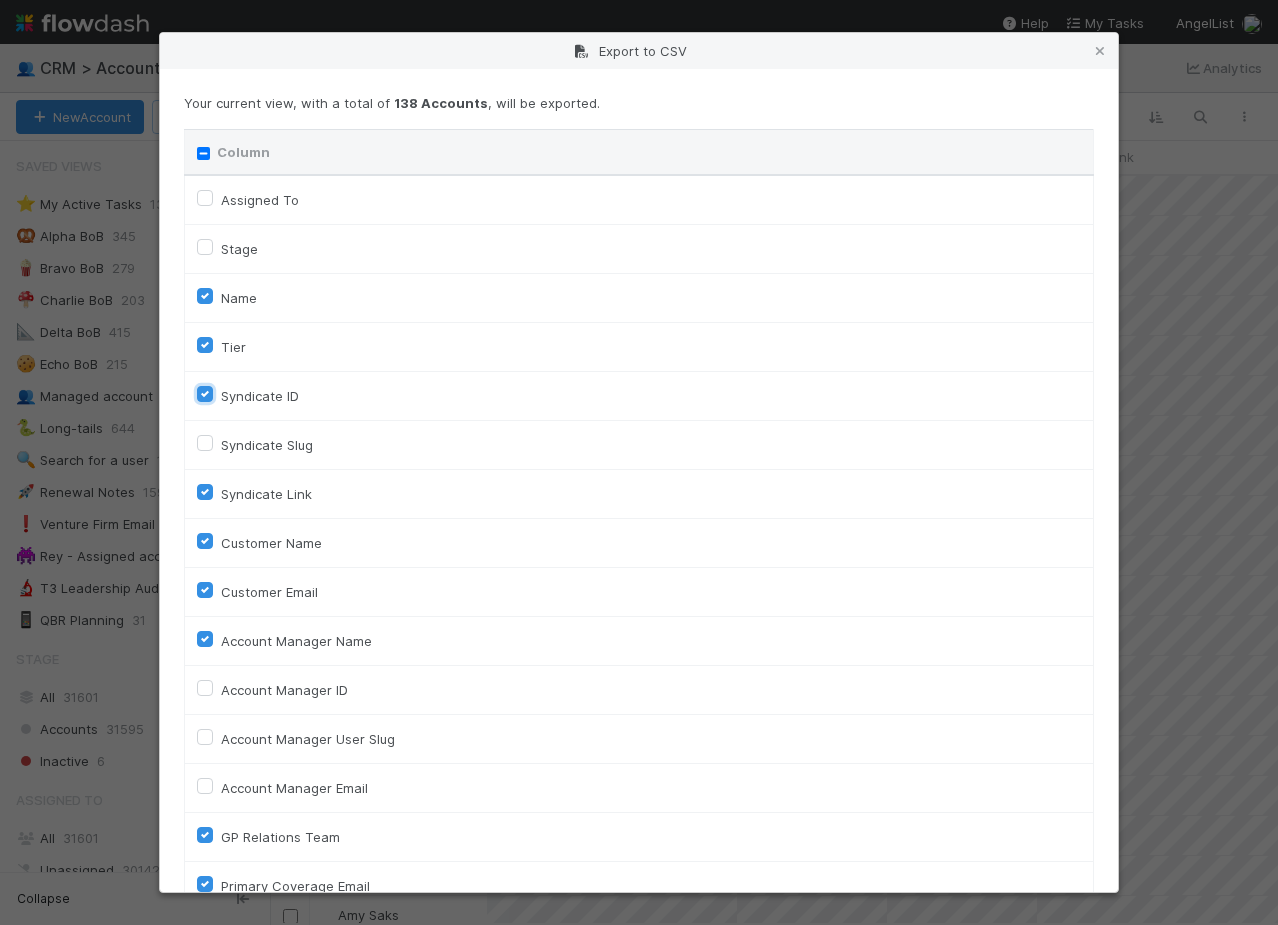 click on "Syndicate ID" at bounding box center [205, 393] 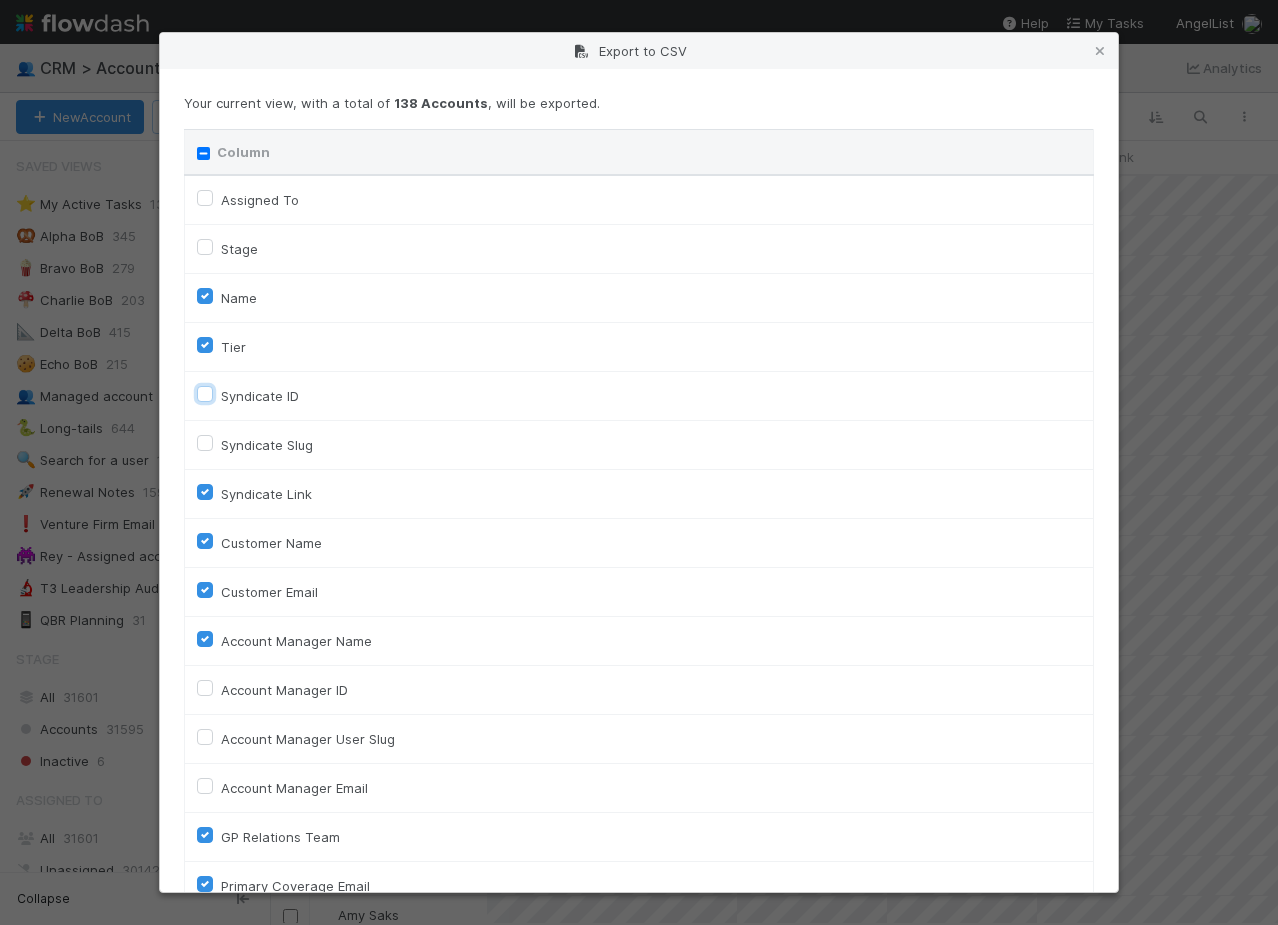 checkbox on "false" 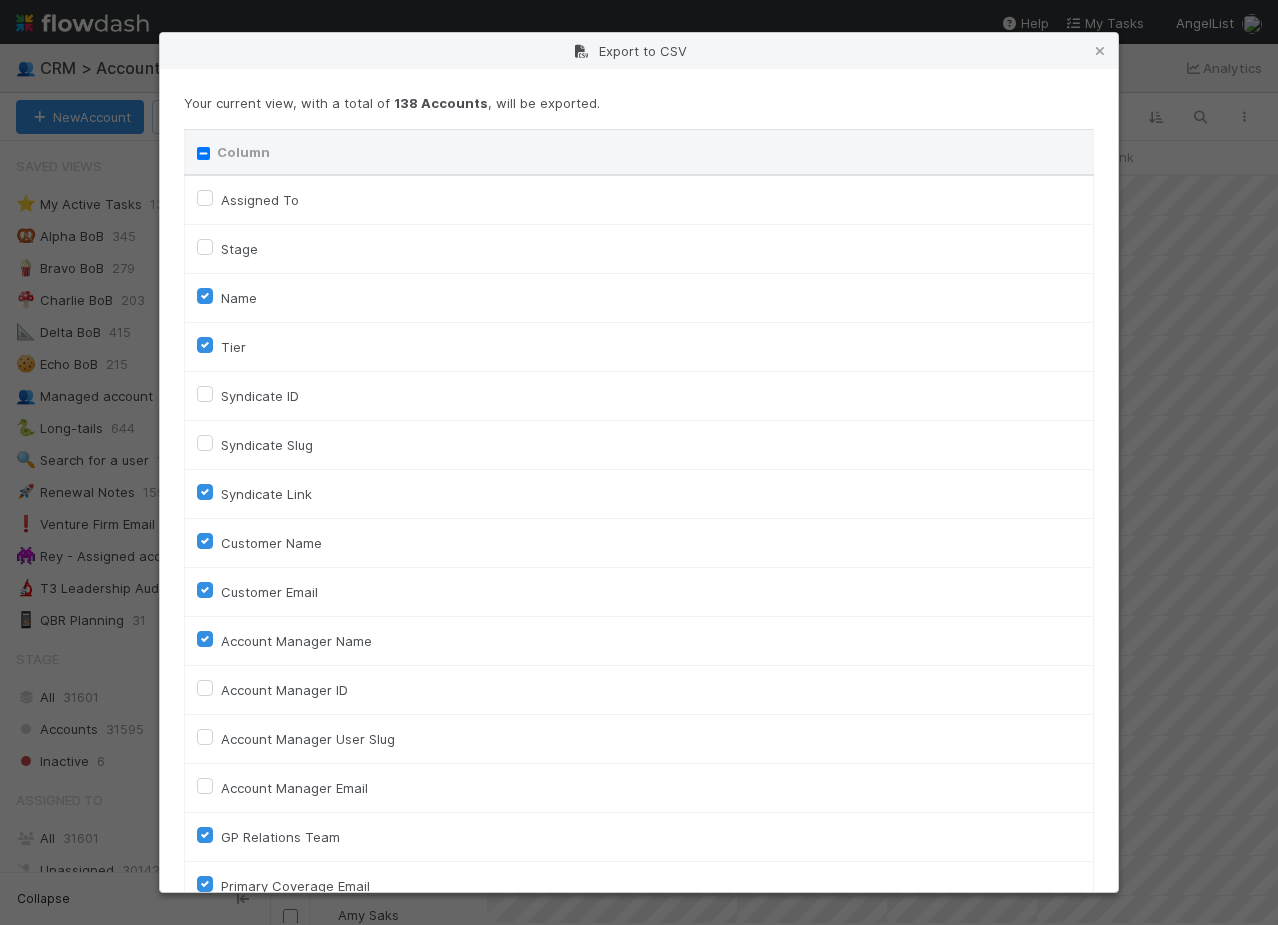 click on "Syndicate Link" at bounding box center [639, 494] 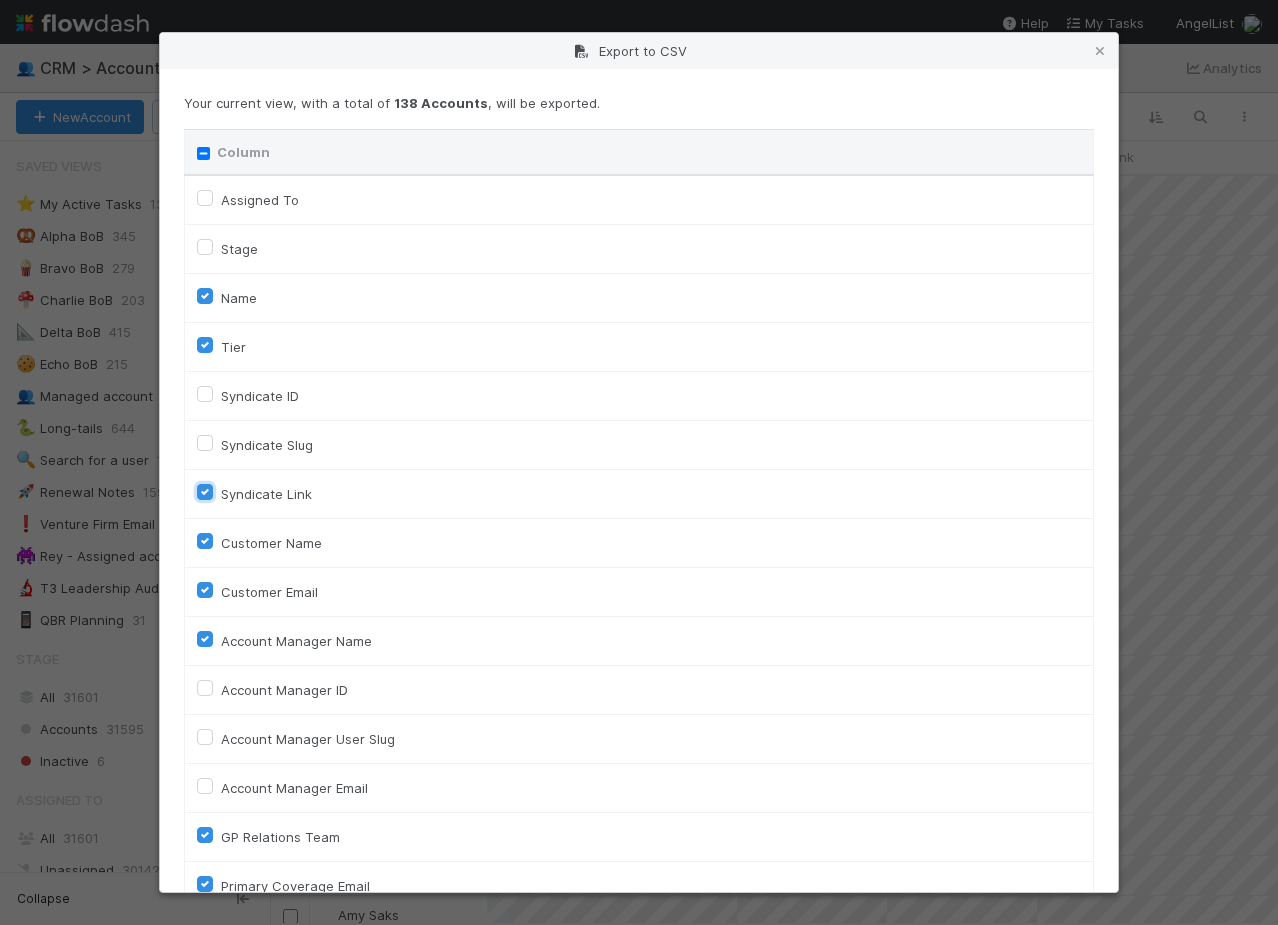click on "Syndicate Link" at bounding box center [205, 491] 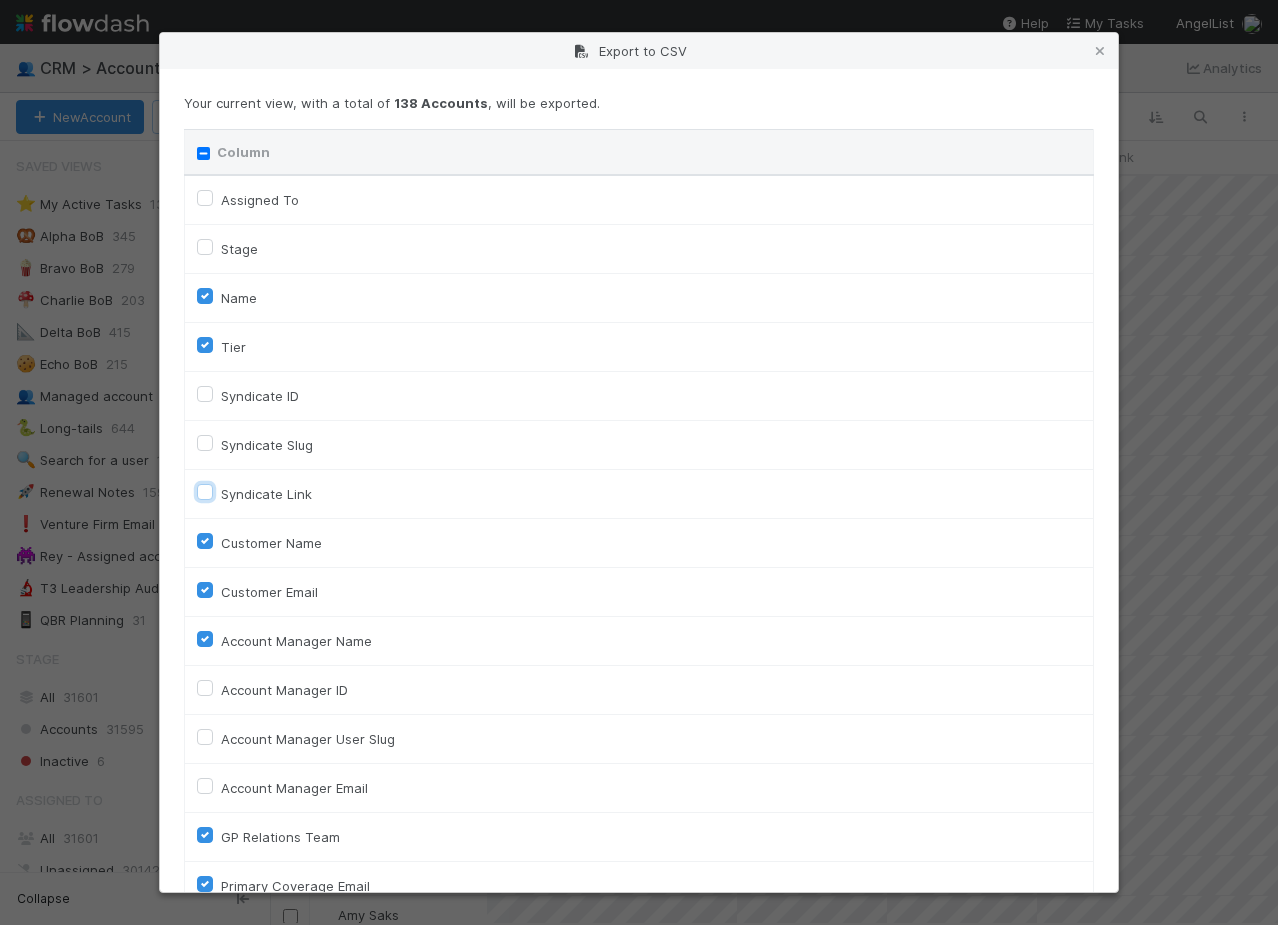 checkbox on "false" 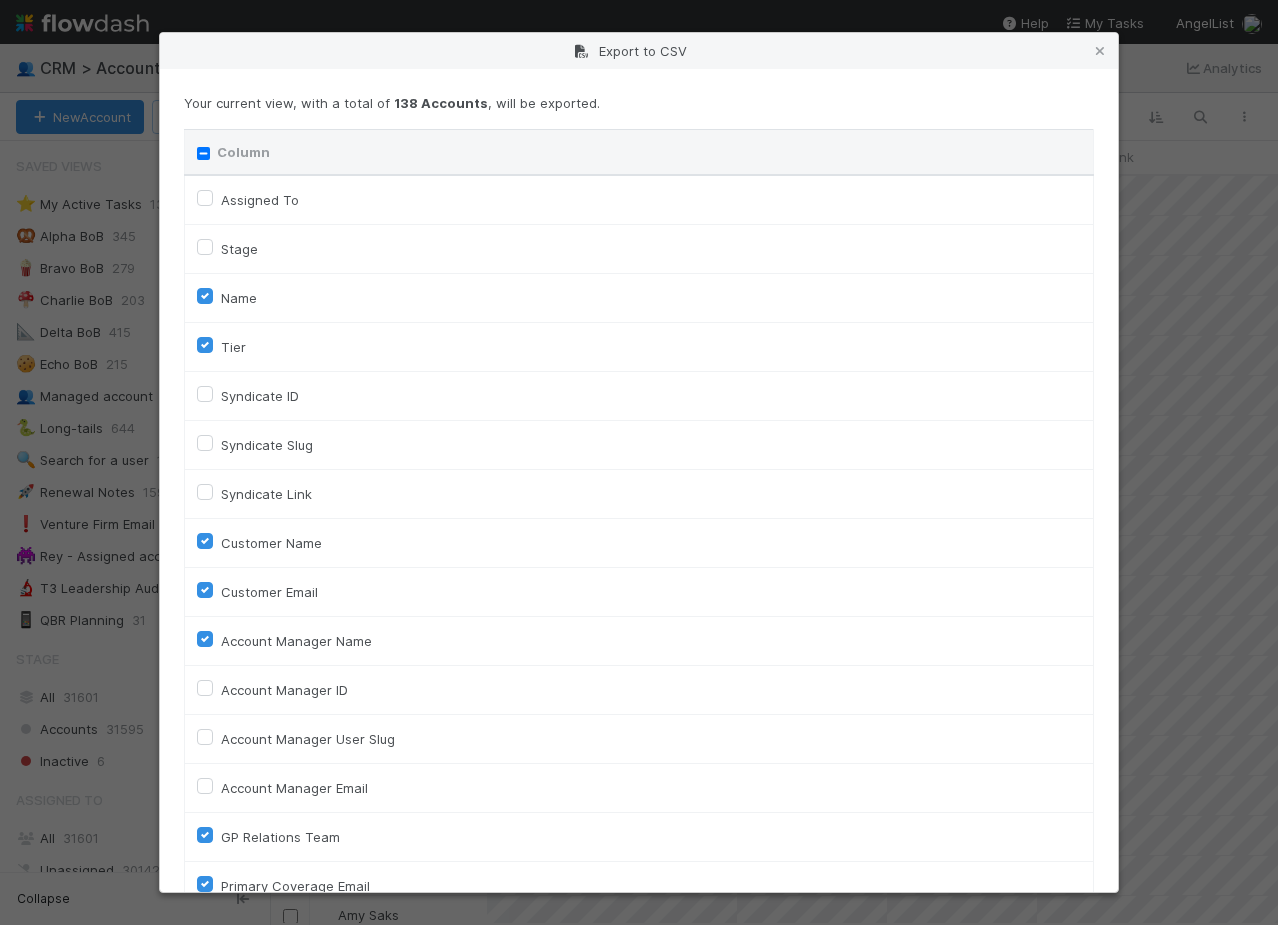 click on "Customer Email" at bounding box center (269, 592) 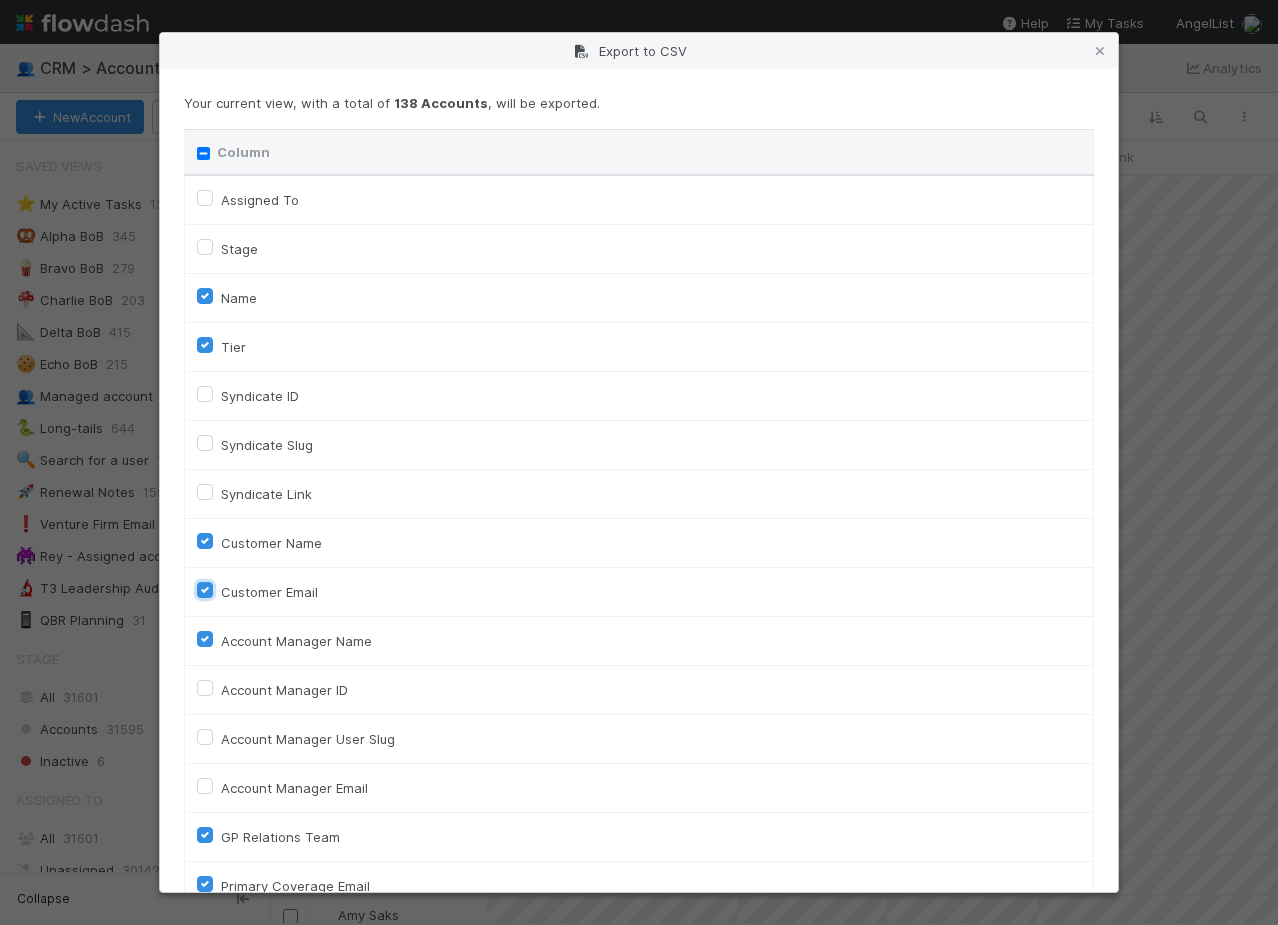 checkbox on "false" 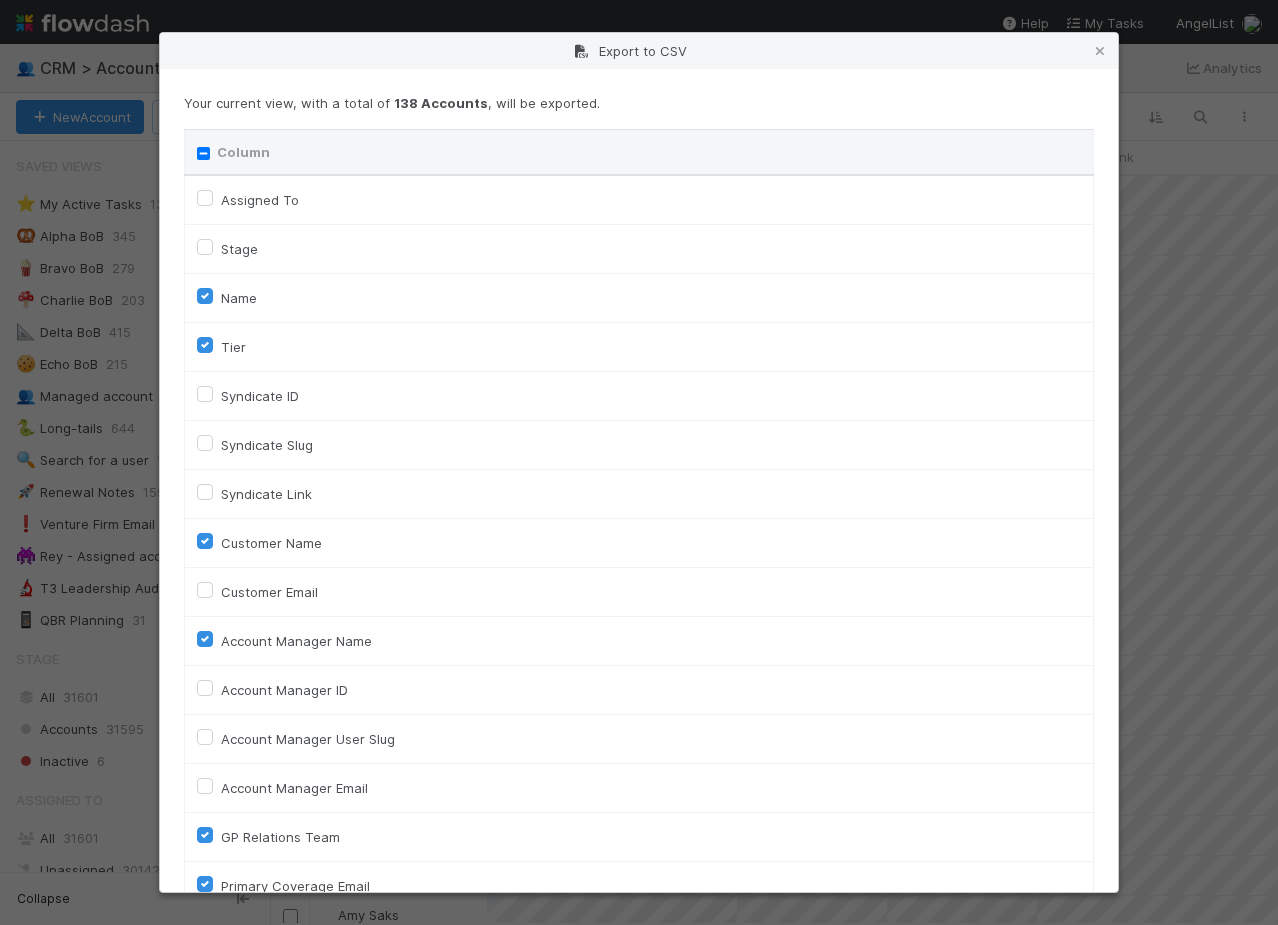click on "Account Manager Name" at bounding box center [296, 641] 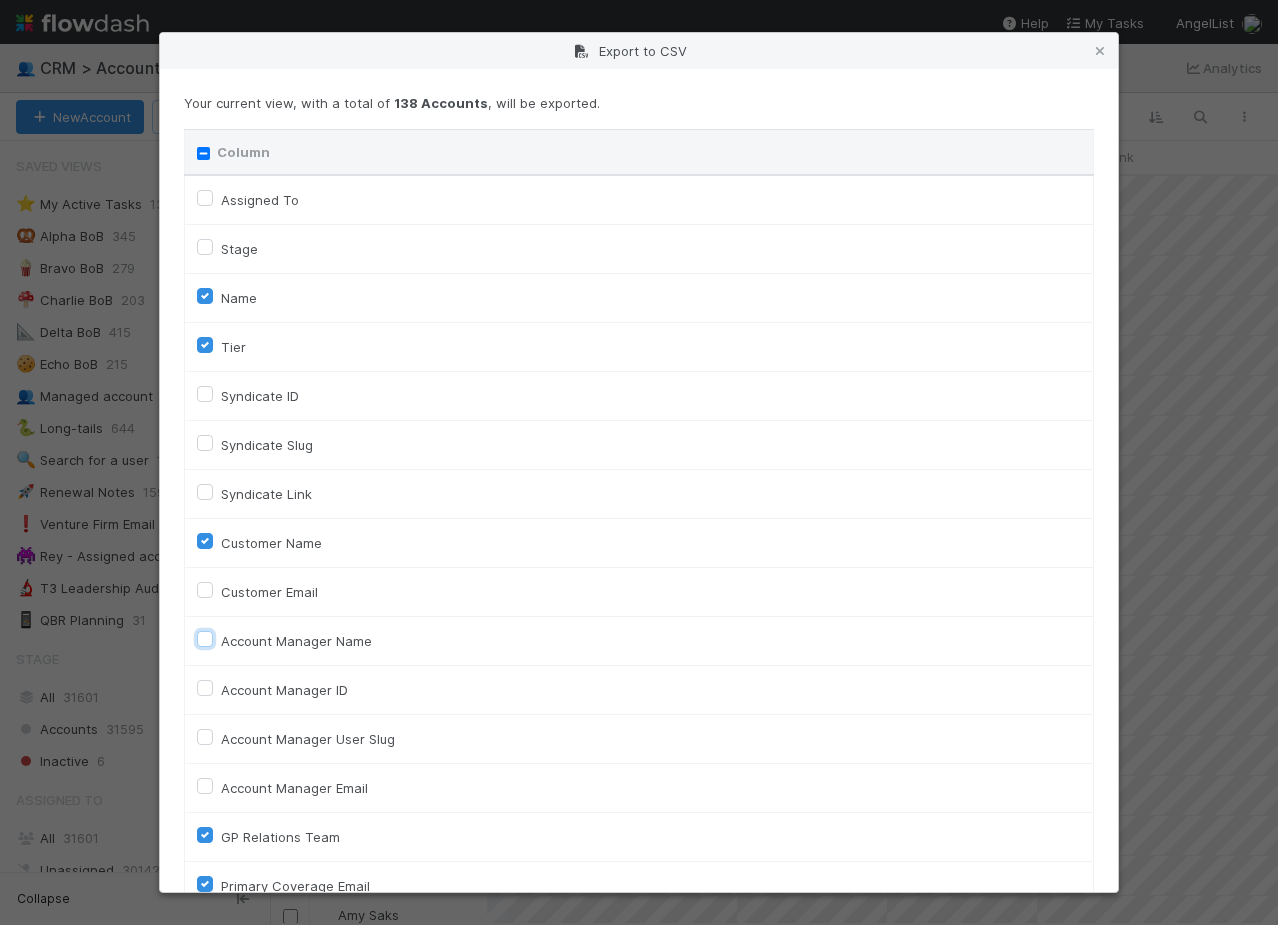 checkbox on "false" 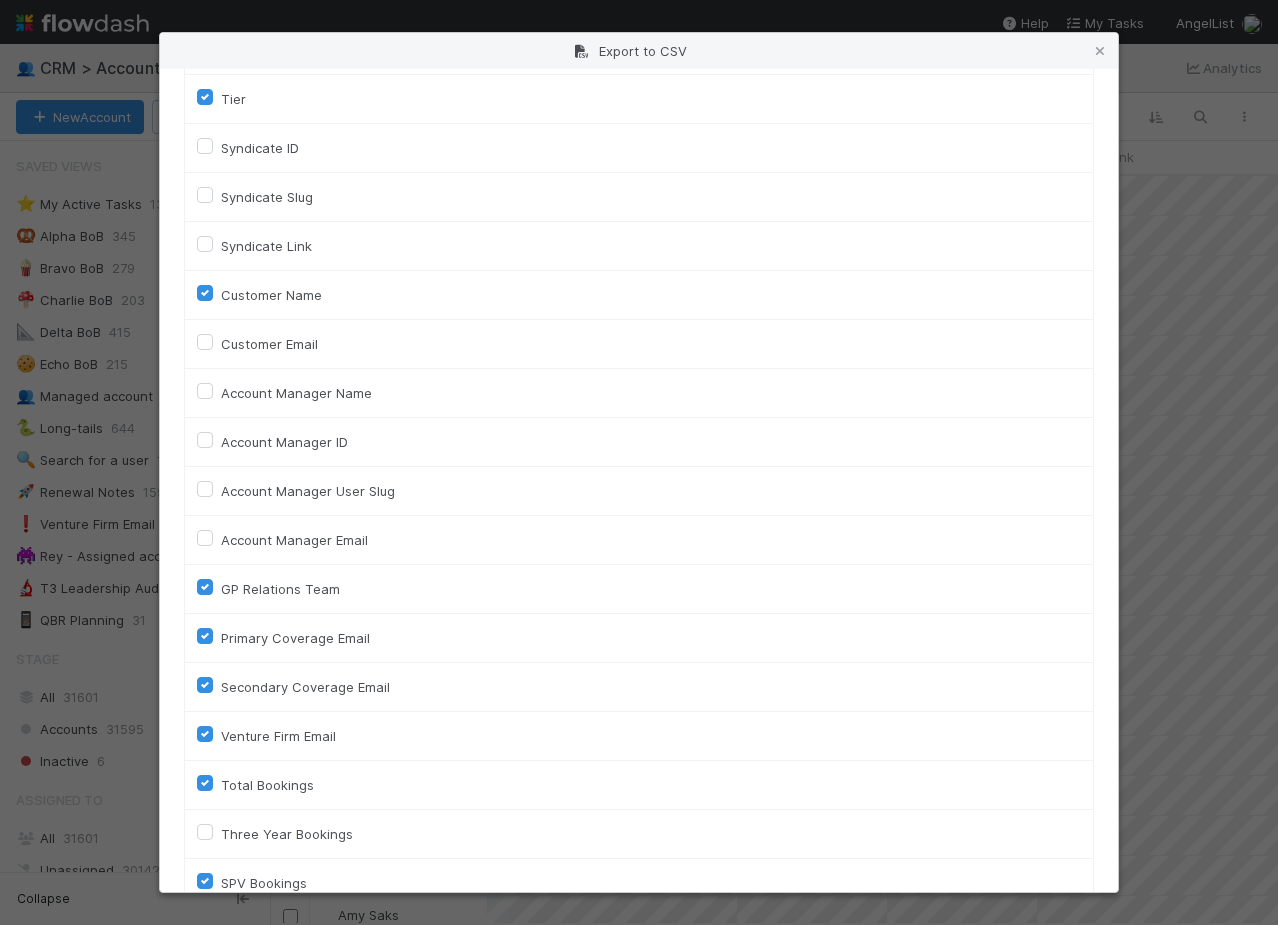 click on "GP Relations Team" at bounding box center (280, 589) 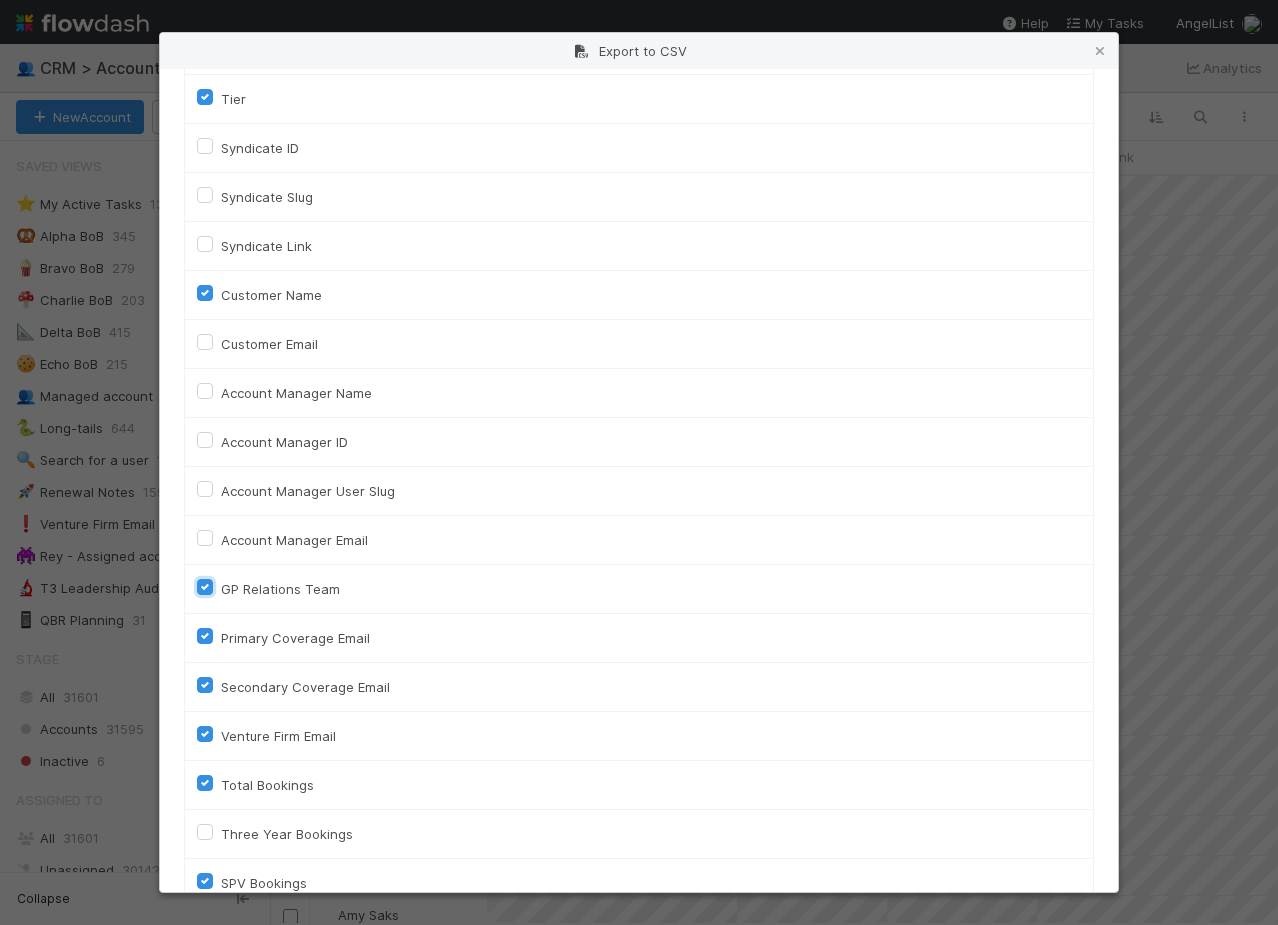 checkbox on "false" 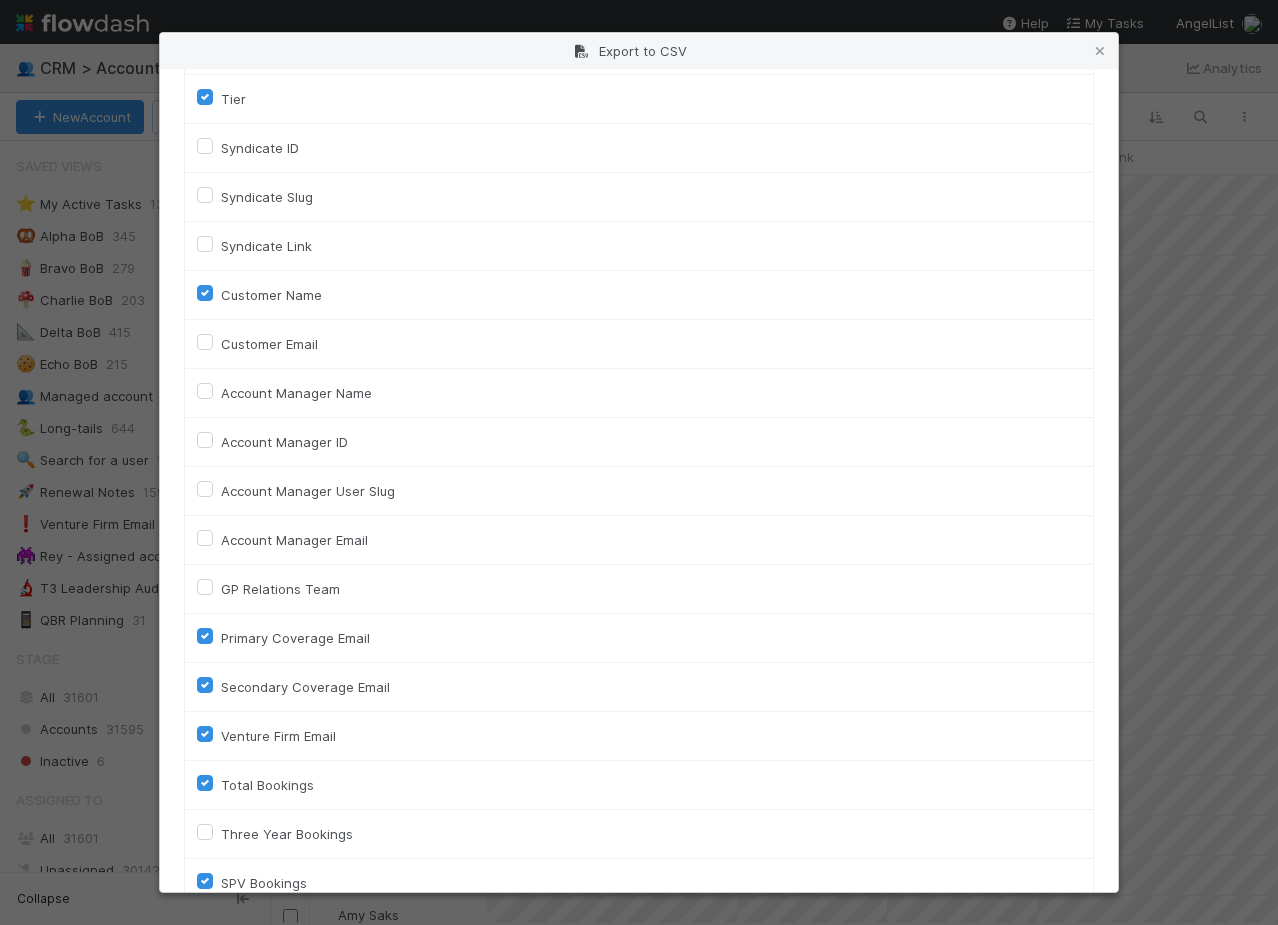 click on "Primary Coverage Email" at bounding box center (295, 638) 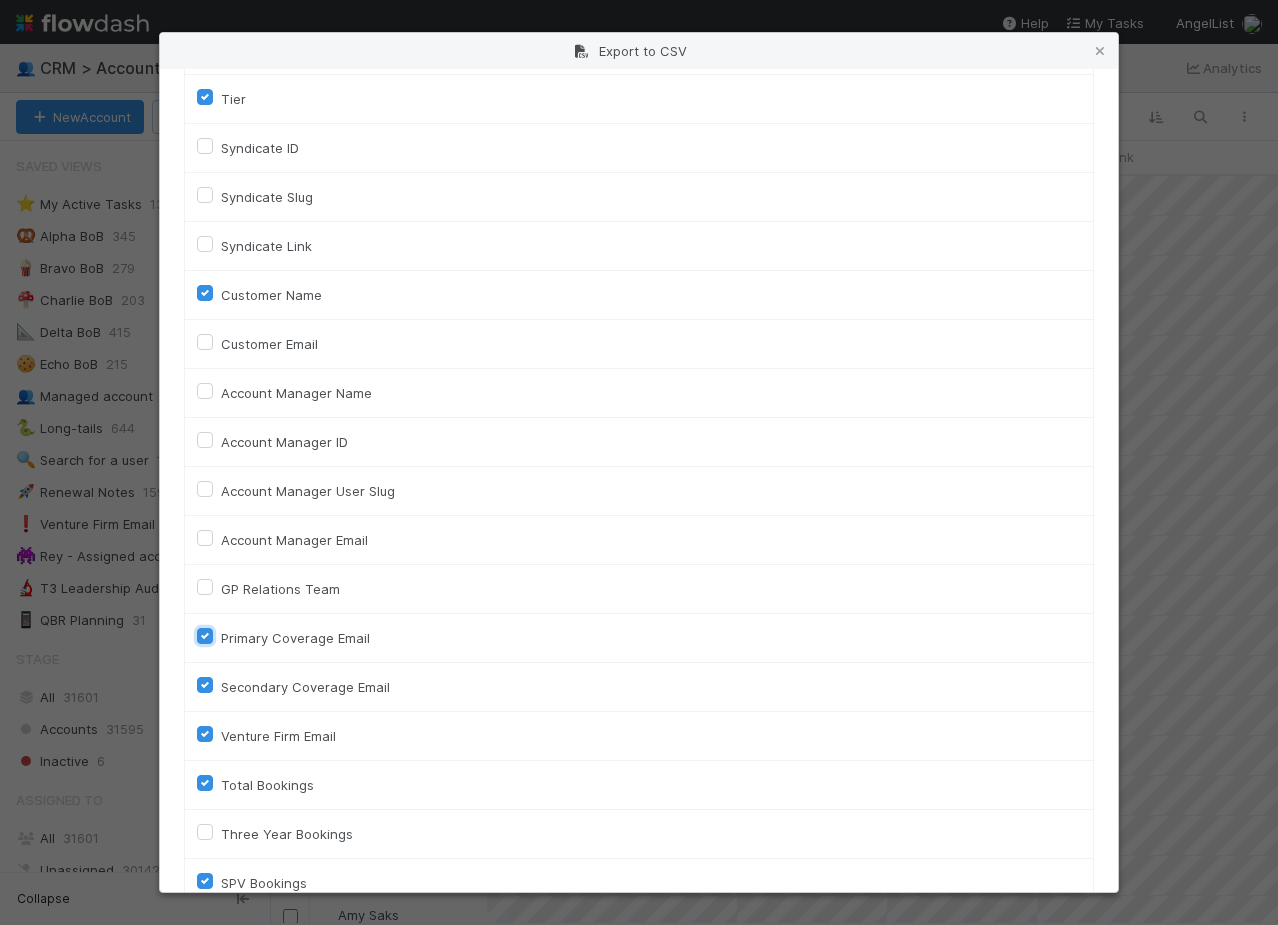 click on "Primary Coverage Email" at bounding box center (205, 635) 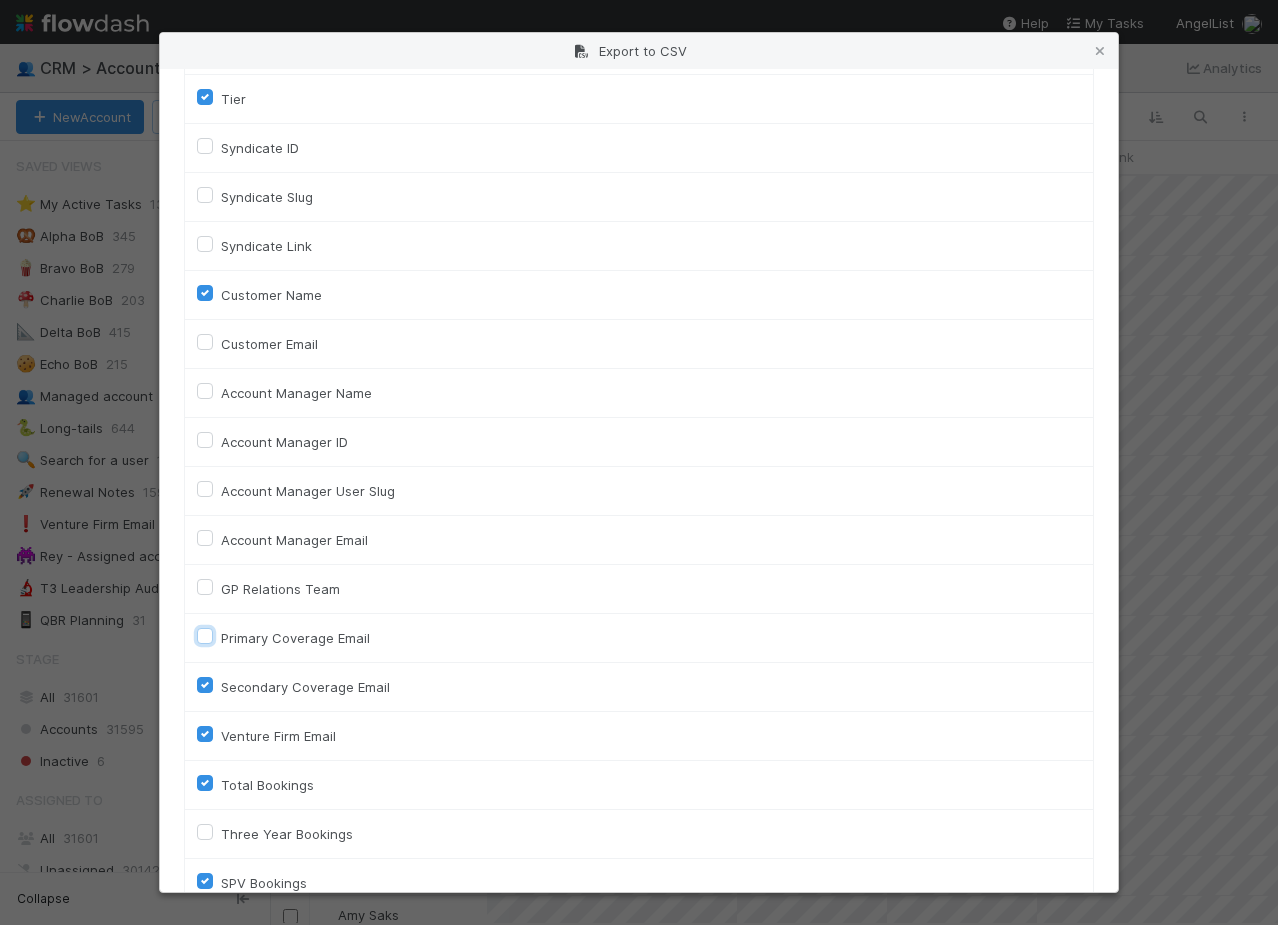 checkbox on "false" 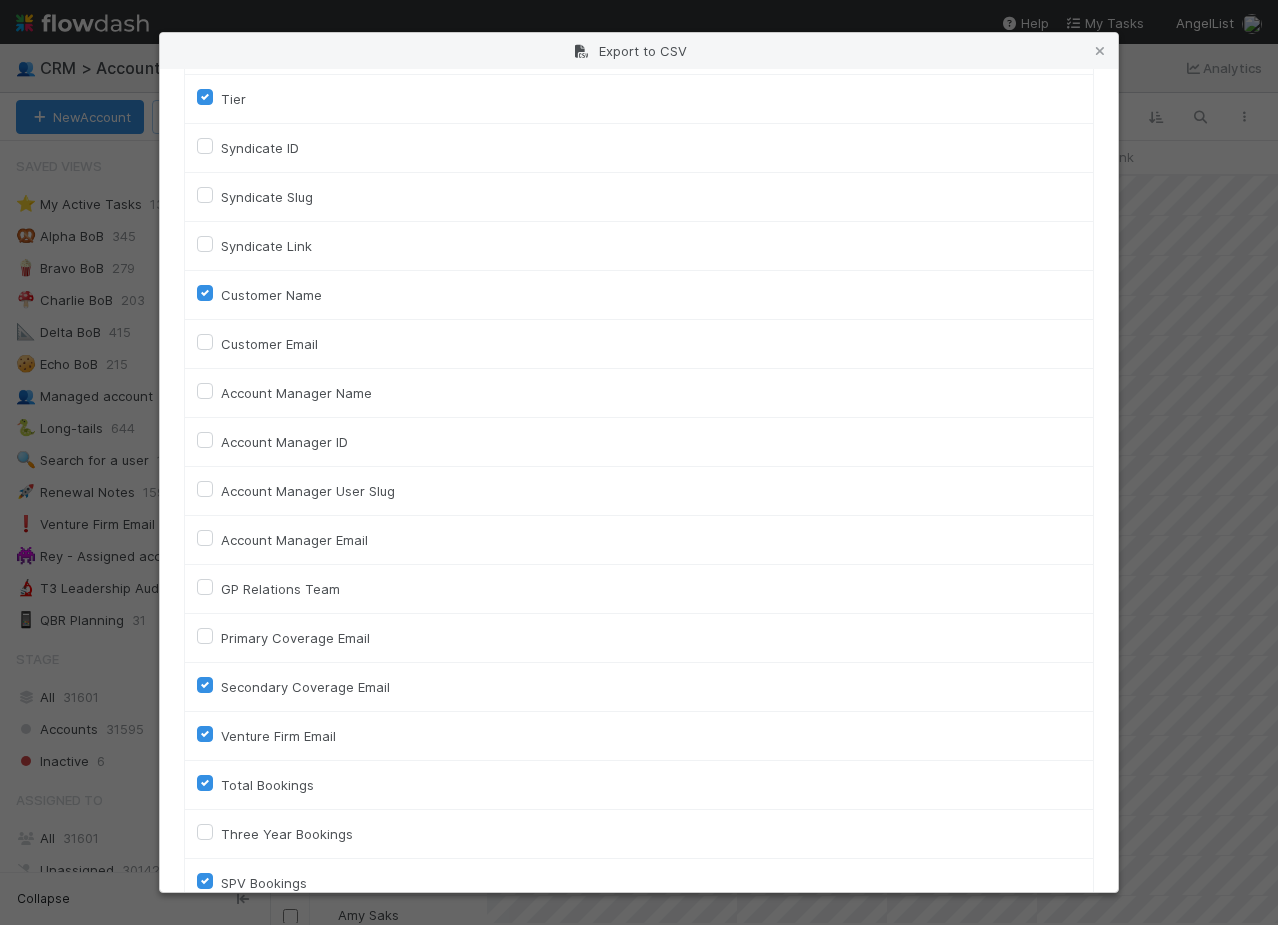 click on "Secondary Coverage Email" at bounding box center [305, 687] 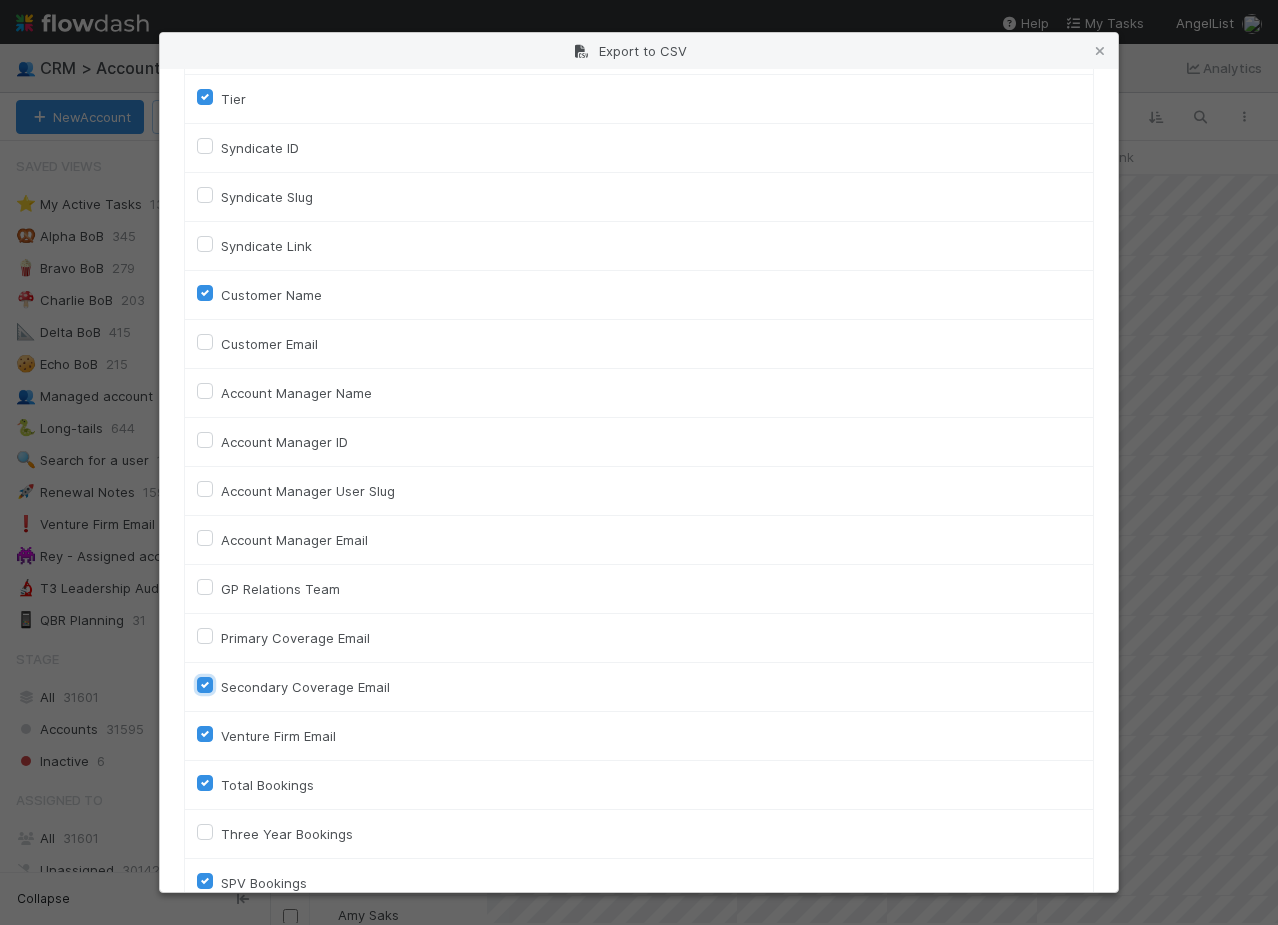 click on "Secondary Coverage Email" at bounding box center (205, 684) 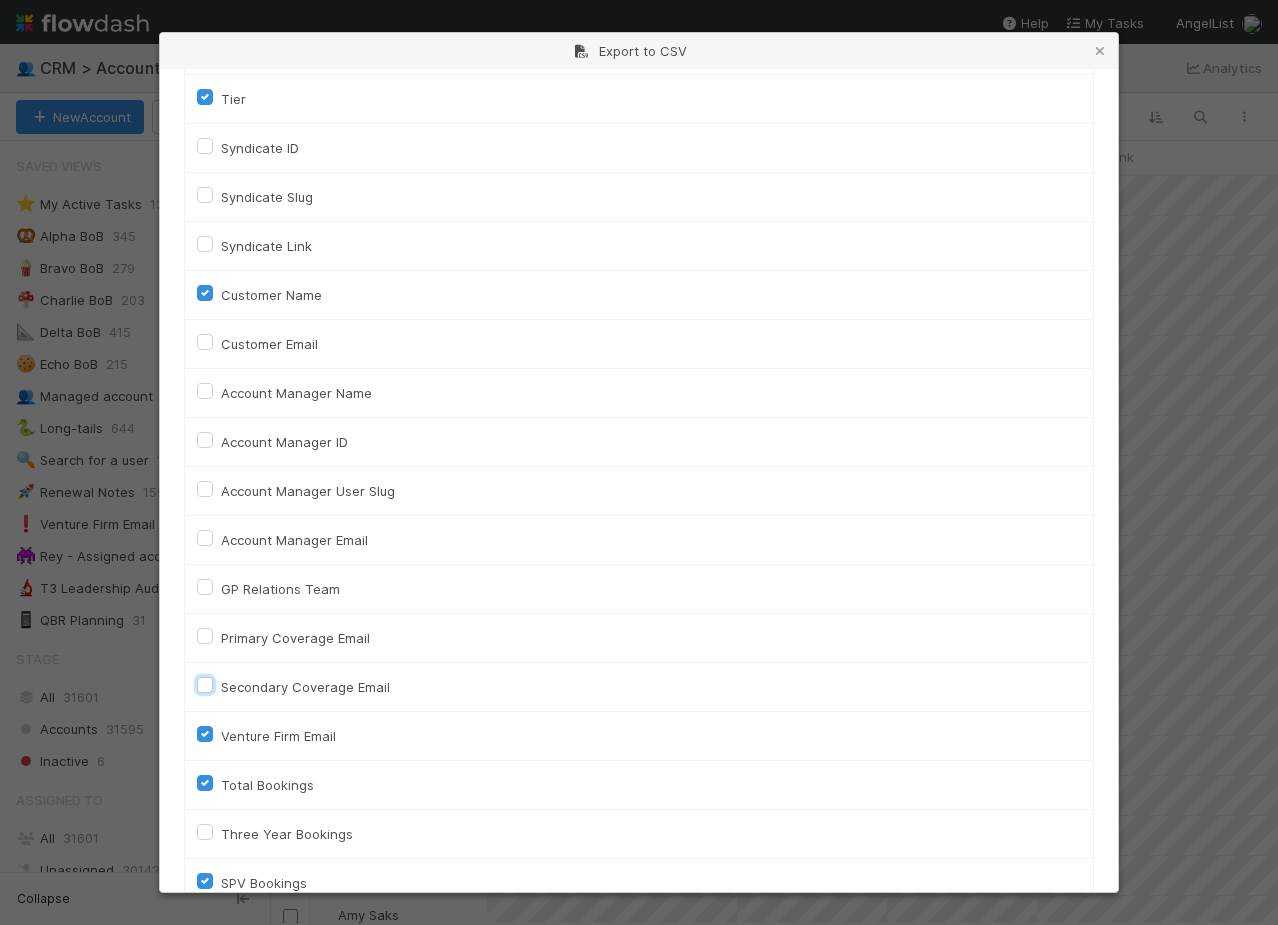 checkbox on "false" 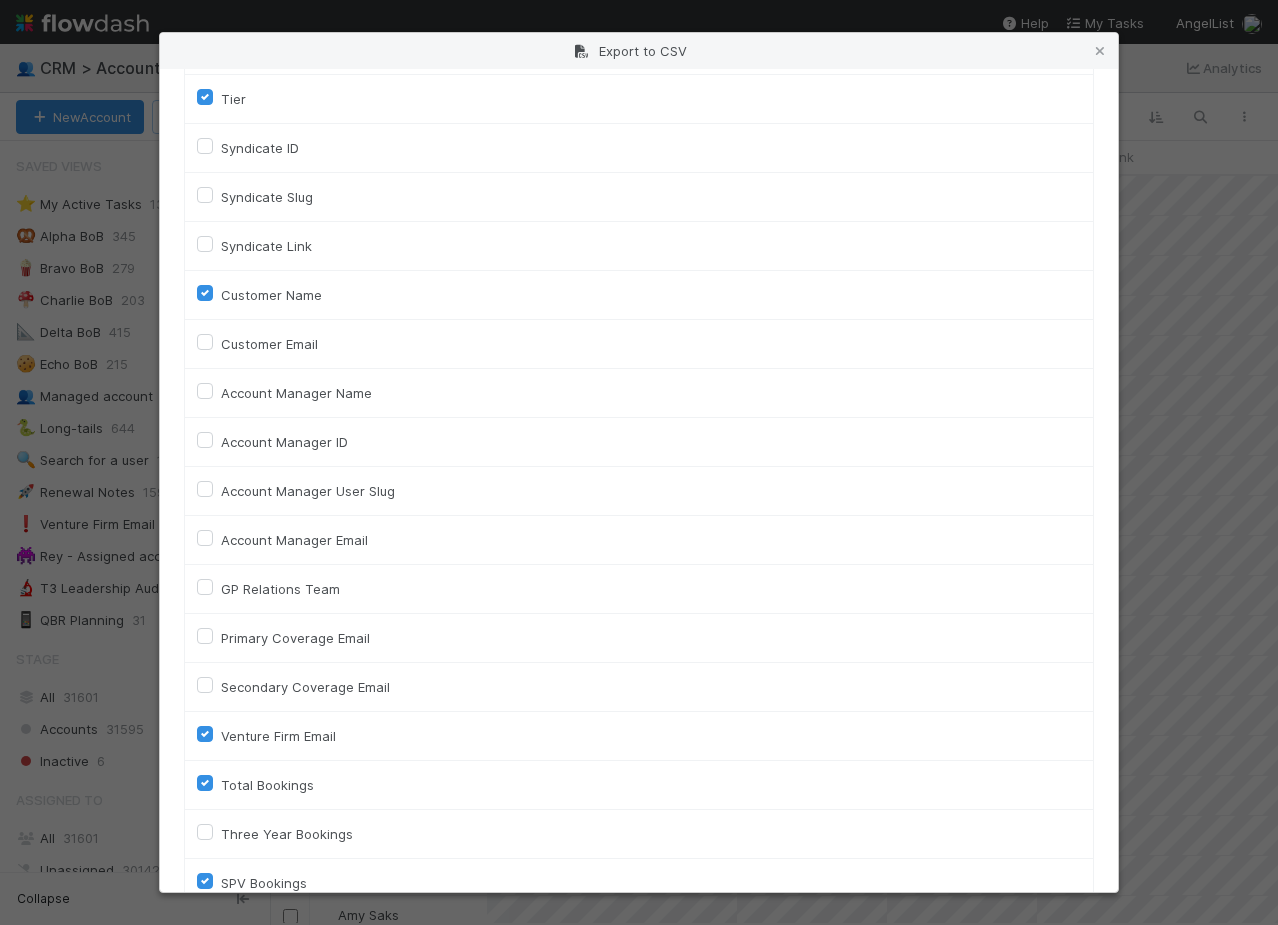click on "Venture Firm Email" at bounding box center (278, 736) 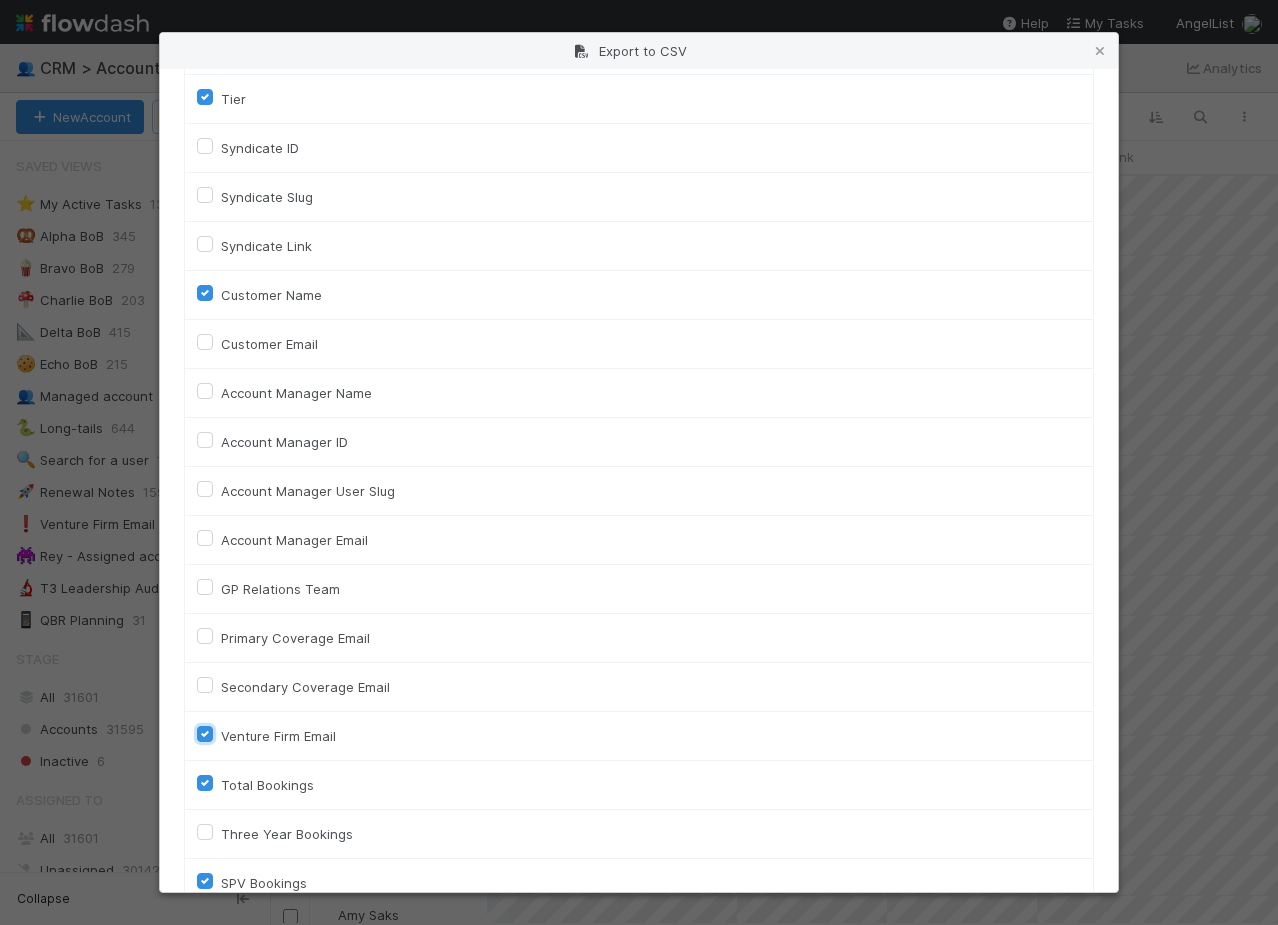 checkbox on "false" 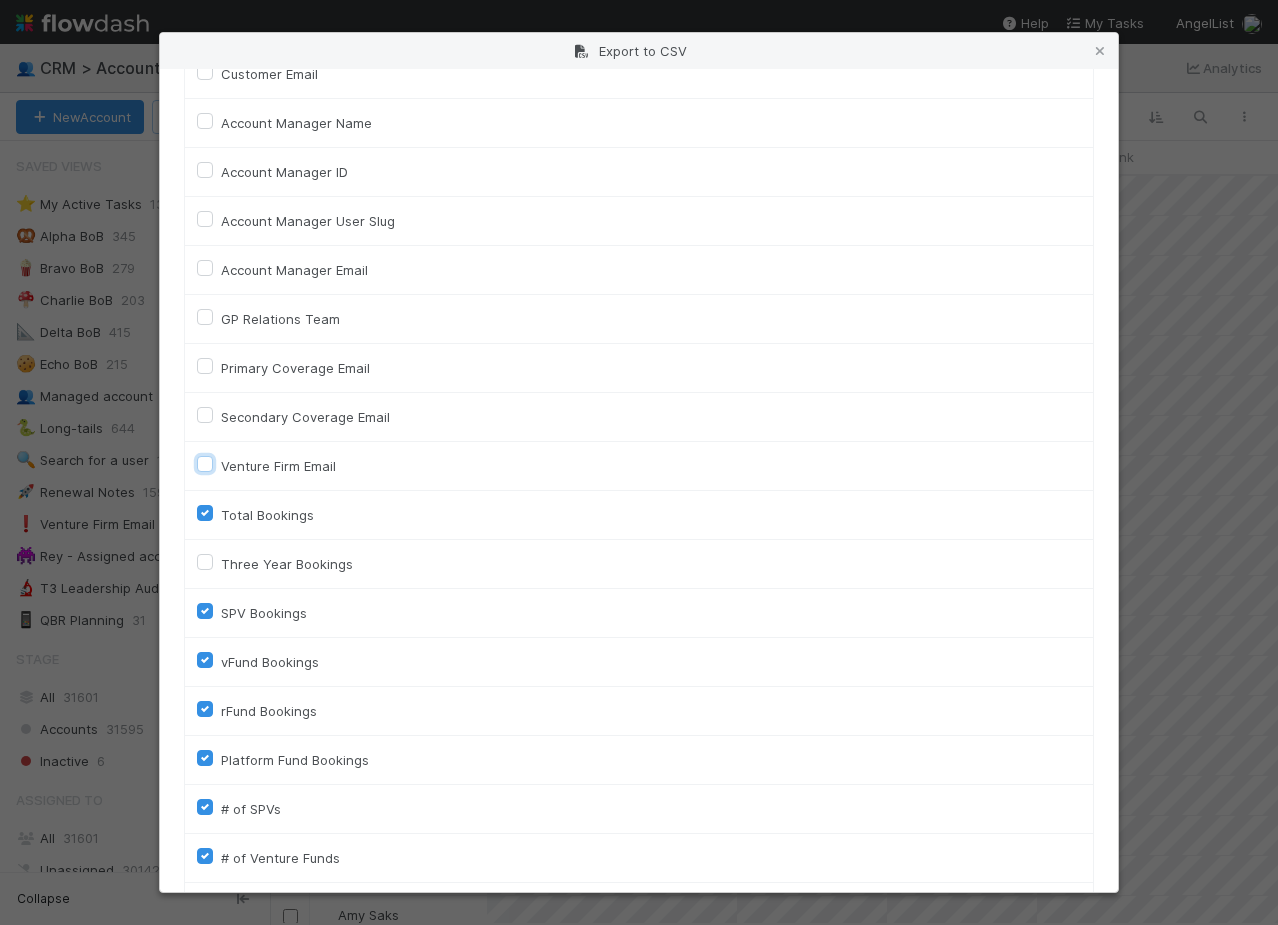 scroll, scrollTop: 528, scrollLeft: 0, axis: vertical 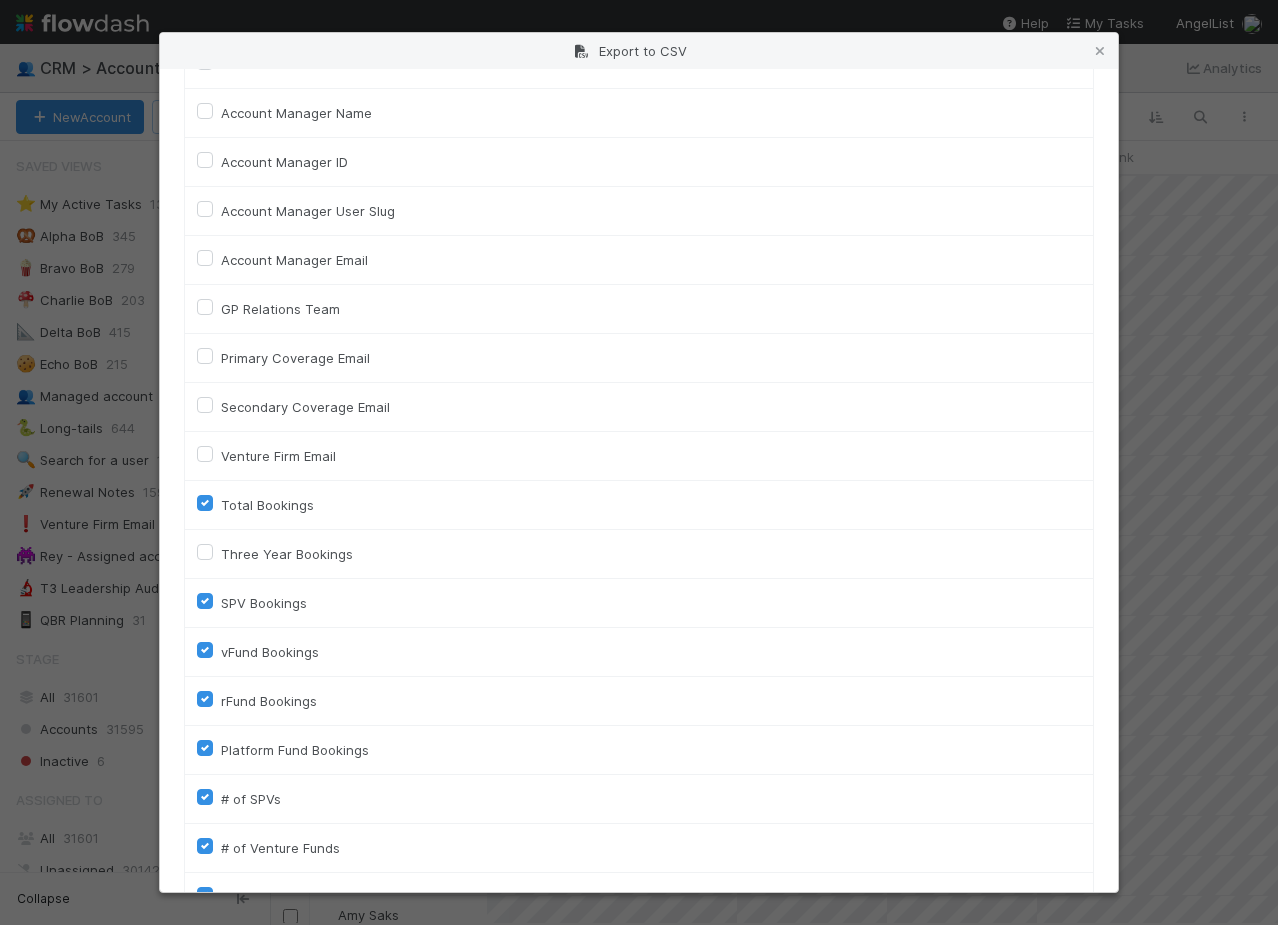 click on "Total Bookings" at bounding box center [267, 505] 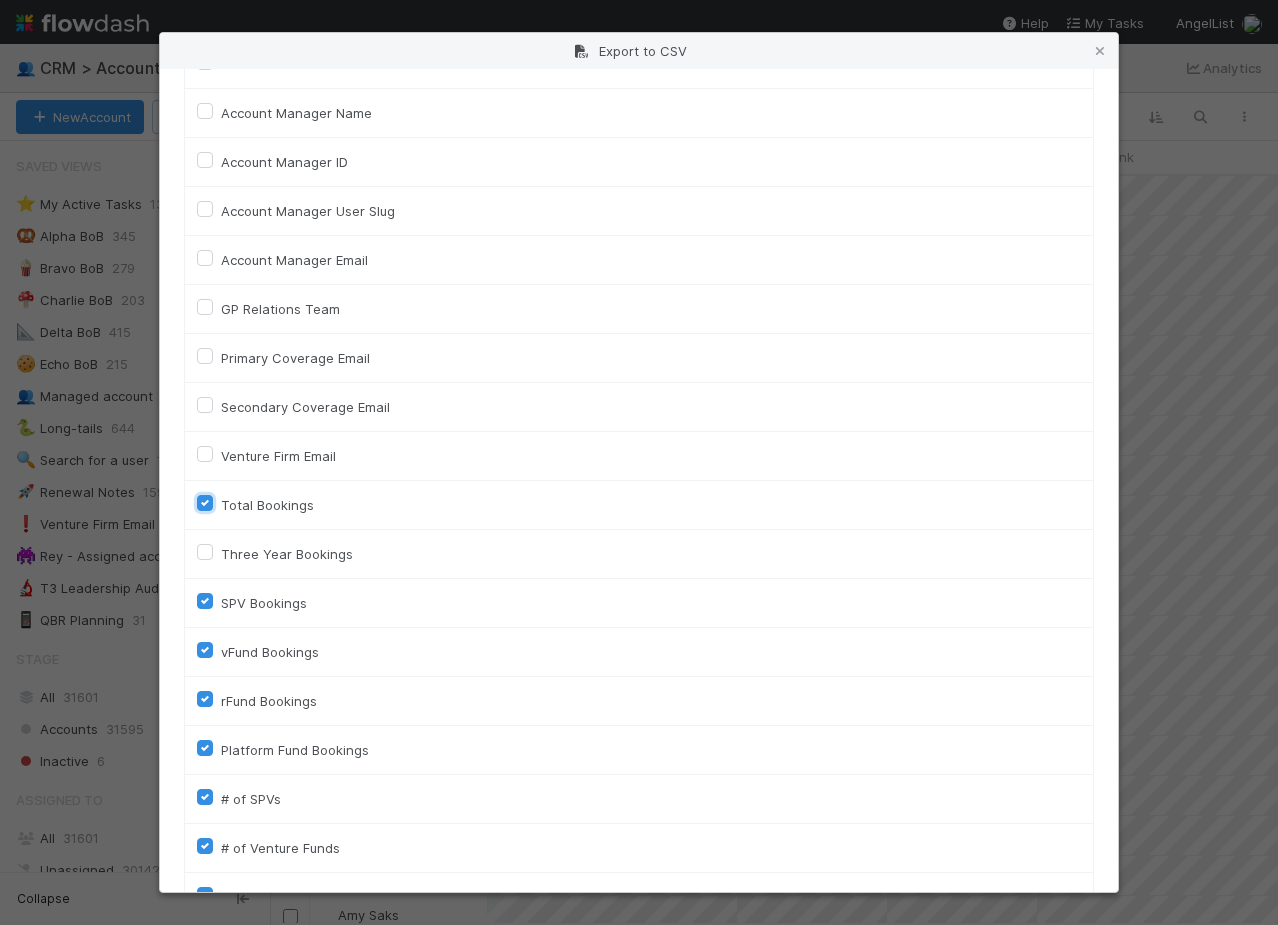 click on "Total Bookings" at bounding box center [205, 502] 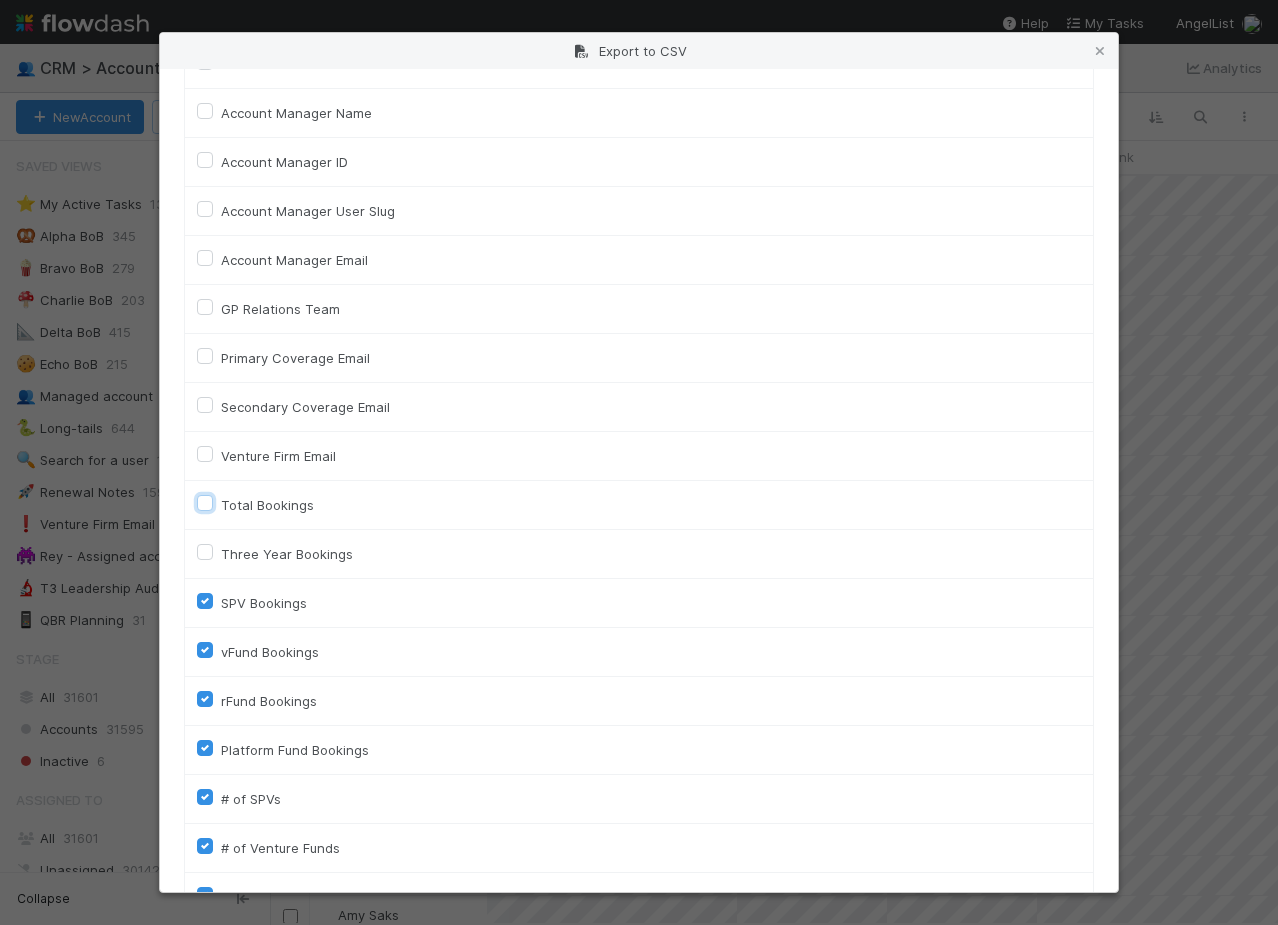 checkbox on "false" 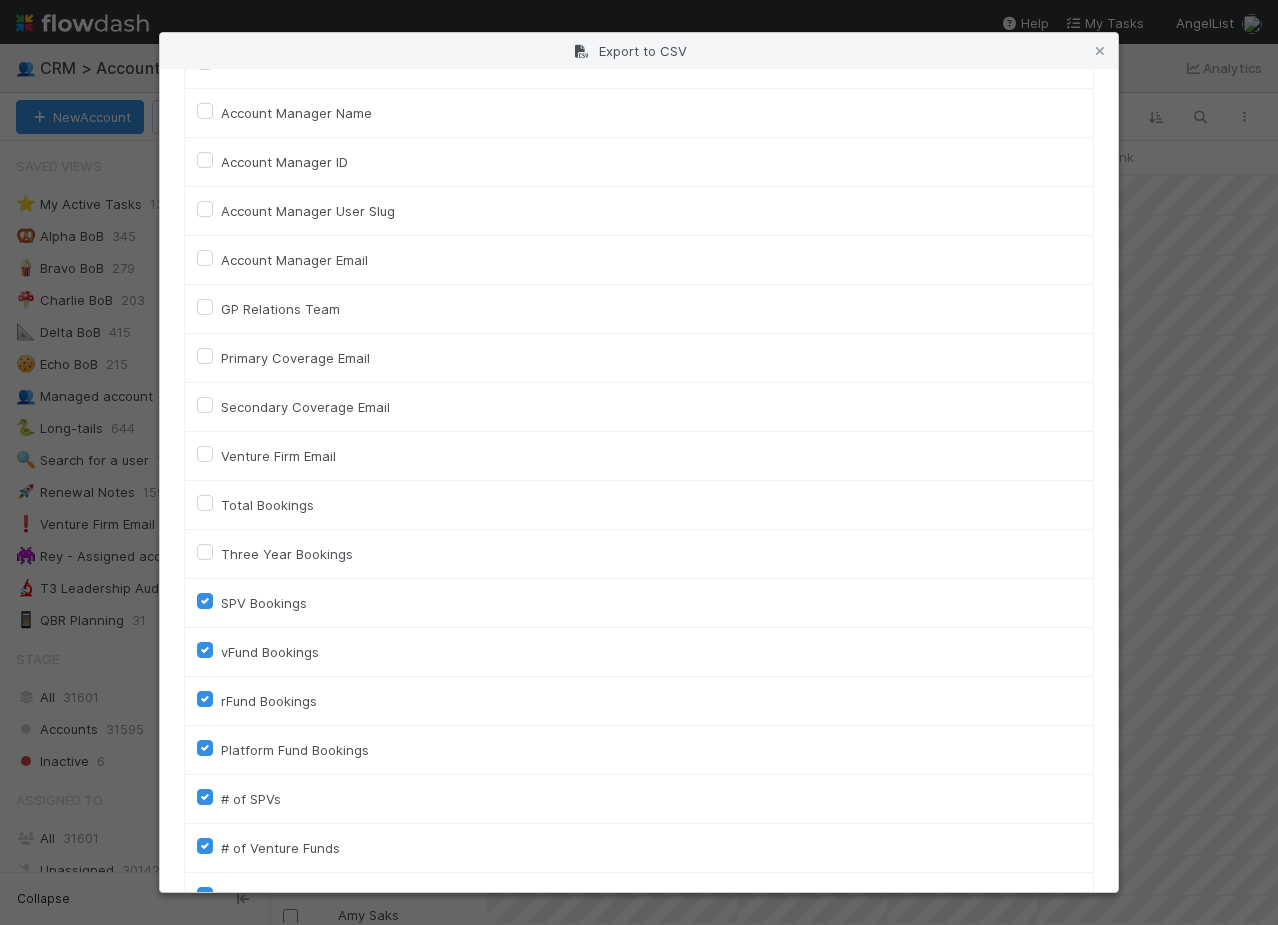 click on "SPV Bookings" at bounding box center [639, 603] 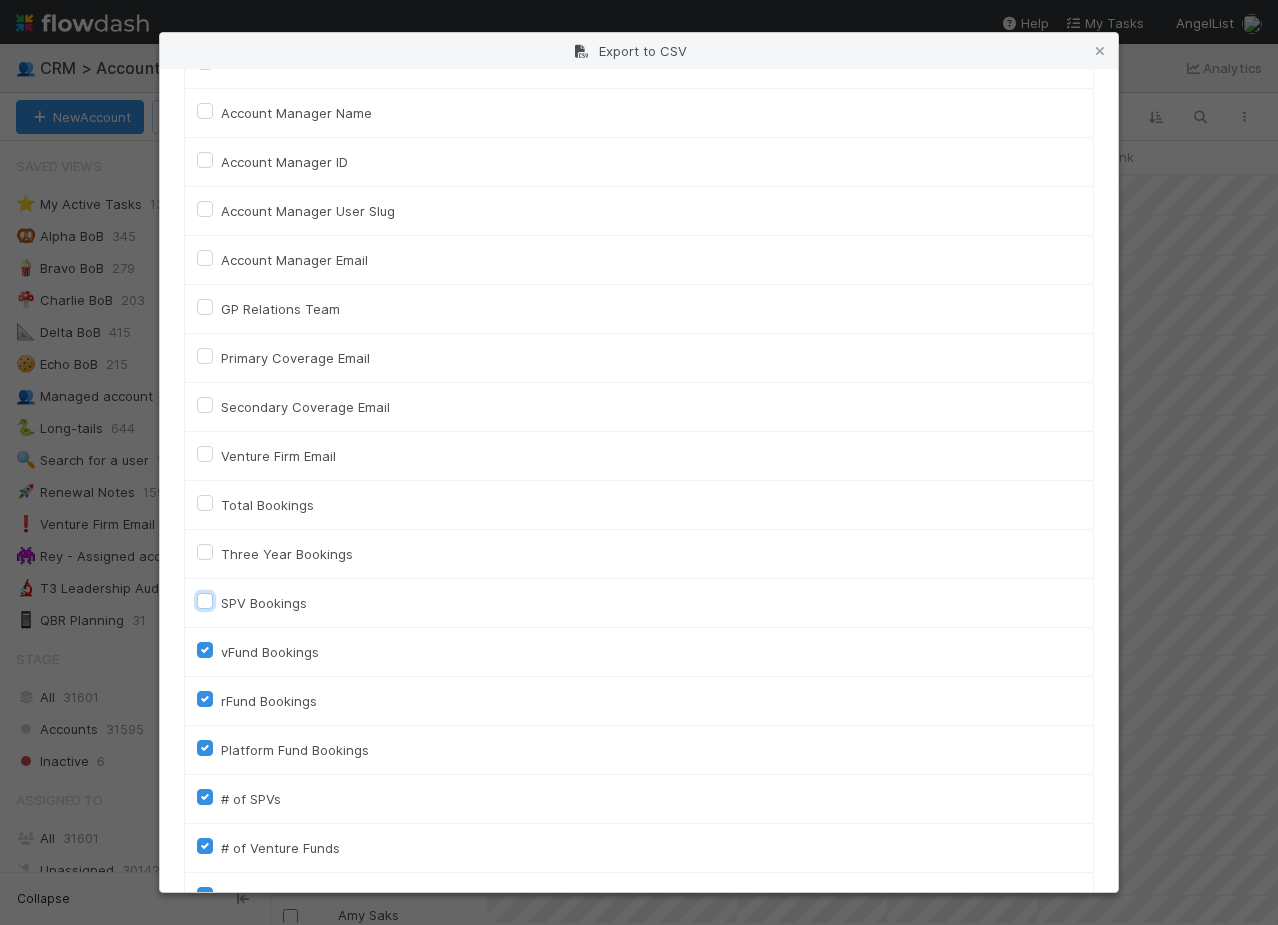 checkbox on "false" 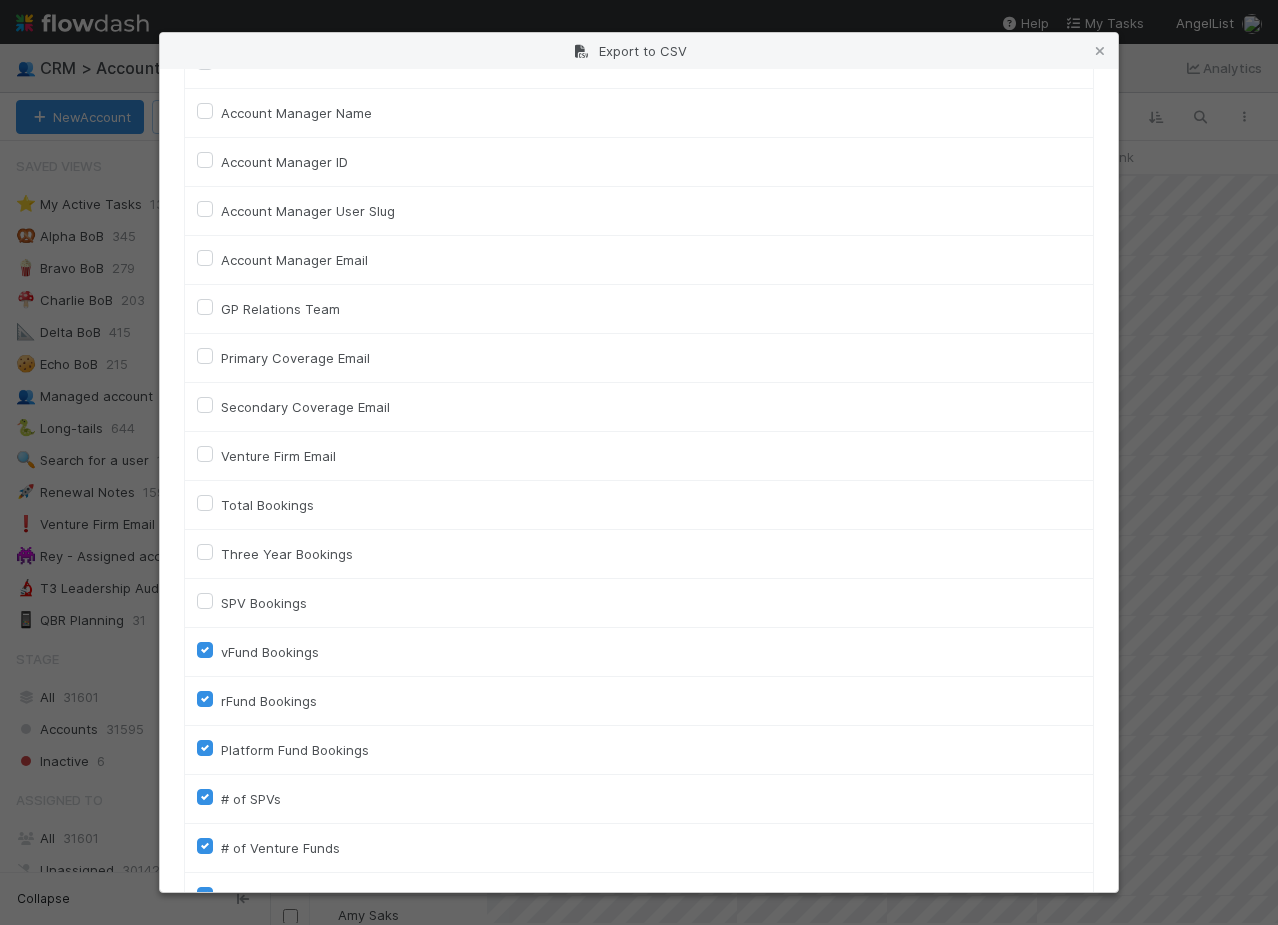click on "vFund Bookings" at bounding box center [639, 652] 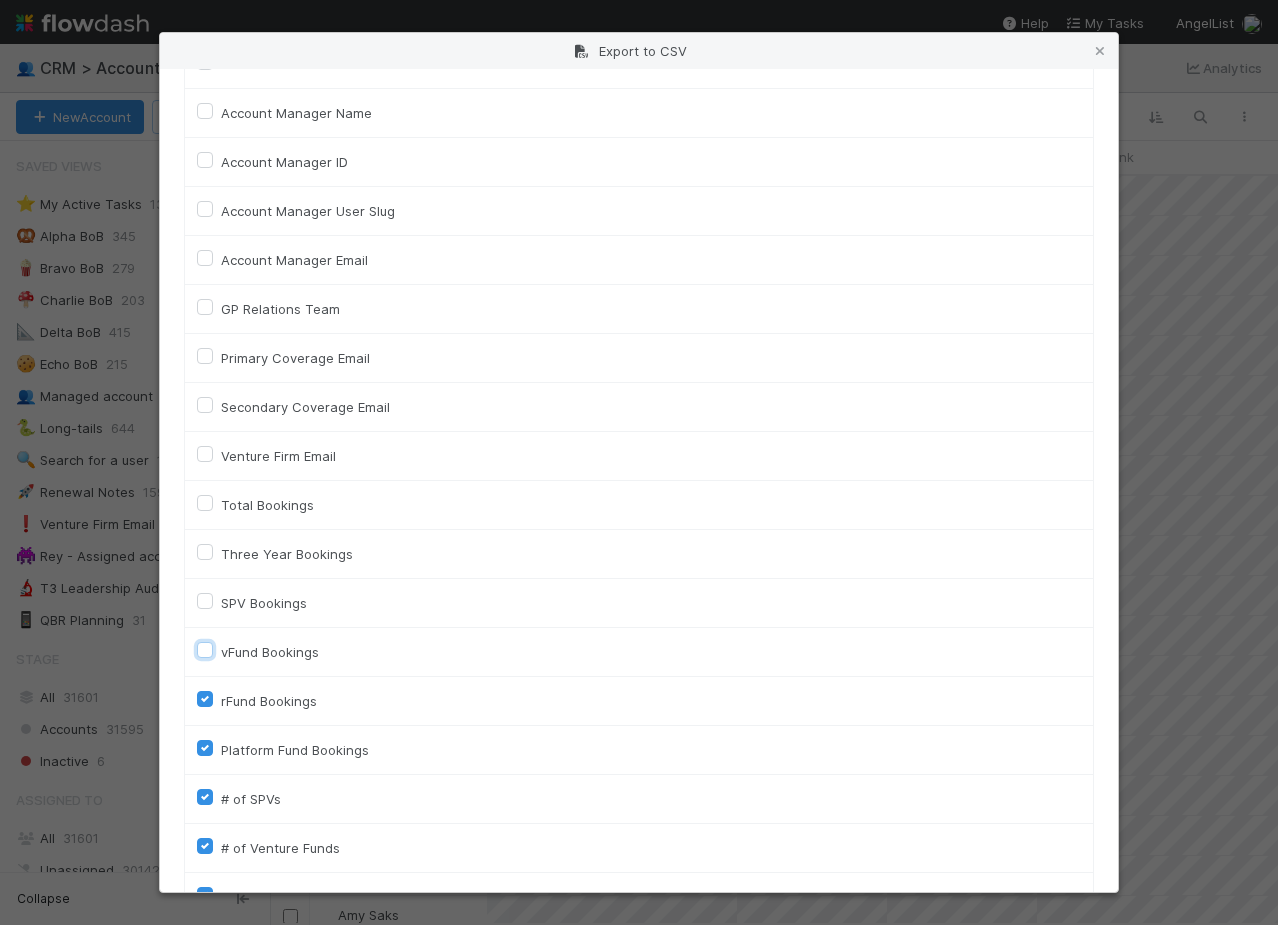 checkbox on "false" 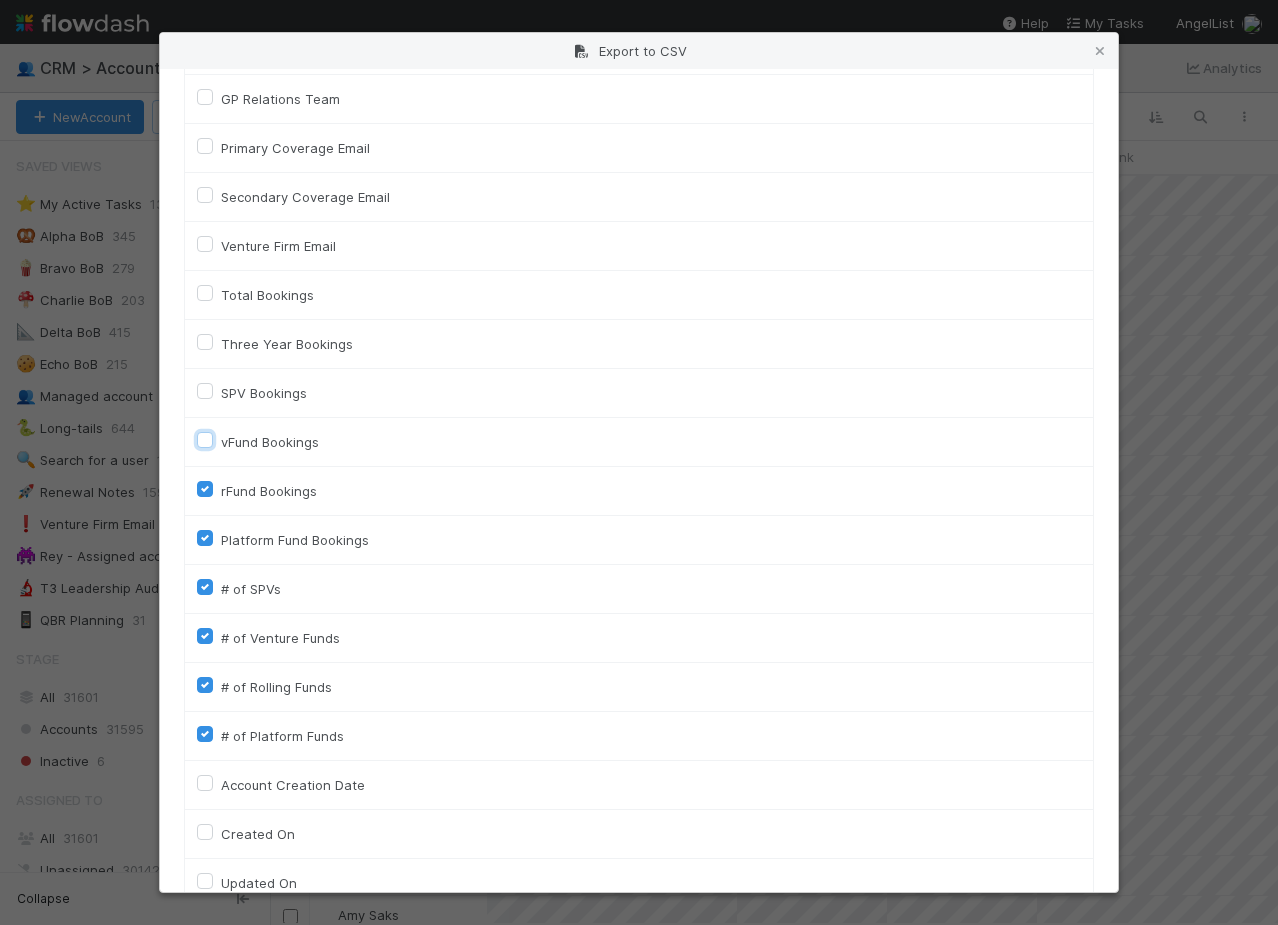 scroll, scrollTop: 752, scrollLeft: 0, axis: vertical 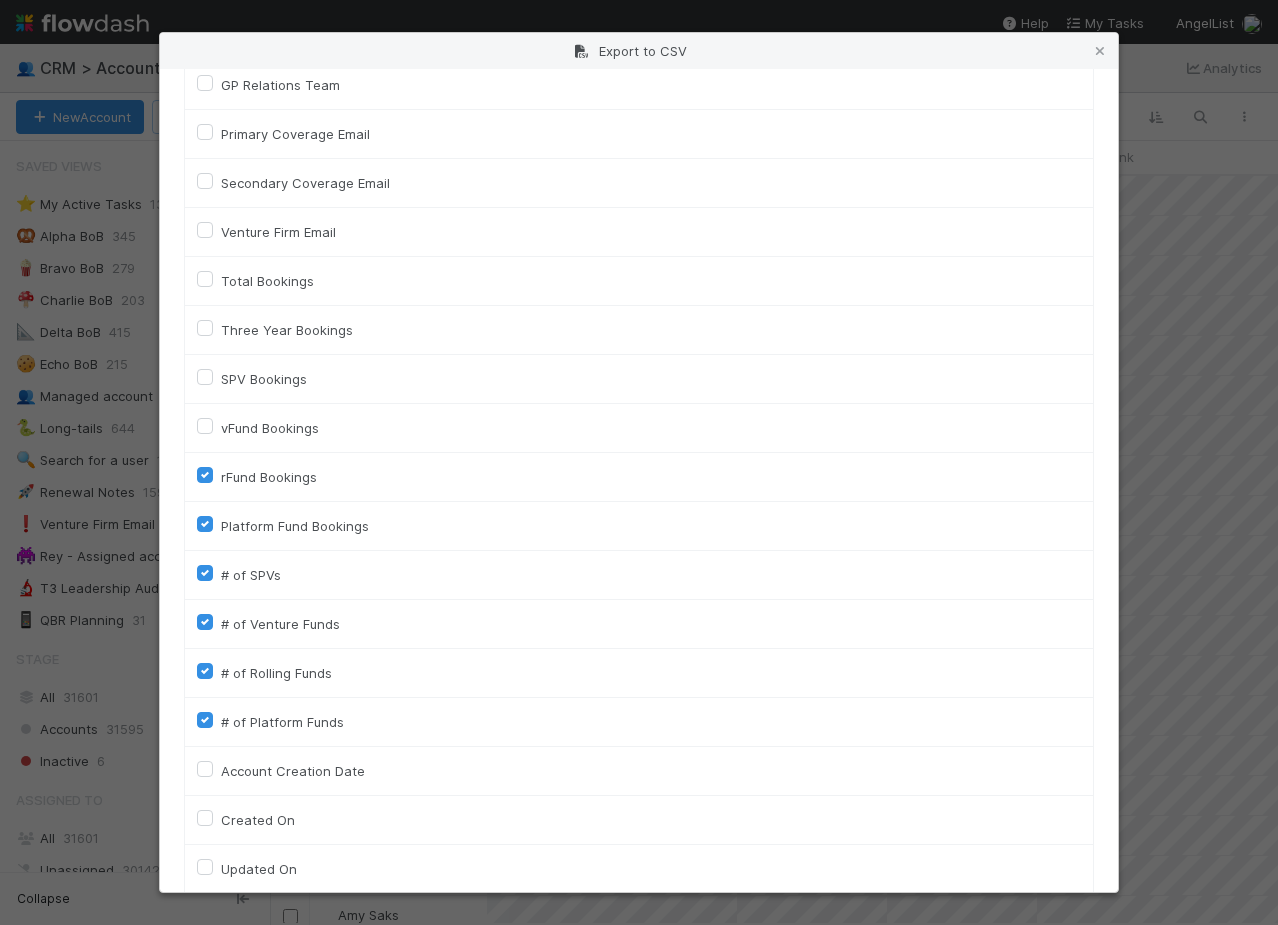 click on "rFund Bookings" at bounding box center (269, 477) 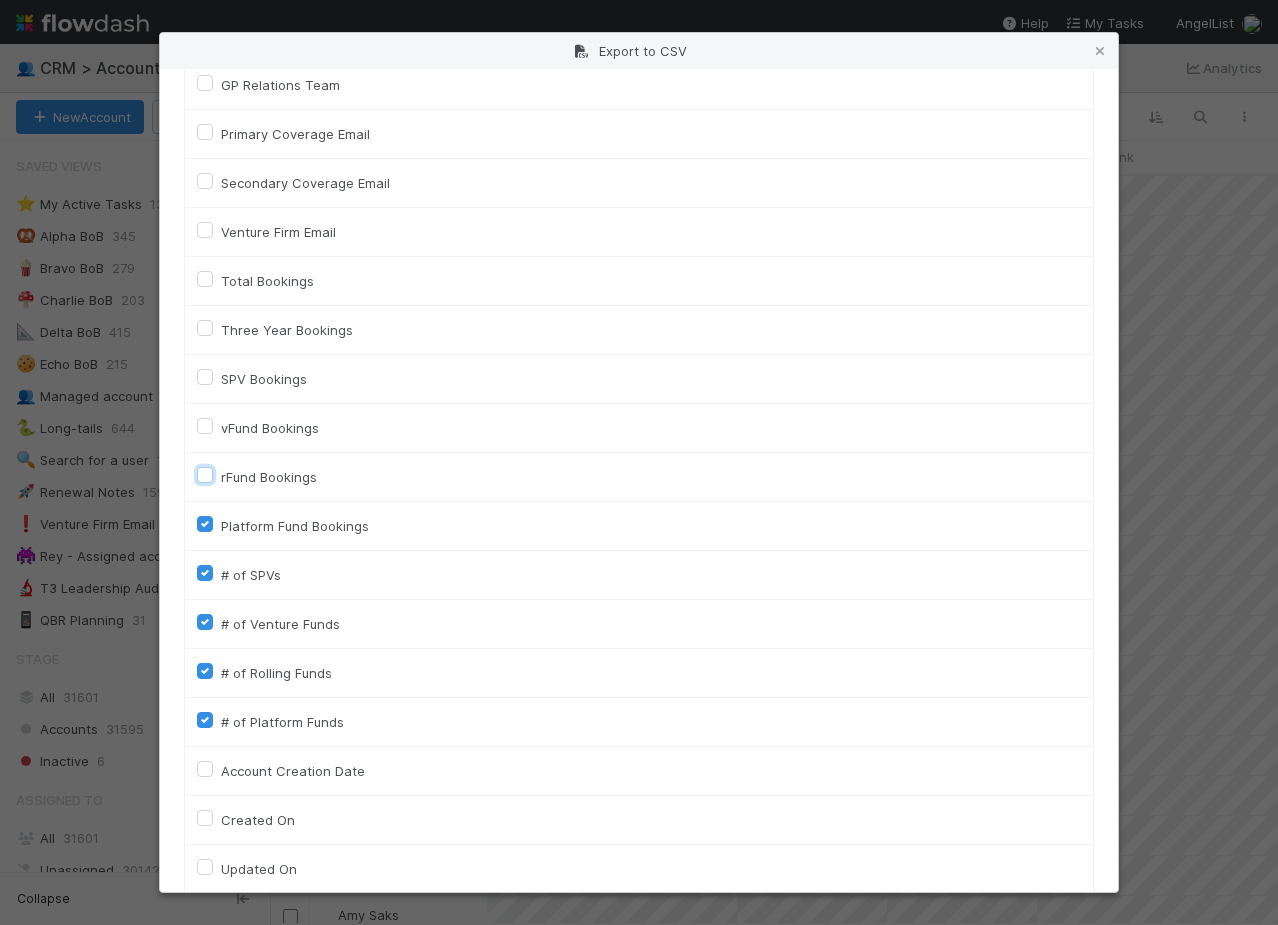 checkbox on "false" 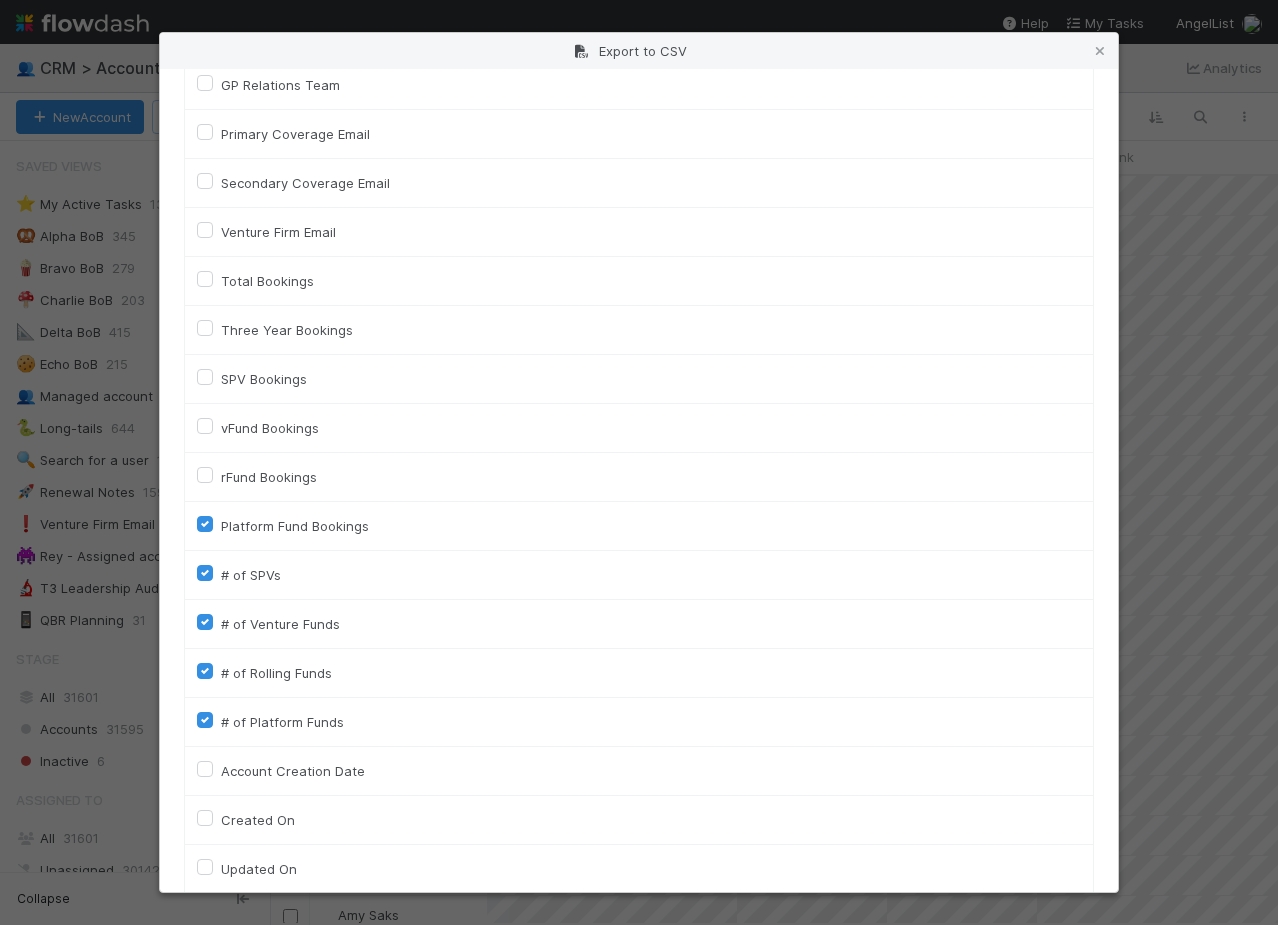 click on "Platform Fund Bookings" at bounding box center (295, 526) 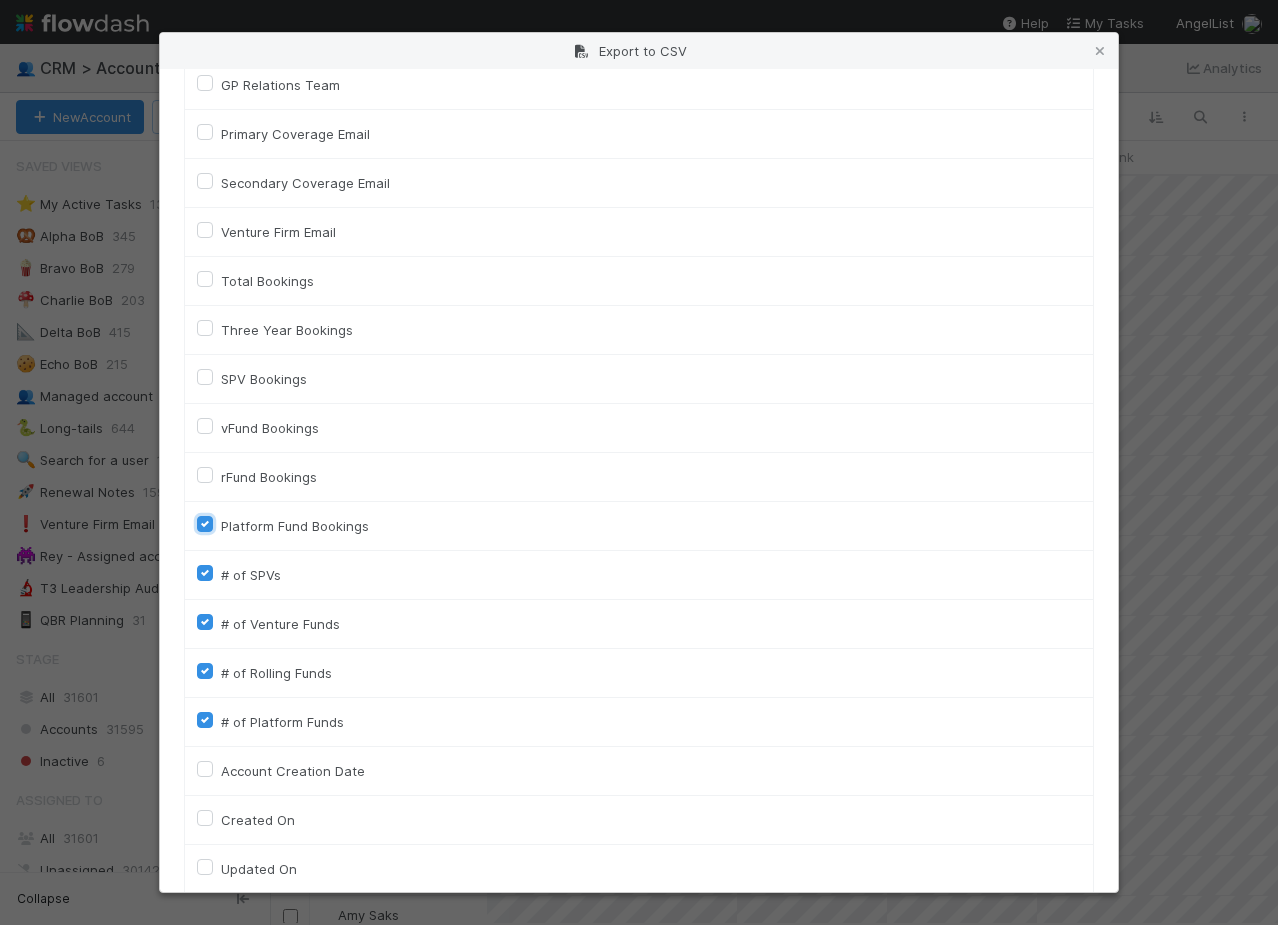 checkbox on "false" 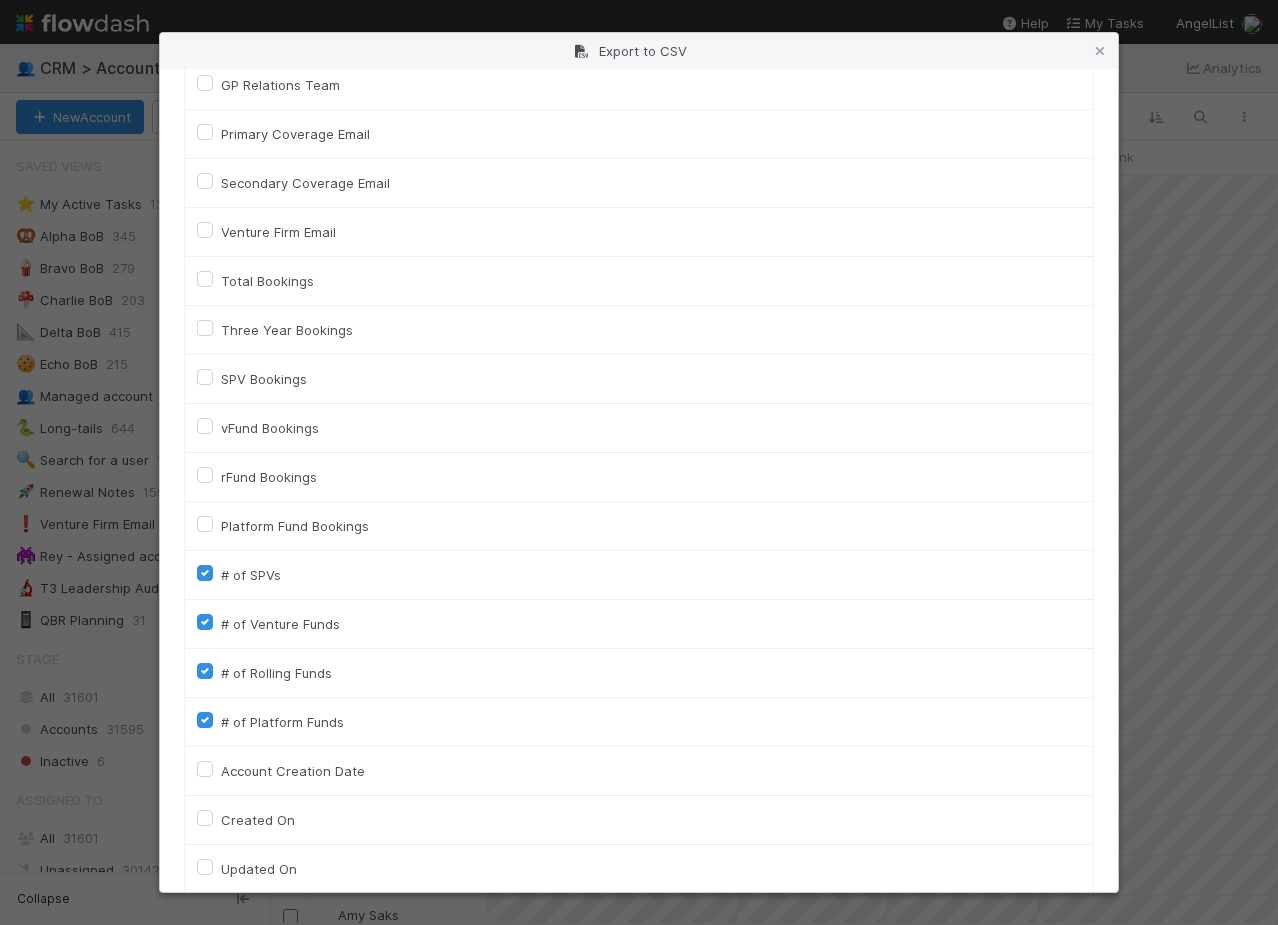 click on "# of SPVs" at bounding box center (251, 575) 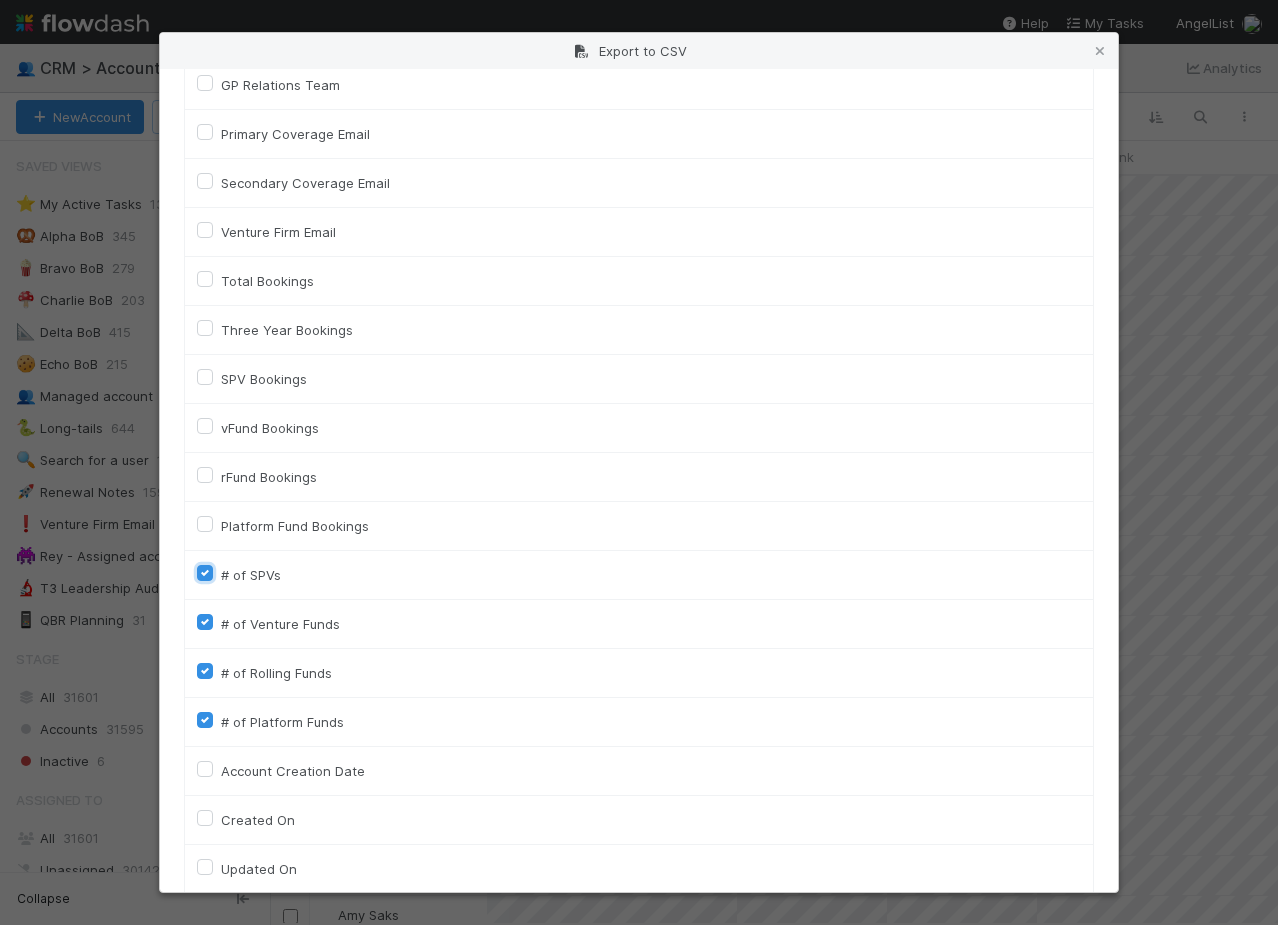 checkbox on "false" 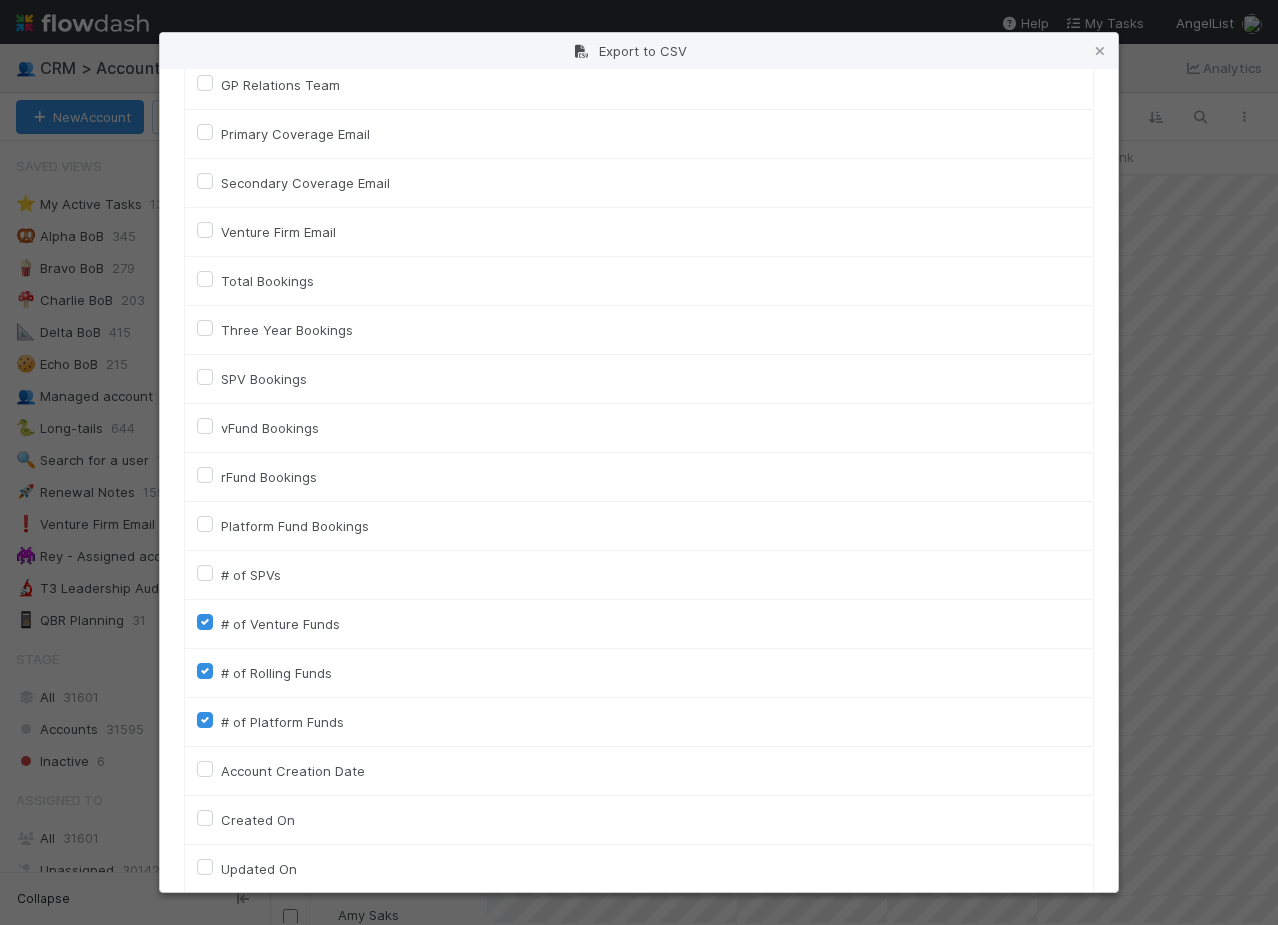 click on "# of Venture Funds" at bounding box center (639, 624) 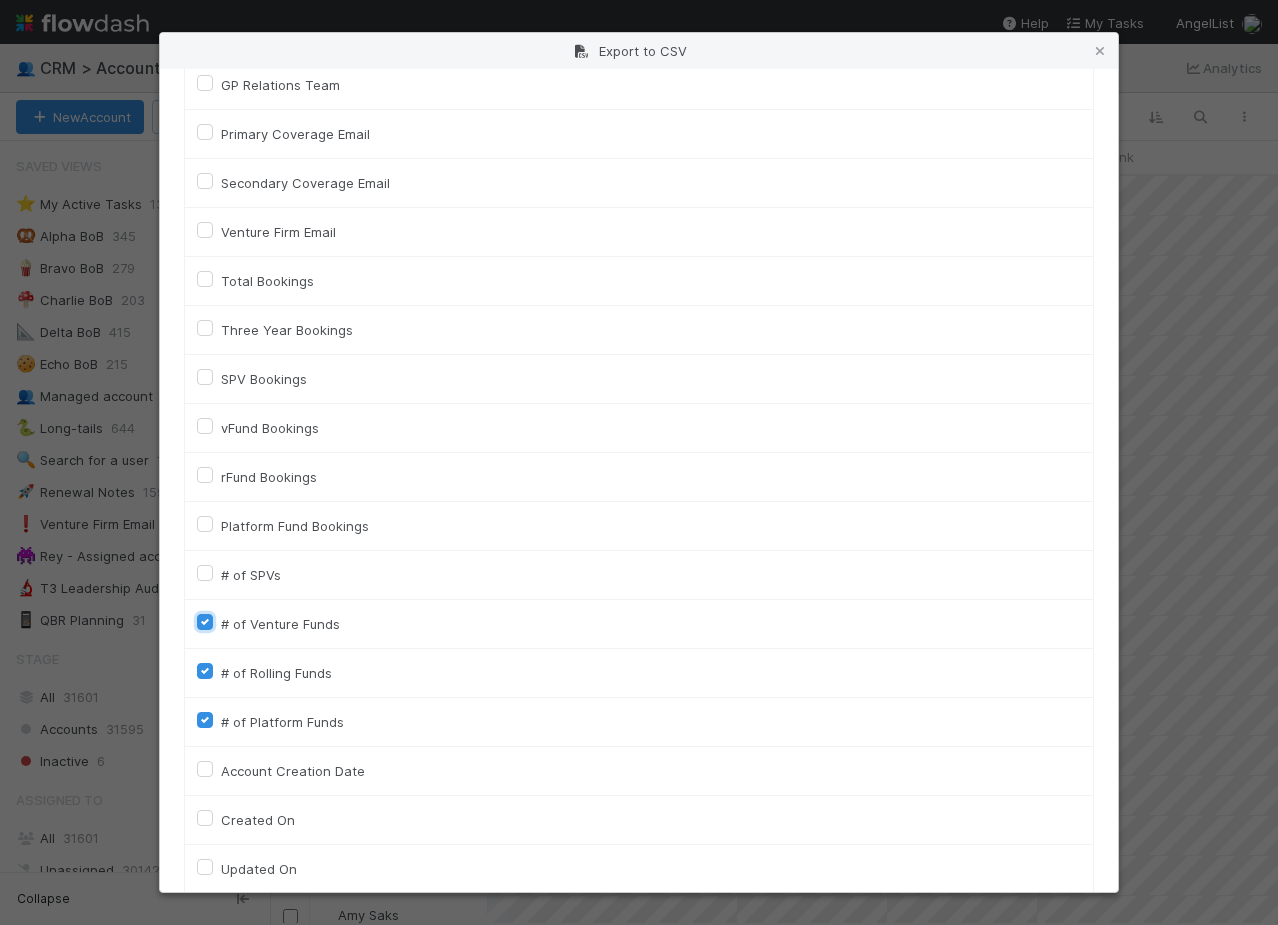 checkbox on "false" 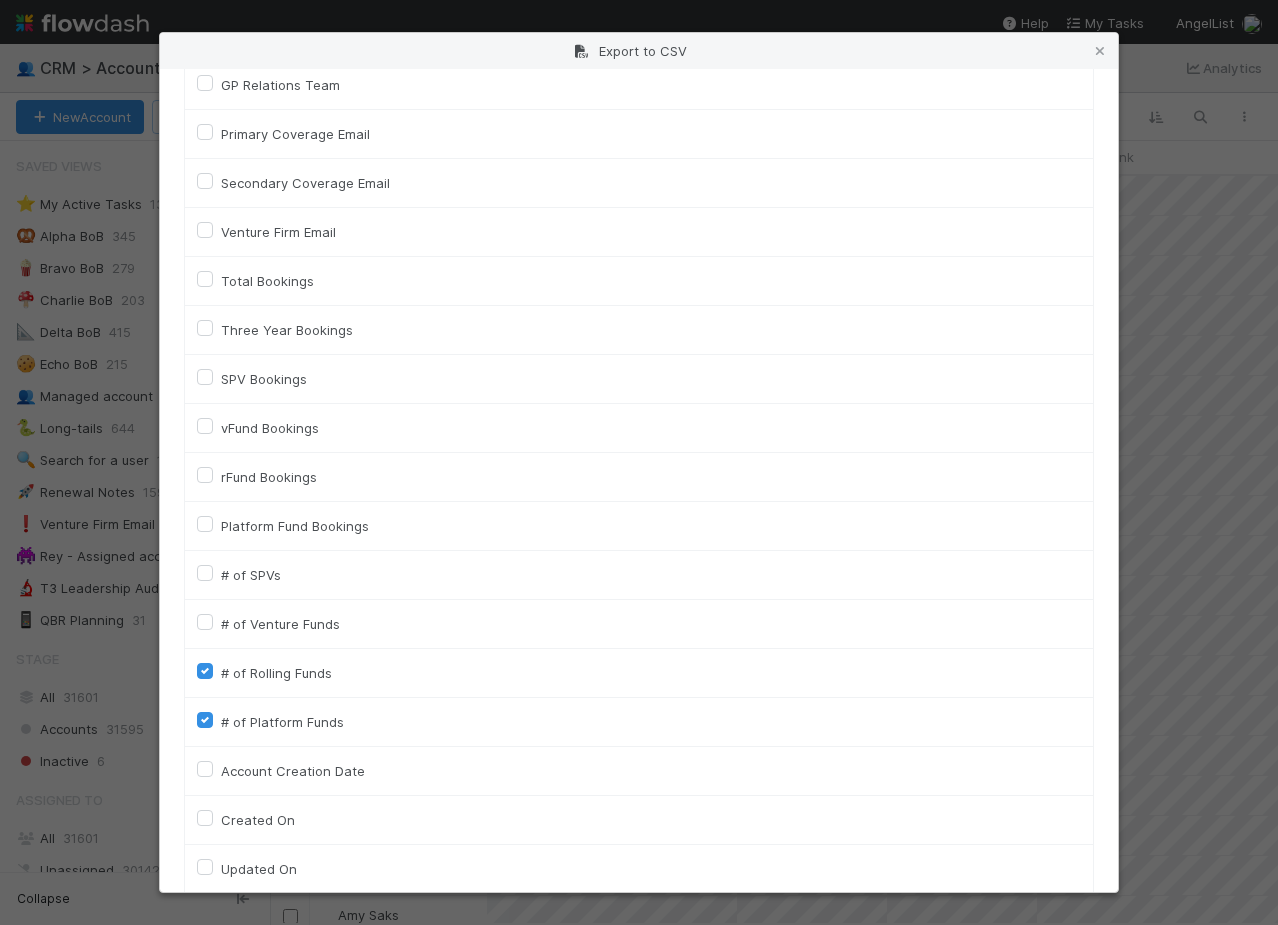 click on "# of Rolling Funds" at bounding box center (276, 673) 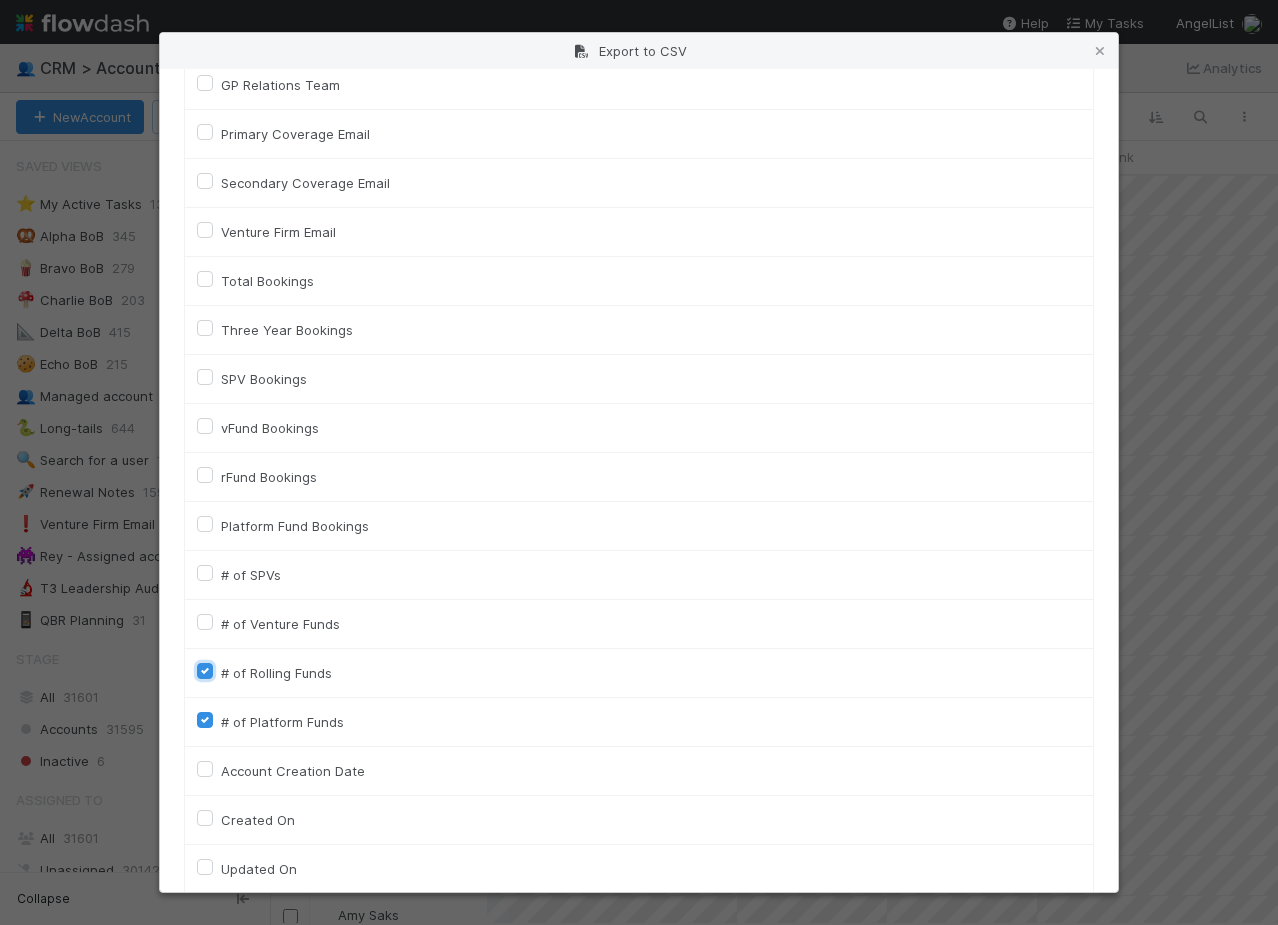 click on "# of Rolling Funds" at bounding box center [205, 670] 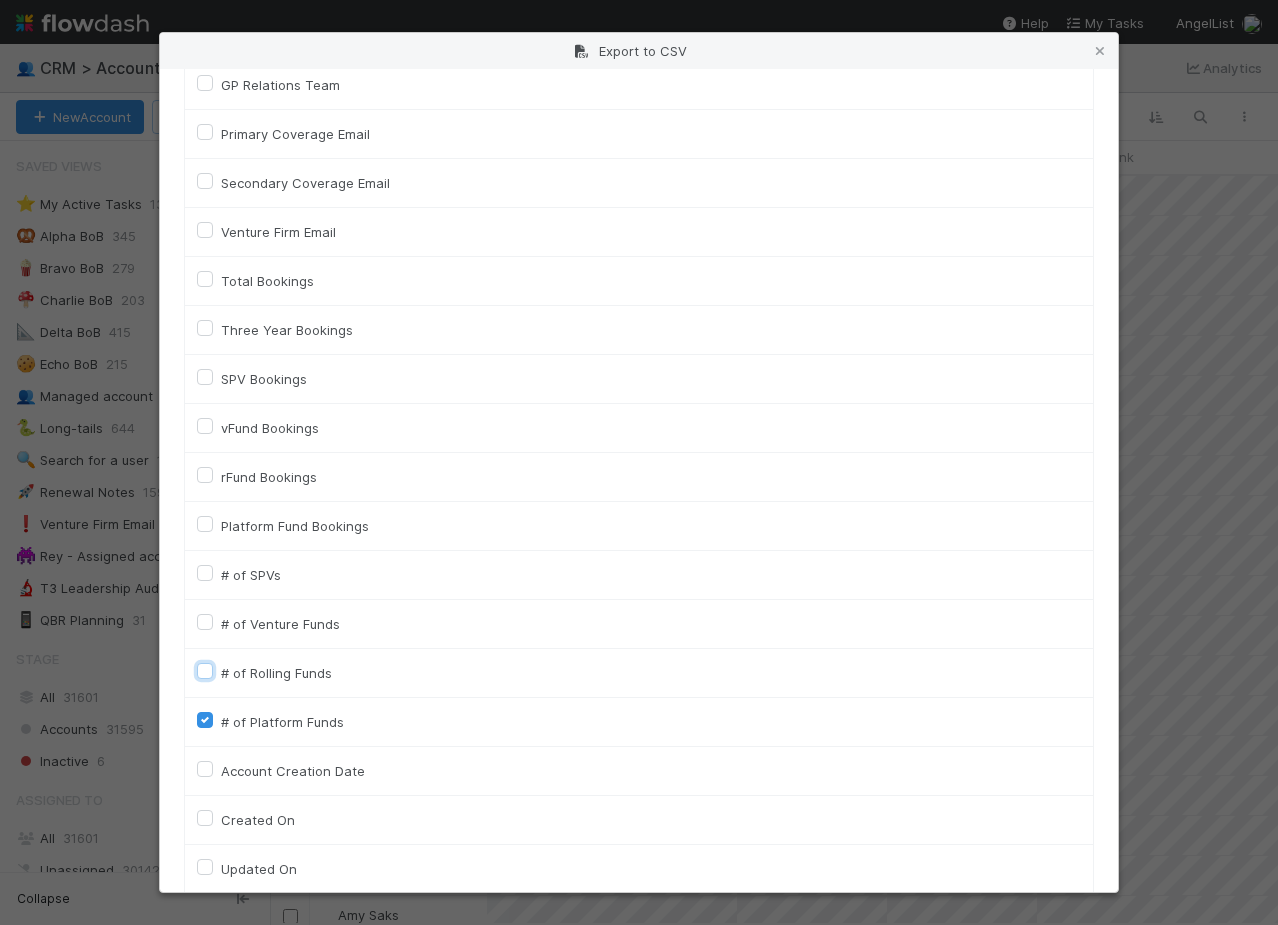 checkbox on "false" 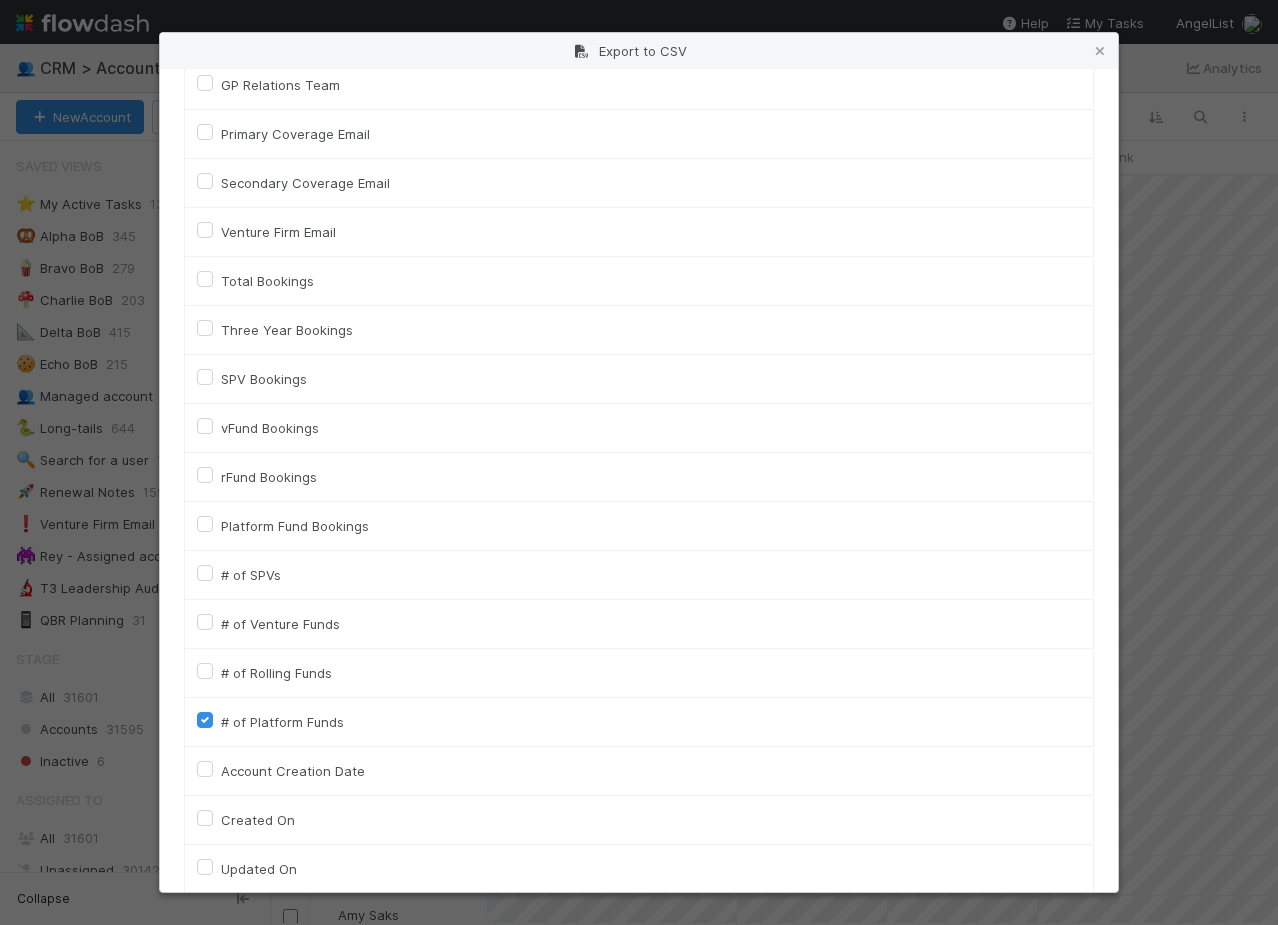 click on "# of Platform Funds" at bounding box center (282, 722) 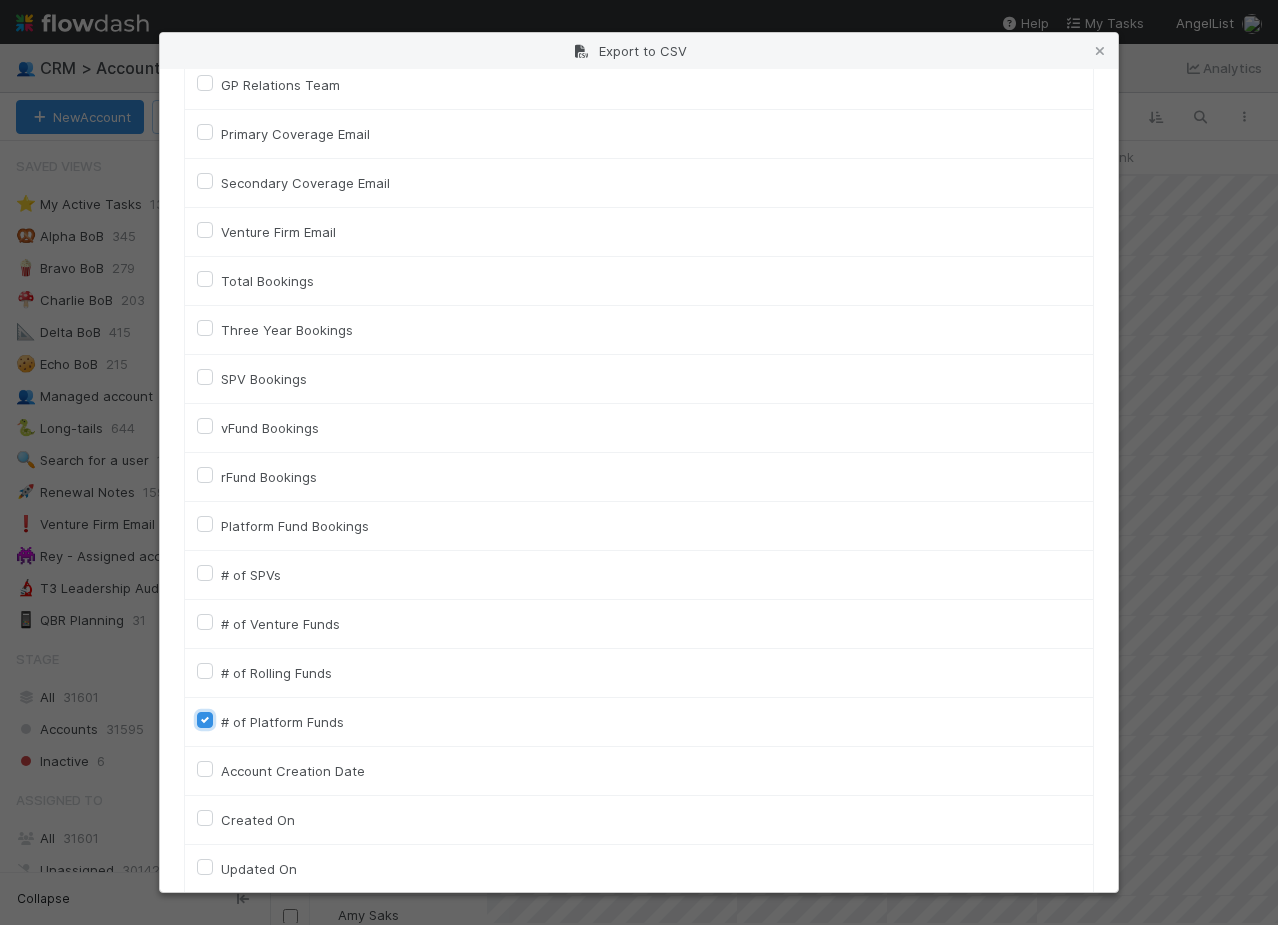 checkbox on "false" 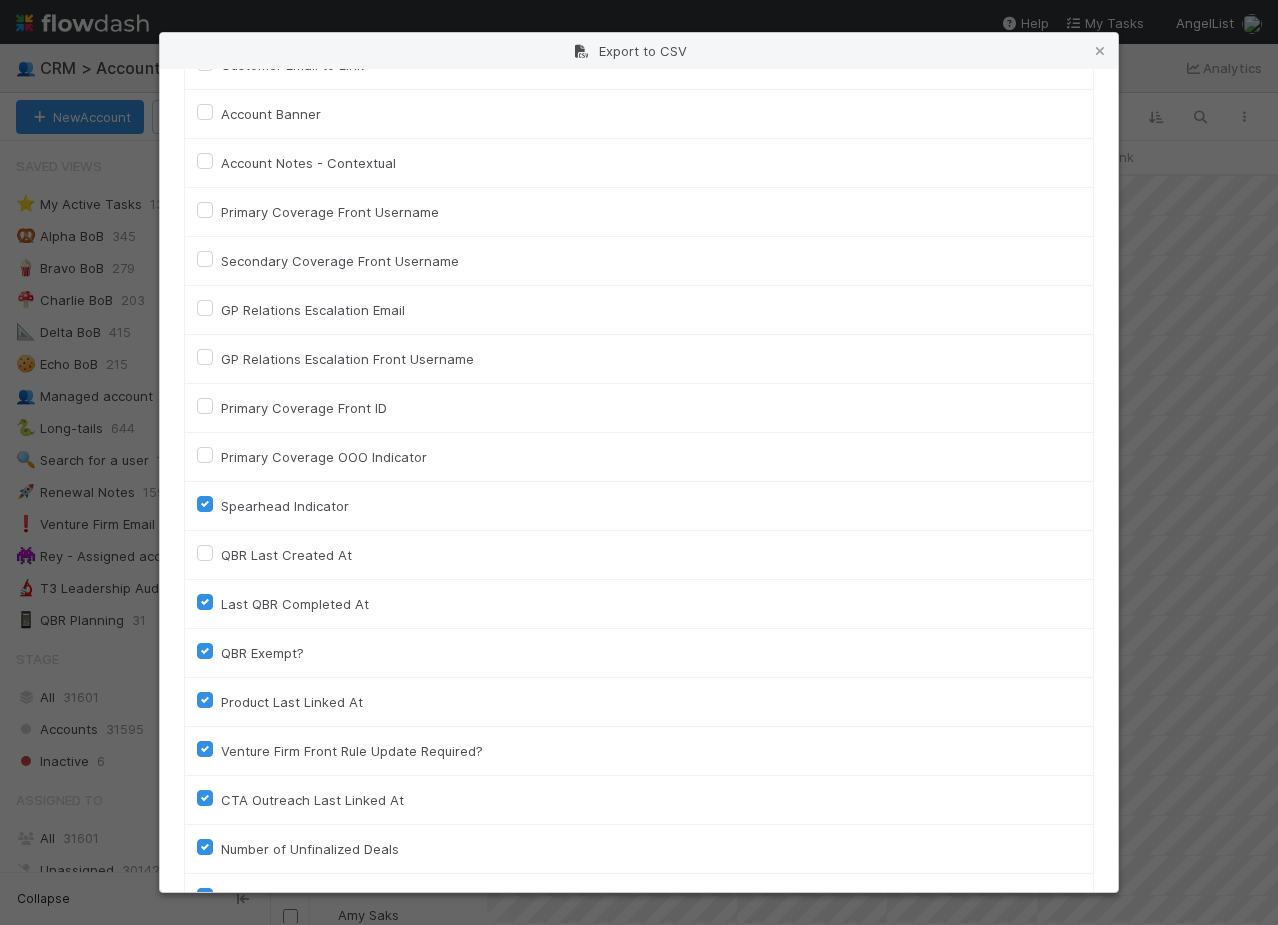 scroll, scrollTop: 2070, scrollLeft: 0, axis: vertical 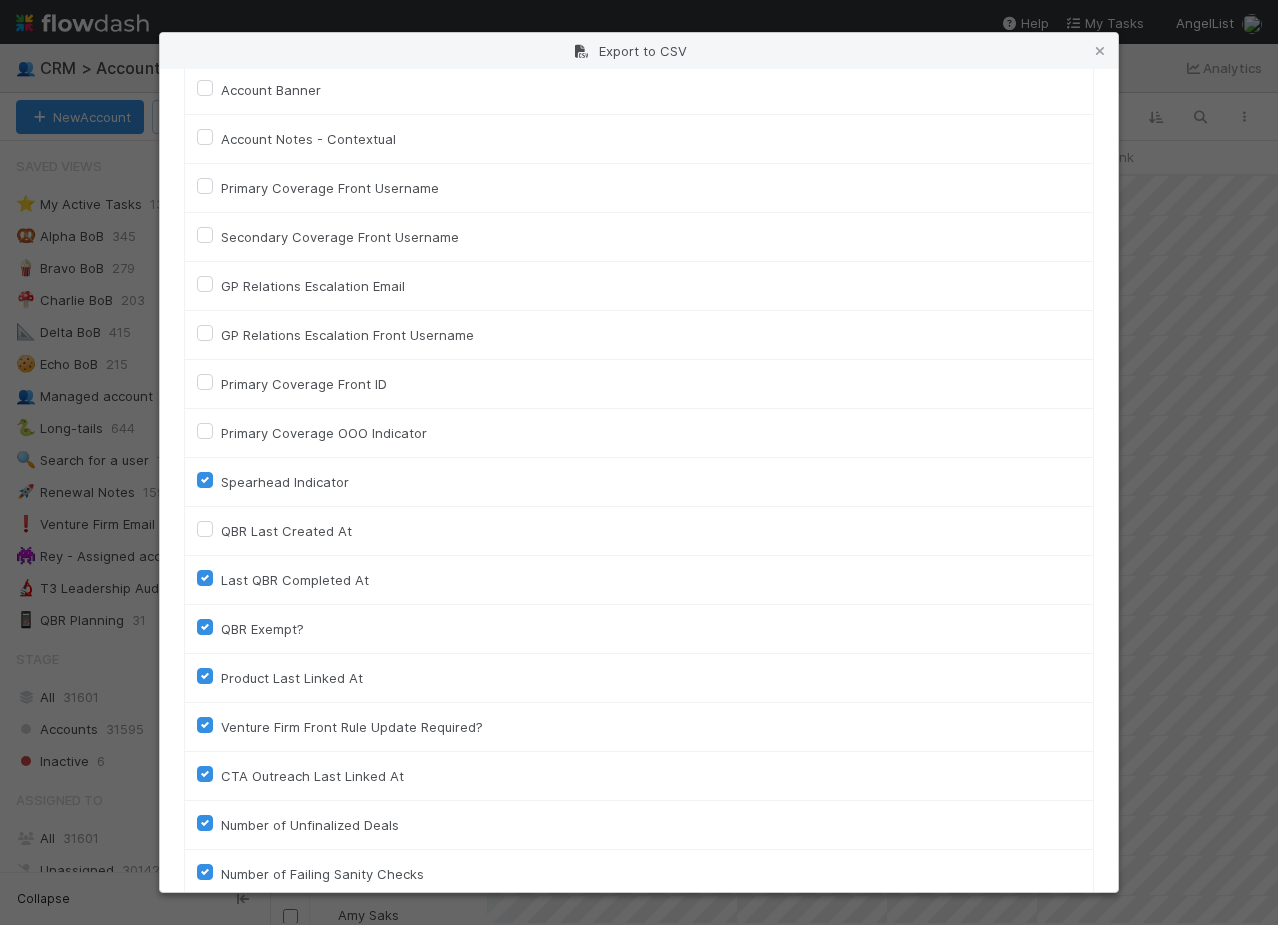 click on "Spearhead Indicator" at bounding box center (285, 482) 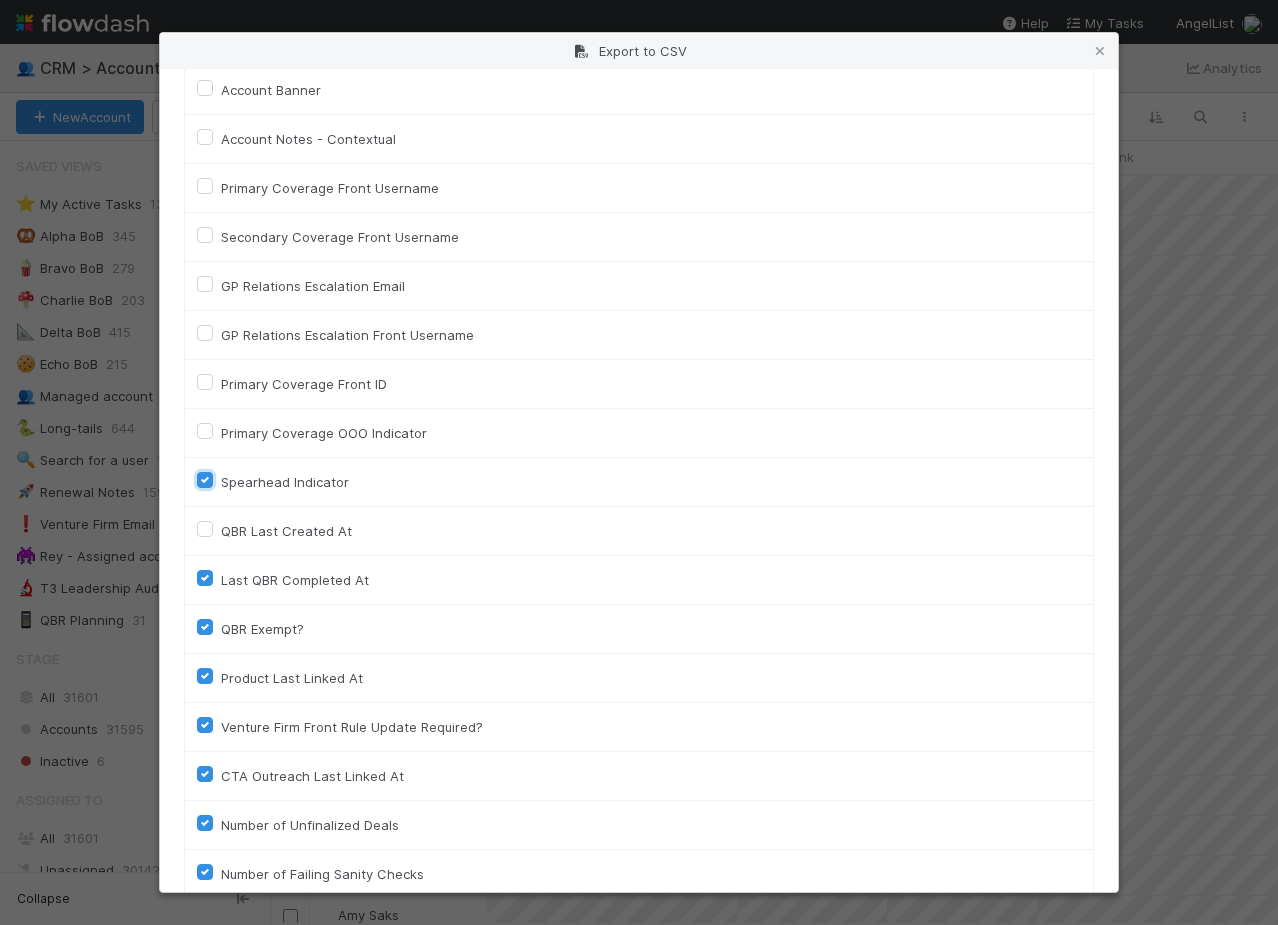 checkbox on "false" 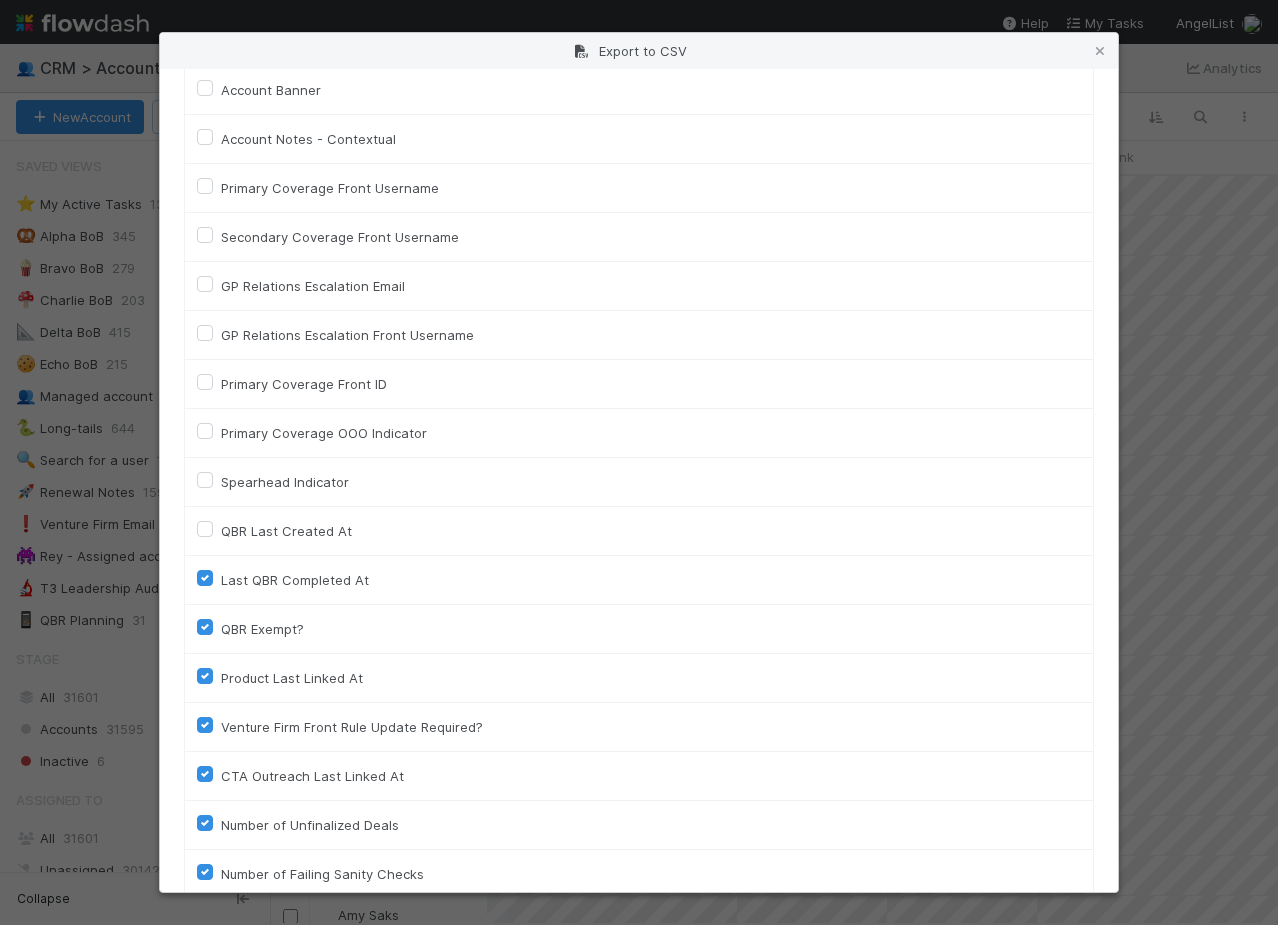 click on "Last QBR Completed At" at bounding box center (295, 580) 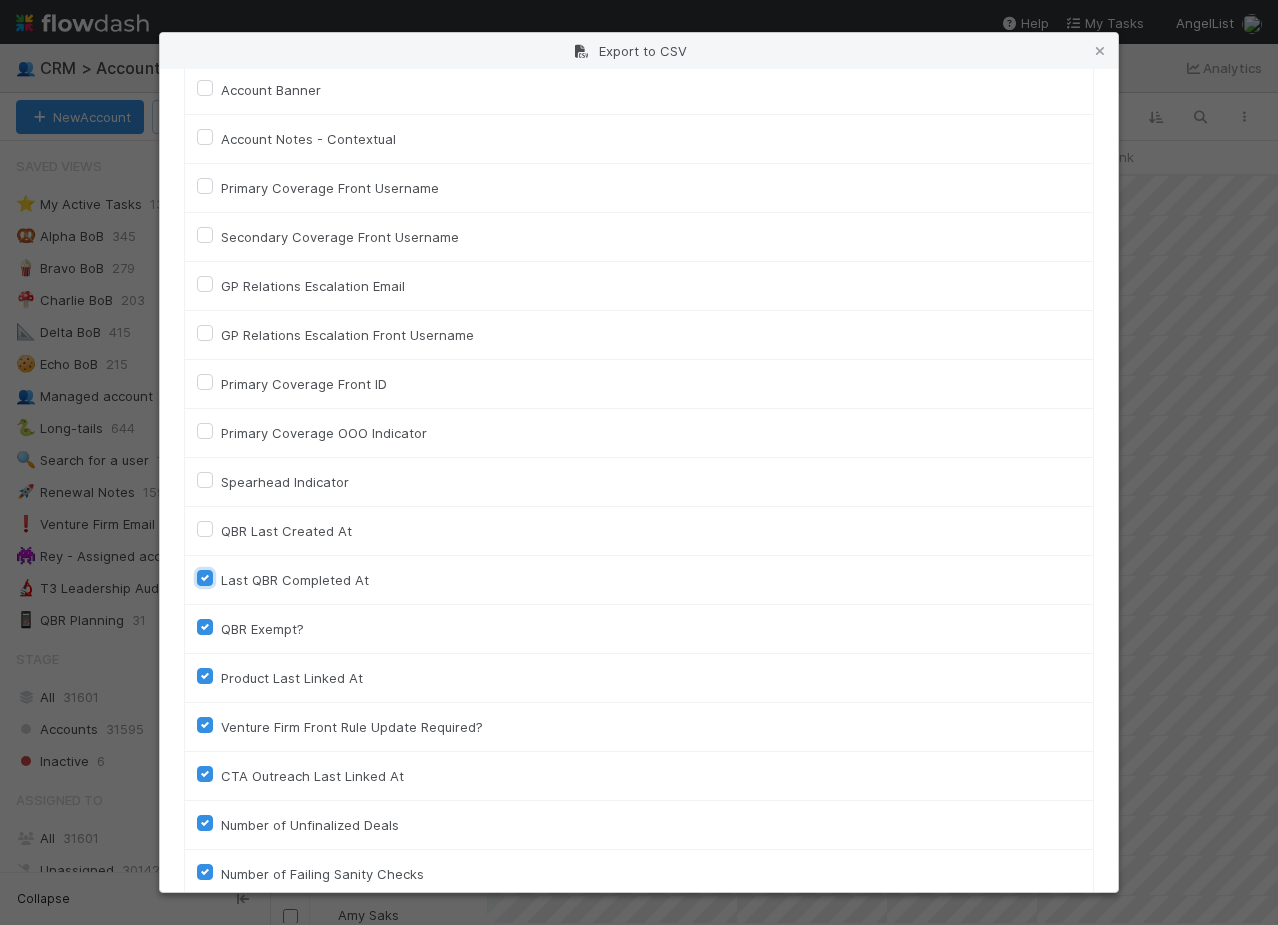 click on "Last QBR Completed At" at bounding box center [205, 577] 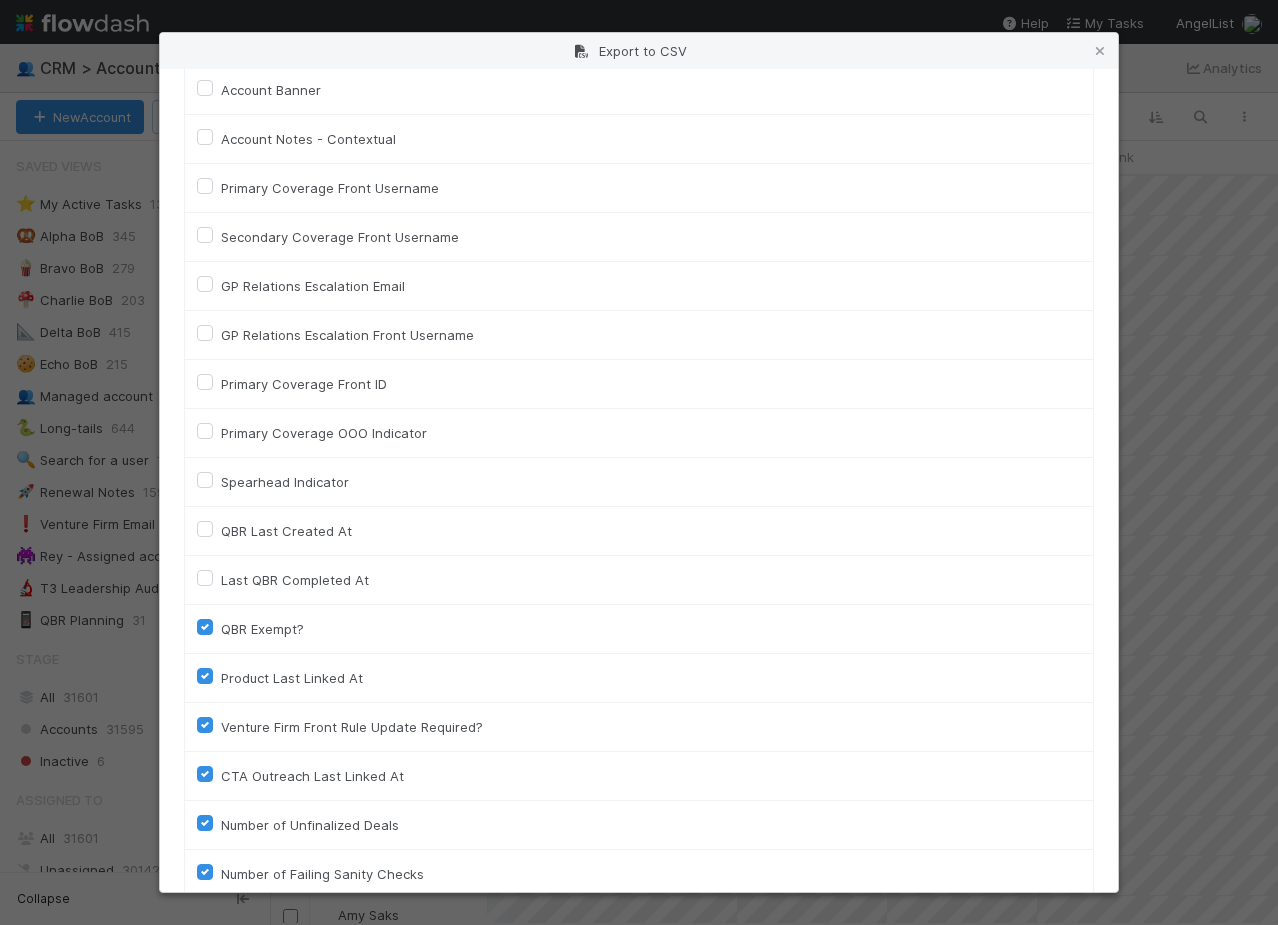 click on "QBR Exempt?" at bounding box center [262, 629] 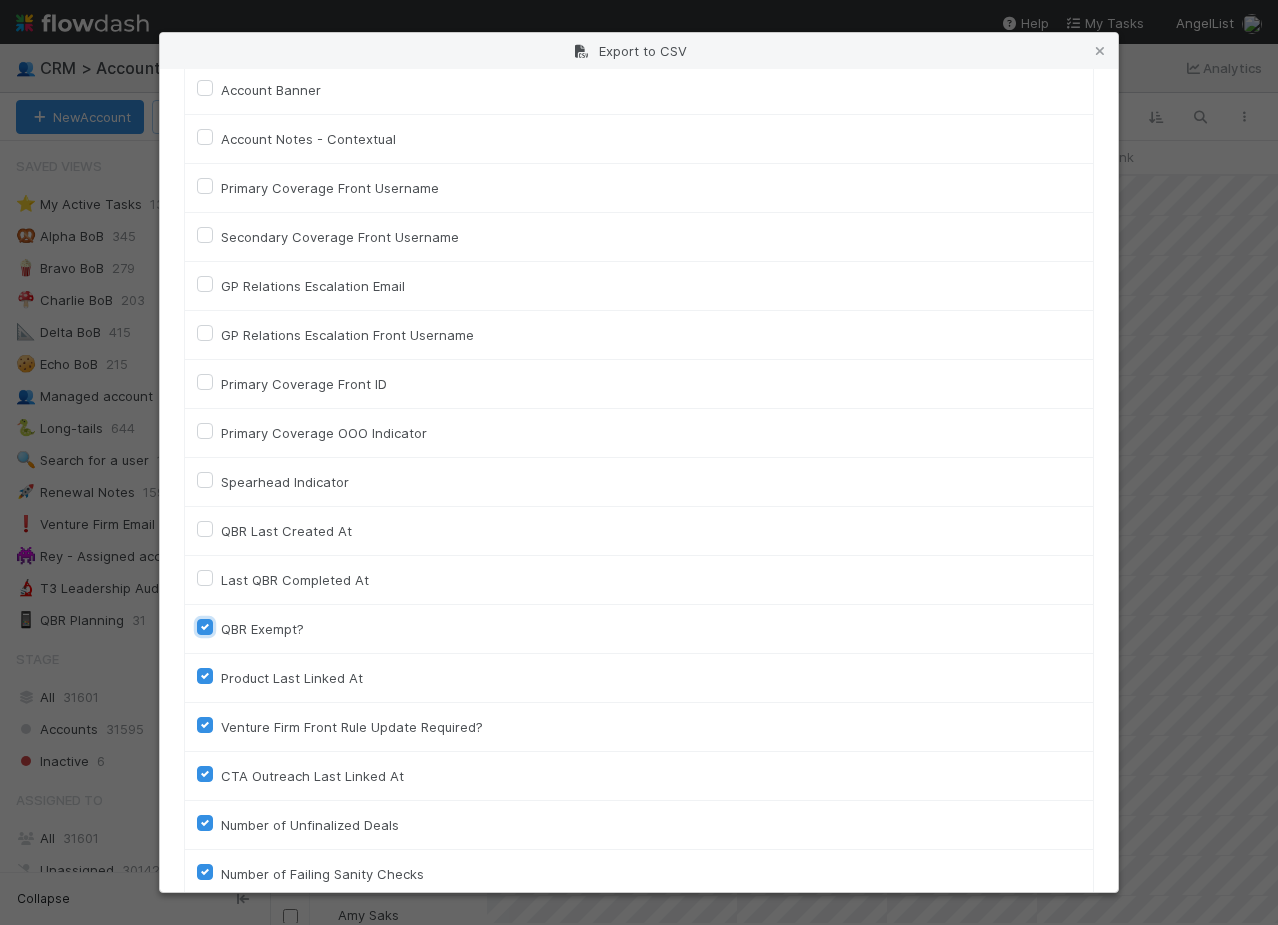click on "QBR Exempt?" at bounding box center (205, 626) 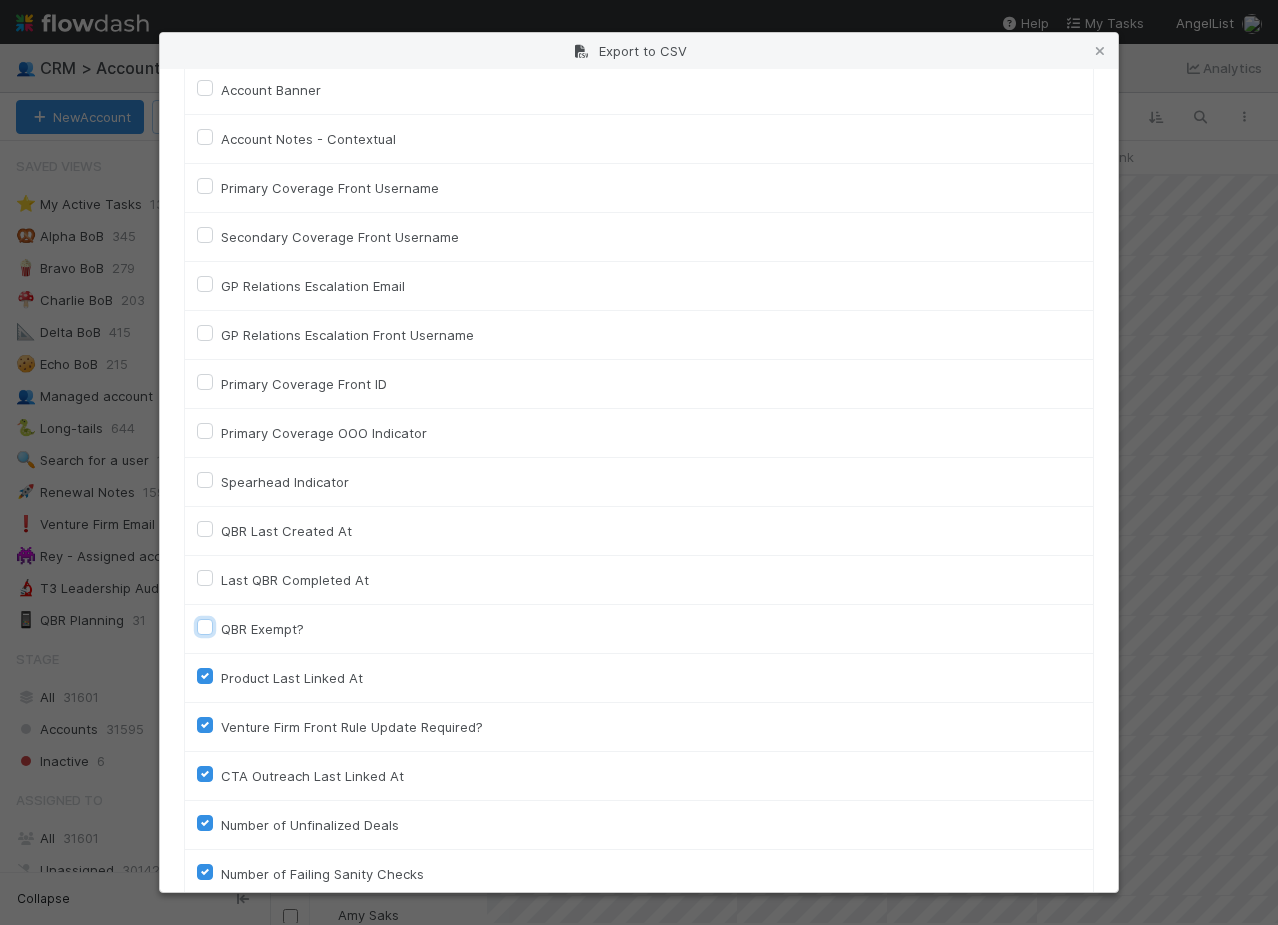 checkbox on "false" 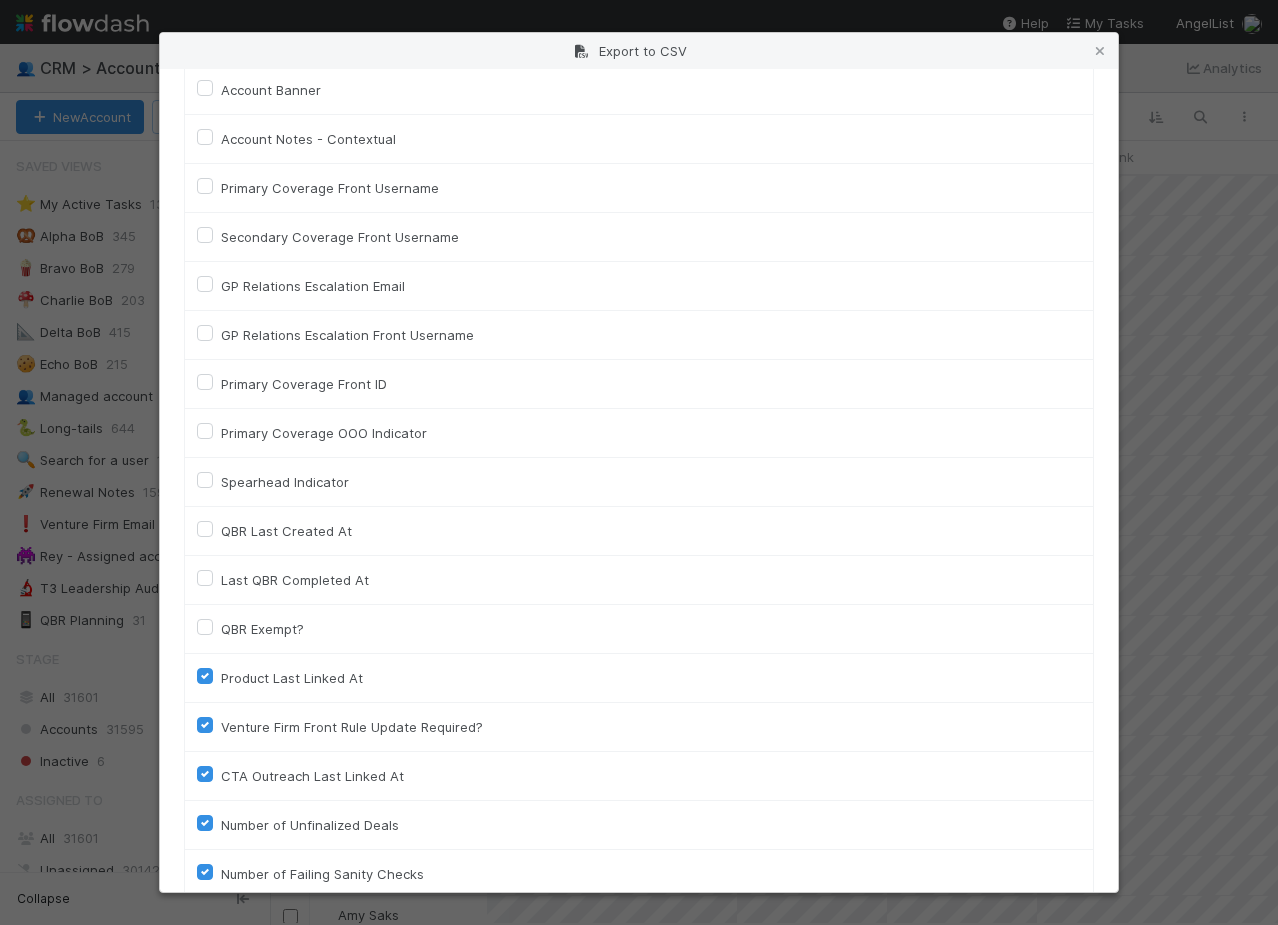 click on "Product Last Linked At" at bounding box center [292, 678] 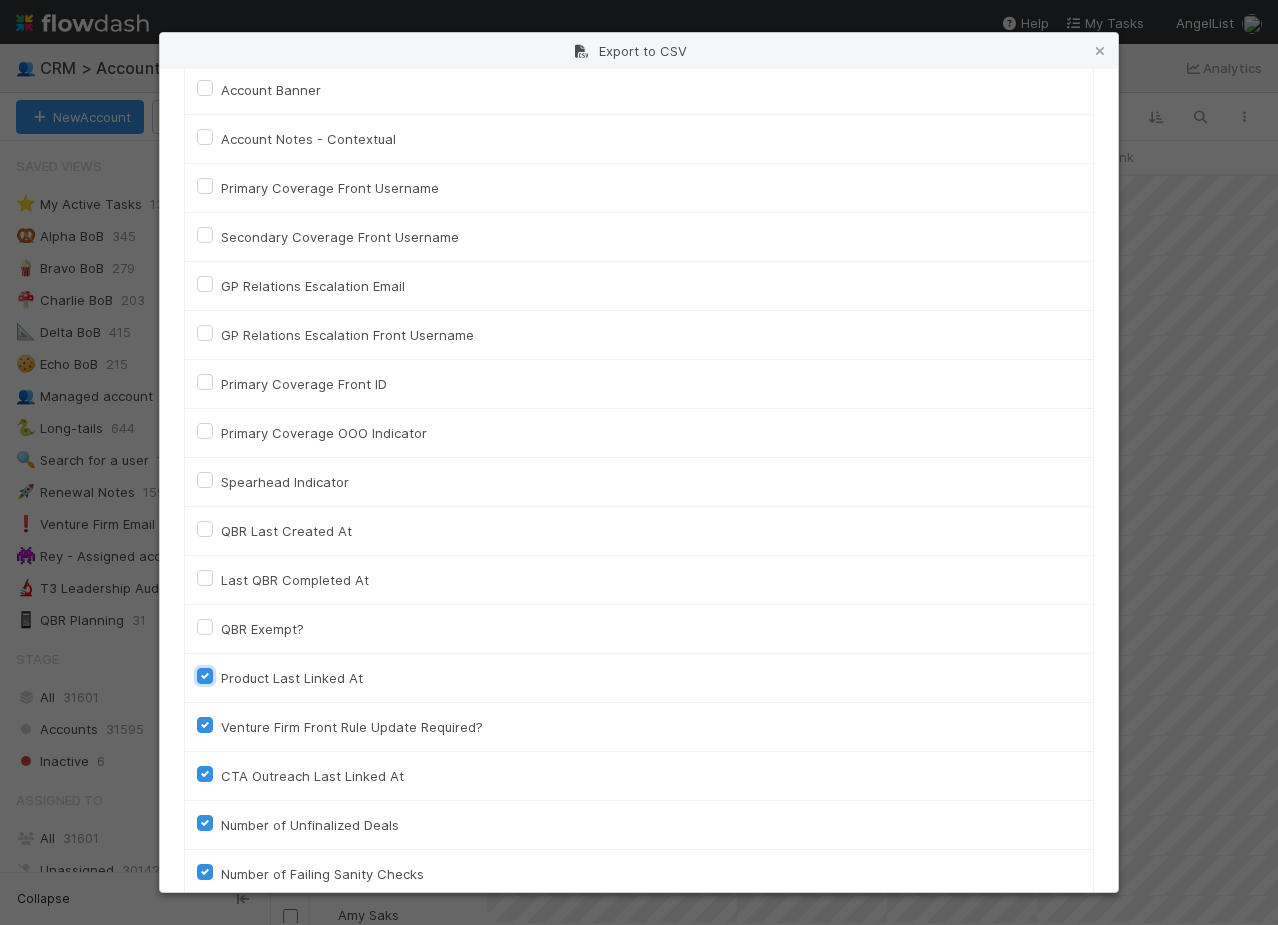 checkbox on "false" 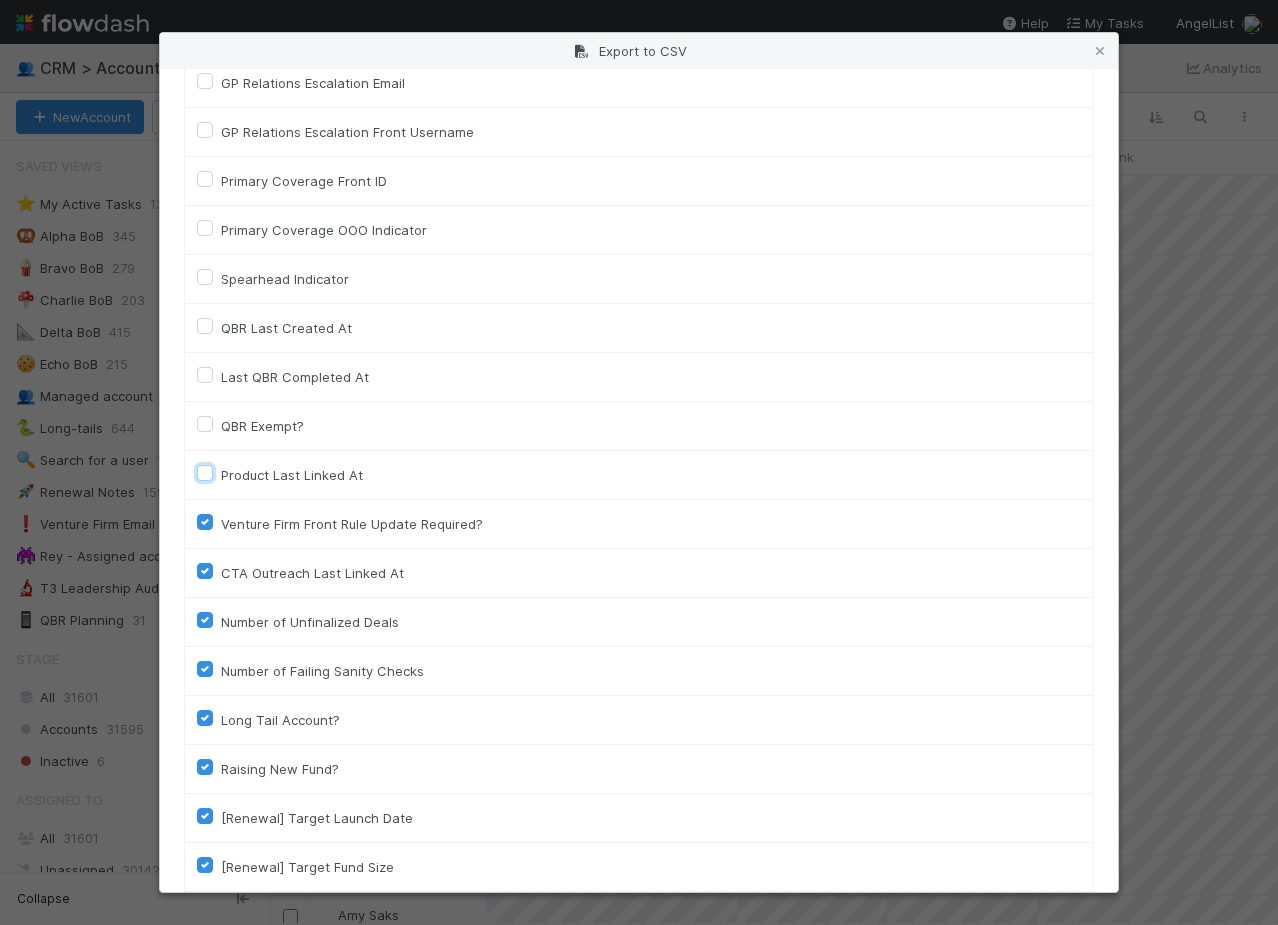 scroll, scrollTop: 2276, scrollLeft: 0, axis: vertical 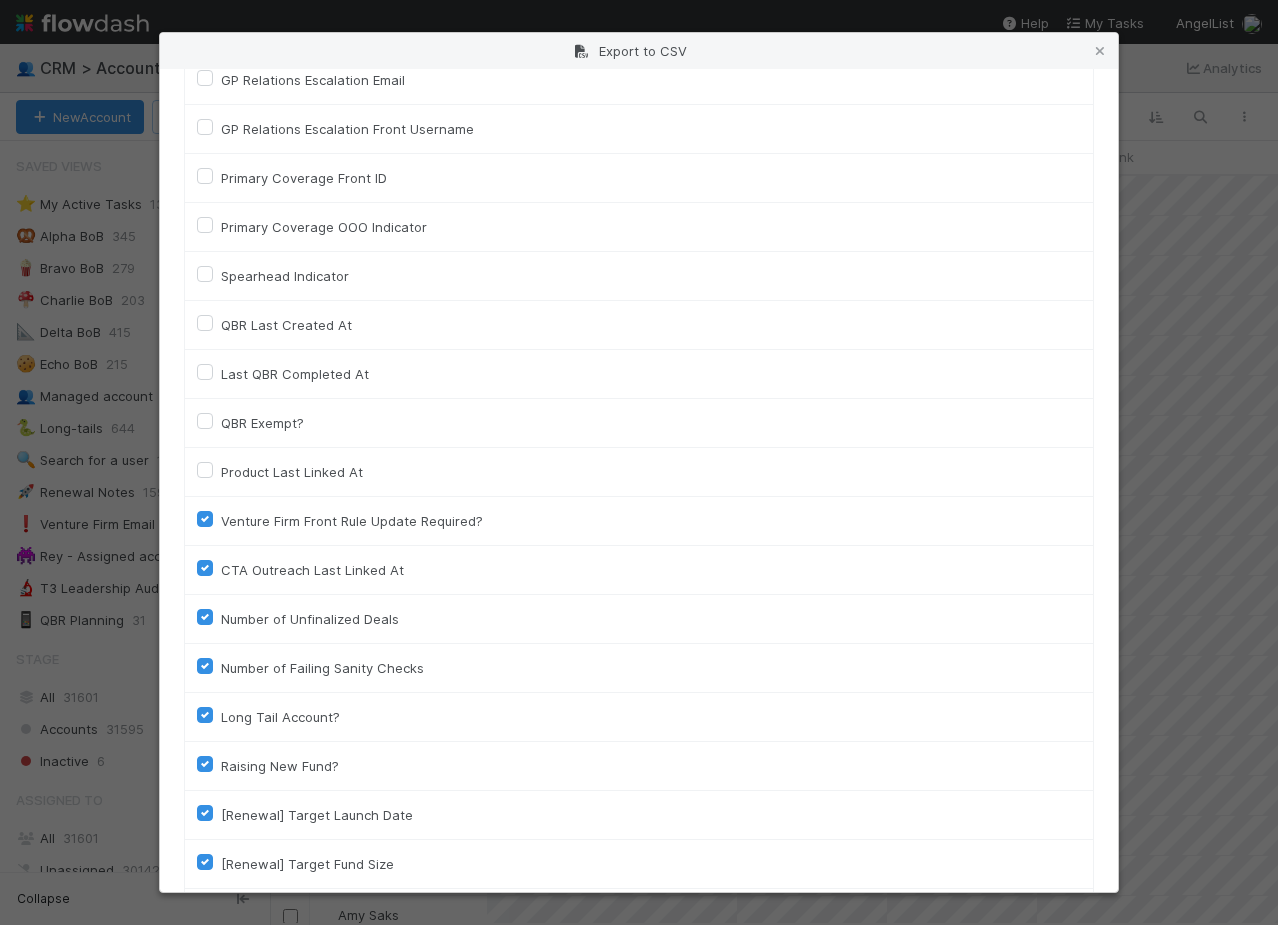 click on "CTA Outreach Last Linked At" at bounding box center (639, 570) 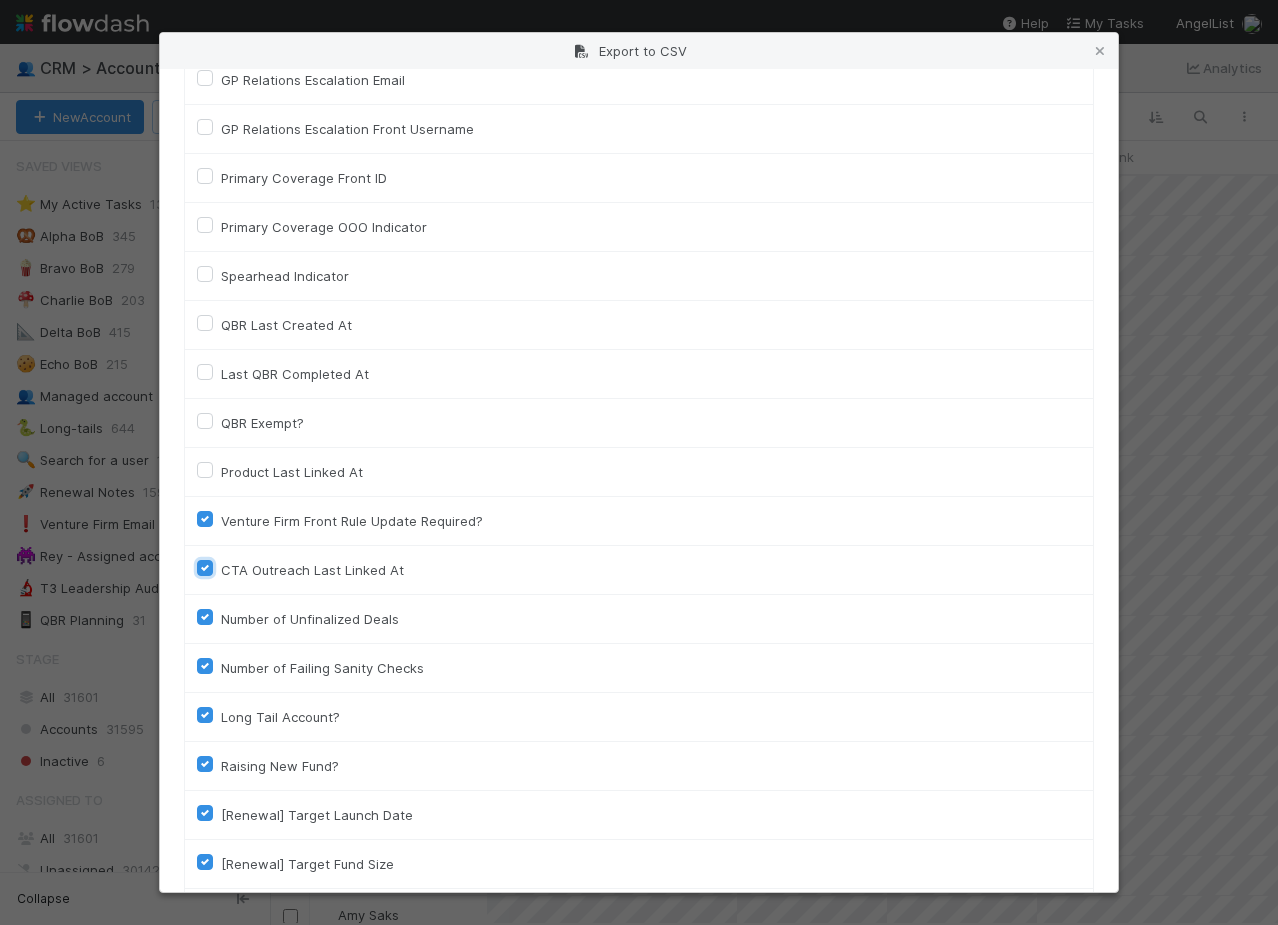 checkbox on "false" 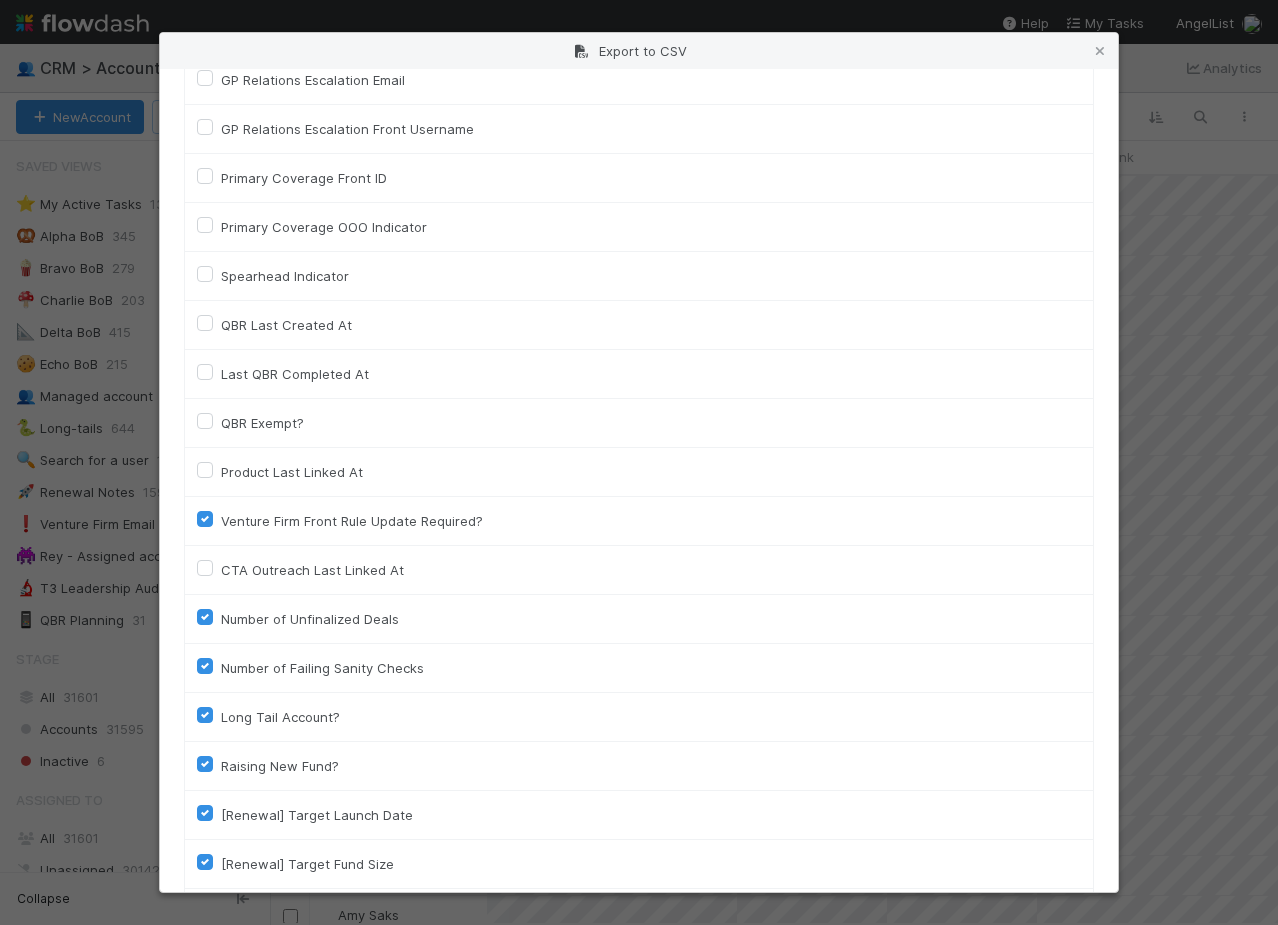 click on "Venture Firm Front Rule Update Required?" at bounding box center (639, 521) 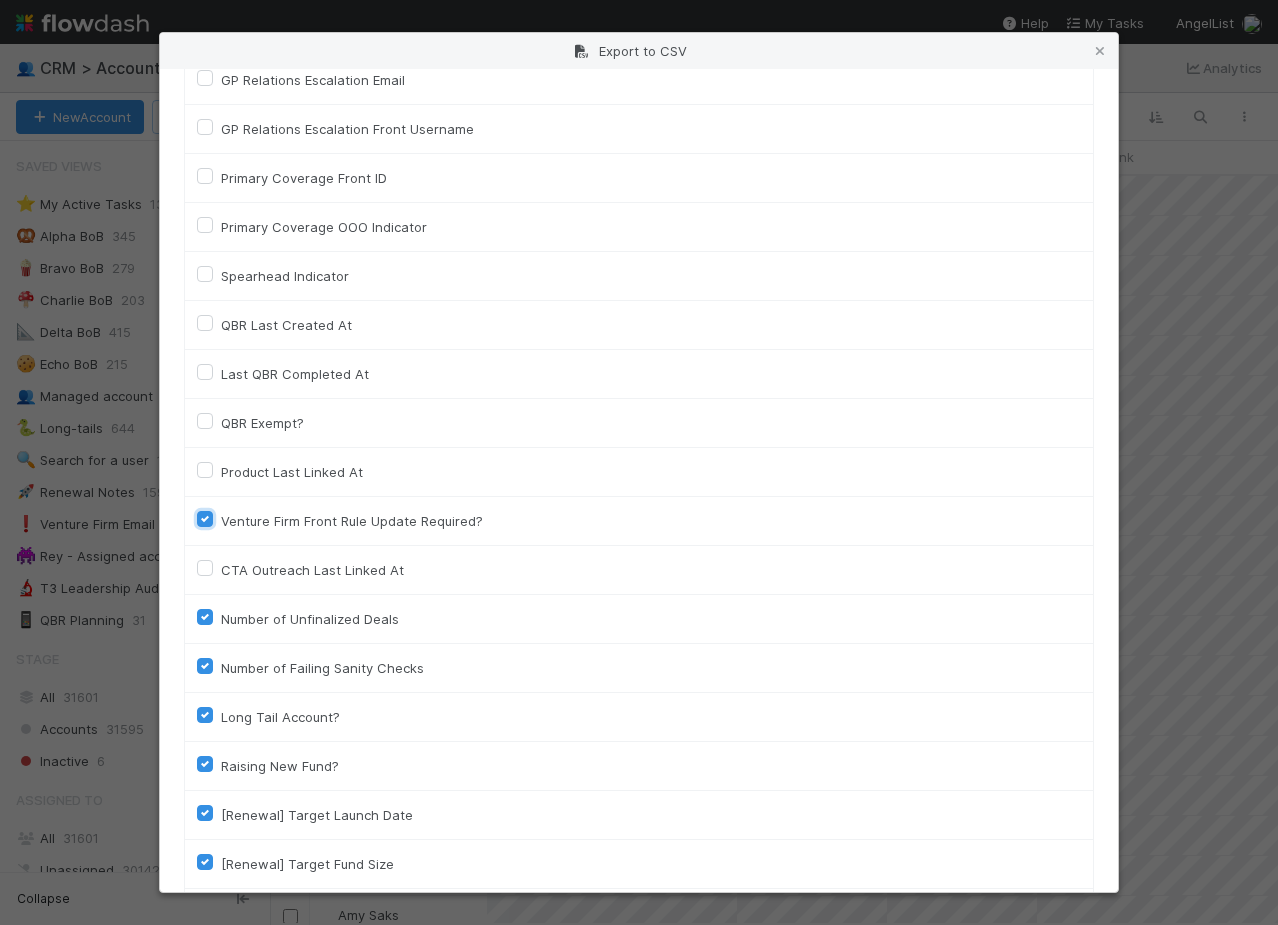 click on "Venture Firm Front Rule Update Required?" at bounding box center [205, 518] 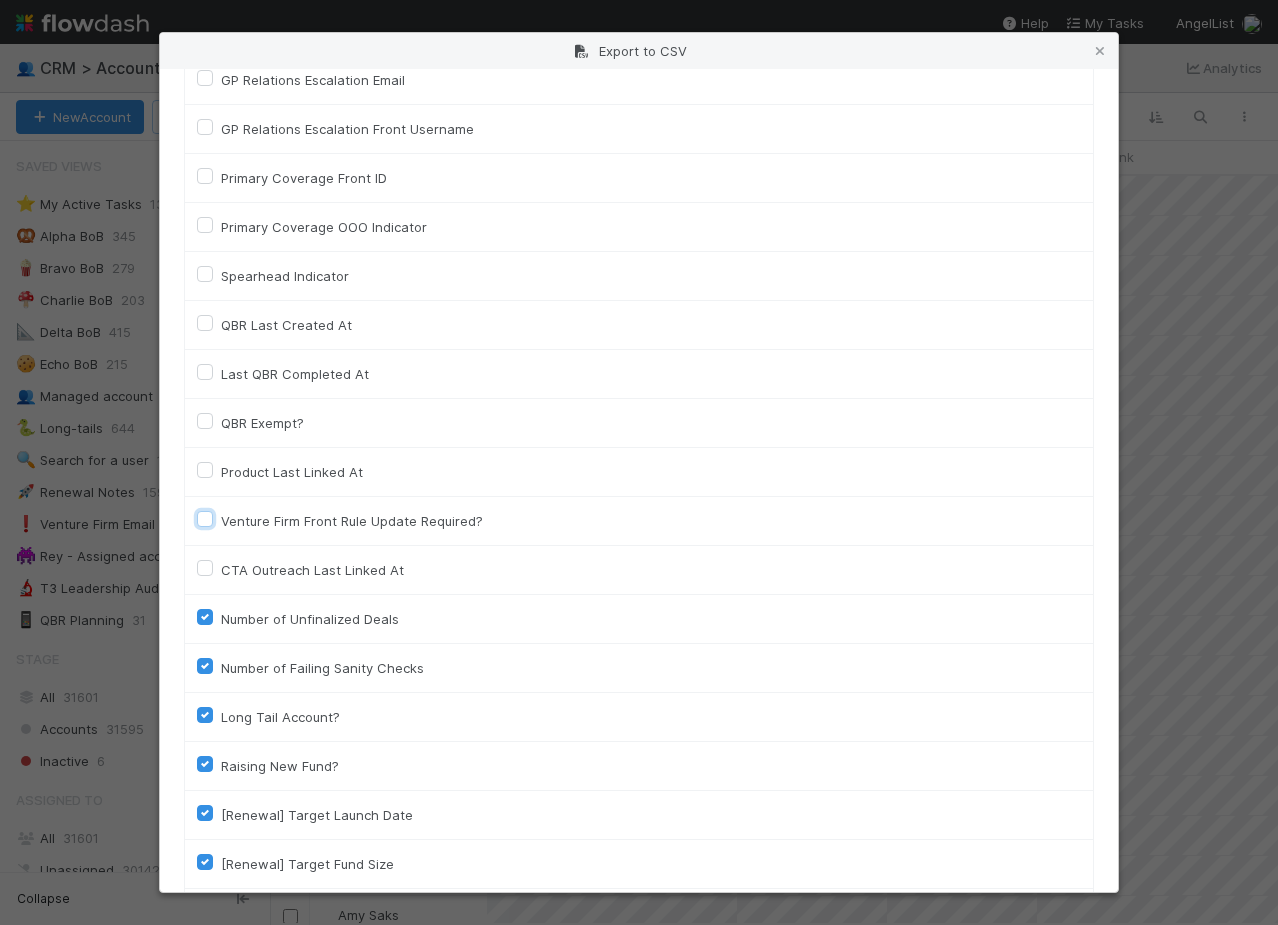 checkbox on "false" 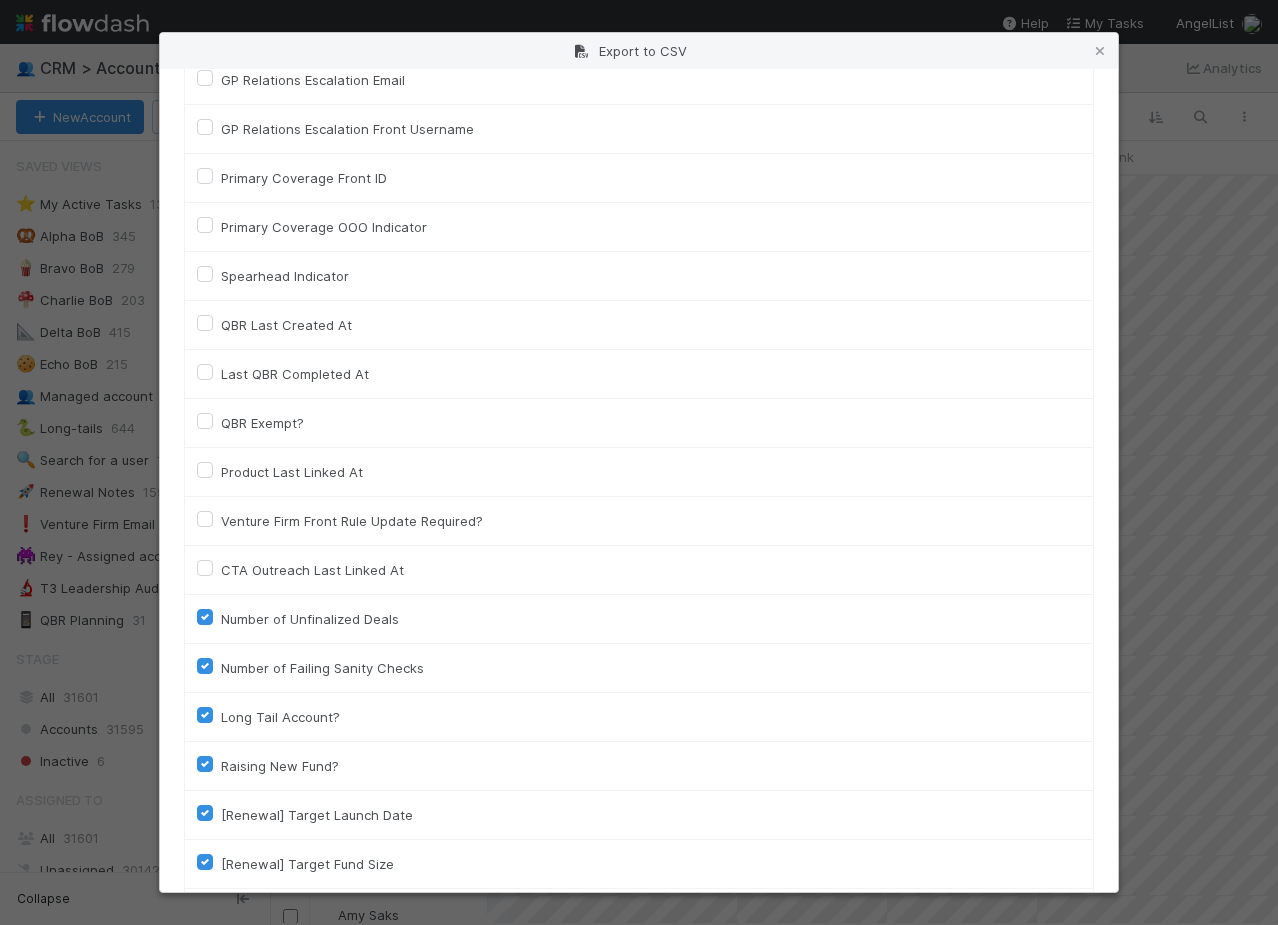 click on "Number of Unfinalized Deals" at bounding box center (310, 619) 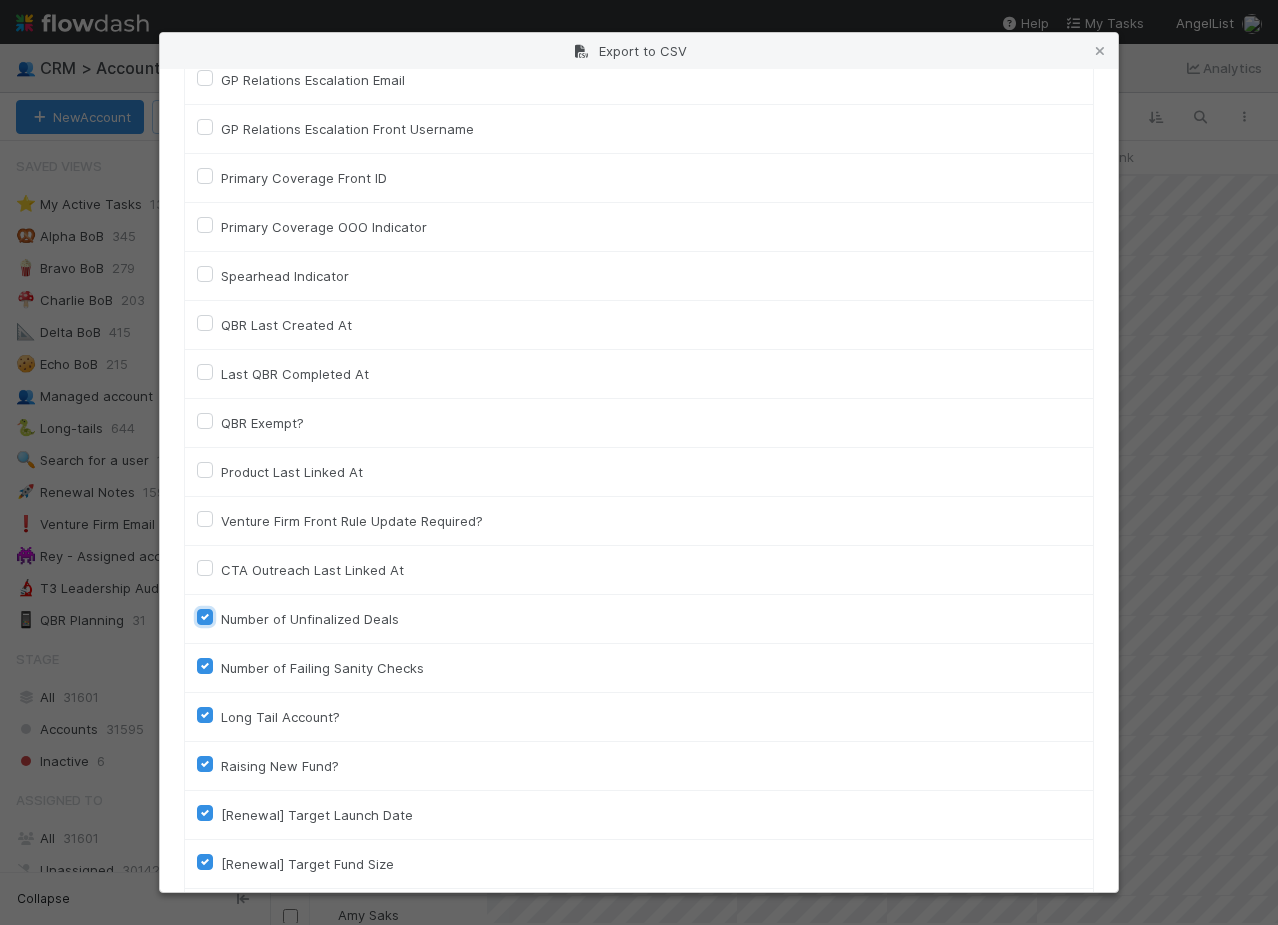 click on "Number of Unfinalized Deals" at bounding box center [205, 616] 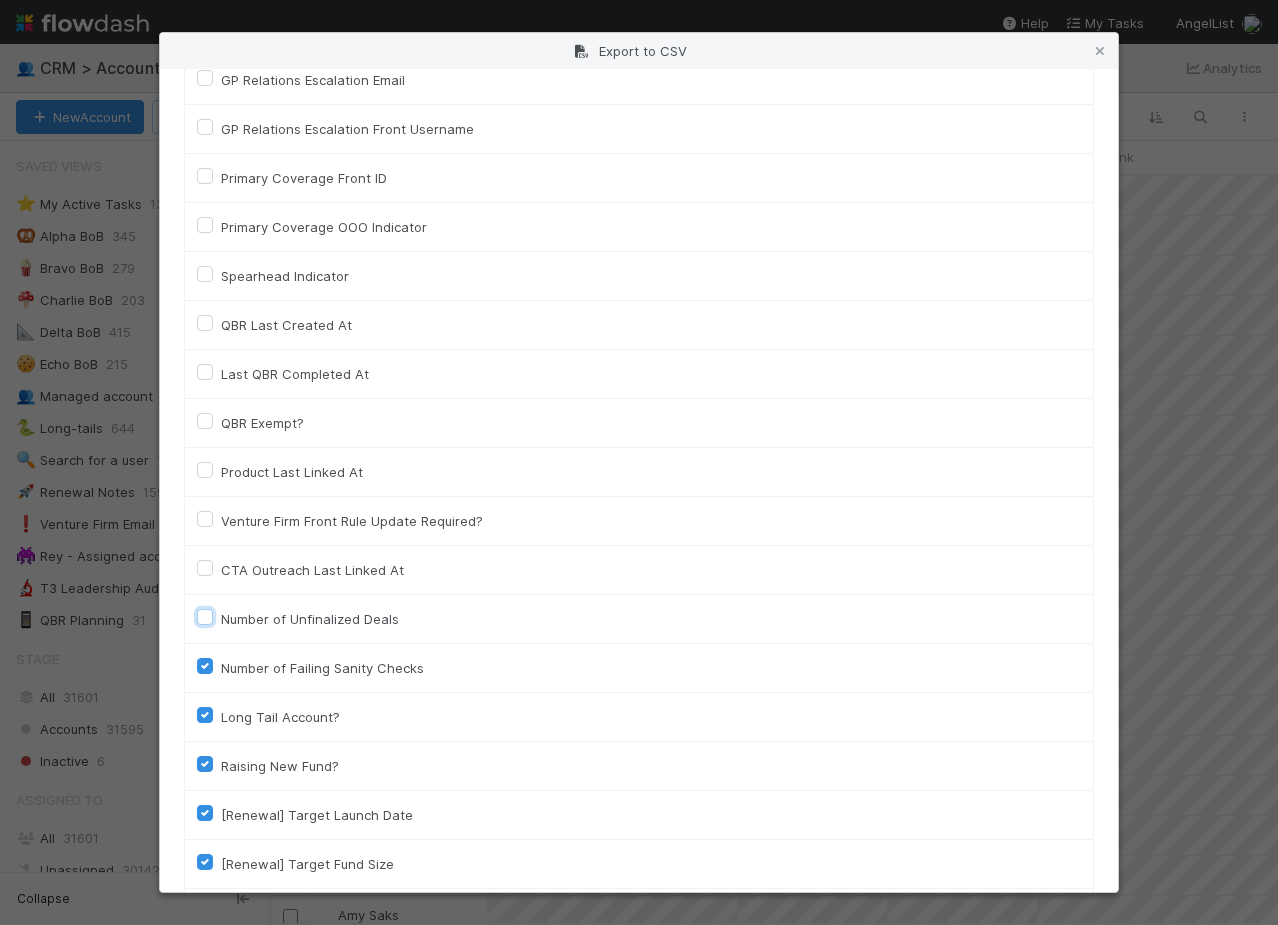 checkbox on "false" 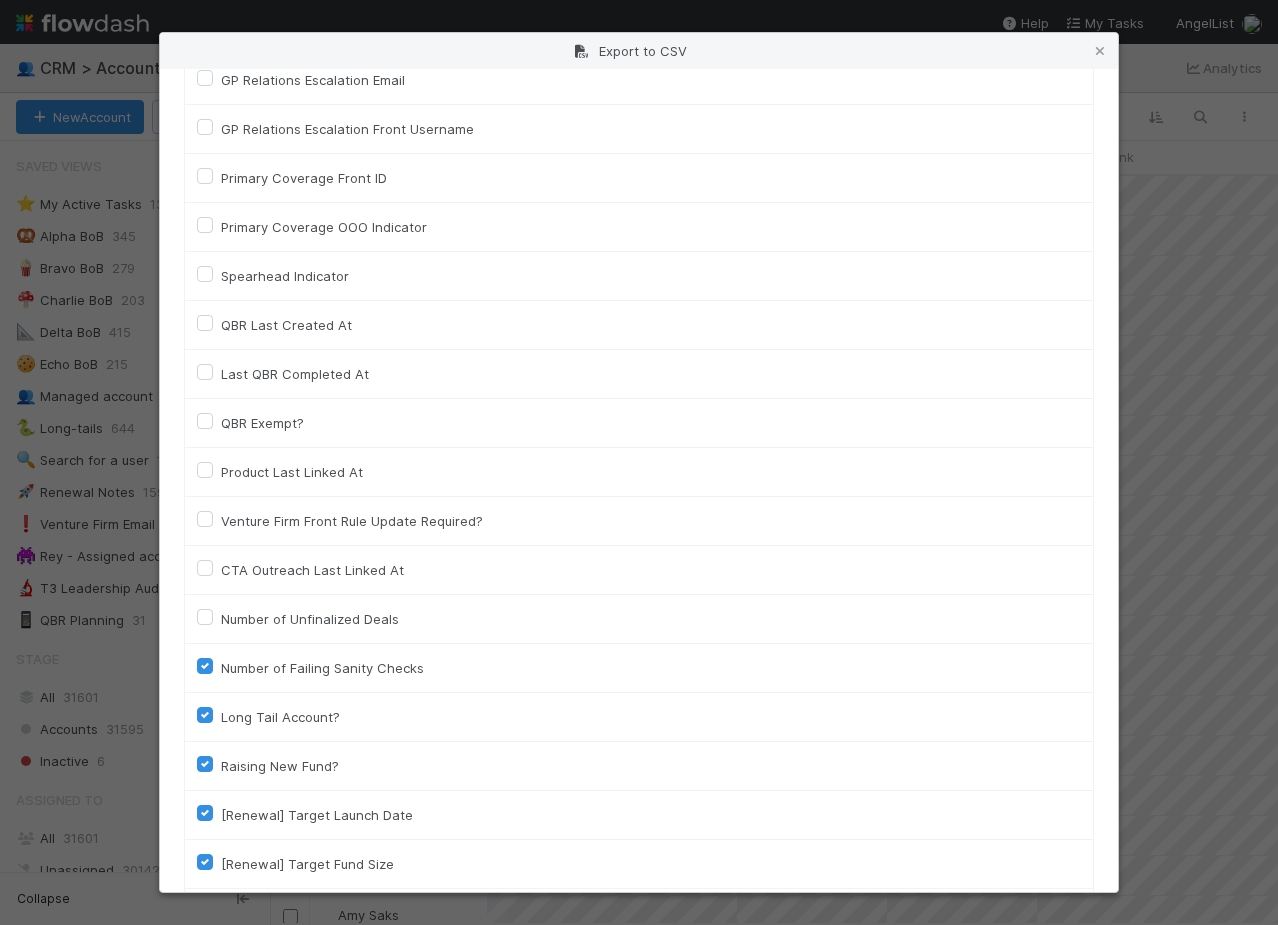 click on "Number of Failing Sanity Checks" at bounding box center (639, 668) 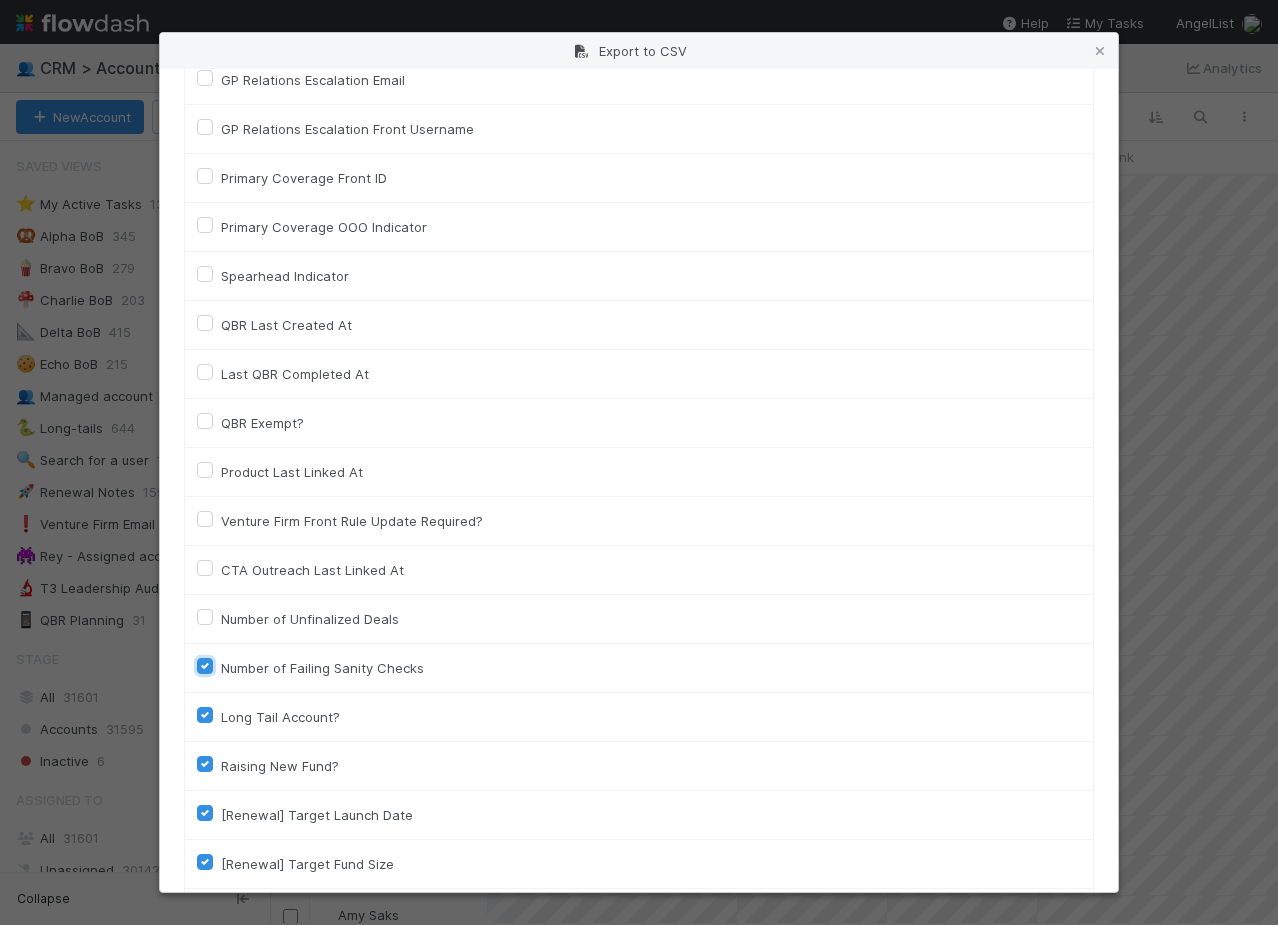 click on "Number of Failing Sanity Checks" at bounding box center [205, 665] 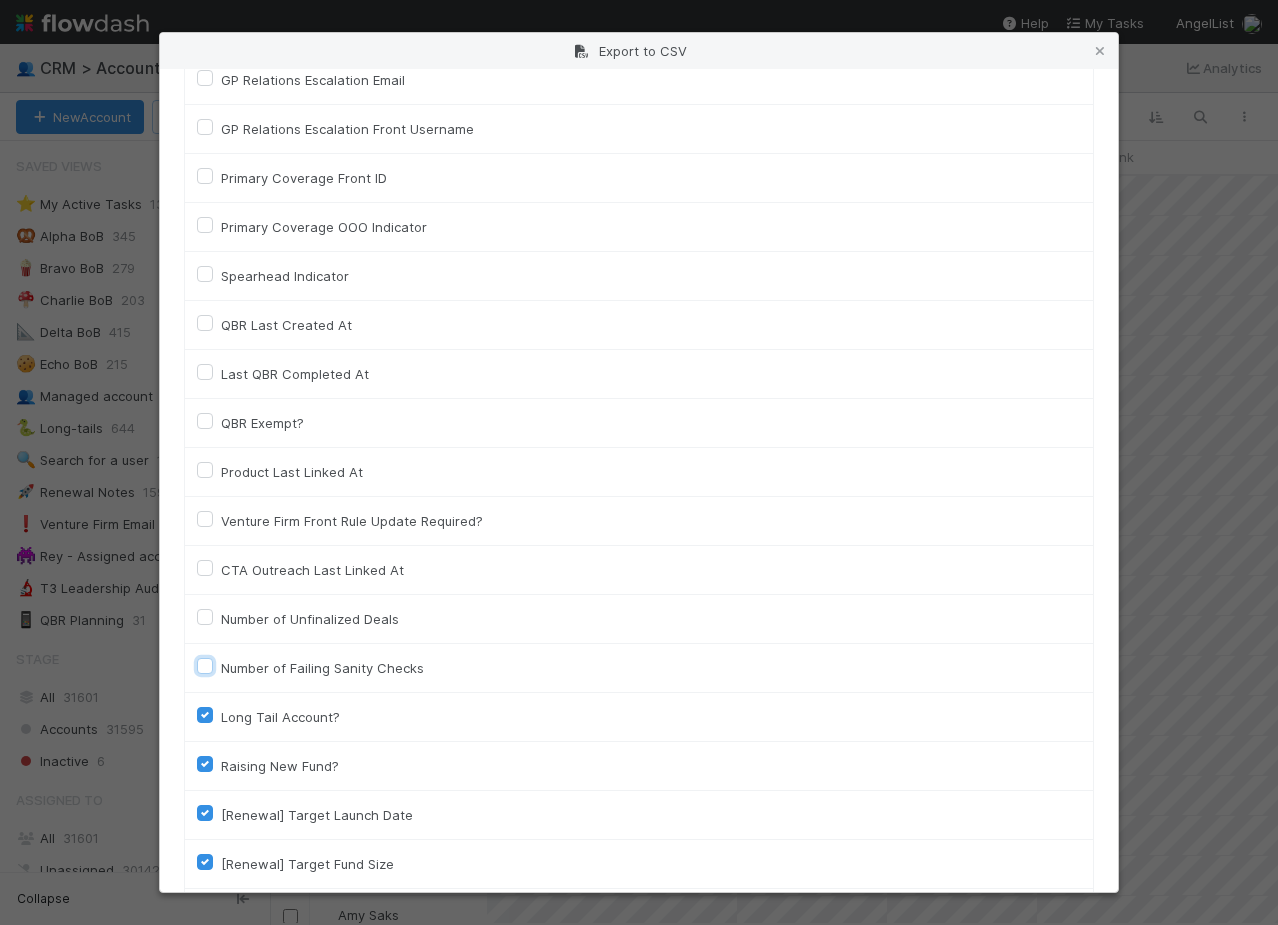 checkbox on "false" 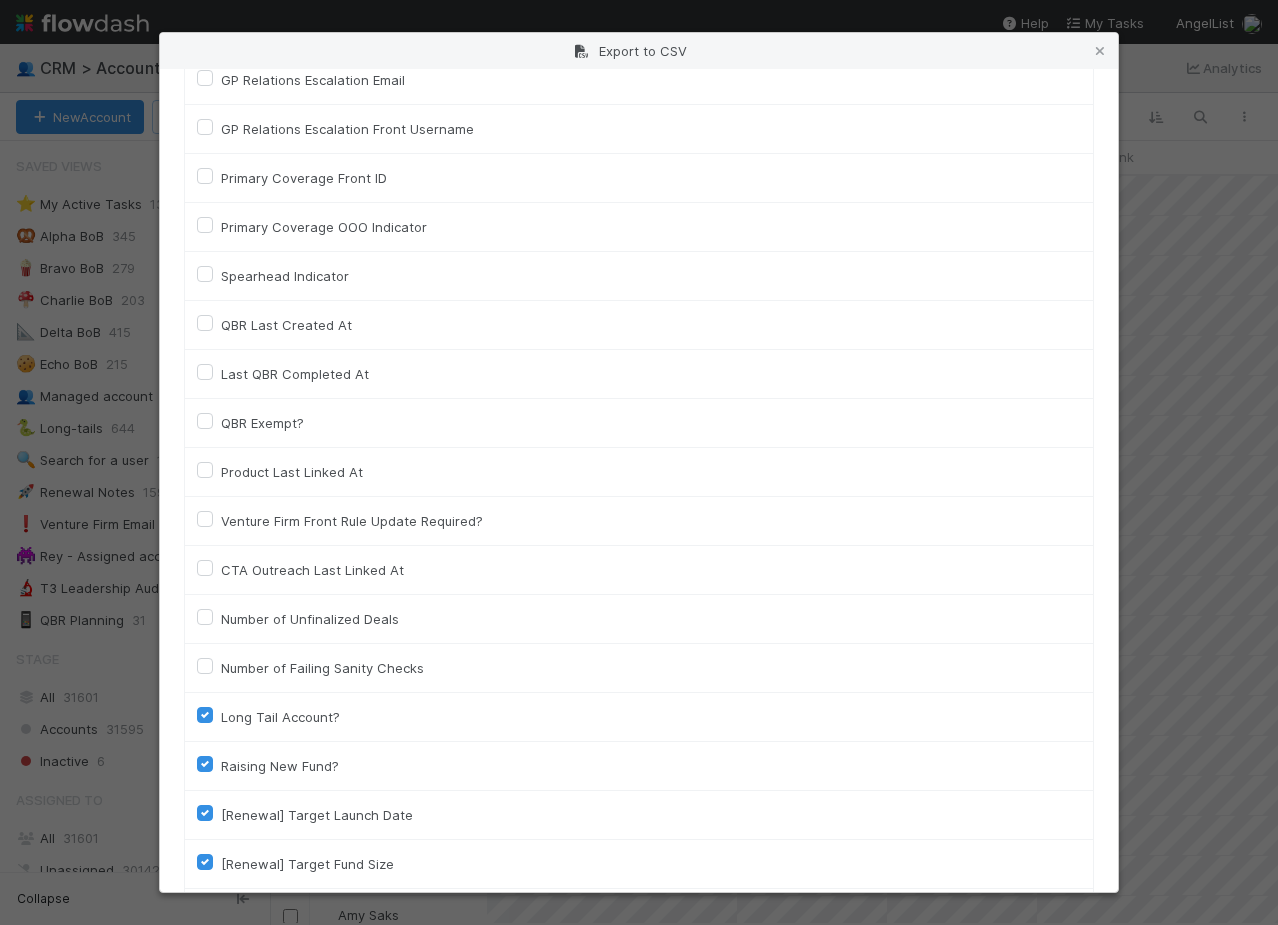 click on "Raising New Fund?" at bounding box center (280, 766) 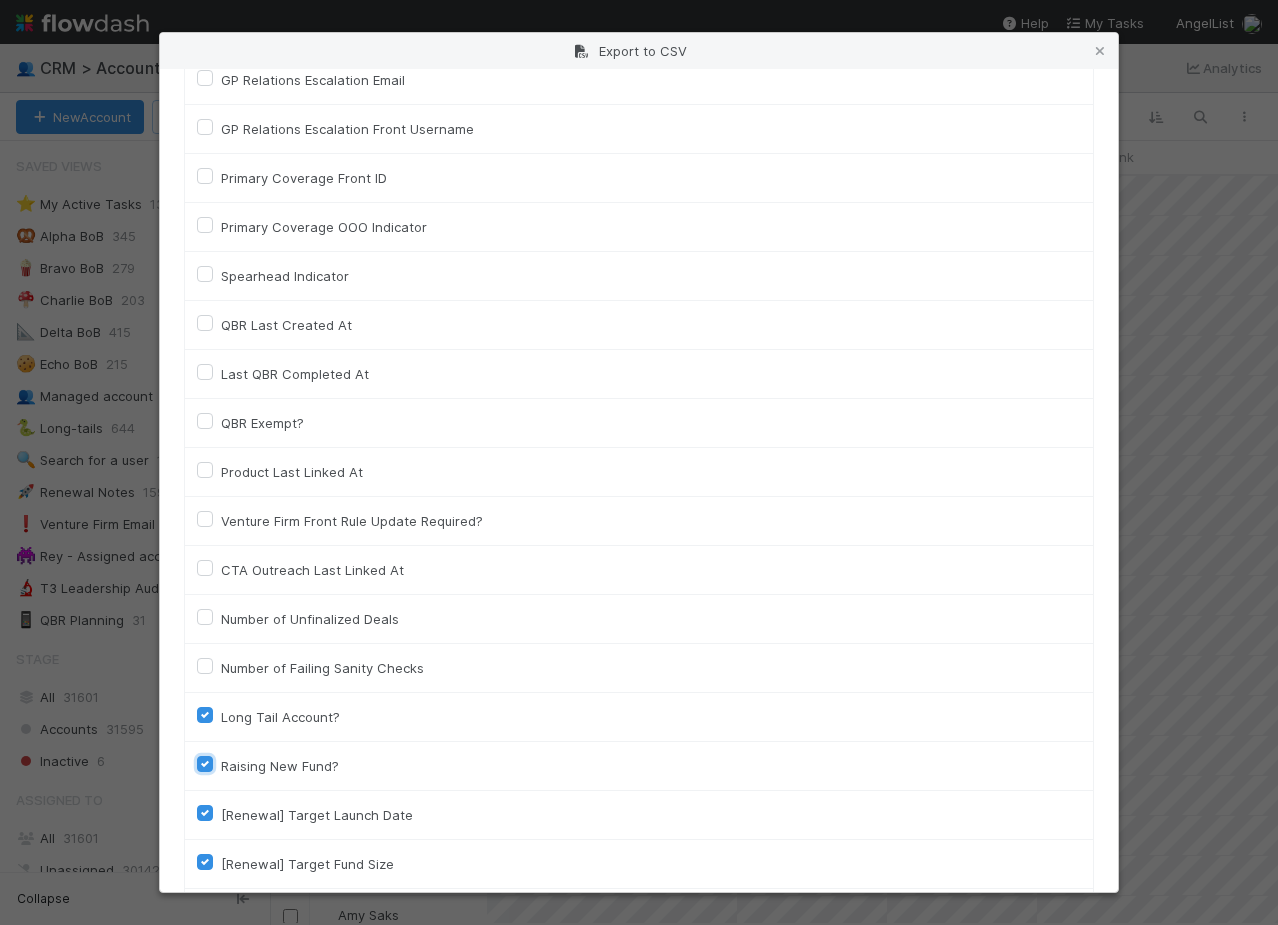 checkbox on "false" 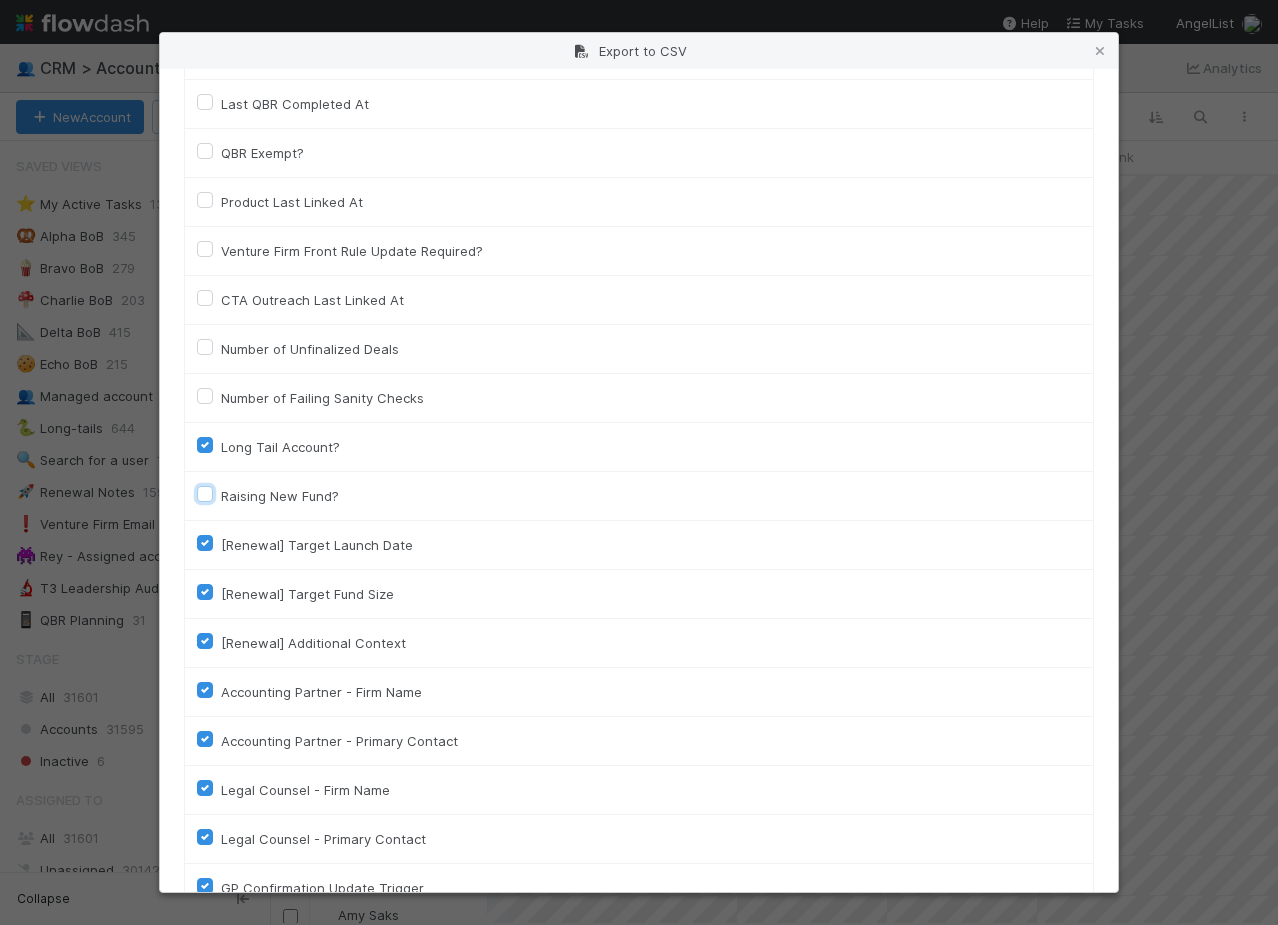 scroll, scrollTop: 2566, scrollLeft: 0, axis: vertical 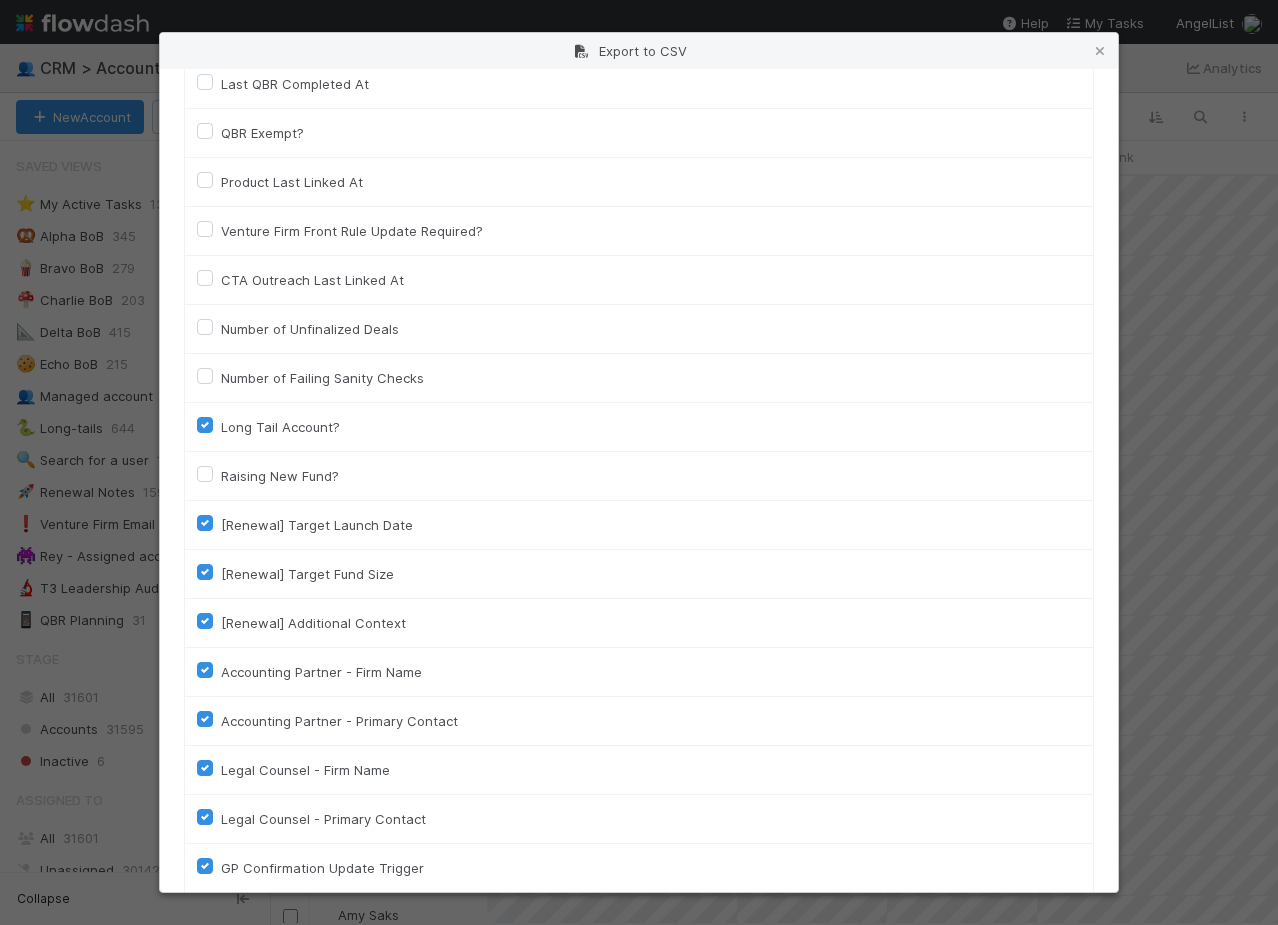 click on "[Renewal] Target Launch Date" at bounding box center [317, 525] 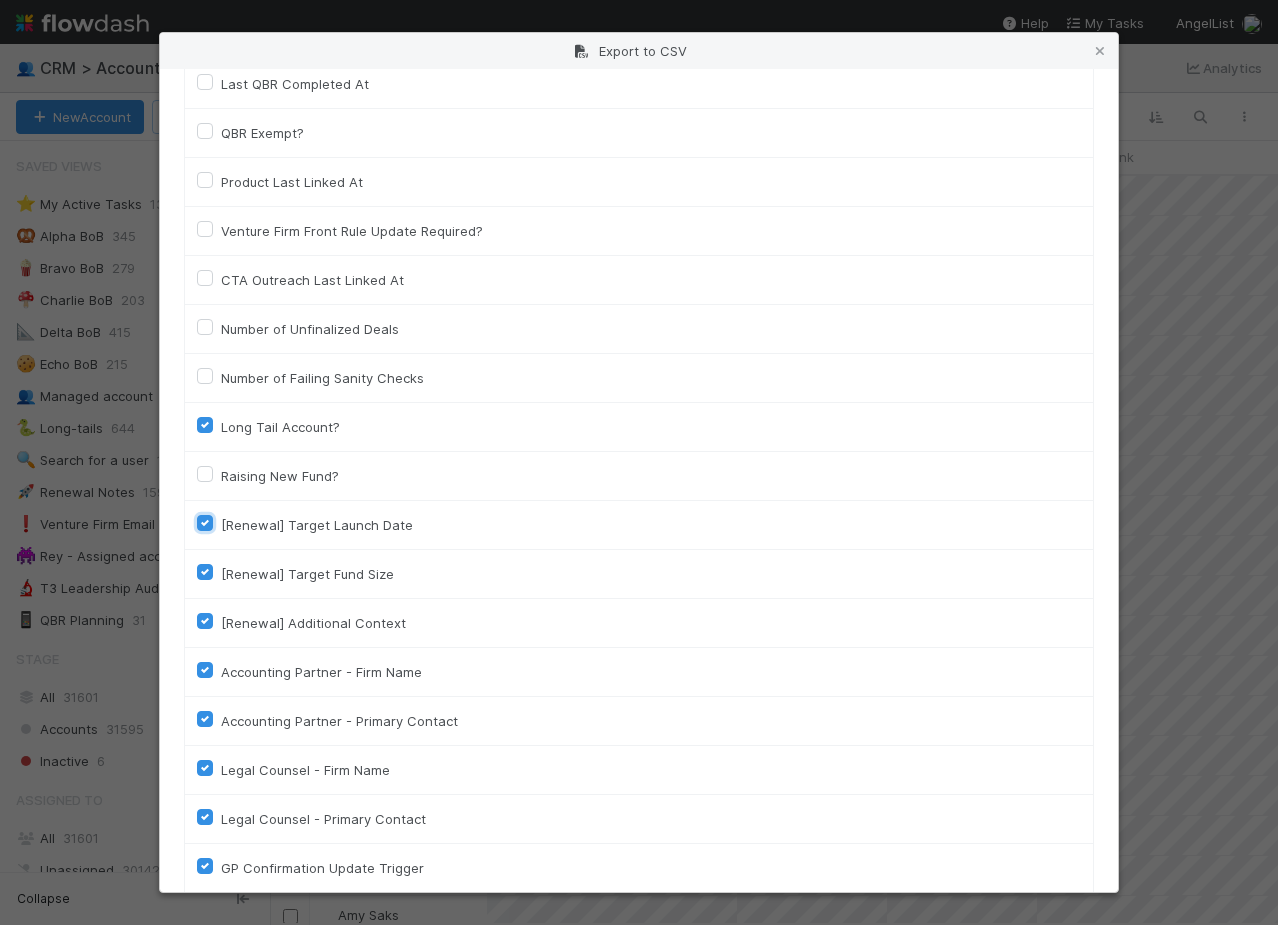checkbox on "false" 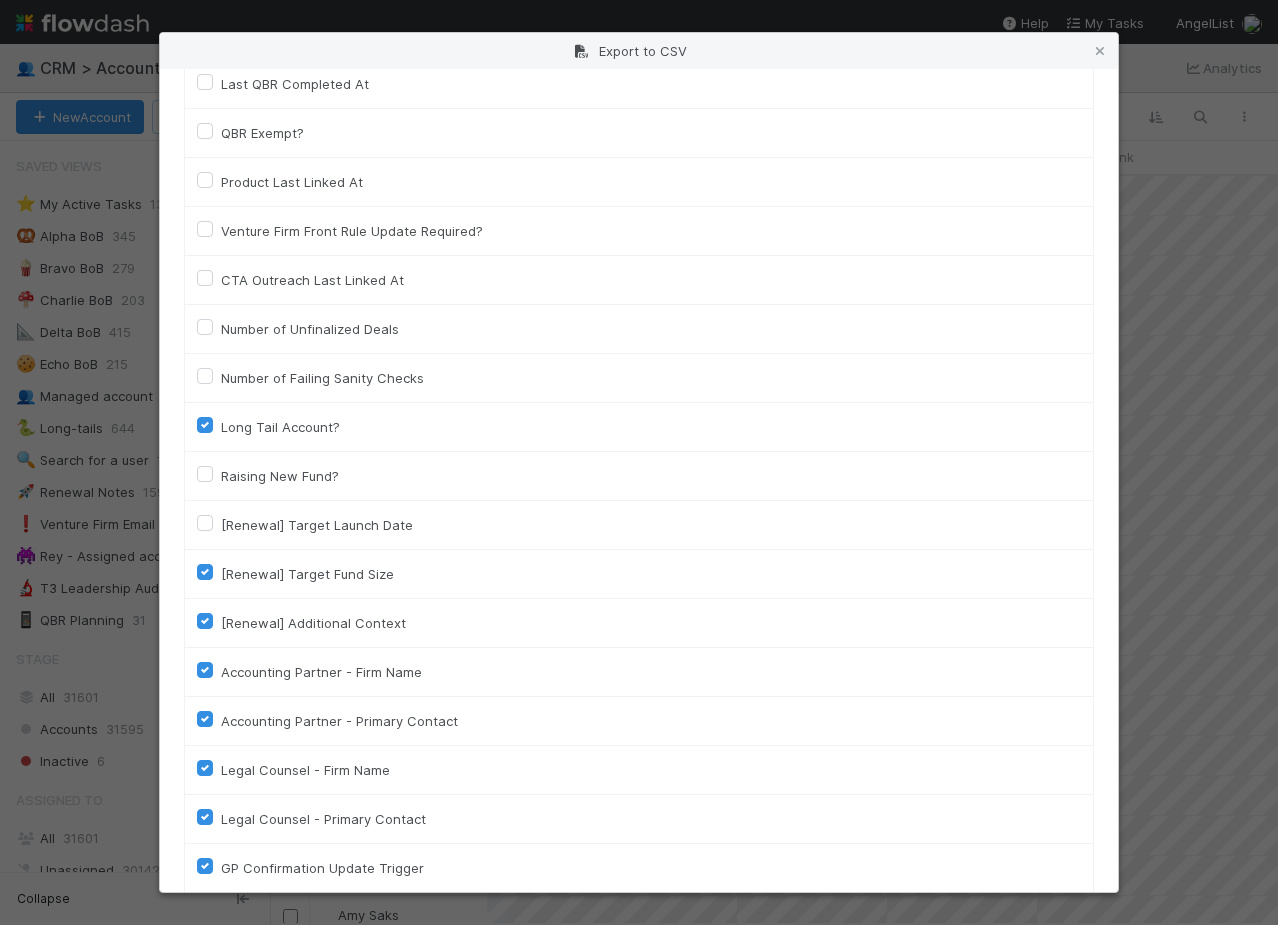 click on "[Renewal] Target Fund Size" at bounding box center [639, 574] 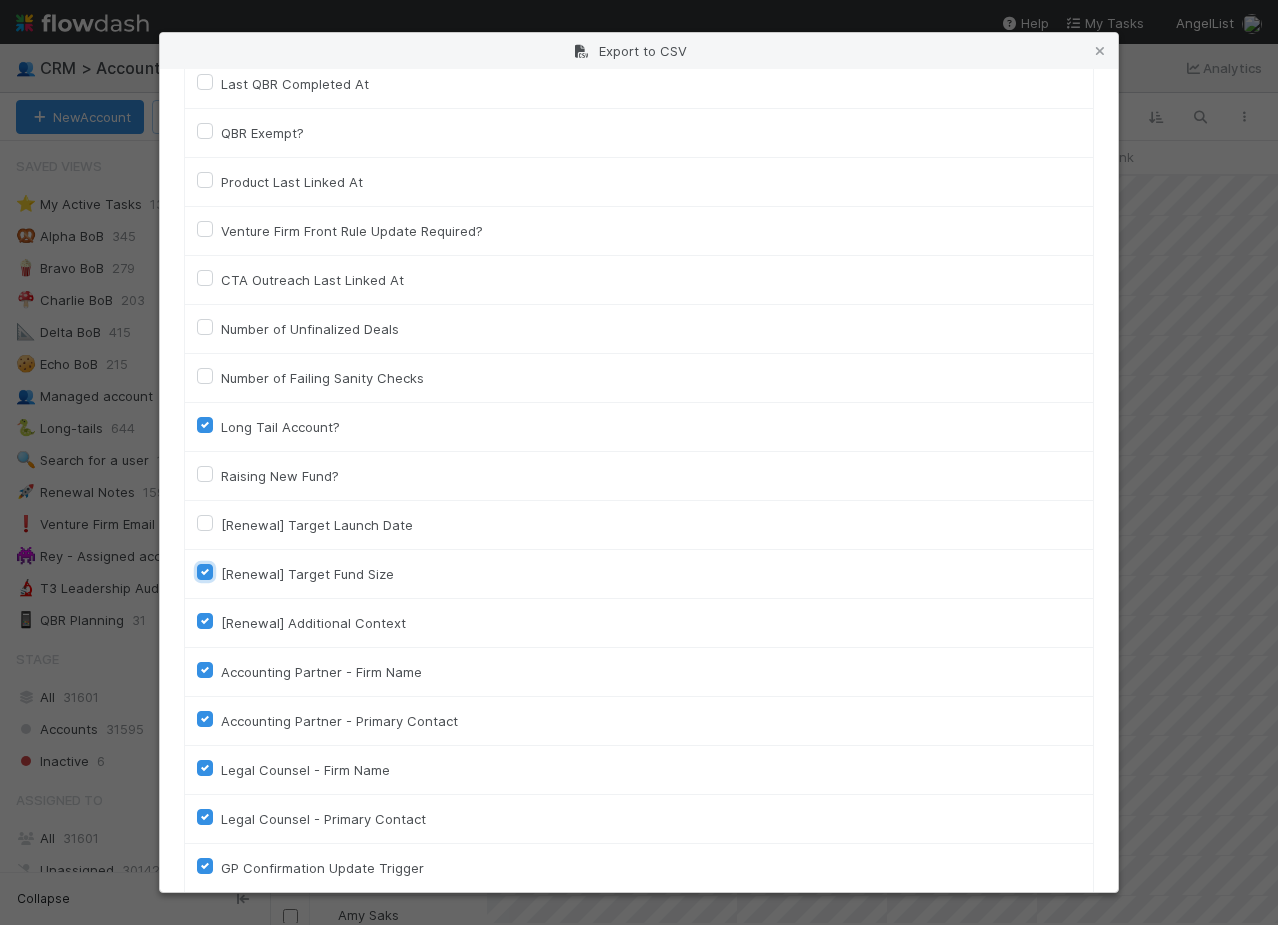 checkbox on "false" 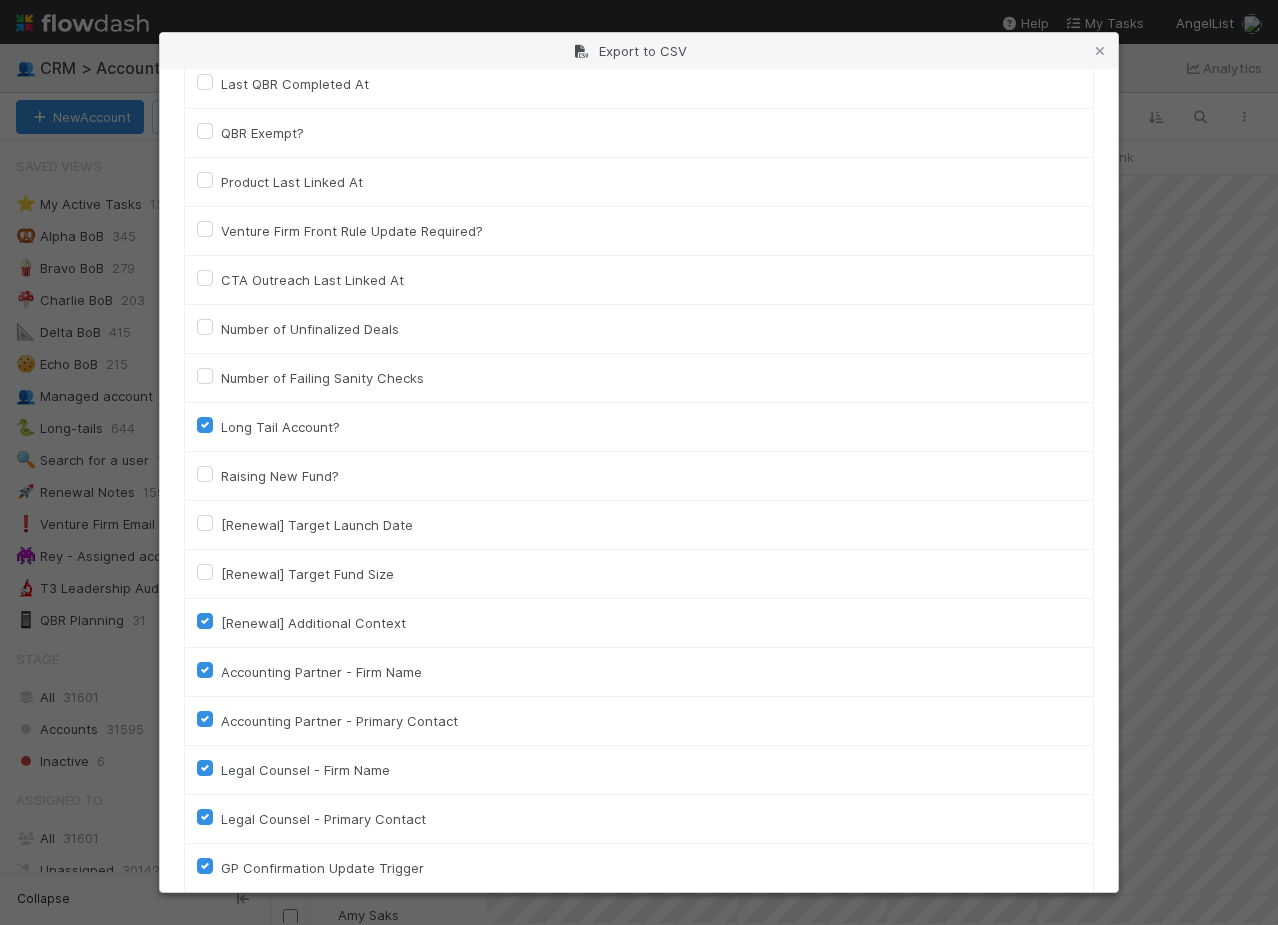 click on "[Renewal] Additional Context" at bounding box center [639, 623] 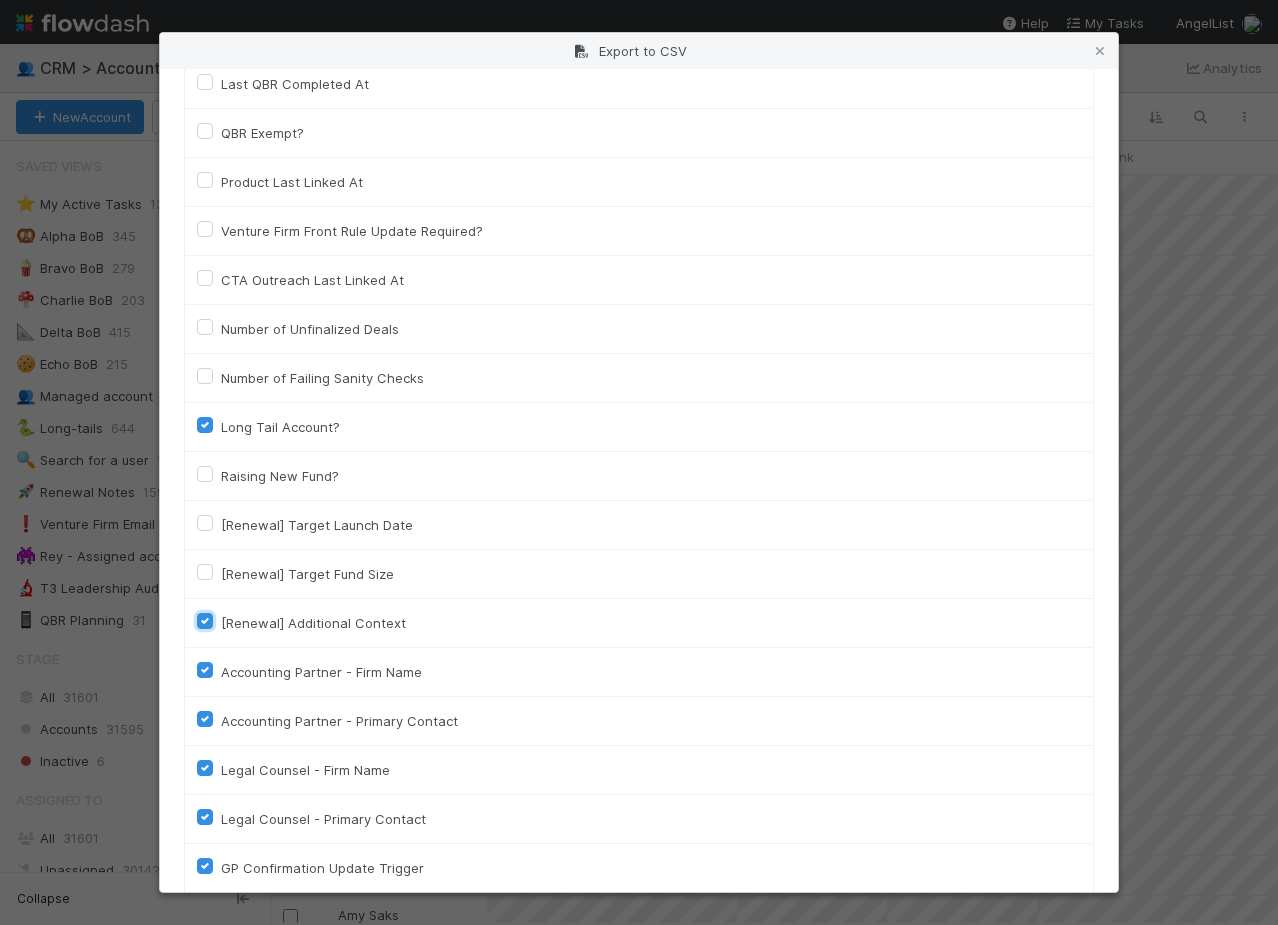 click on "[Renewal] Additional Context" at bounding box center [205, 620] 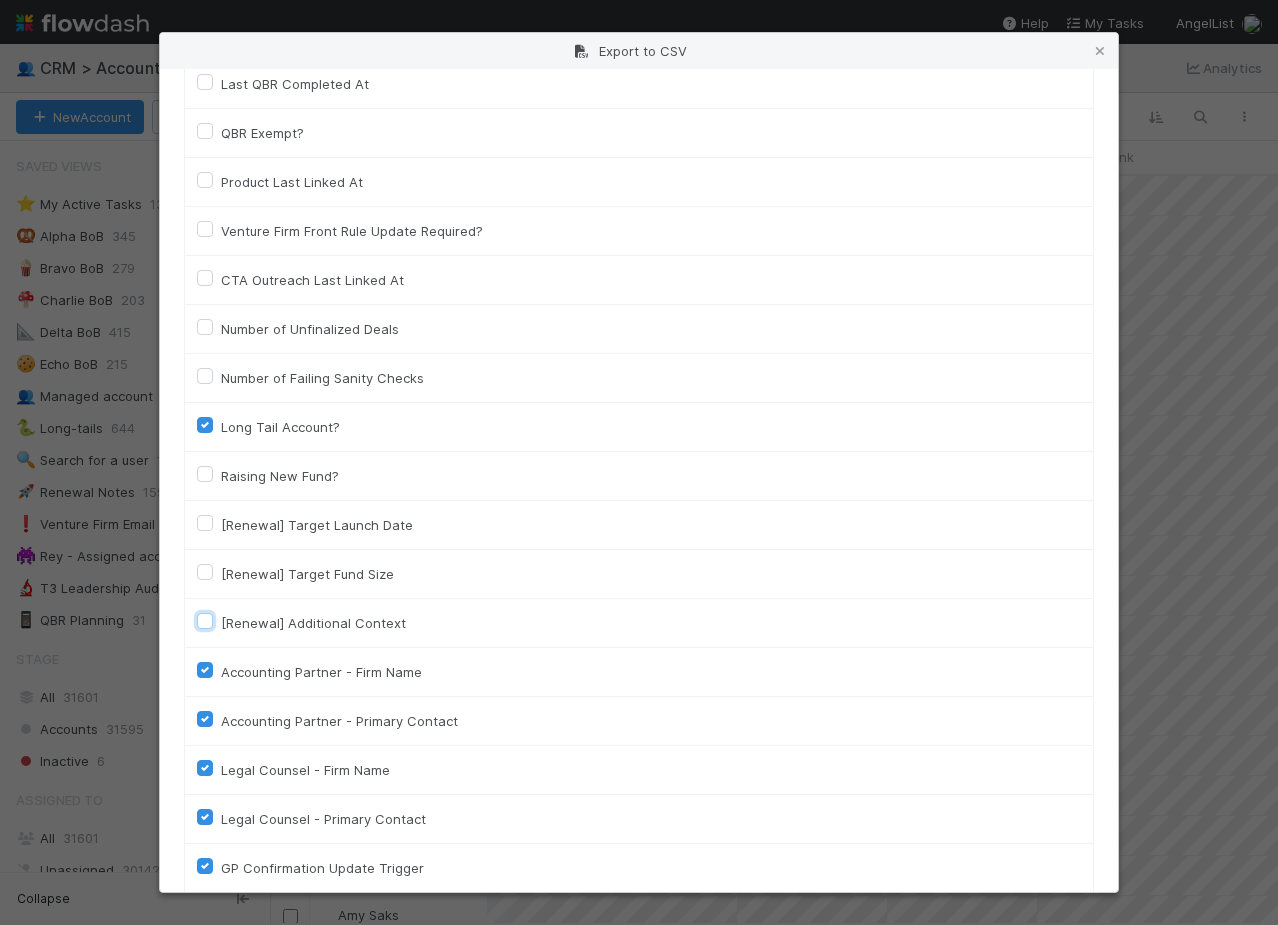 checkbox on "false" 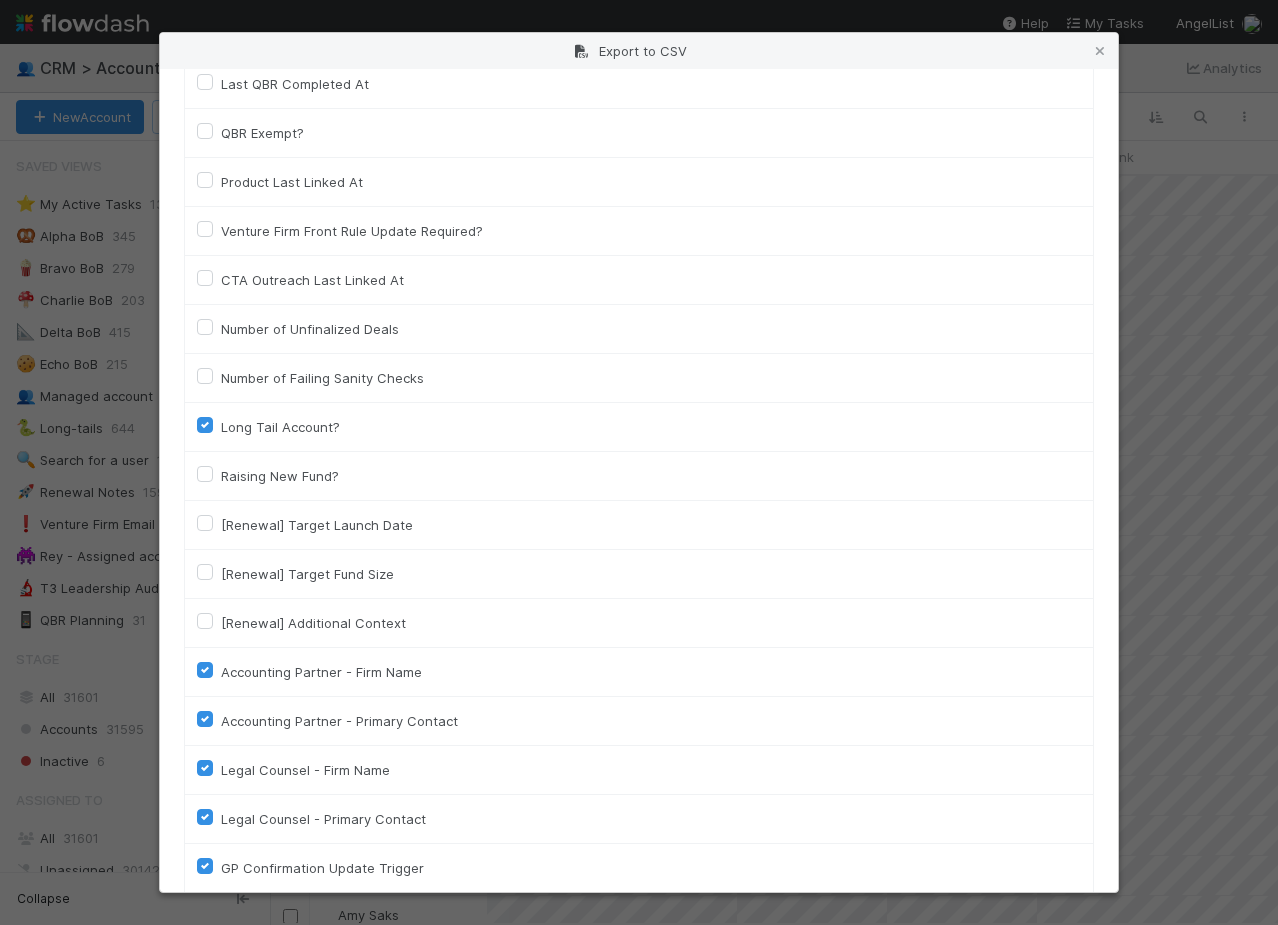click on "Accounting Partner - Firm Name" at bounding box center [321, 672] 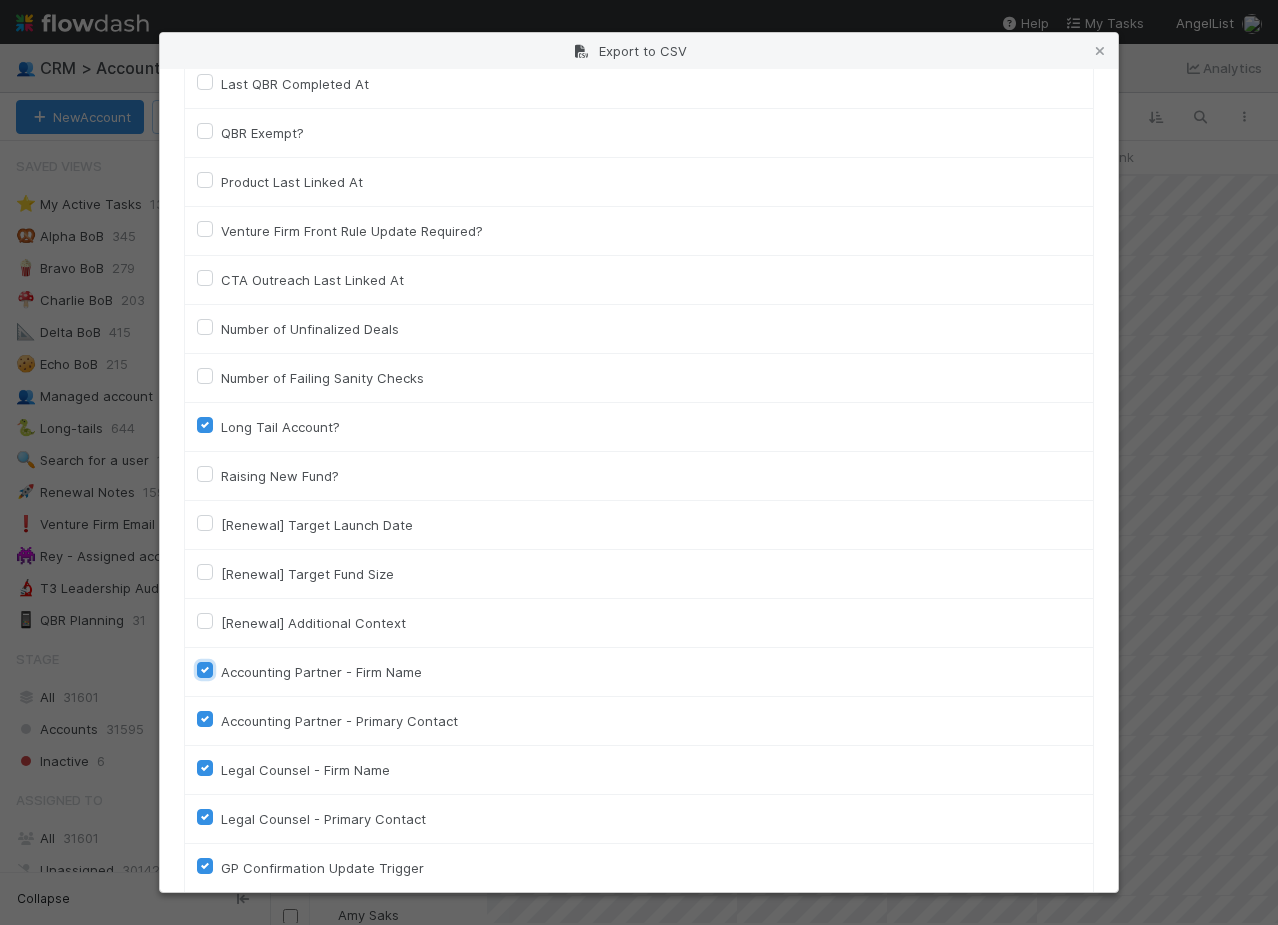 click on "Accounting Partner - Firm Name" at bounding box center [205, 669] 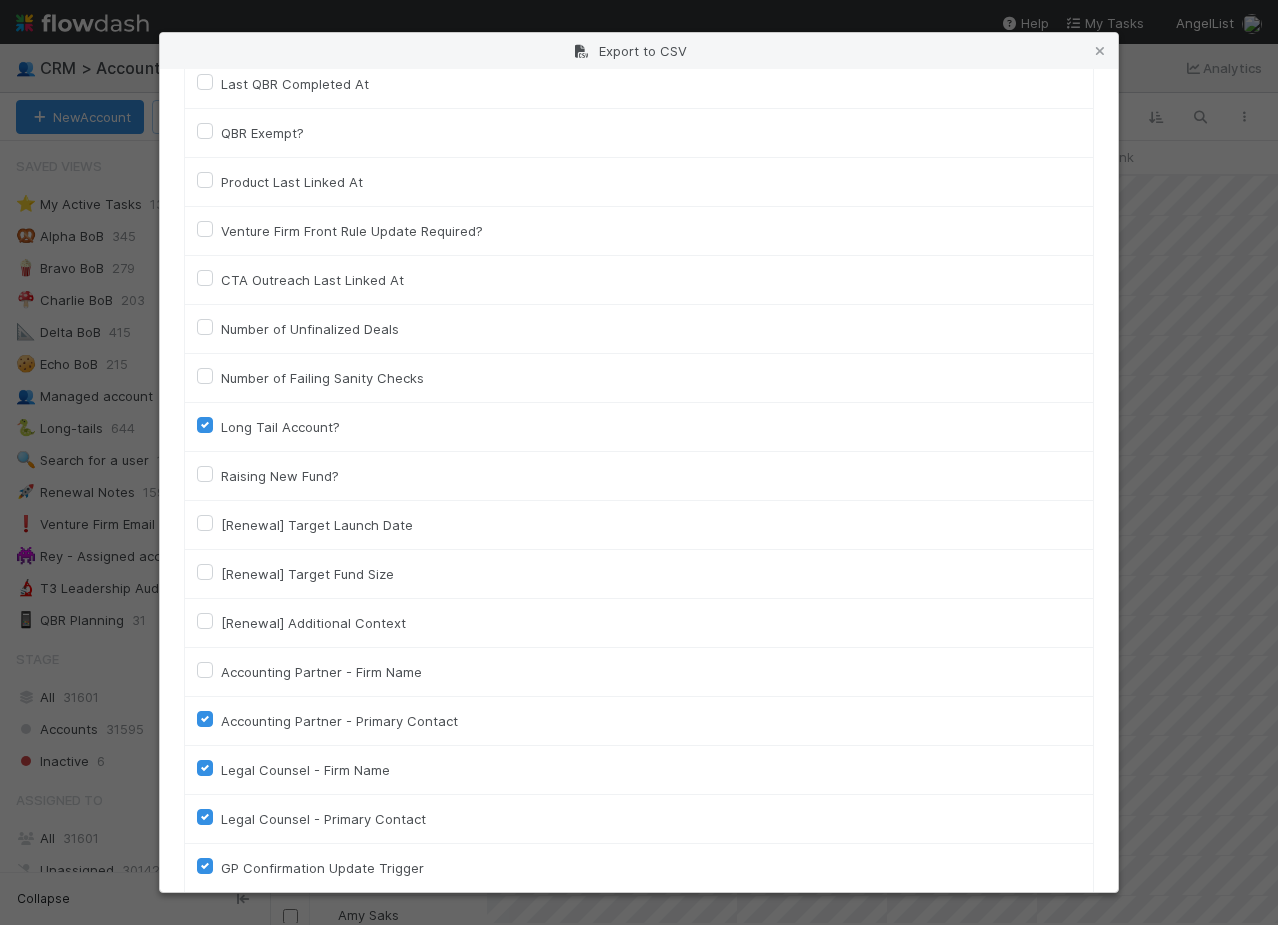 click on "Accounting Partner - Primary Contact" at bounding box center (639, 721) 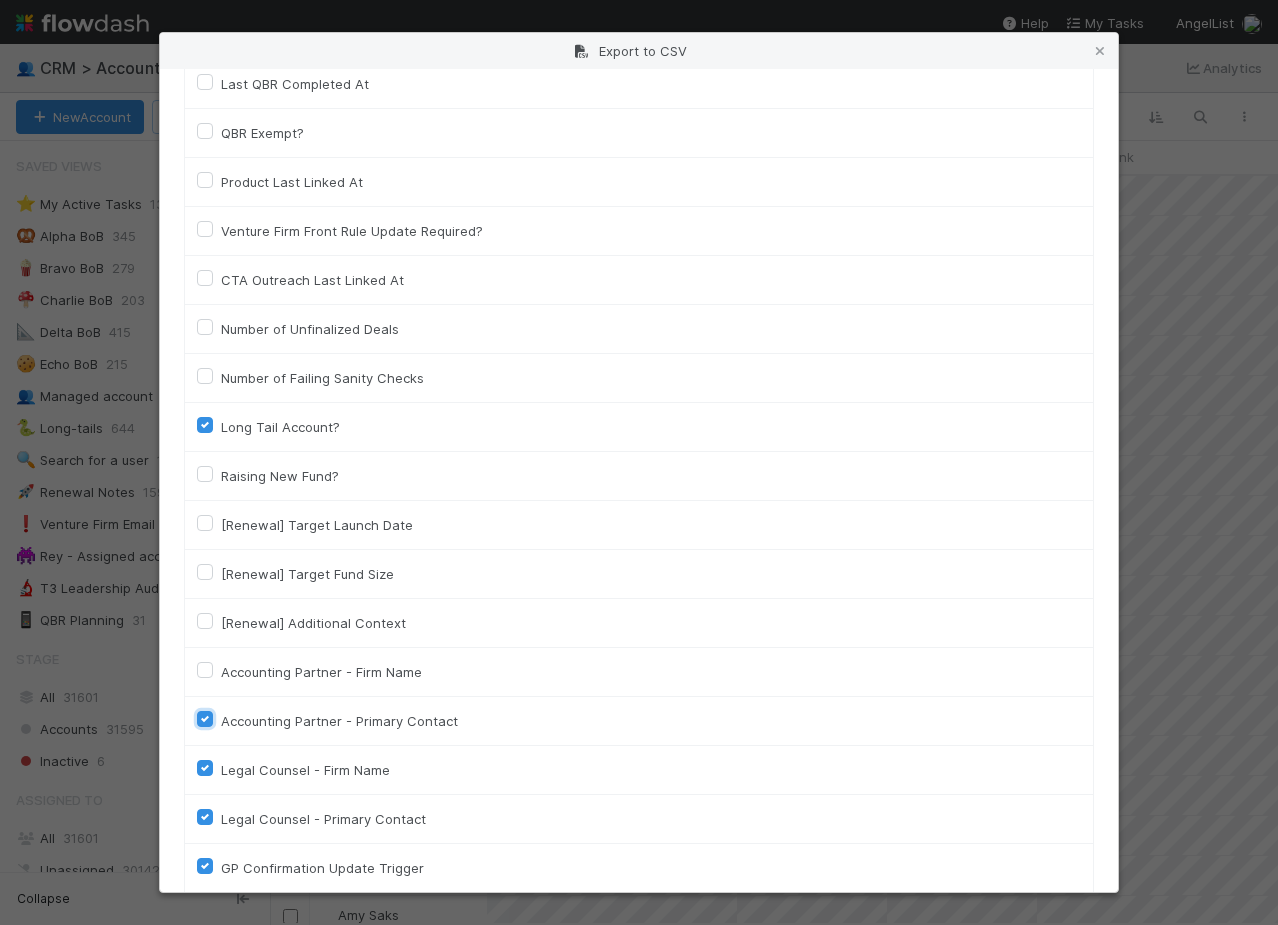 click on "Accounting Partner - Primary Contact" at bounding box center [205, 718] 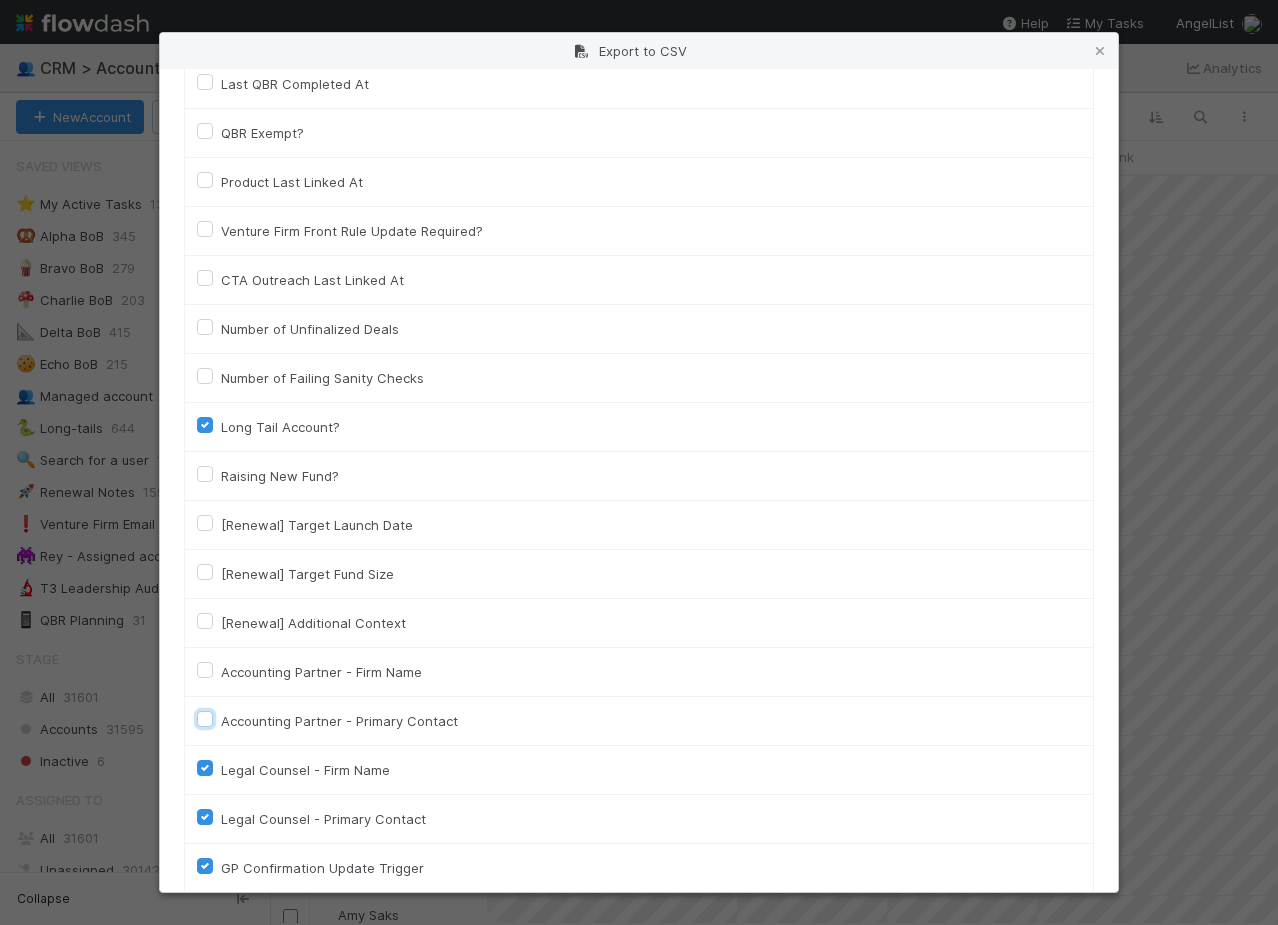 checkbox on "false" 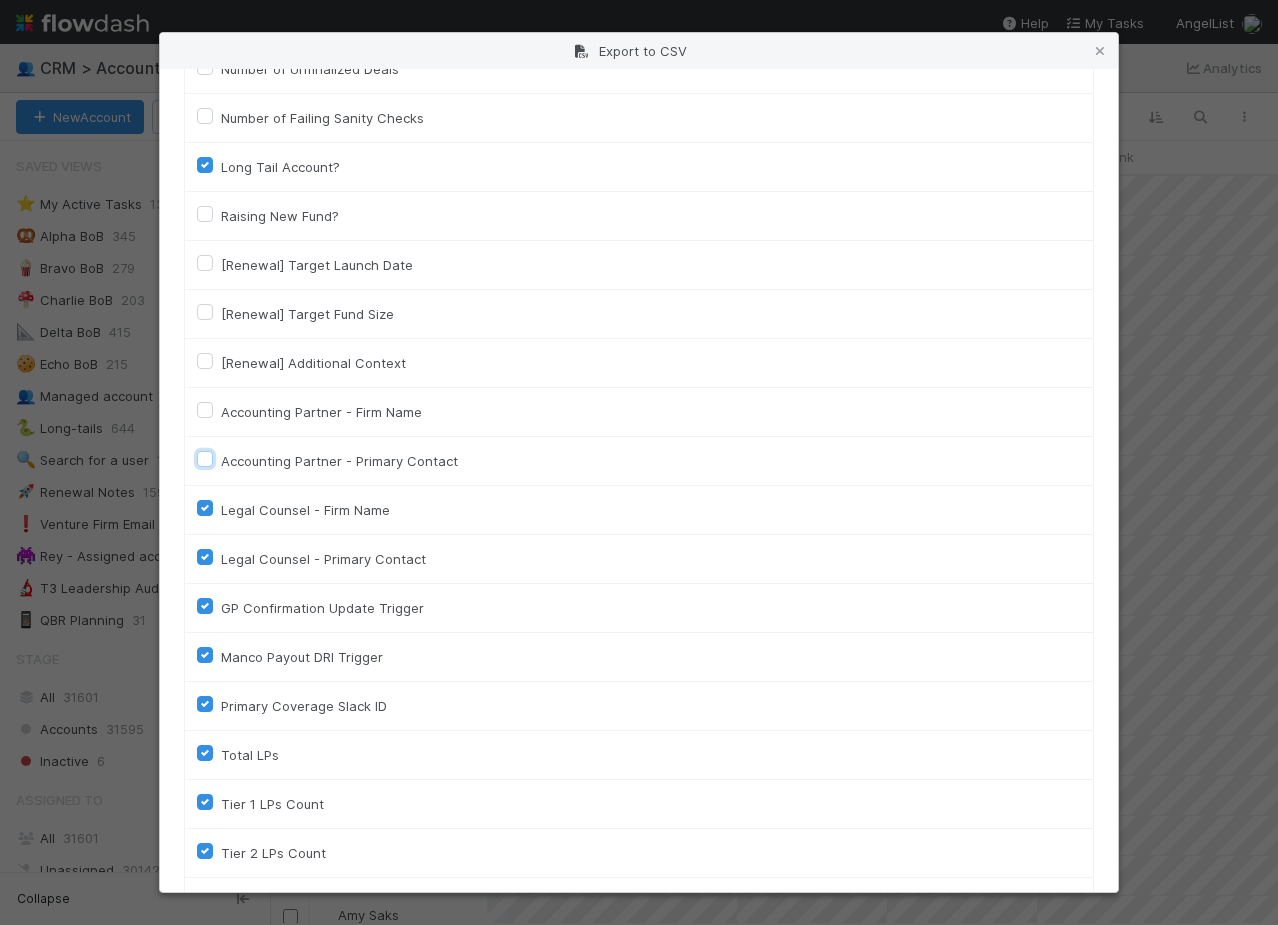 scroll, scrollTop: 2855, scrollLeft: 0, axis: vertical 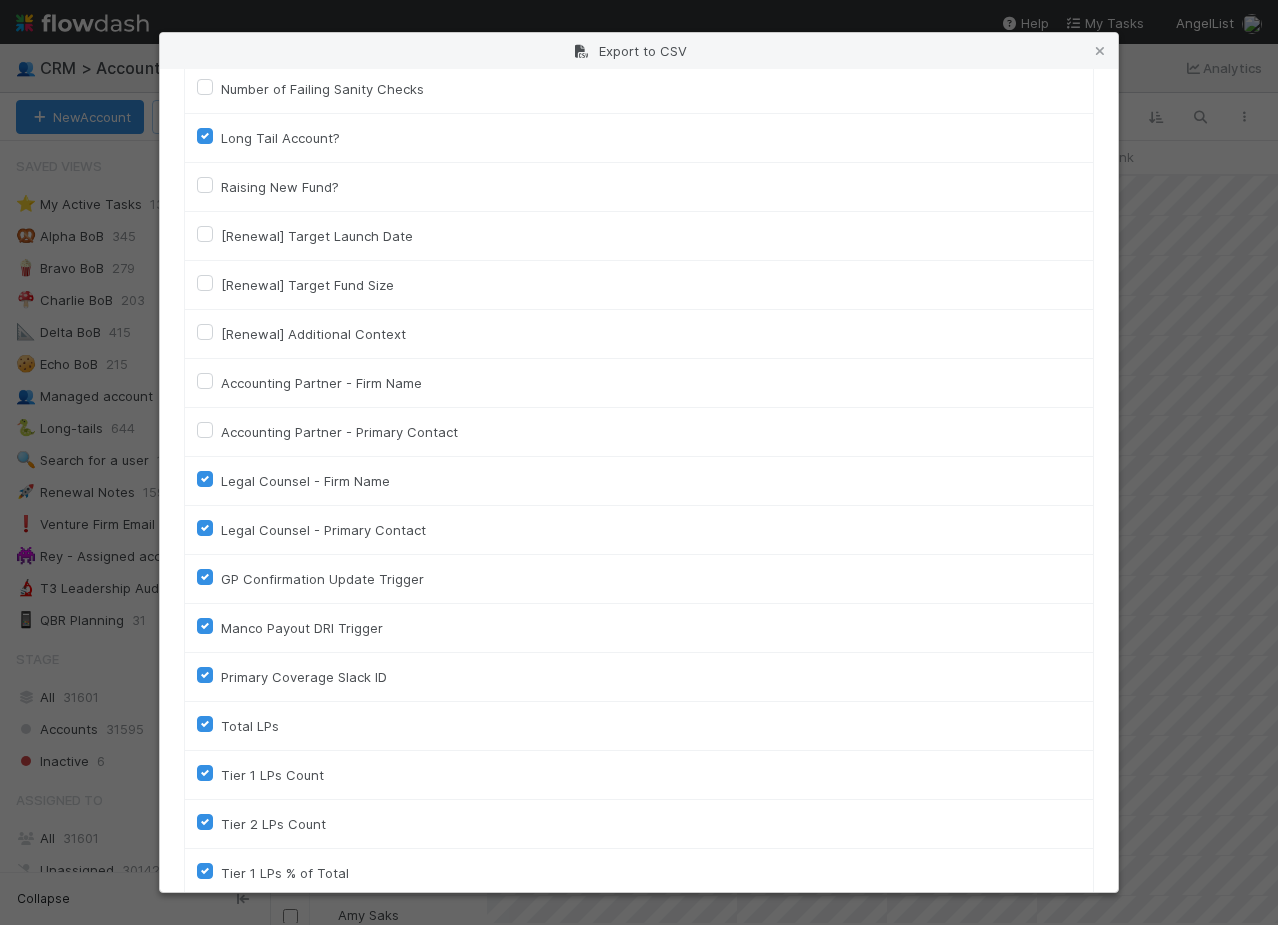 click on "Legal Counsel - Firm Name" at bounding box center [305, 481] 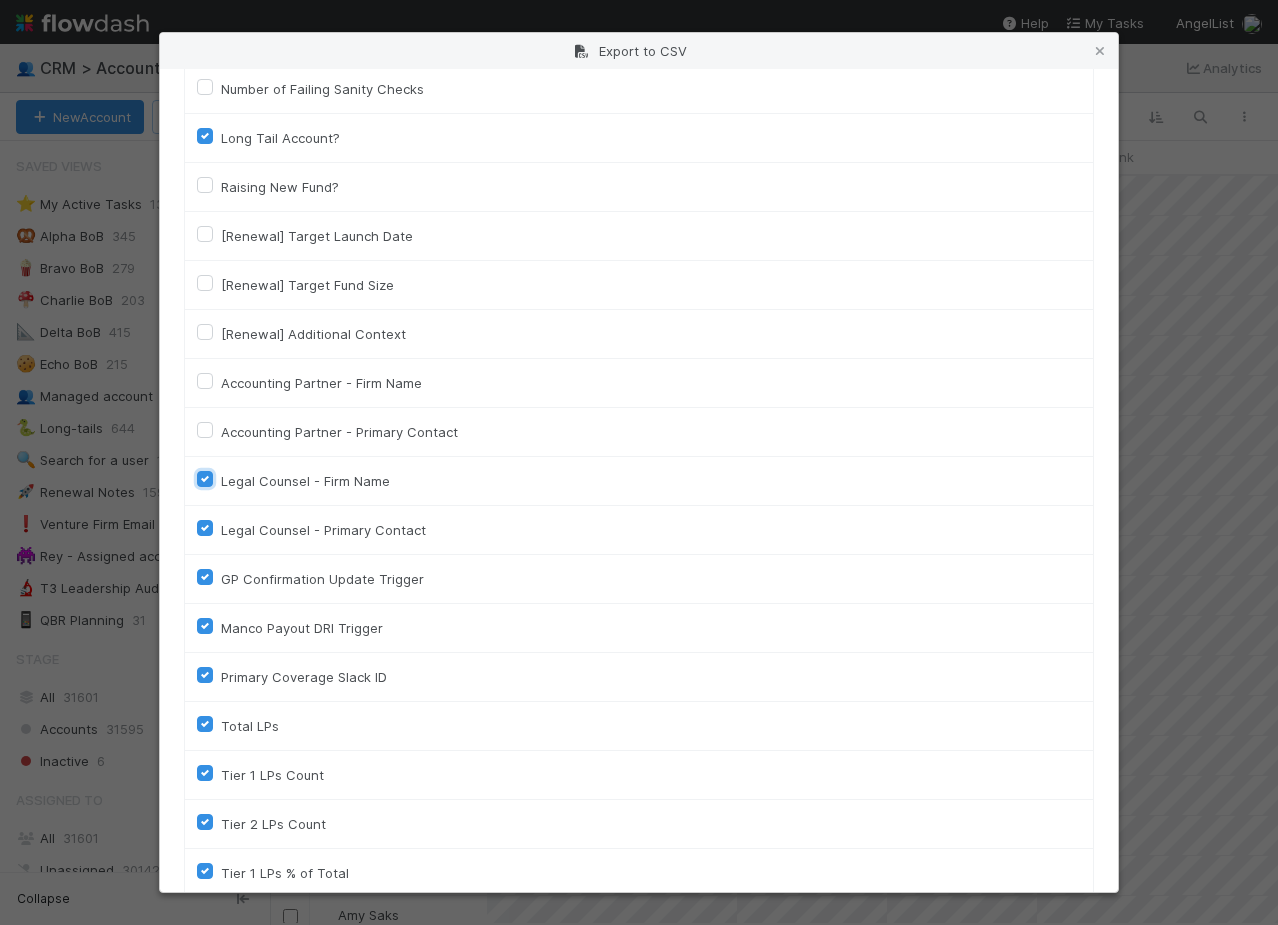 checkbox on "false" 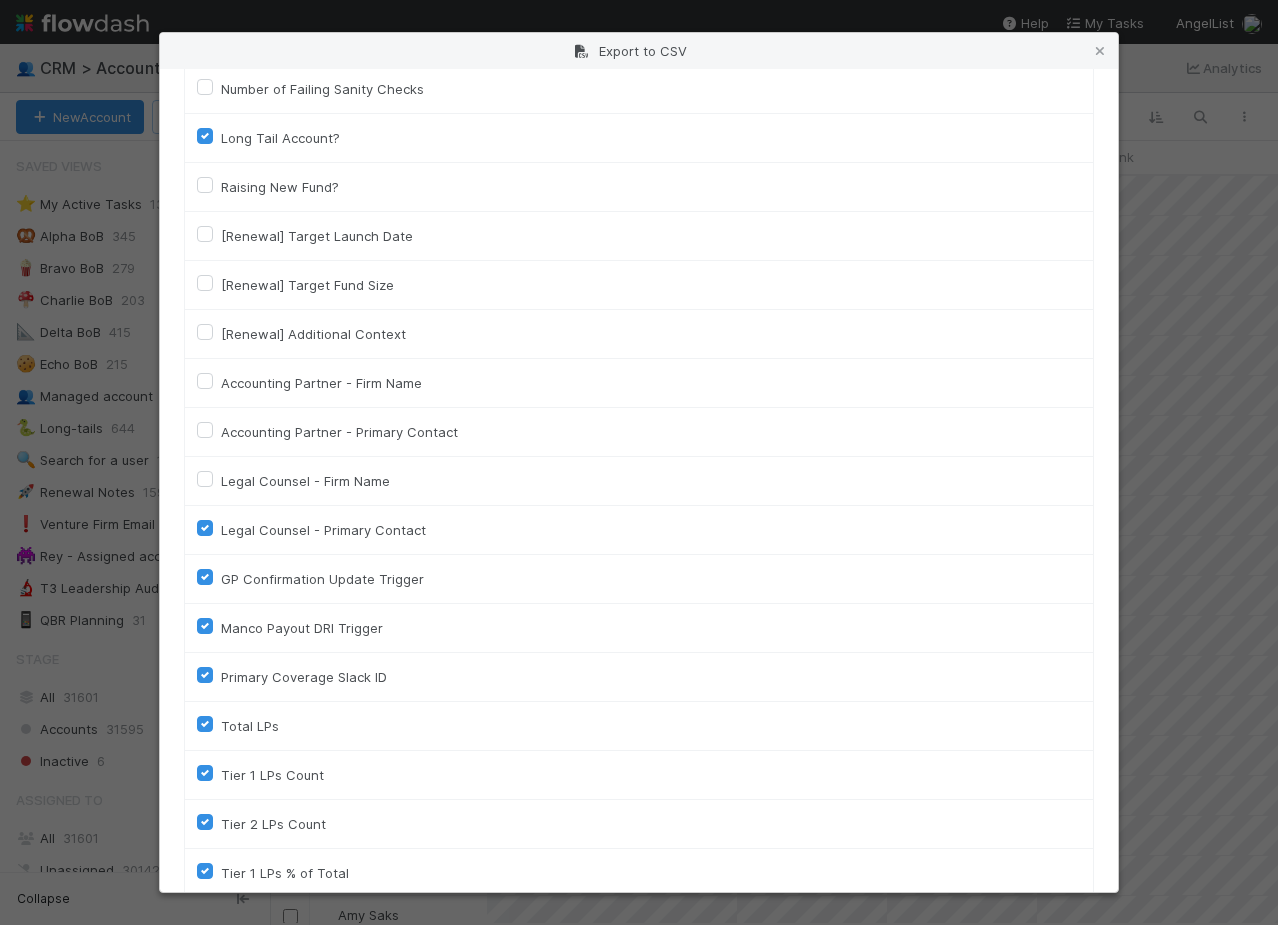 click on "Legal Counsel - Primary Contact" at bounding box center (323, 530) 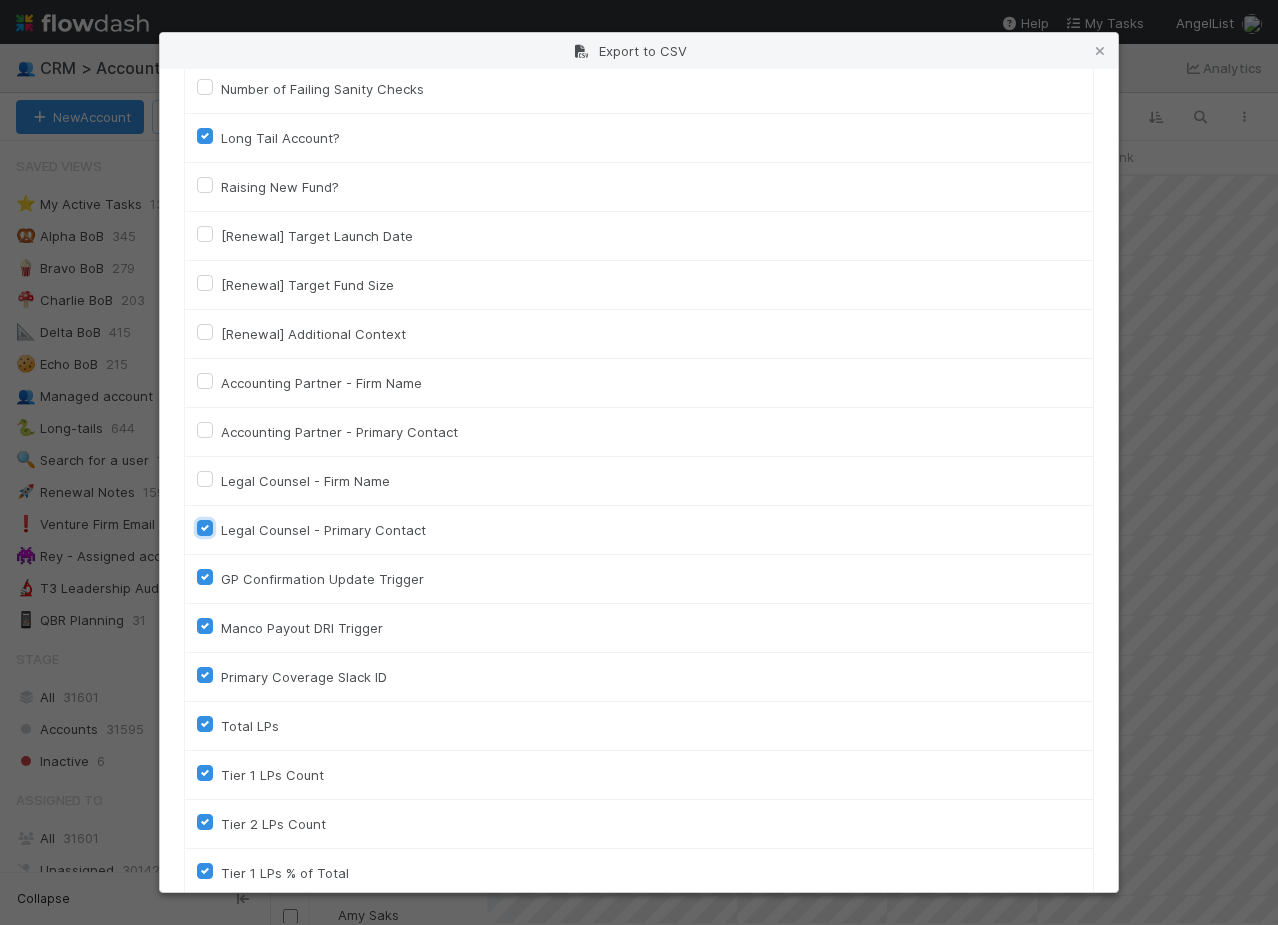click on "Legal Counsel - Primary Contact" at bounding box center (205, 527) 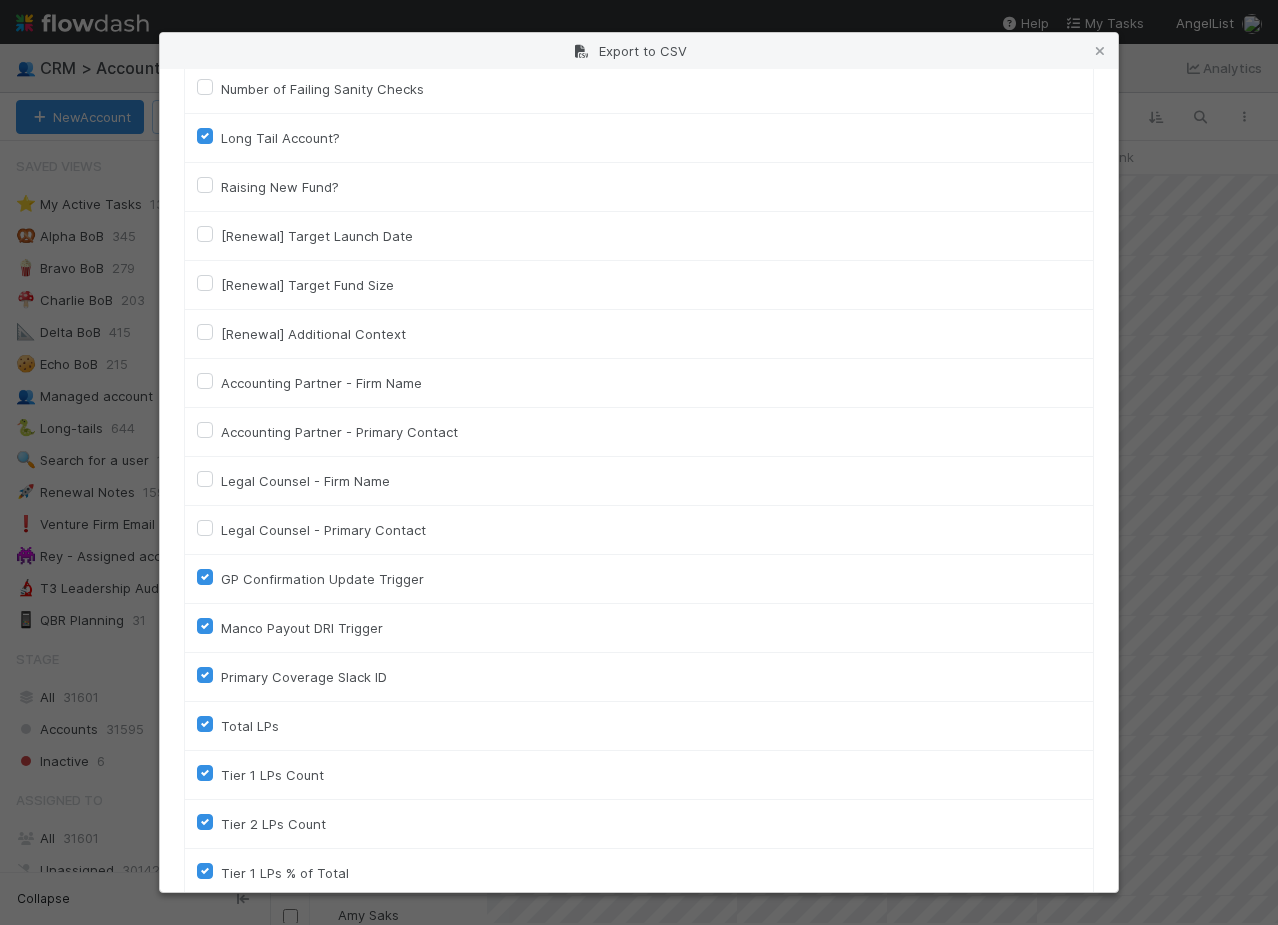 click on "GP Confirmation Update Trigger" at bounding box center [322, 579] 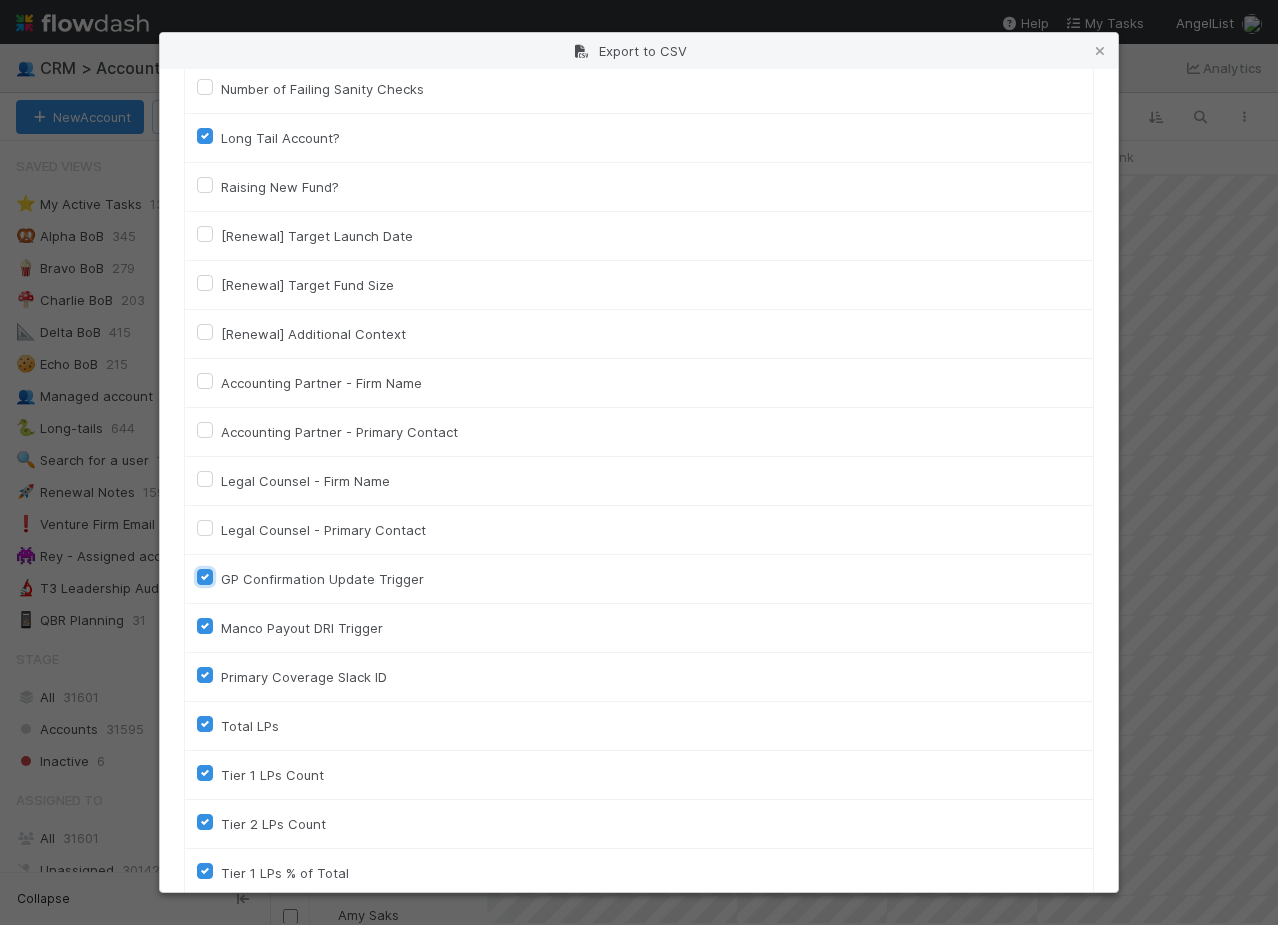 checkbox on "false" 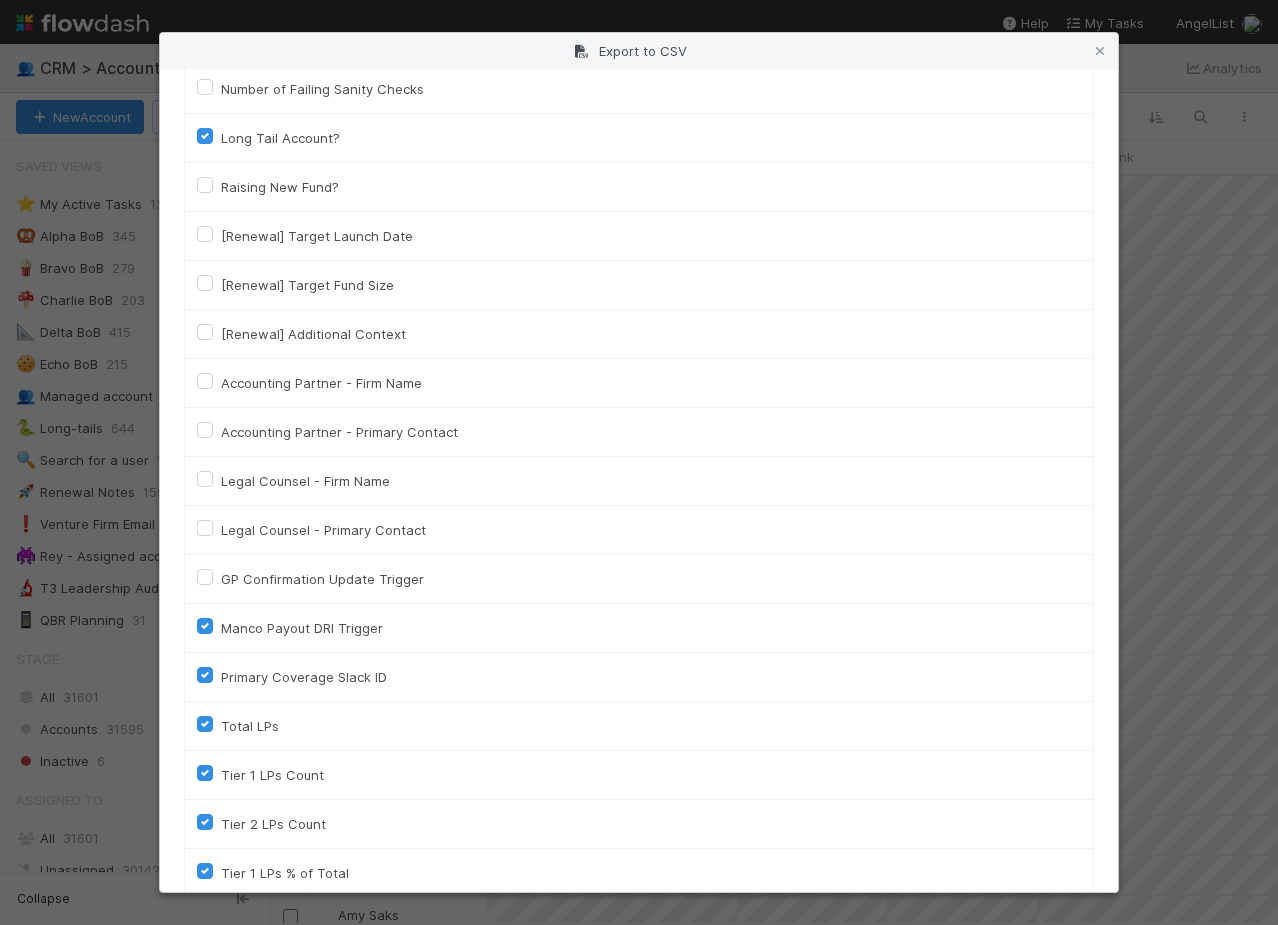 click on "Manco Payout DRI Trigger" at bounding box center [302, 628] 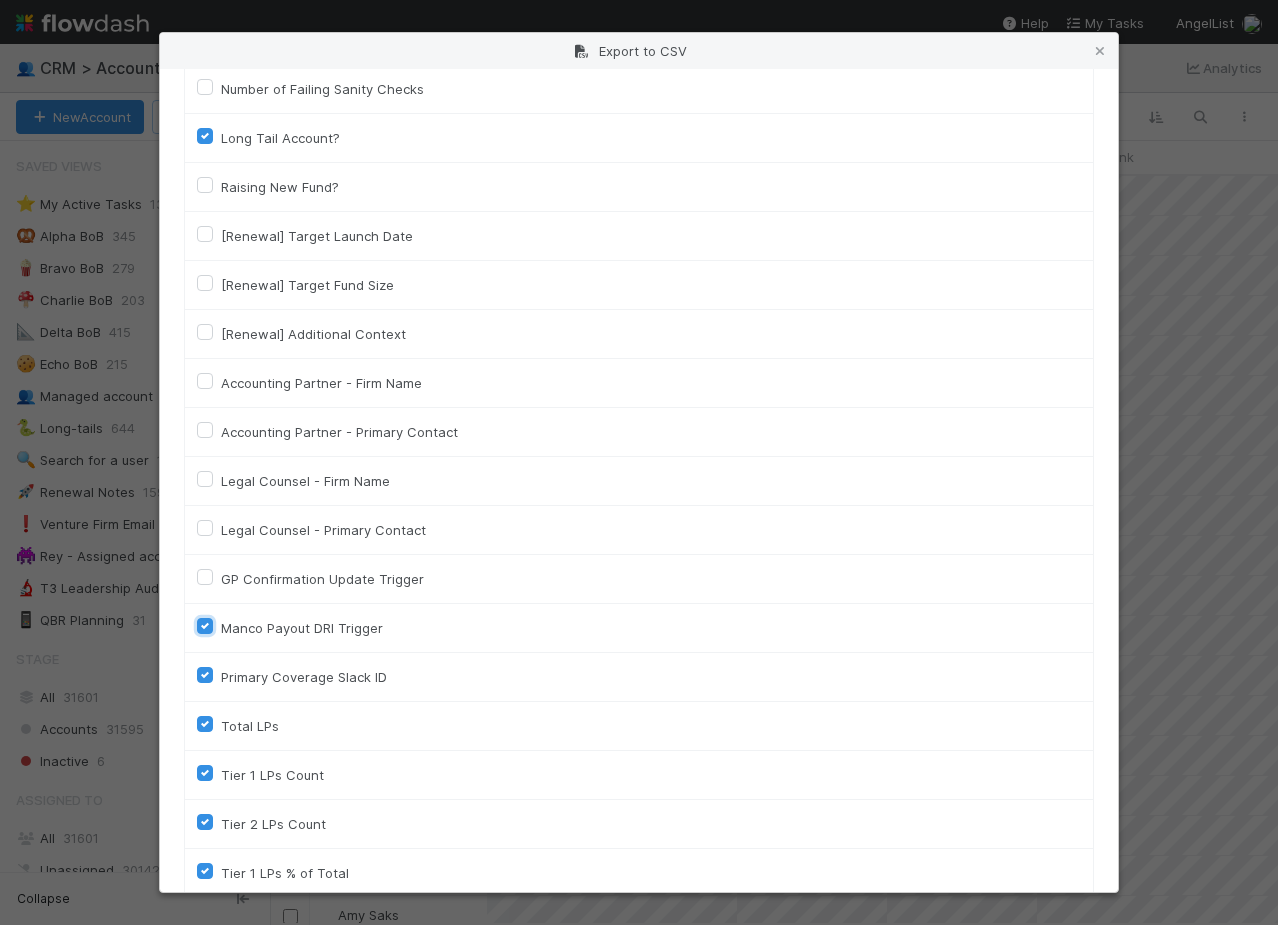 click on "Manco Payout DRI Trigger" at bounding box center (205, 625) 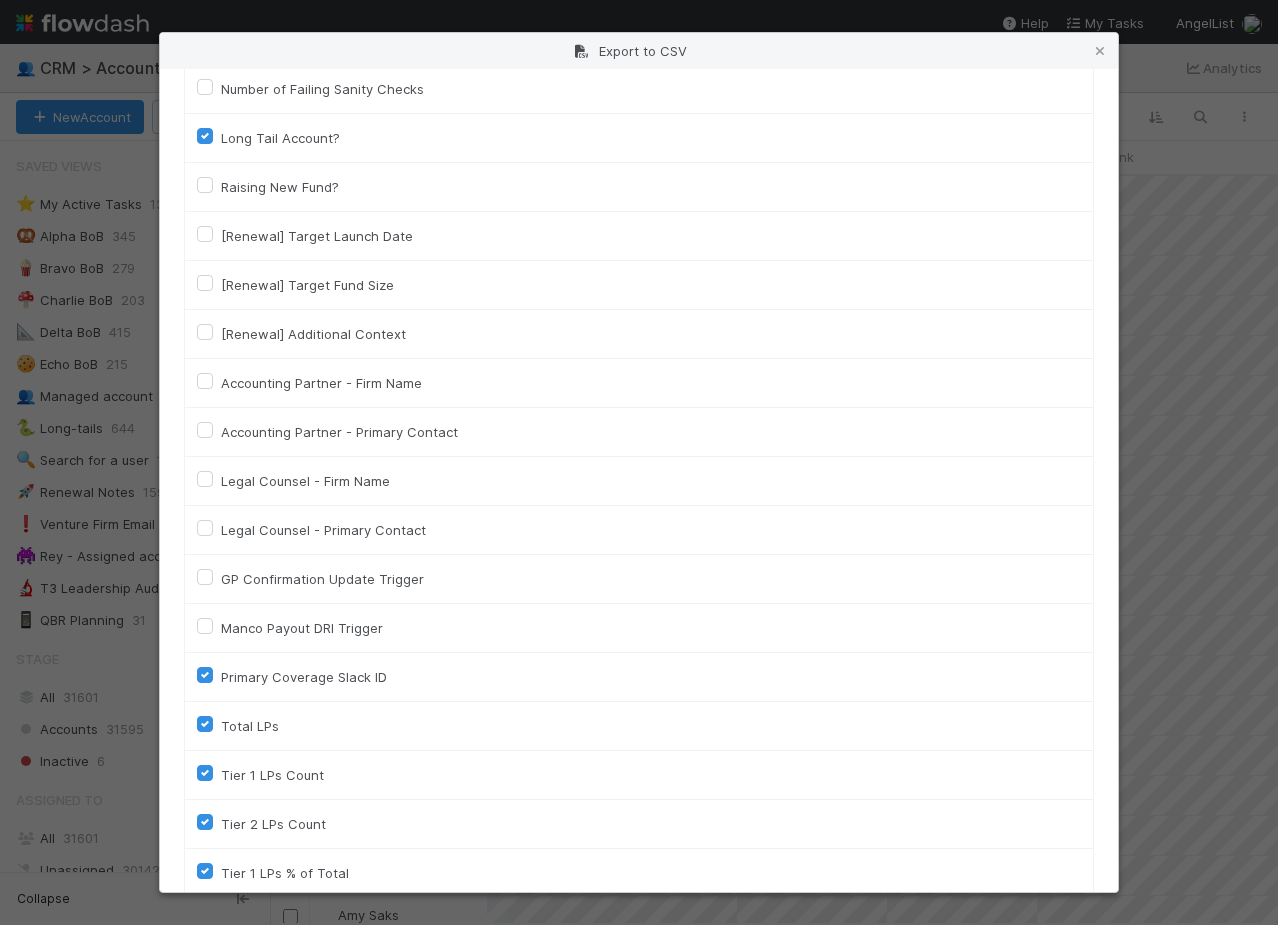 click on "Primary Coverage Slack ID" at bounding box center (304, 677) 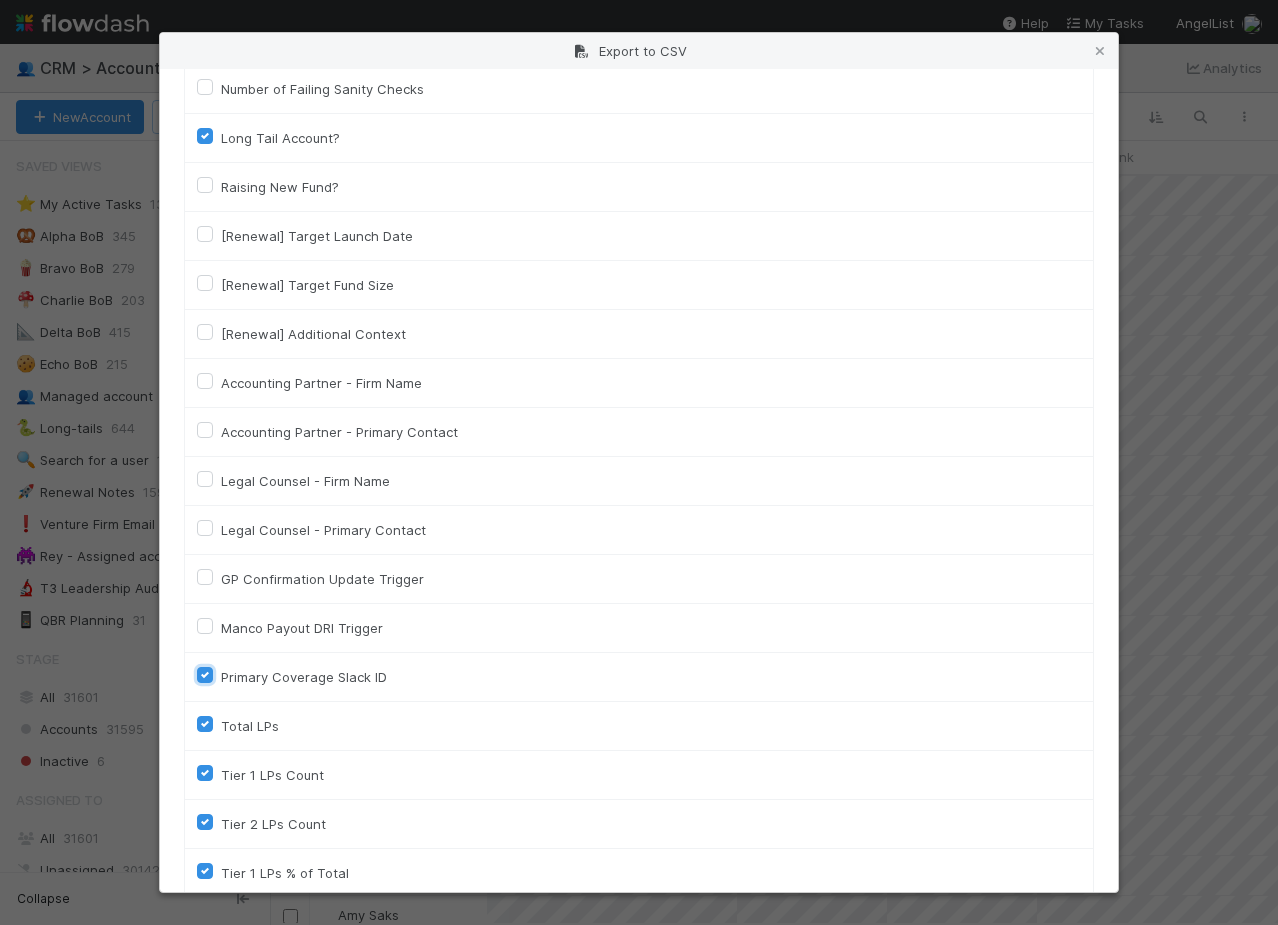 click on "Primary Coverage Slack ID" at bounding box center [205, 674] 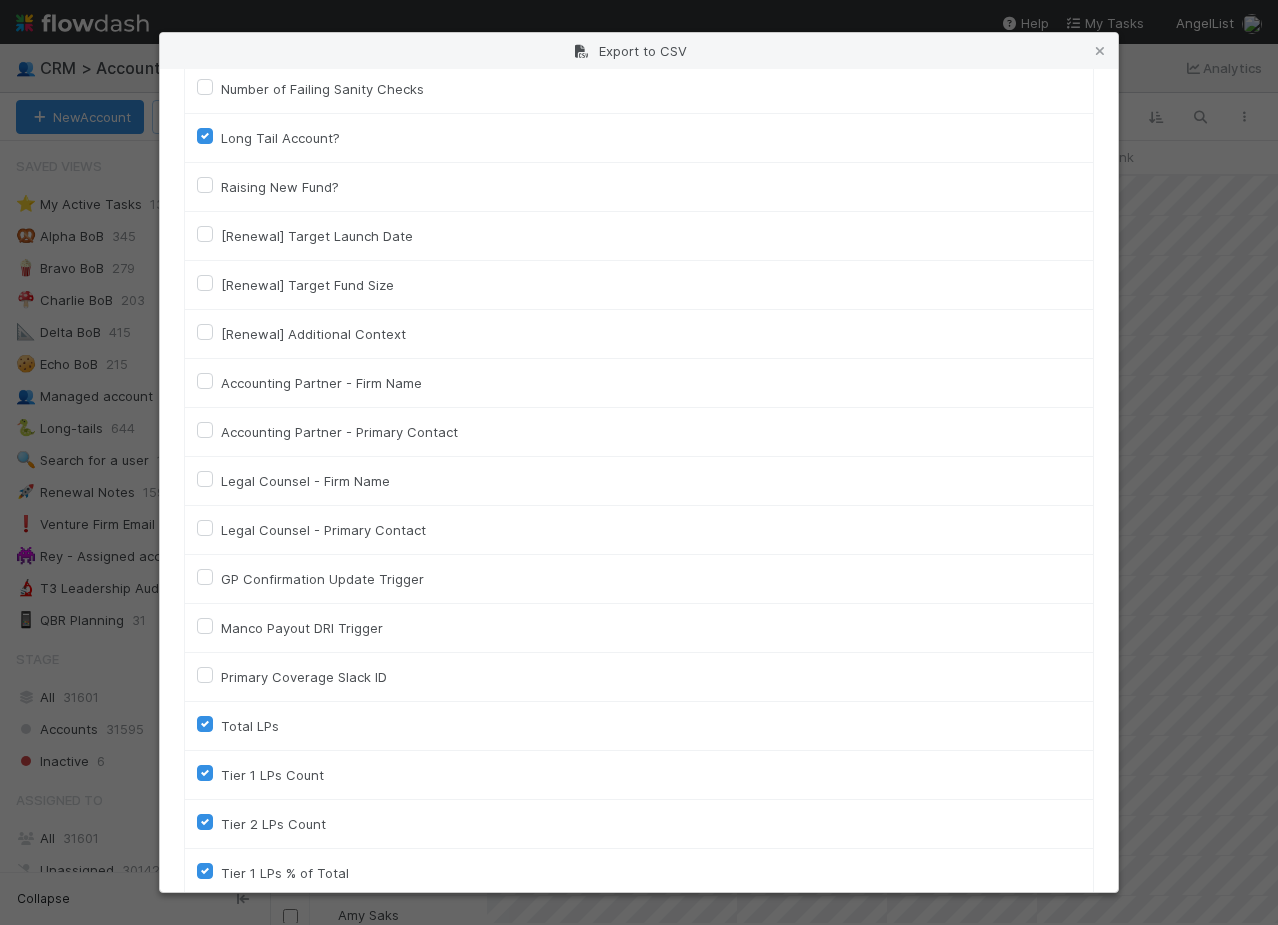 click on "Total LPs" at bounding box center [639, 726] 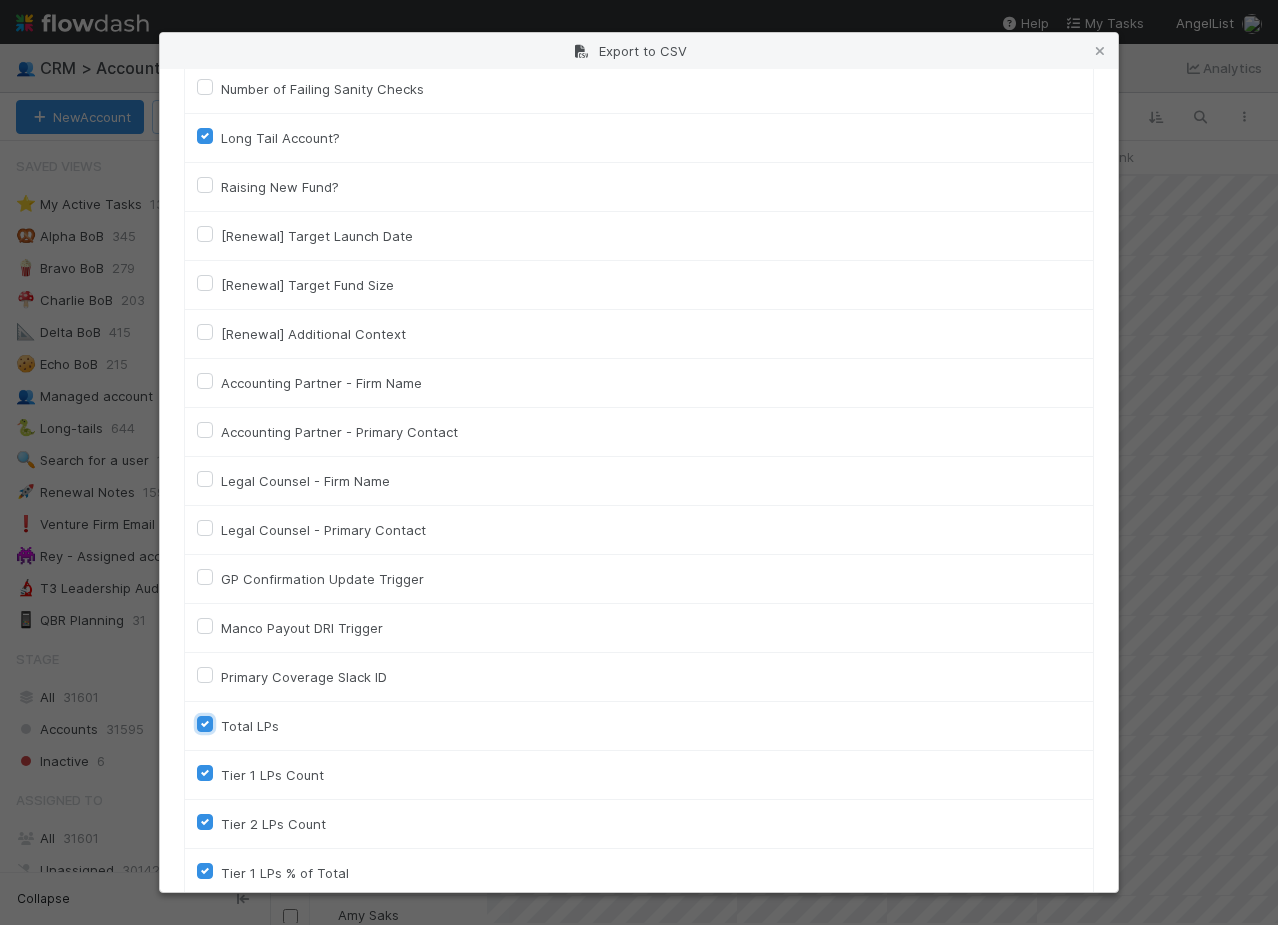 checkbox on "false" 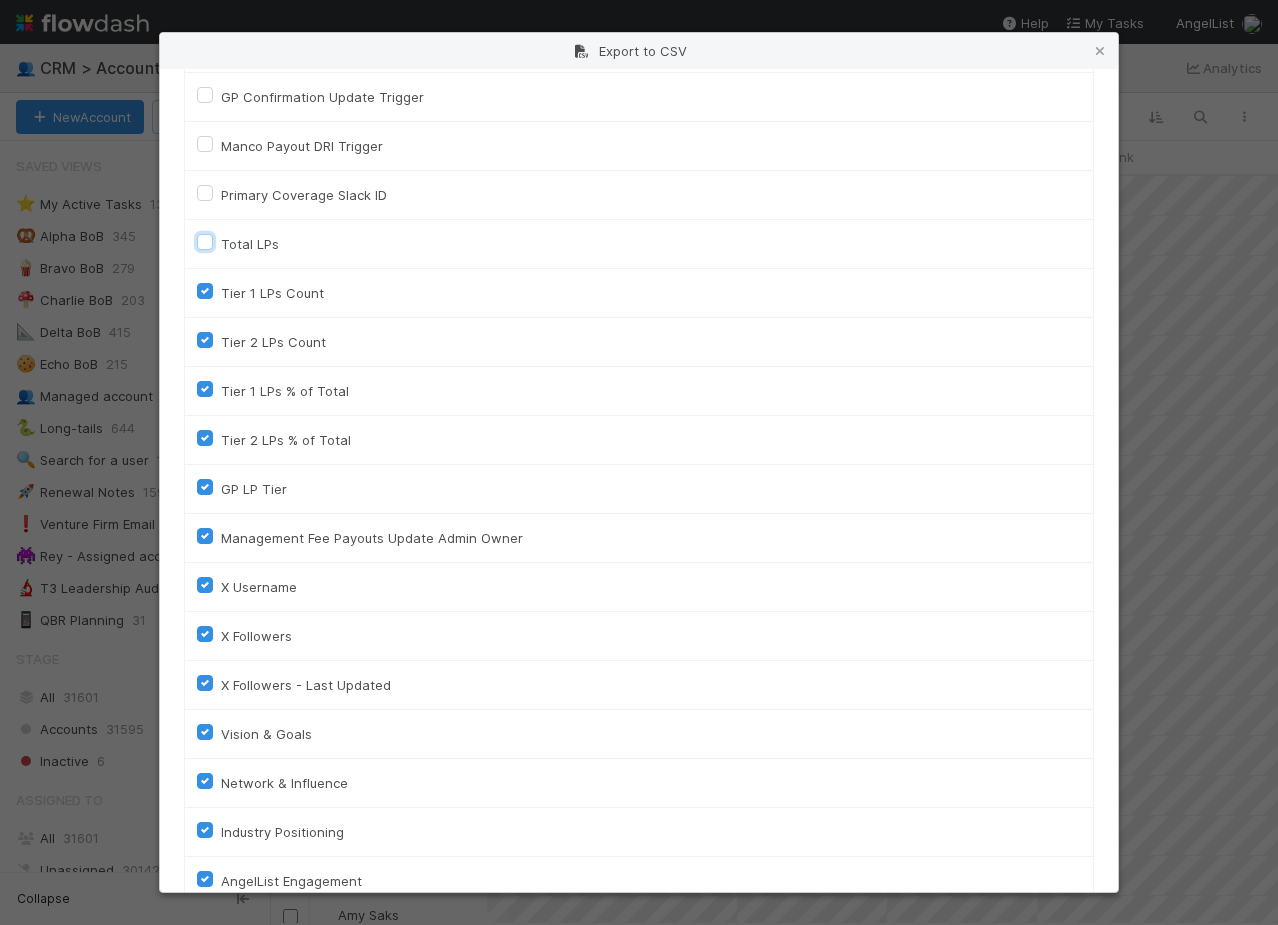 scroll, scrollTop: 3378, scrollLeft: 0, axis: vertical 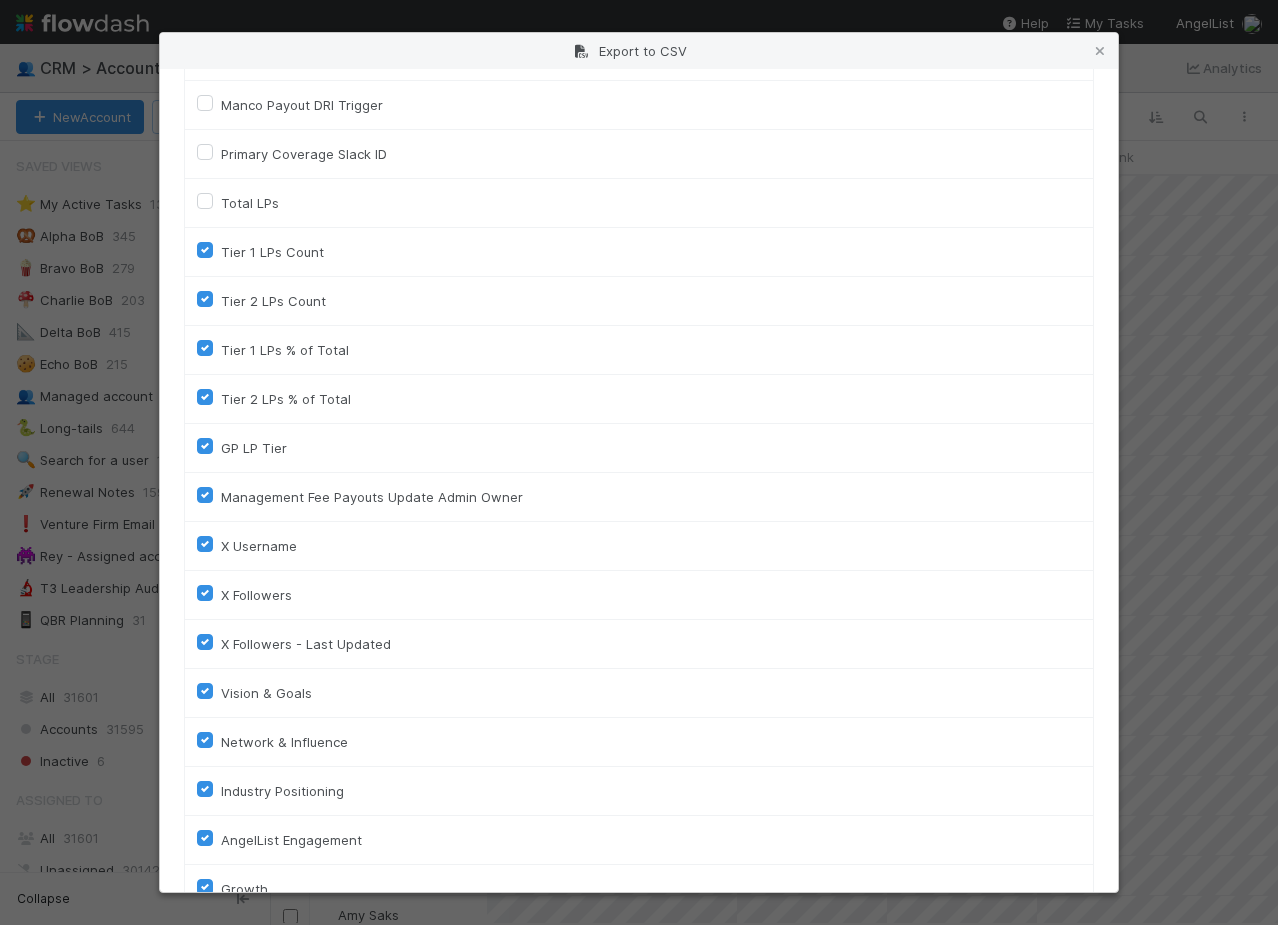 click on "Tier 1 LPs Count" at bounding box center (639, 252) 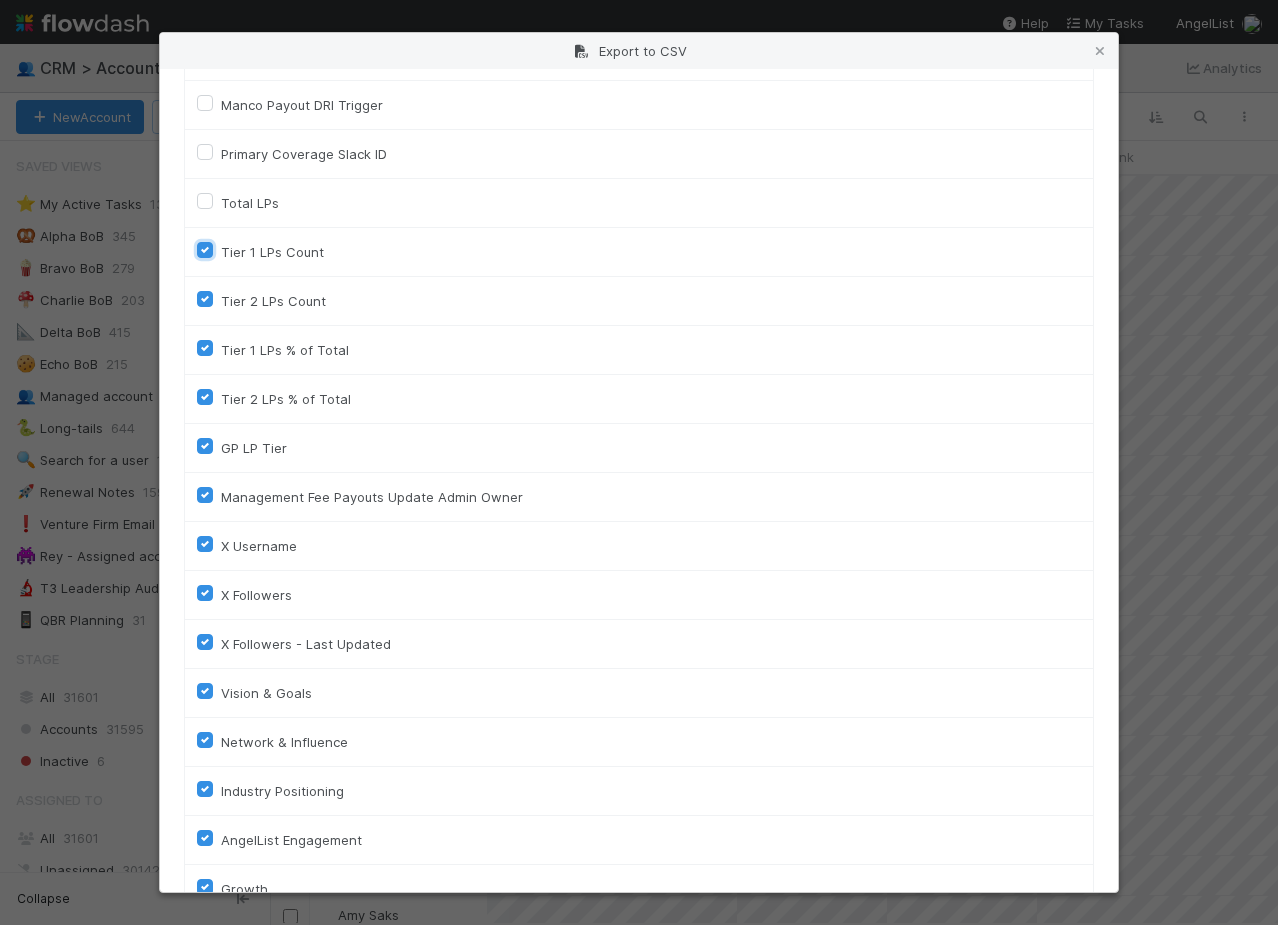 click on "Tier 1 LPs Count" at bounding box center (205, 249) 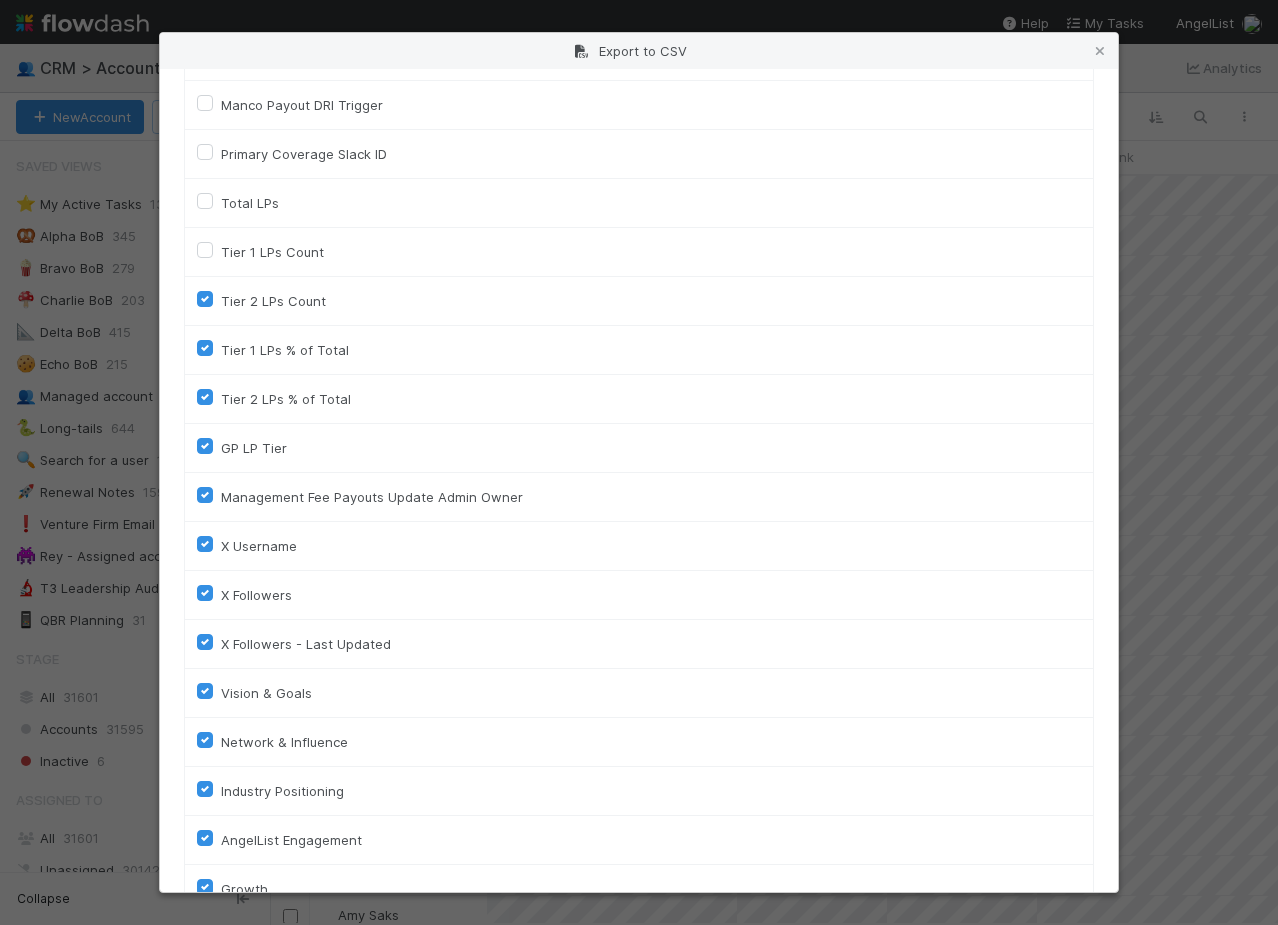 click on "Tier 2 LPs Count" at bounding box center (273, 301) 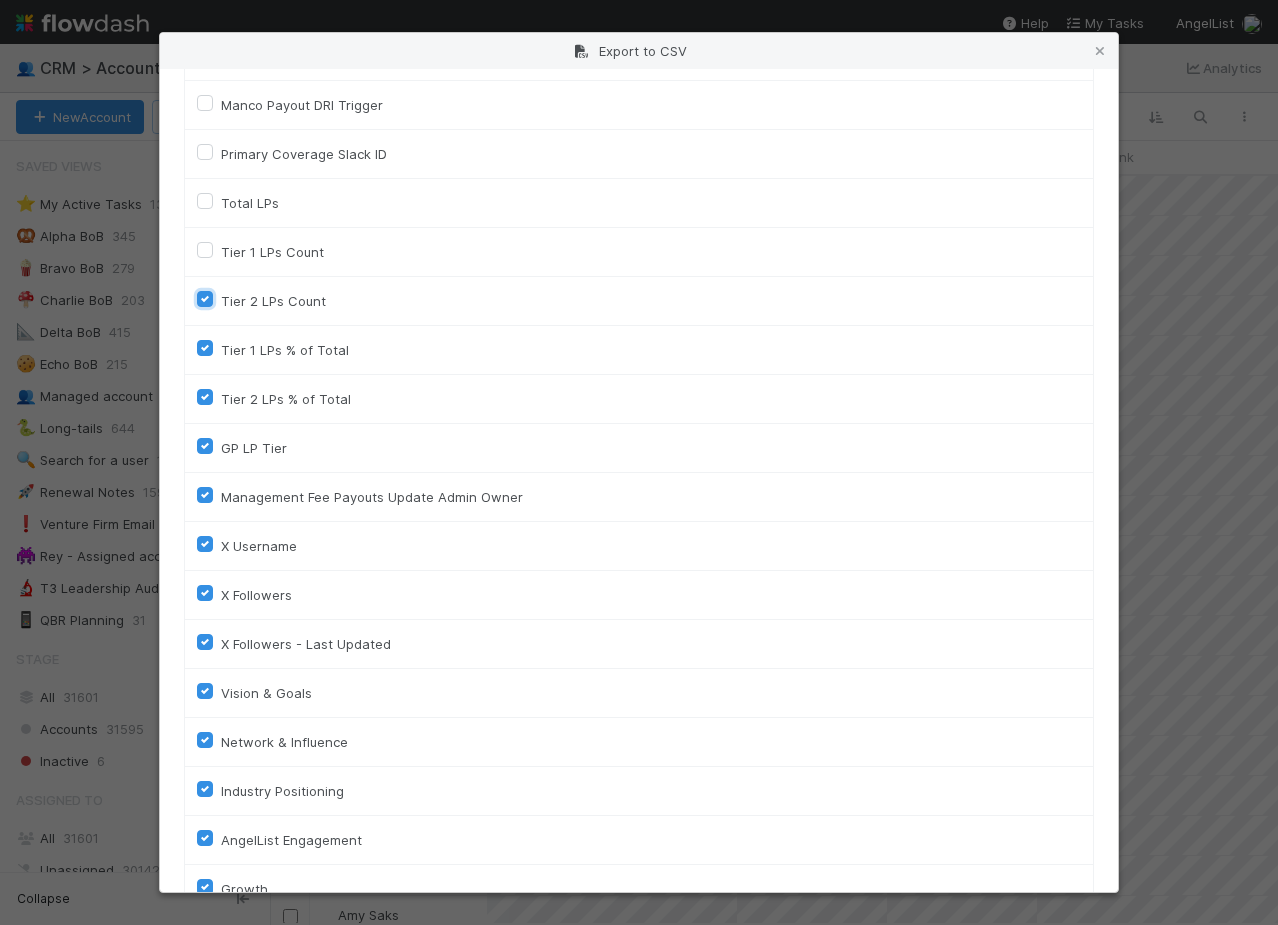 checkbox on "false" 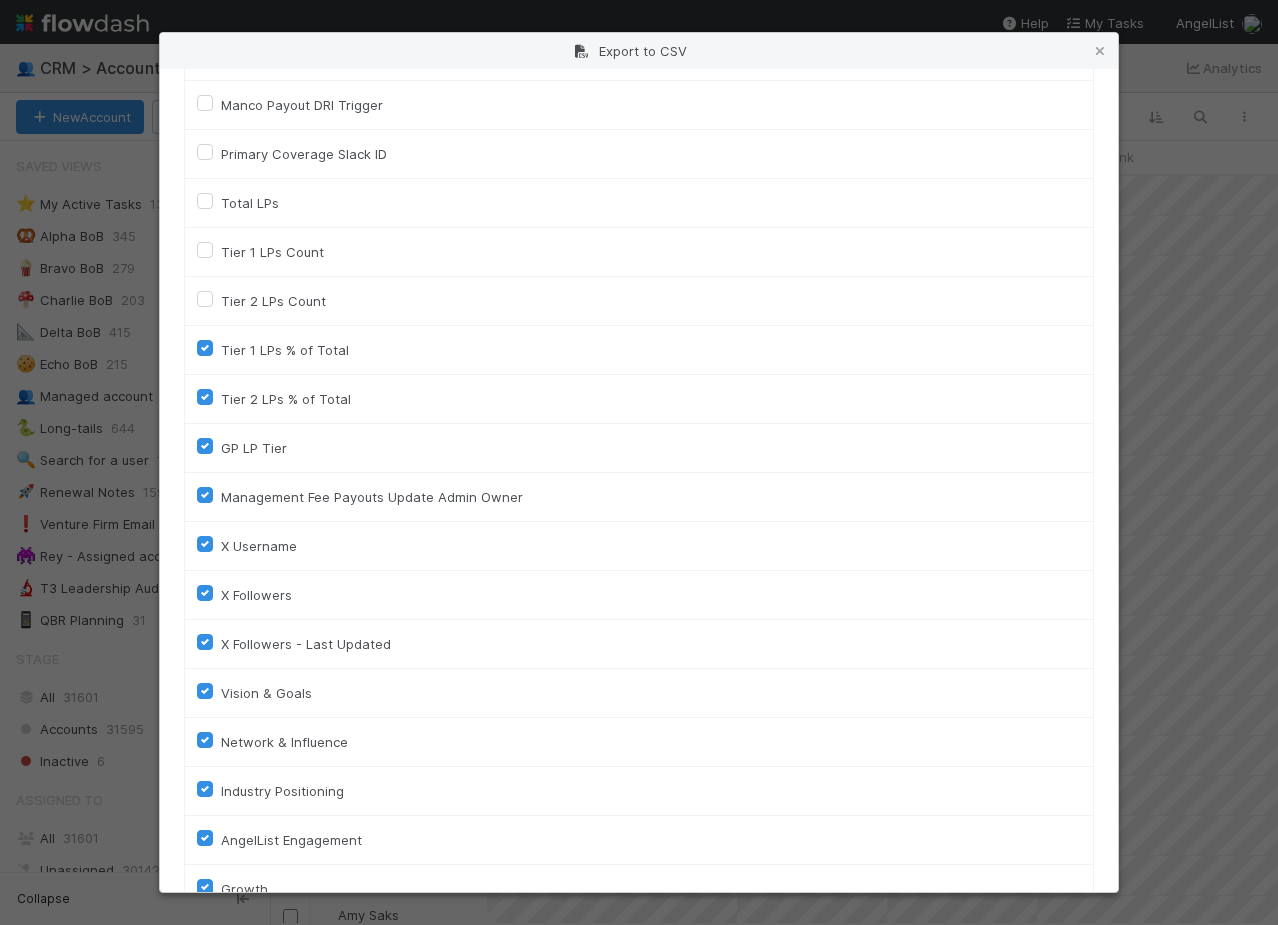 click on "Tier 1 LPs % of Total" at bounding box center (285, 350) 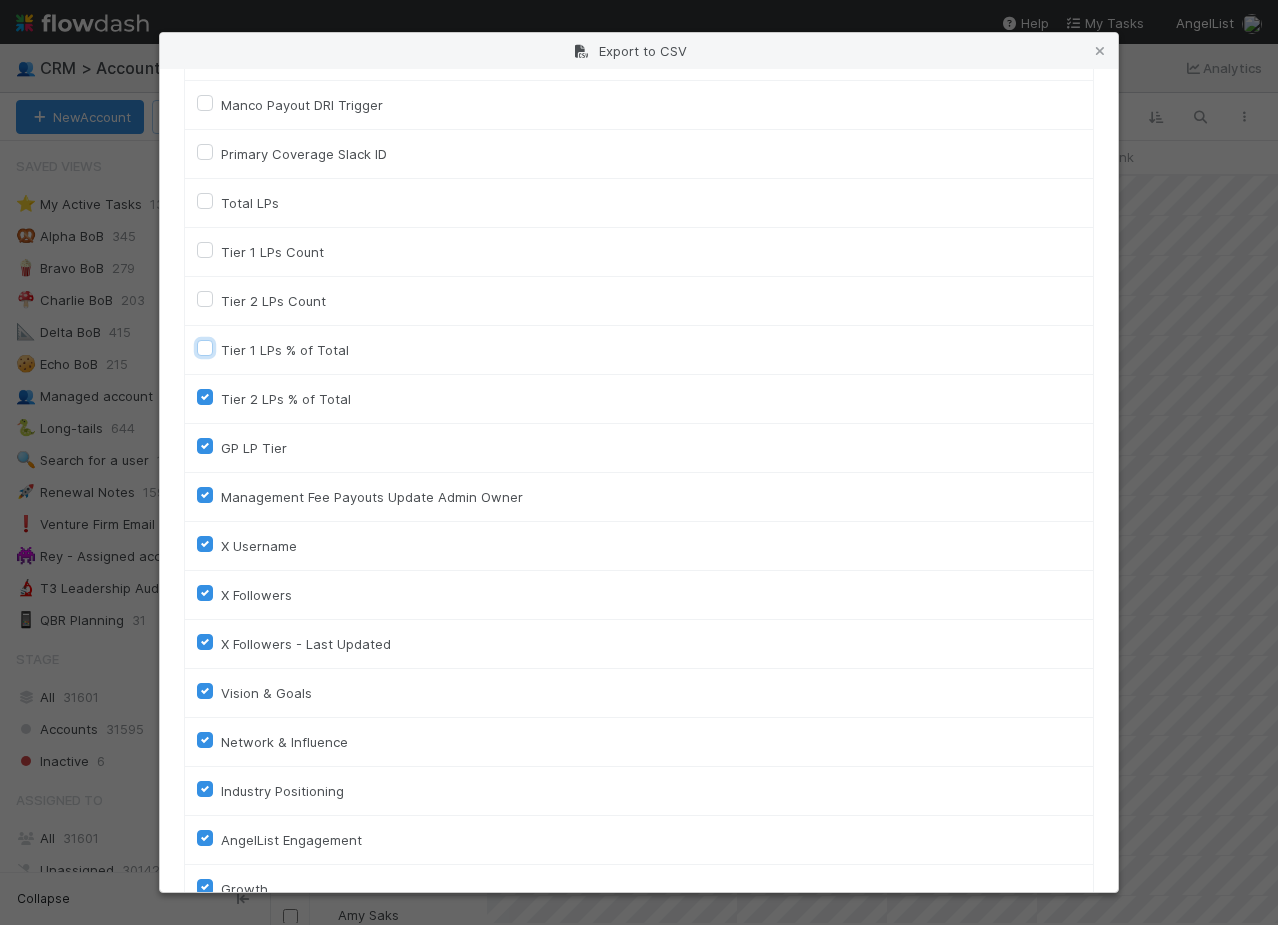 checkbox on "false" 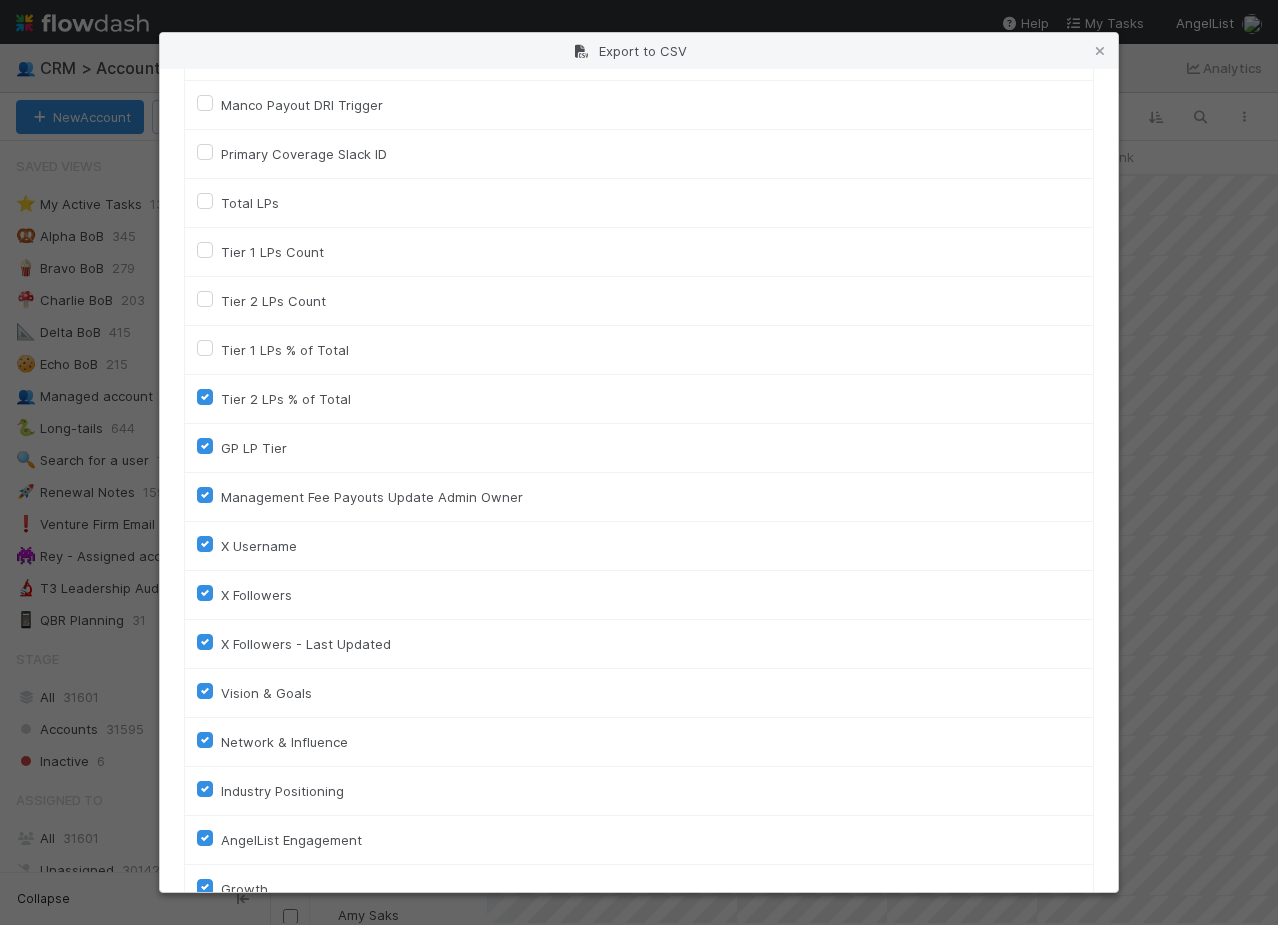 click on "Tier 2 LPs % of Total" at bounding box center [286, 399] 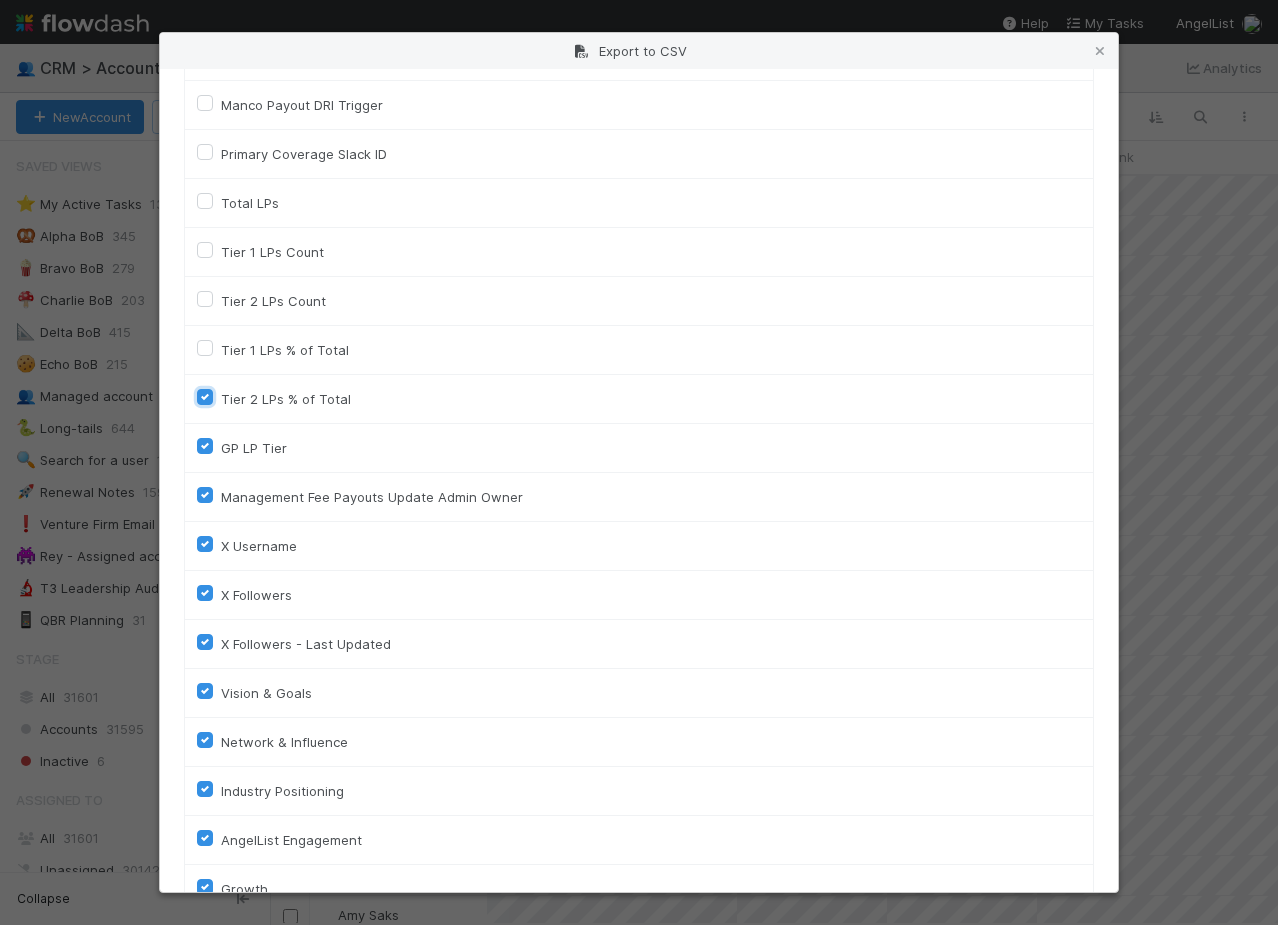 checkbox on "false" 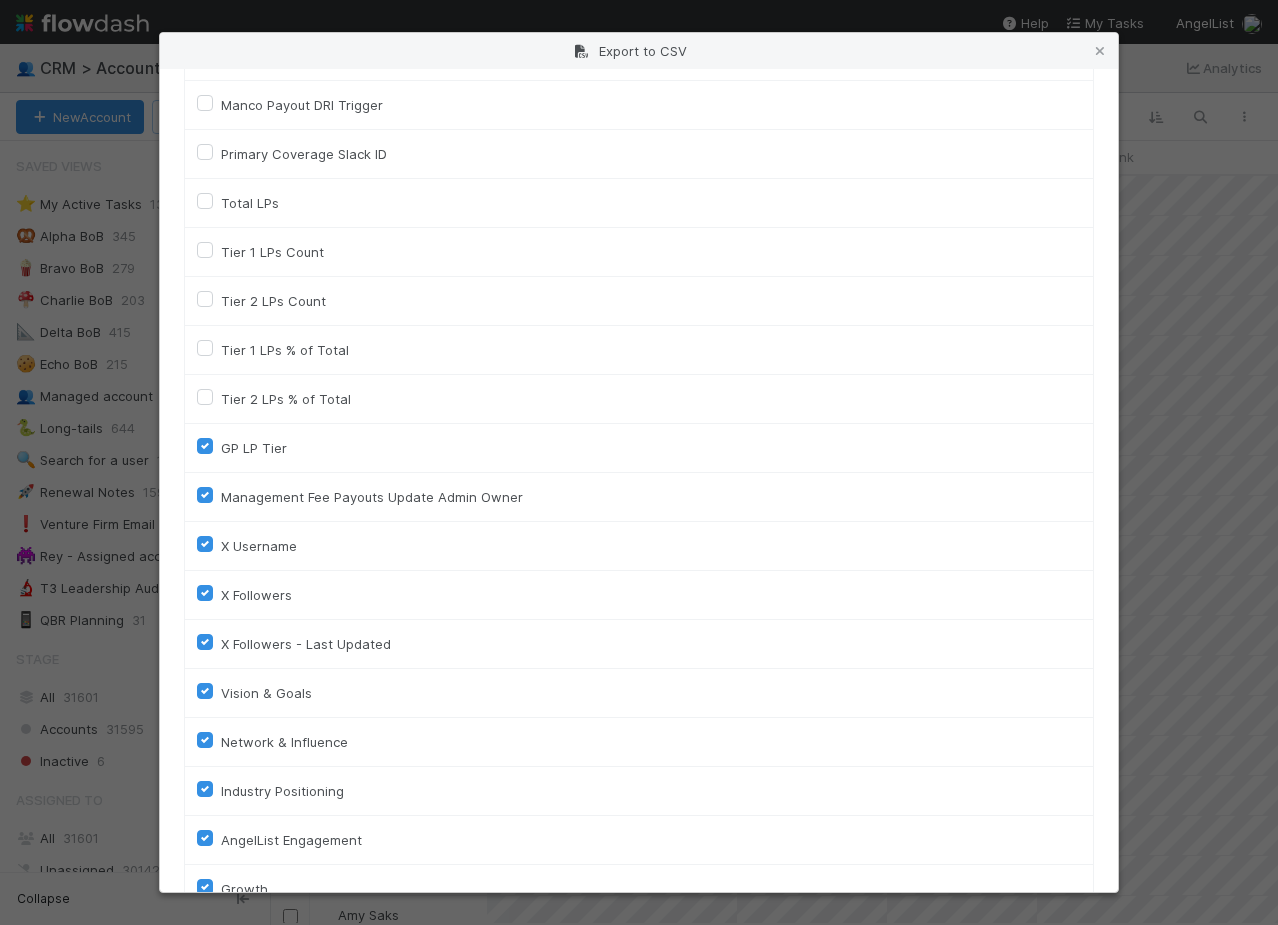 click on "GP LP Tier" at bounding box center [639, 448] 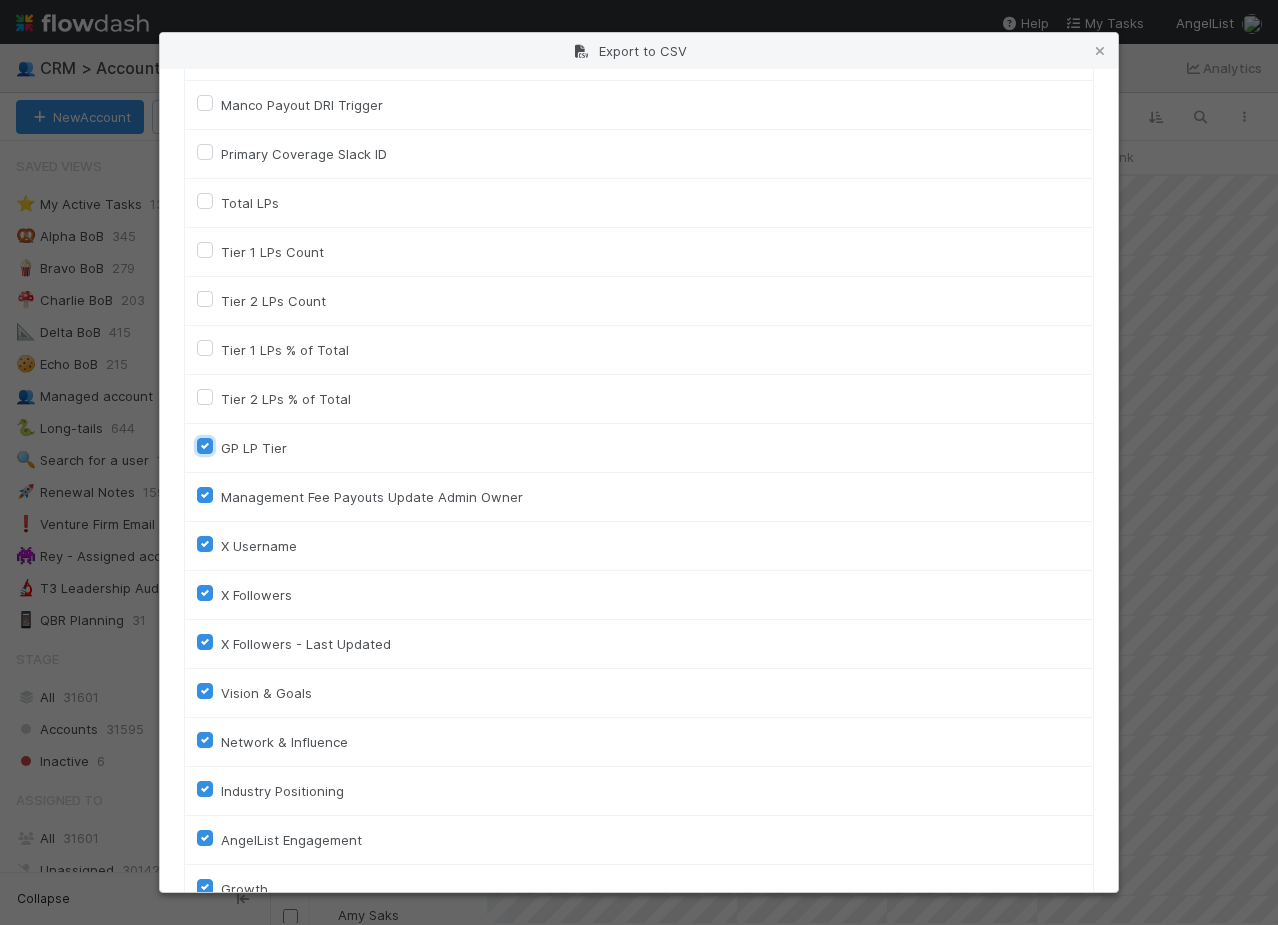 click on "GP LP Tier" at bounding box center (205, 445) 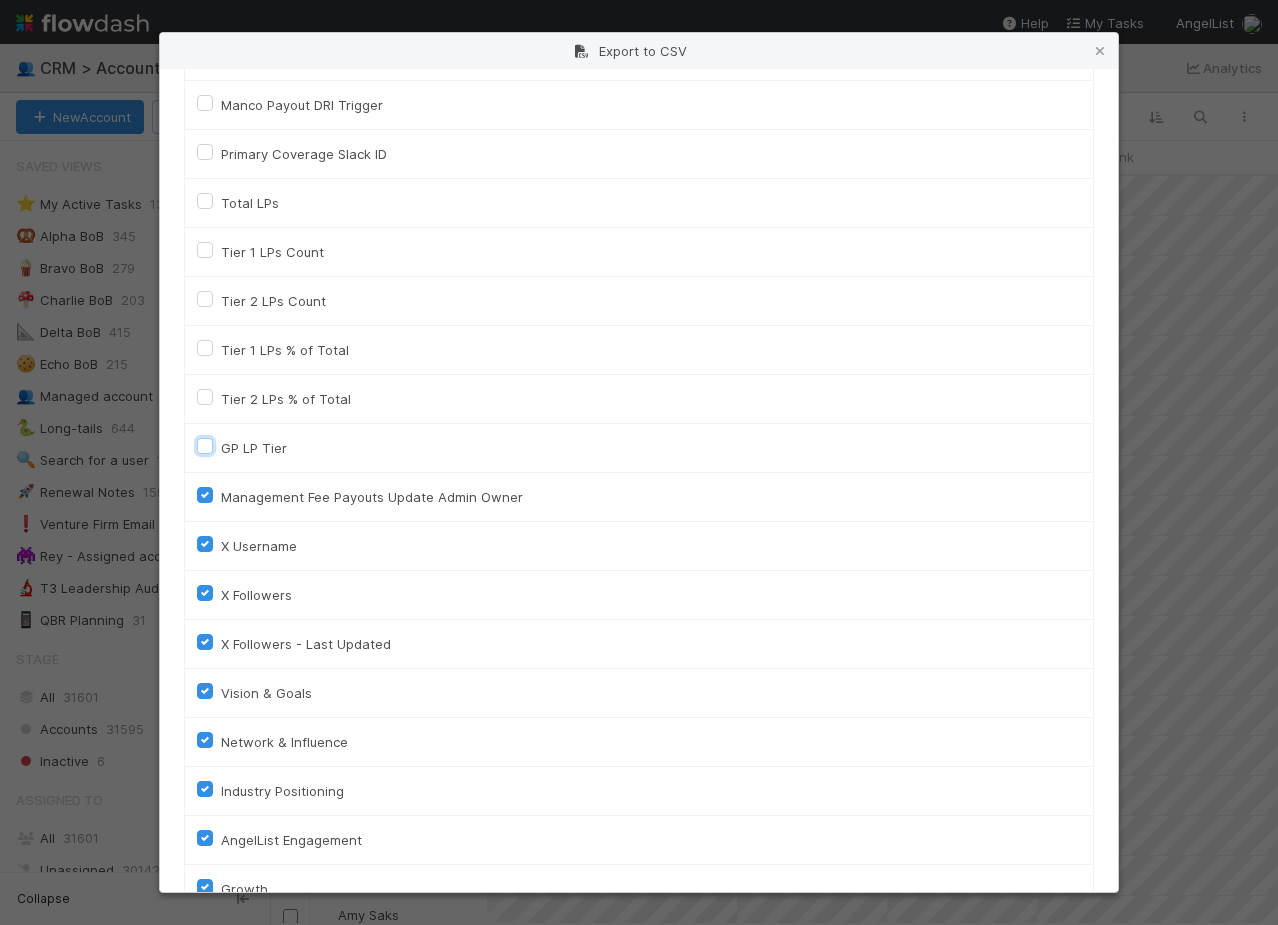checkbox on "false" 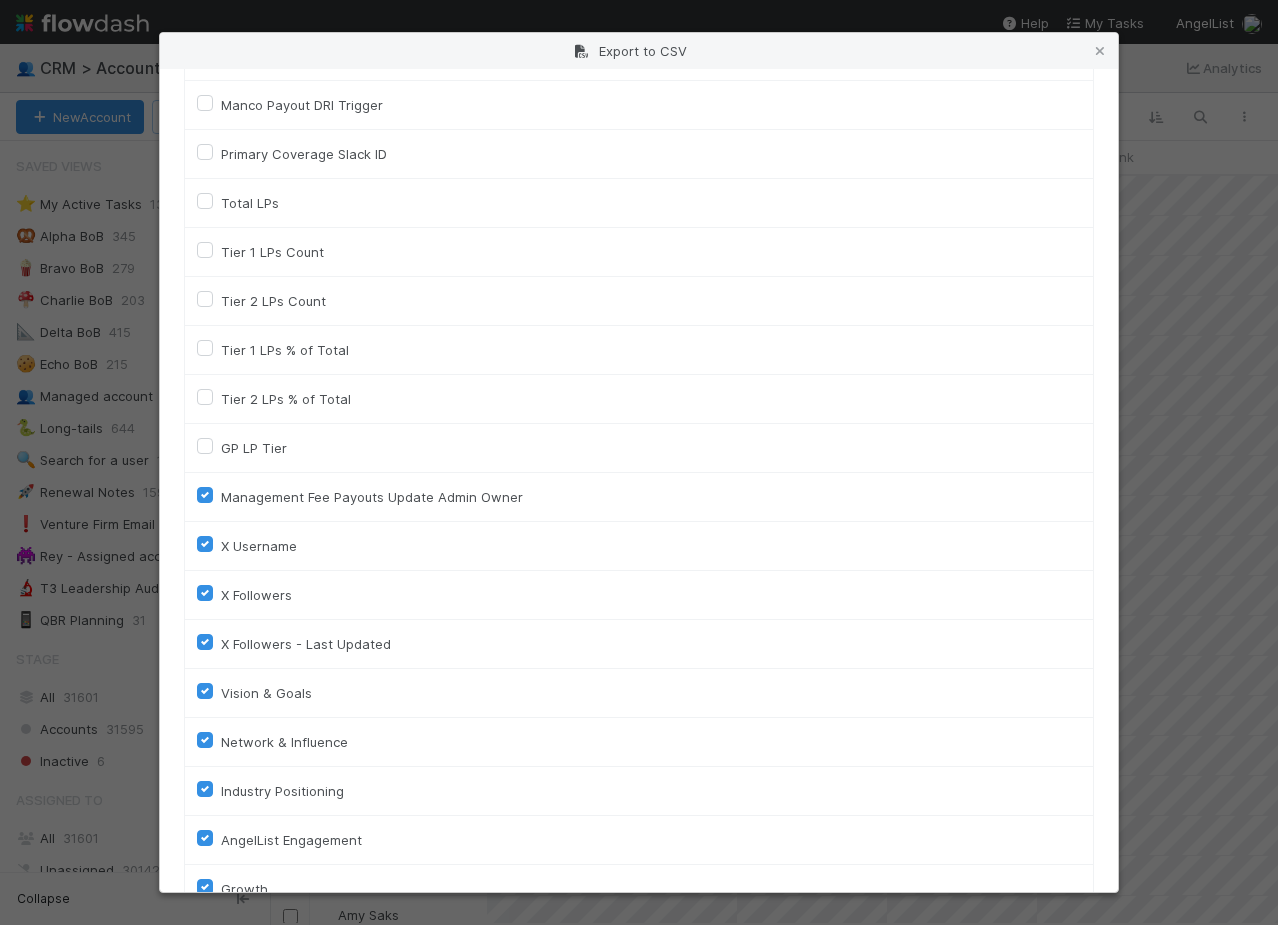 click on "Management Fee Payouts Update Admin Owner" at bounding box center (372, 497) 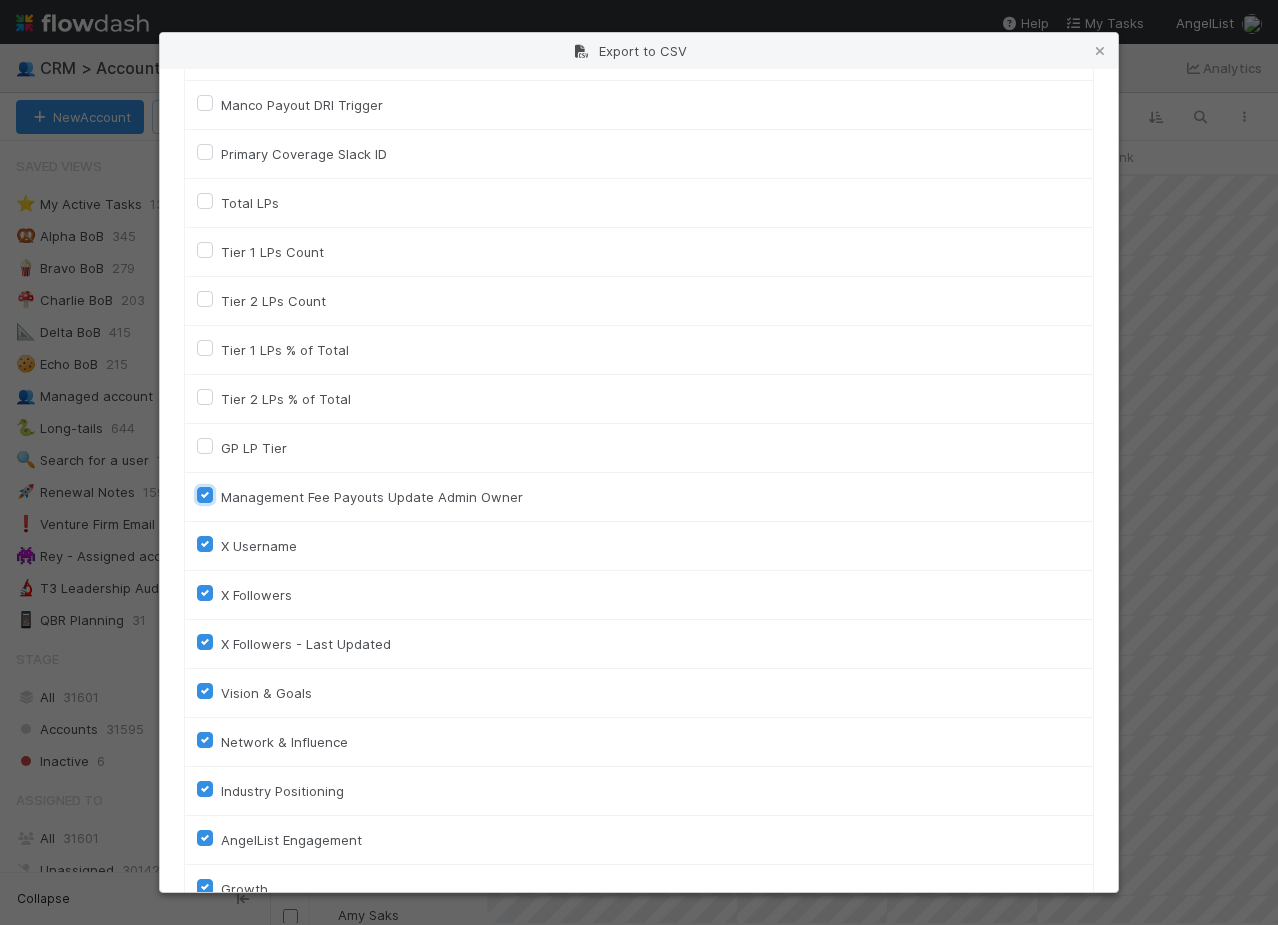 click on "Management Fee Payouts Update Admin Owner" at bounding box center [205, 494] 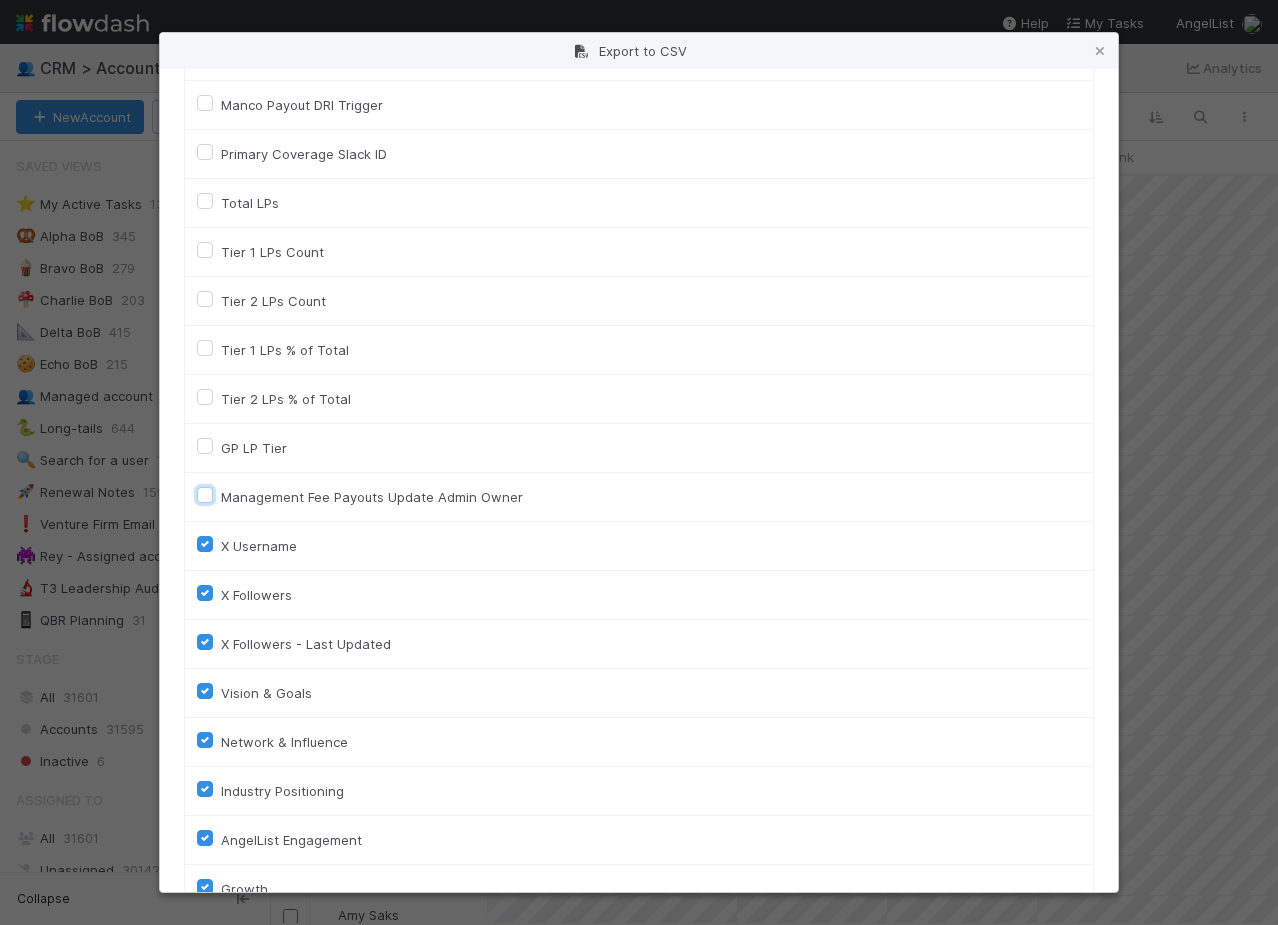 checkbox on "false" 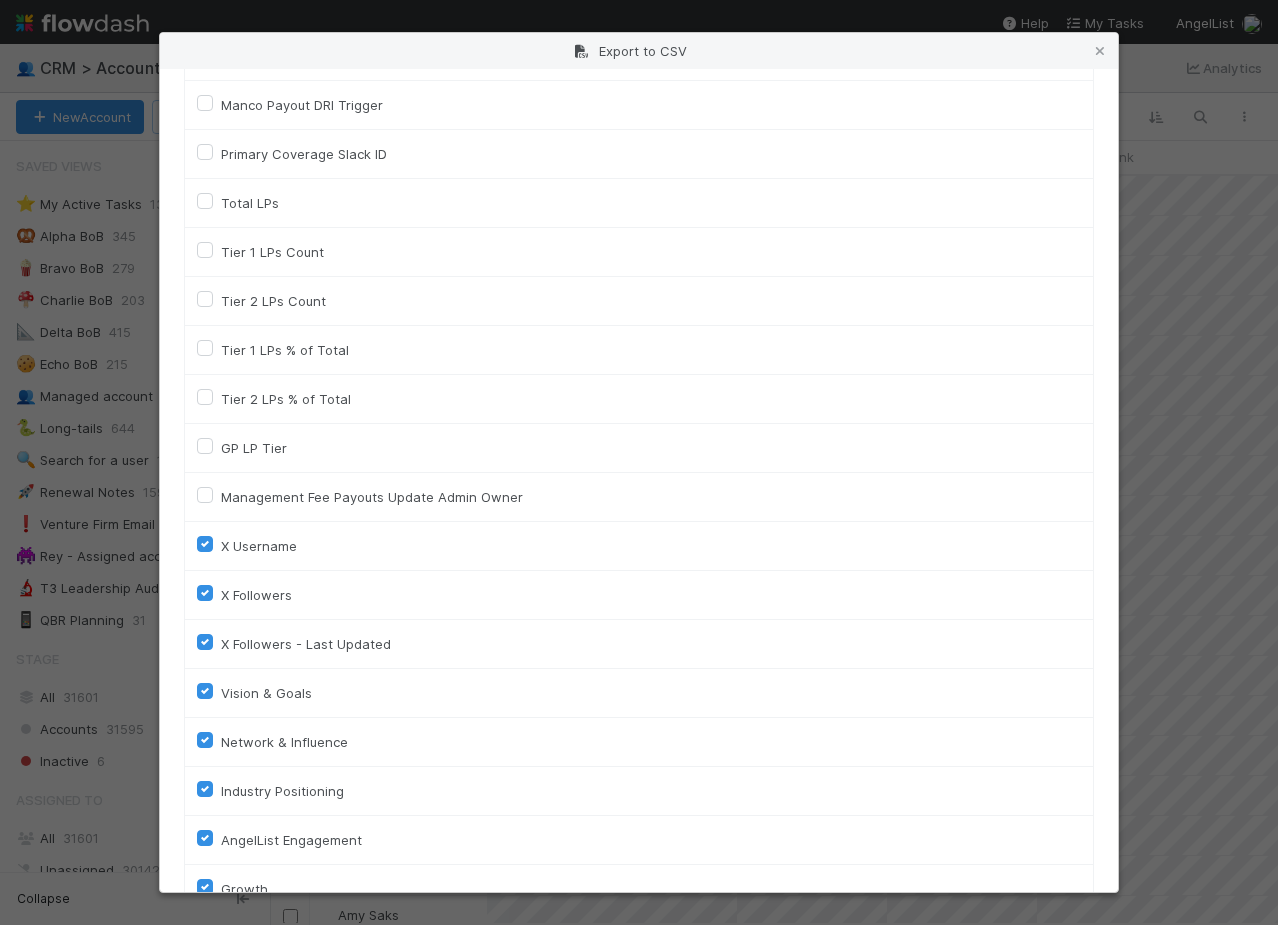 click on "X Username" at bounding box center [259, 546] 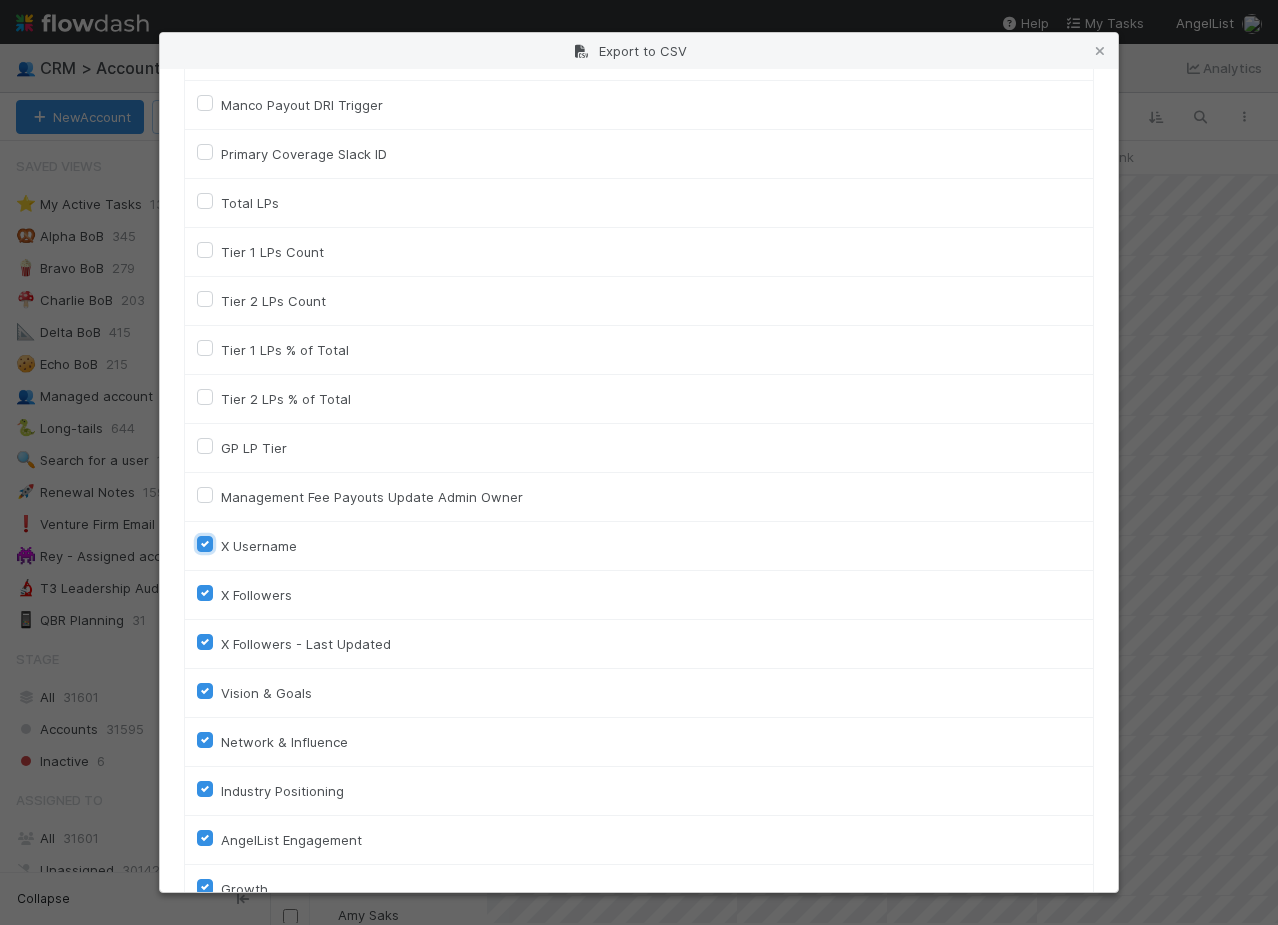 click on "X Username" at bounding box center (205, 543) 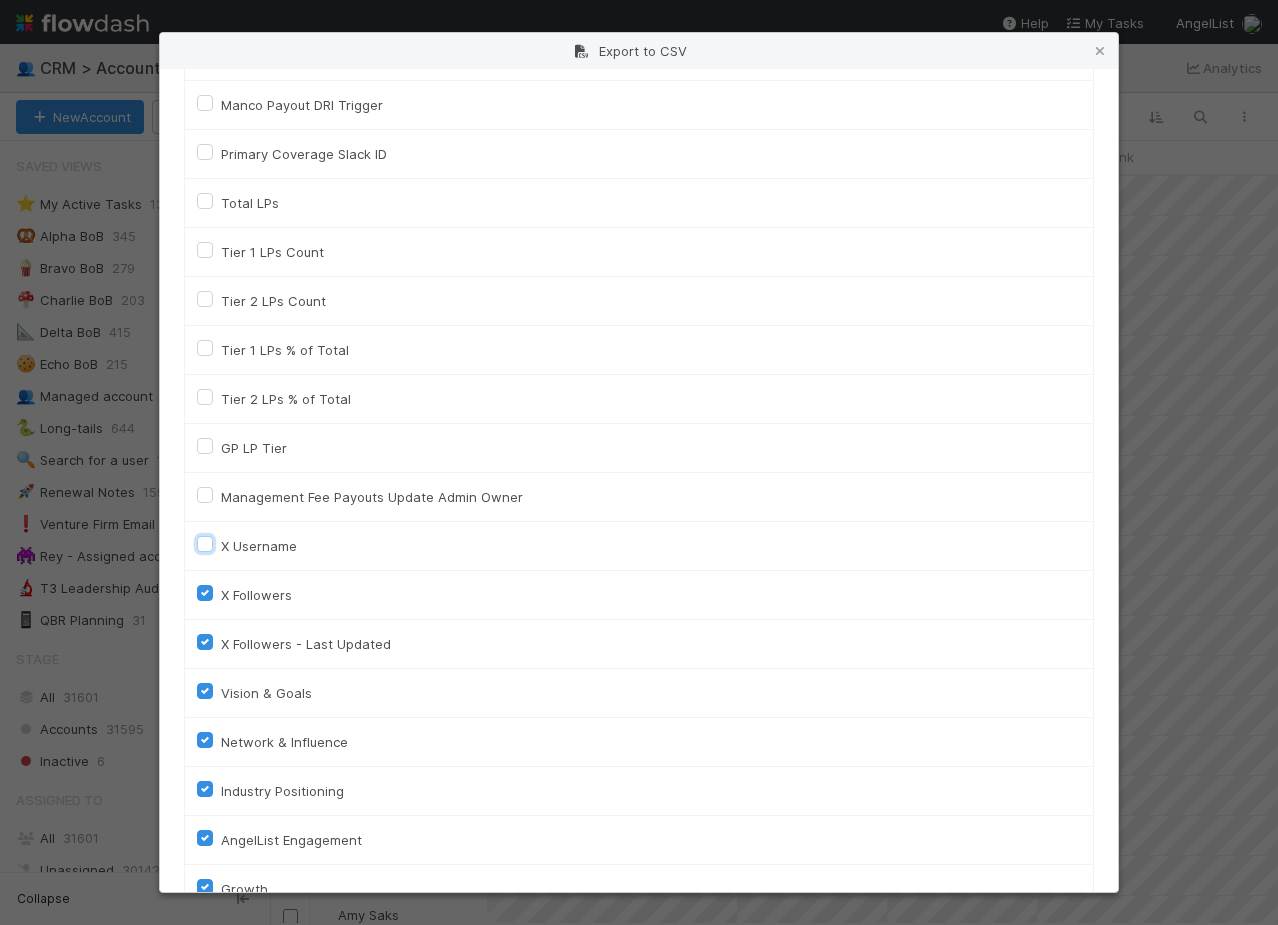 checkbox on "false" 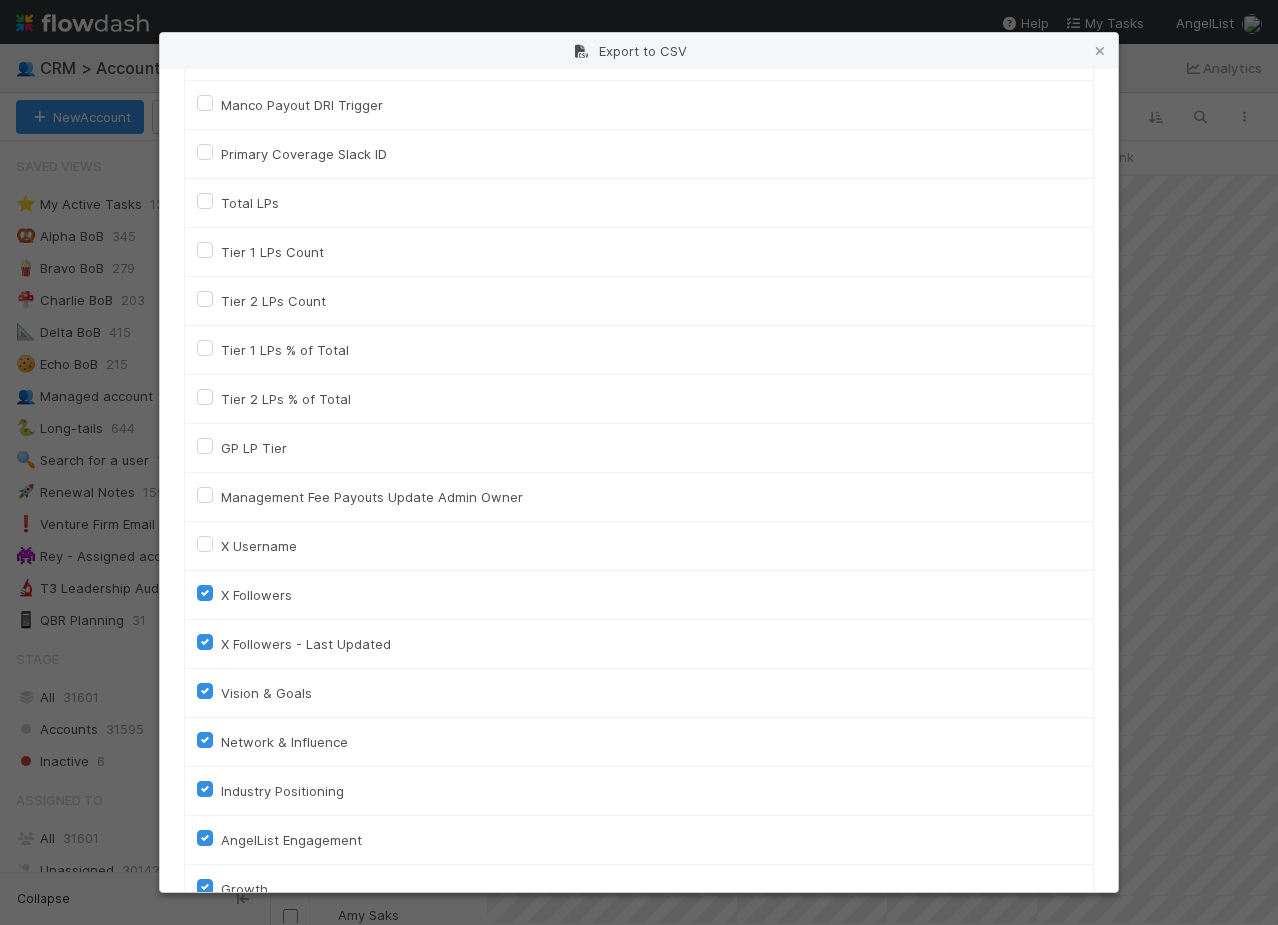 click on "X Followers" at bounding box center (256, 595) 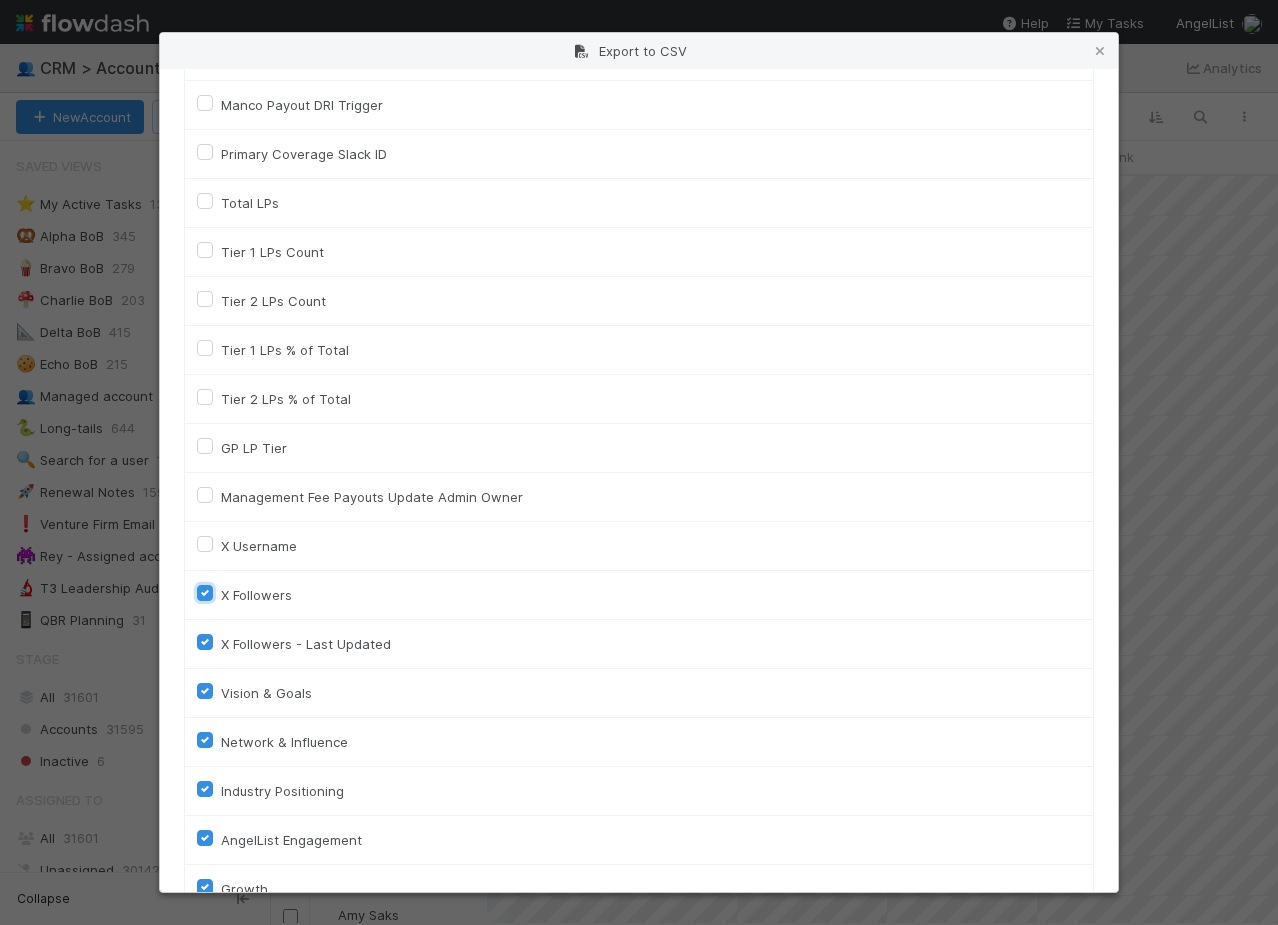 click on "X Followers" at bounding box center (205, 592) 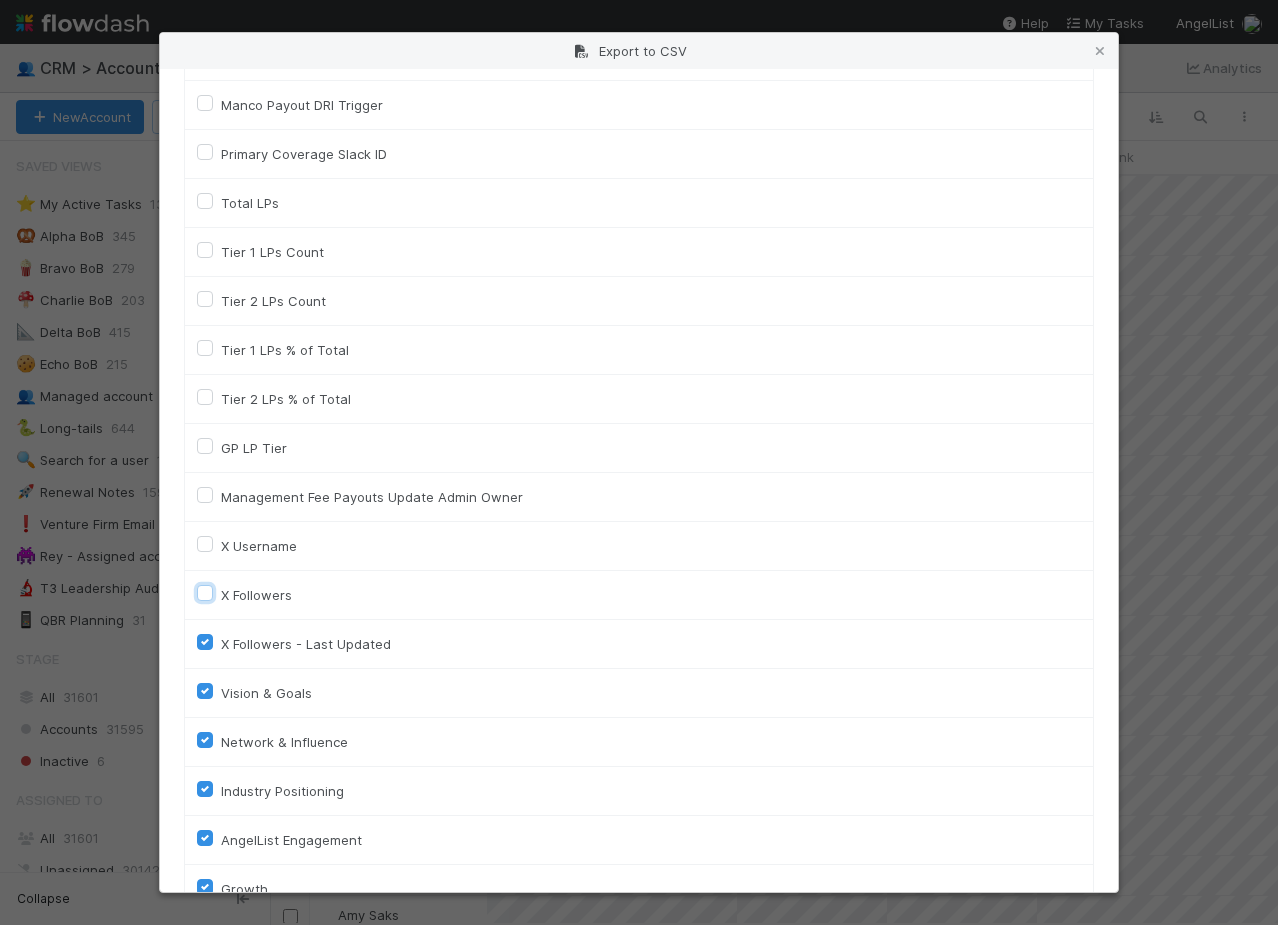 checkbox on "false" 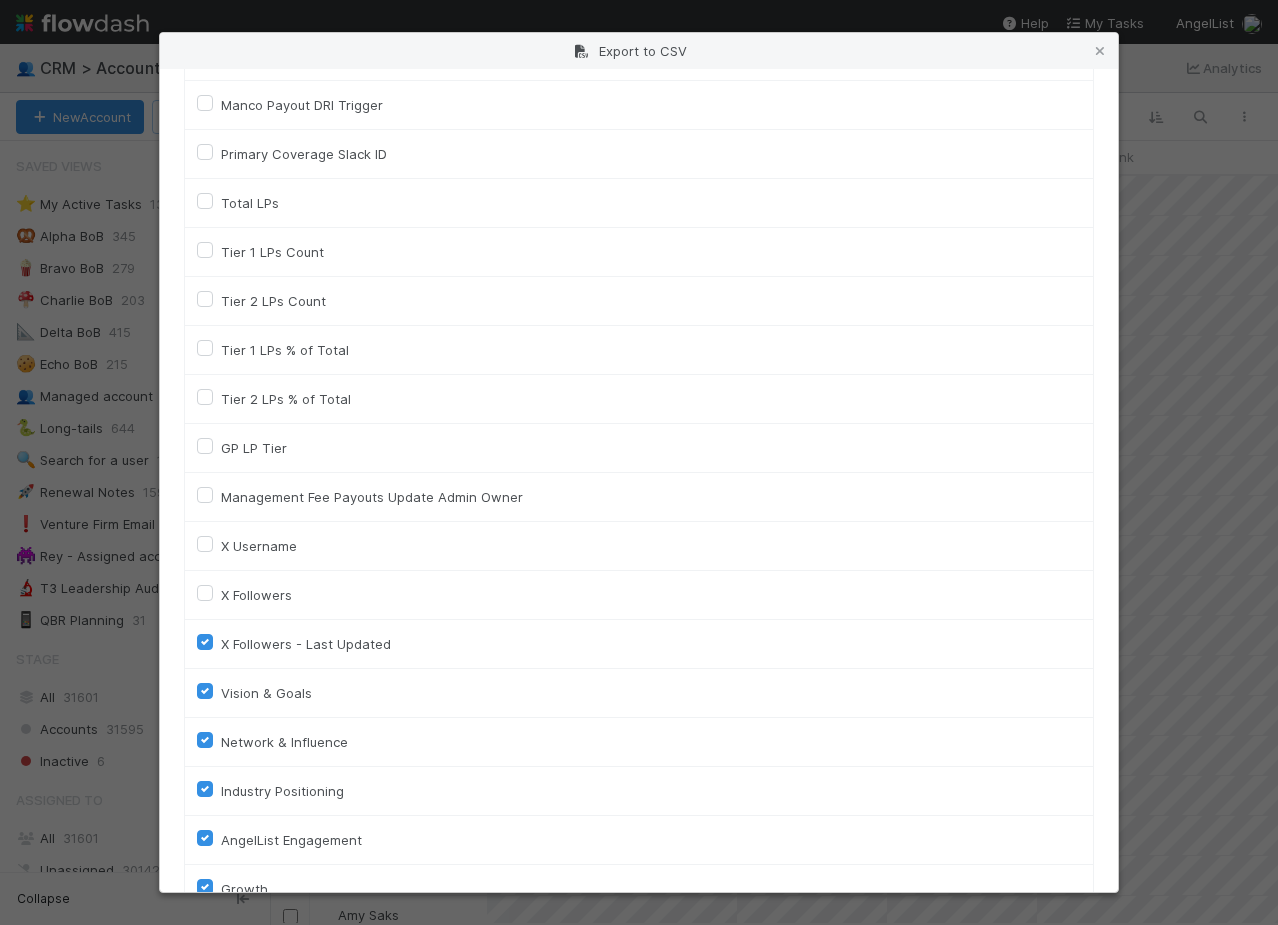 click on "X Followers - Last Updated" at bounding box center [639, 644] 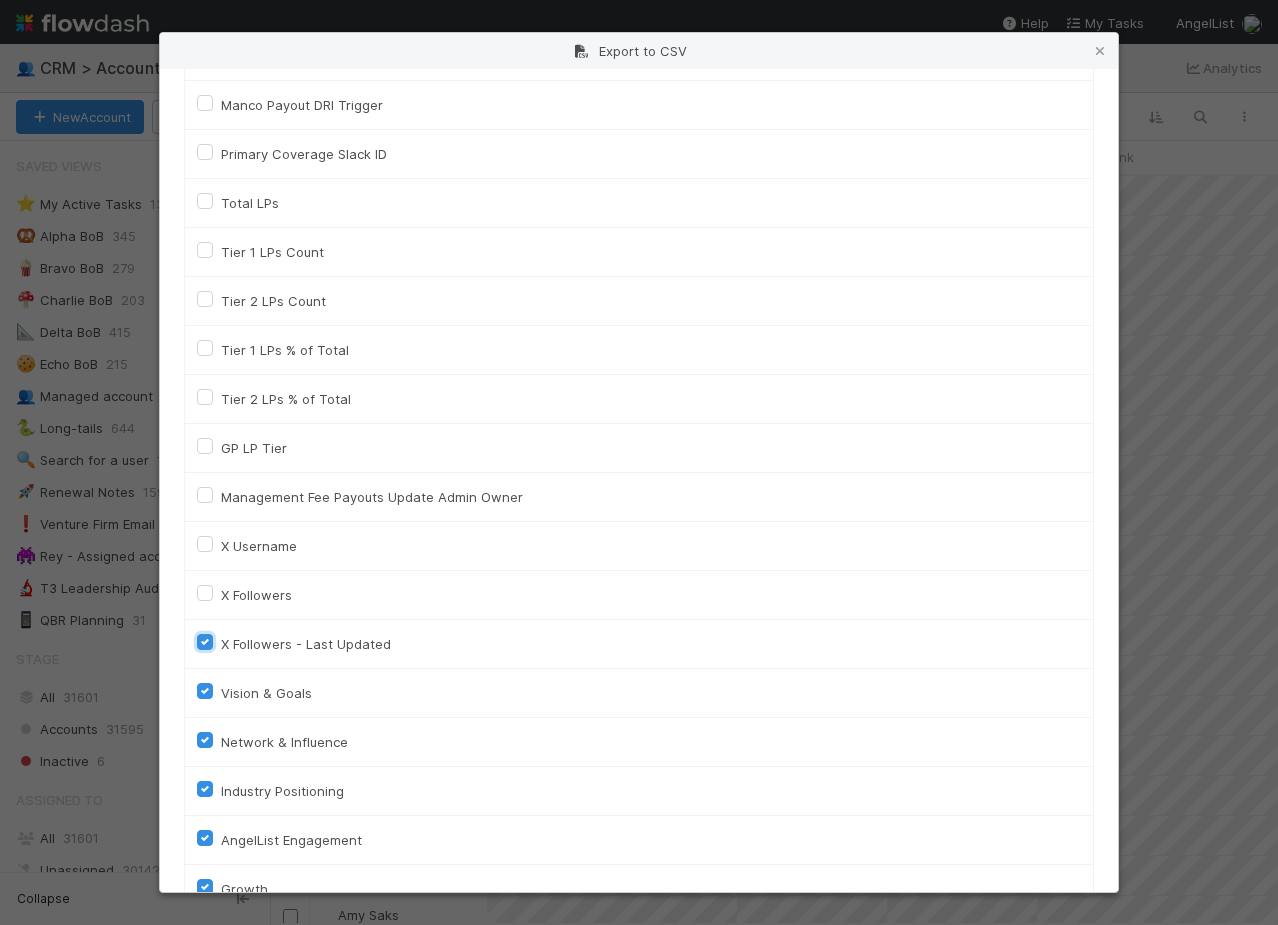 checkbox on "false" 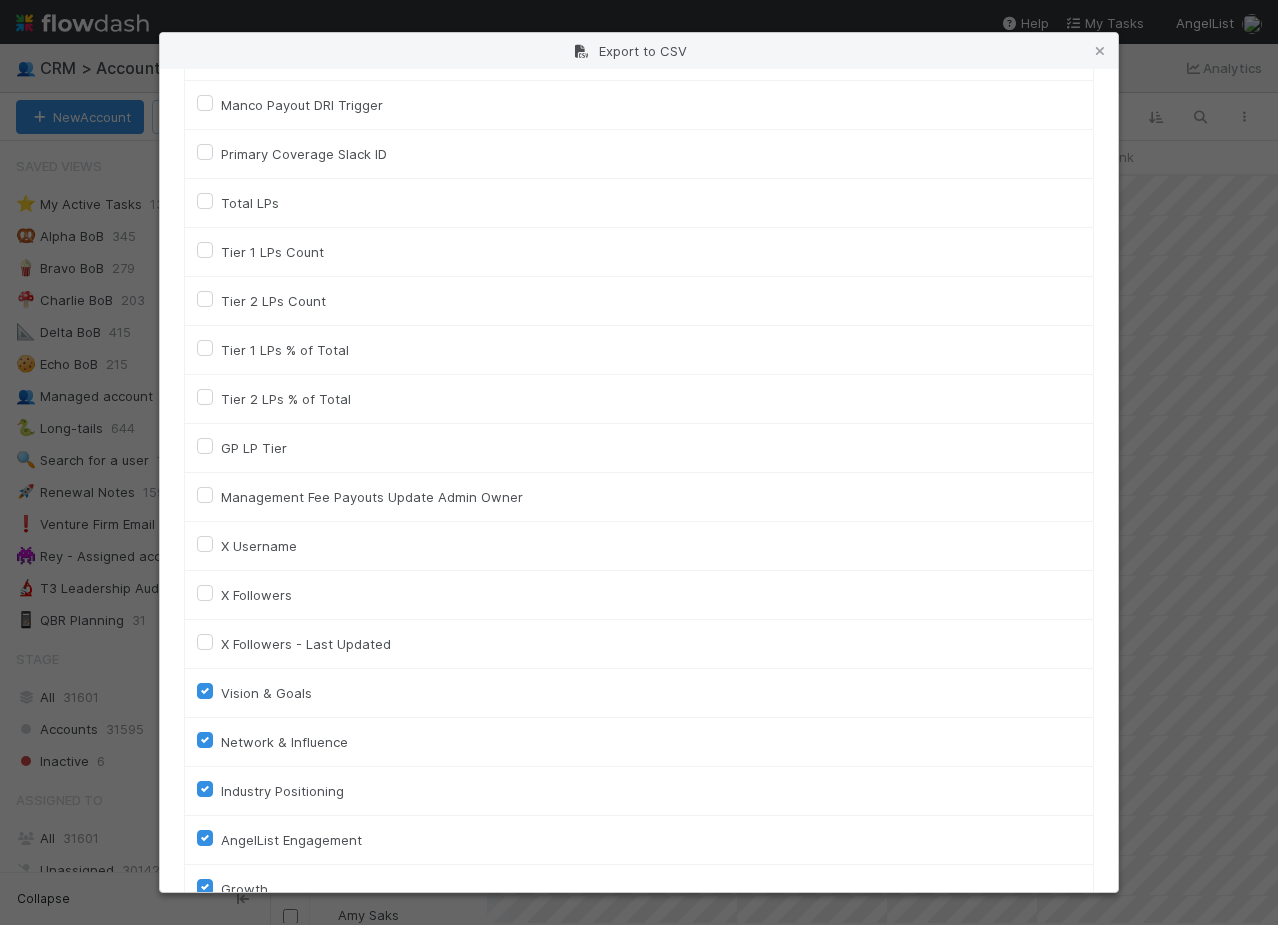 click on "Vision & Goals" at bounding box center [639, 693] 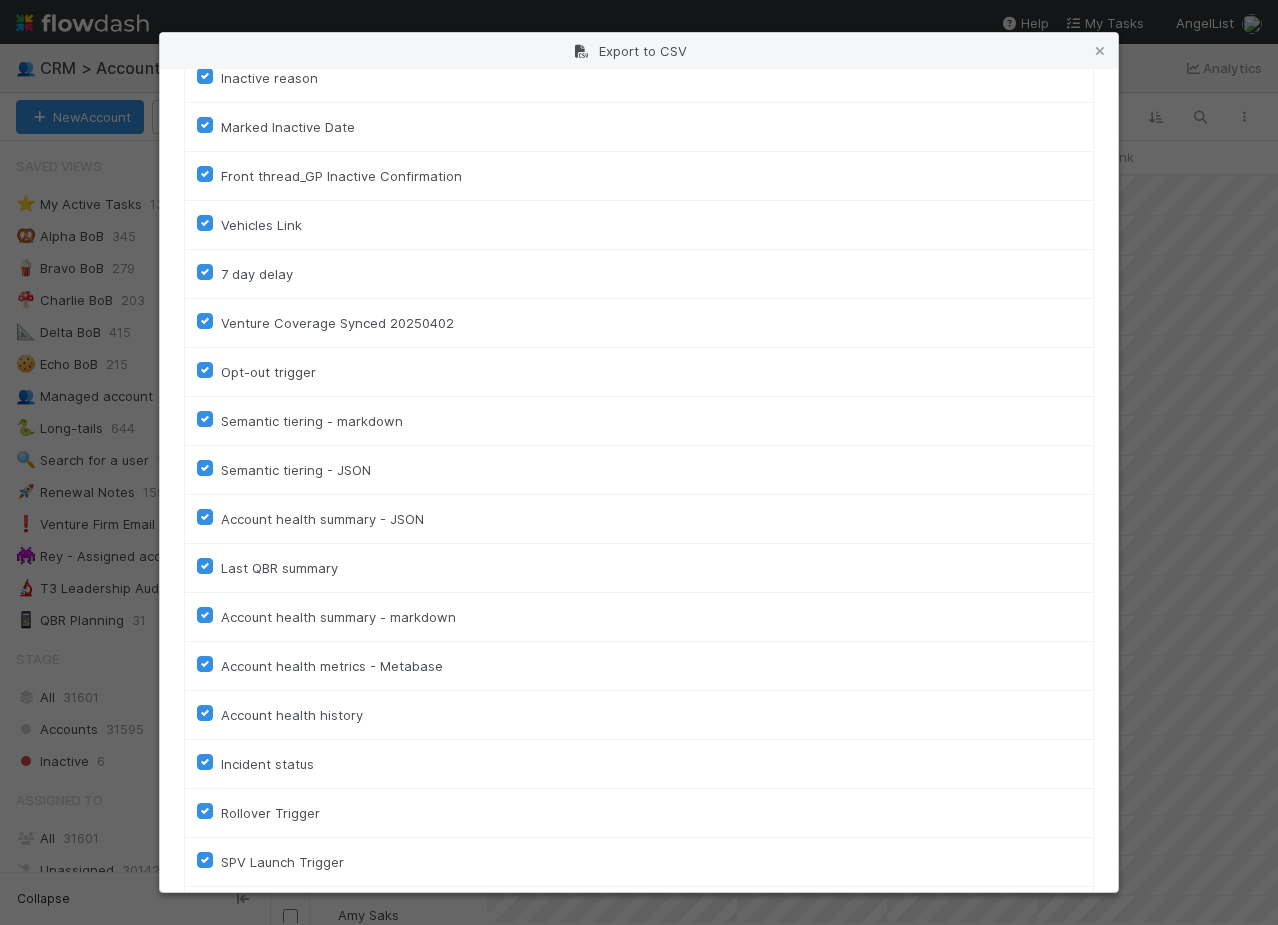 scroll, scrollTop: 4503, scrollLeft: 0, axis: vertical 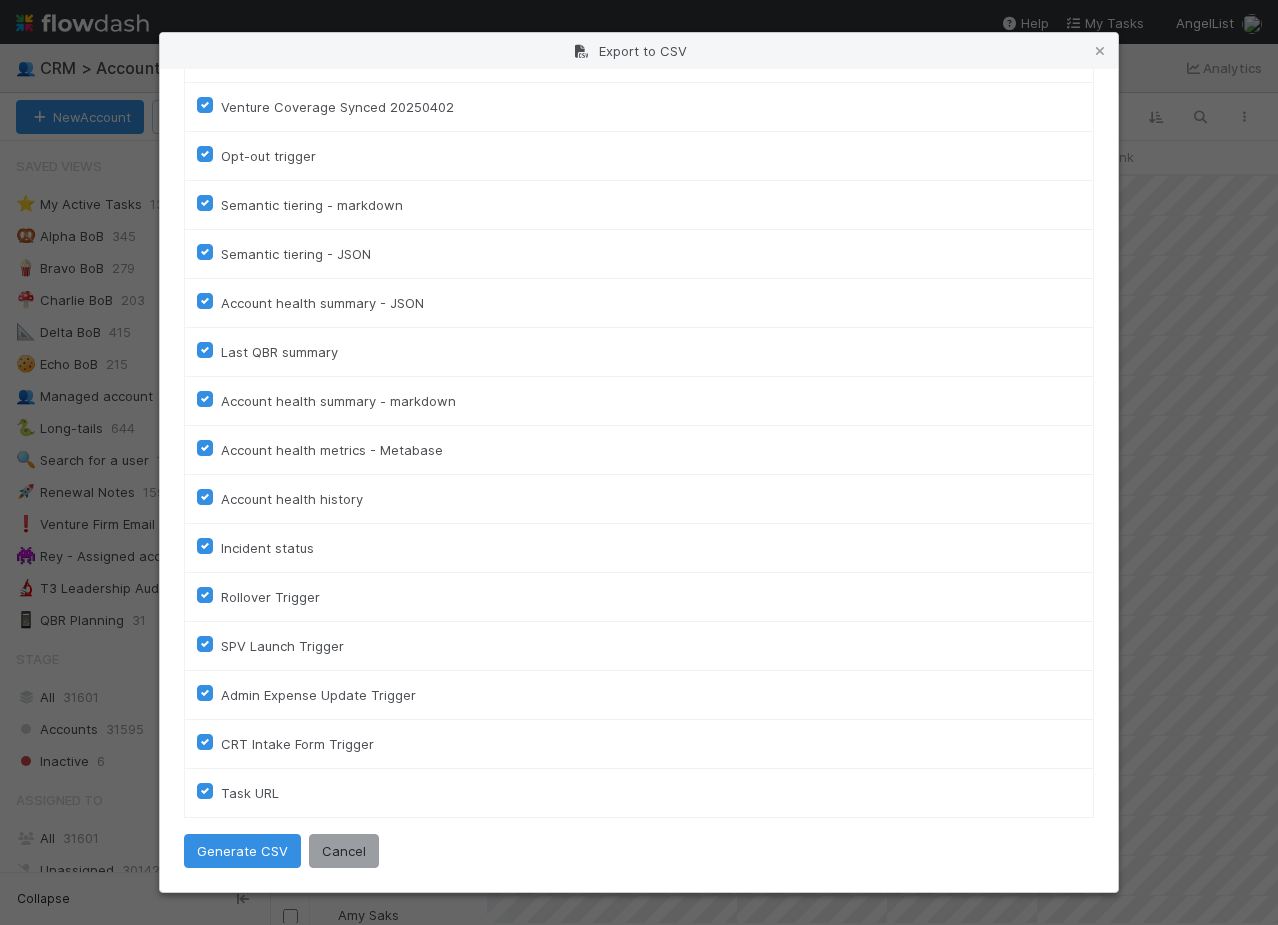click on "Task URL" at bounding box center [250, 793] 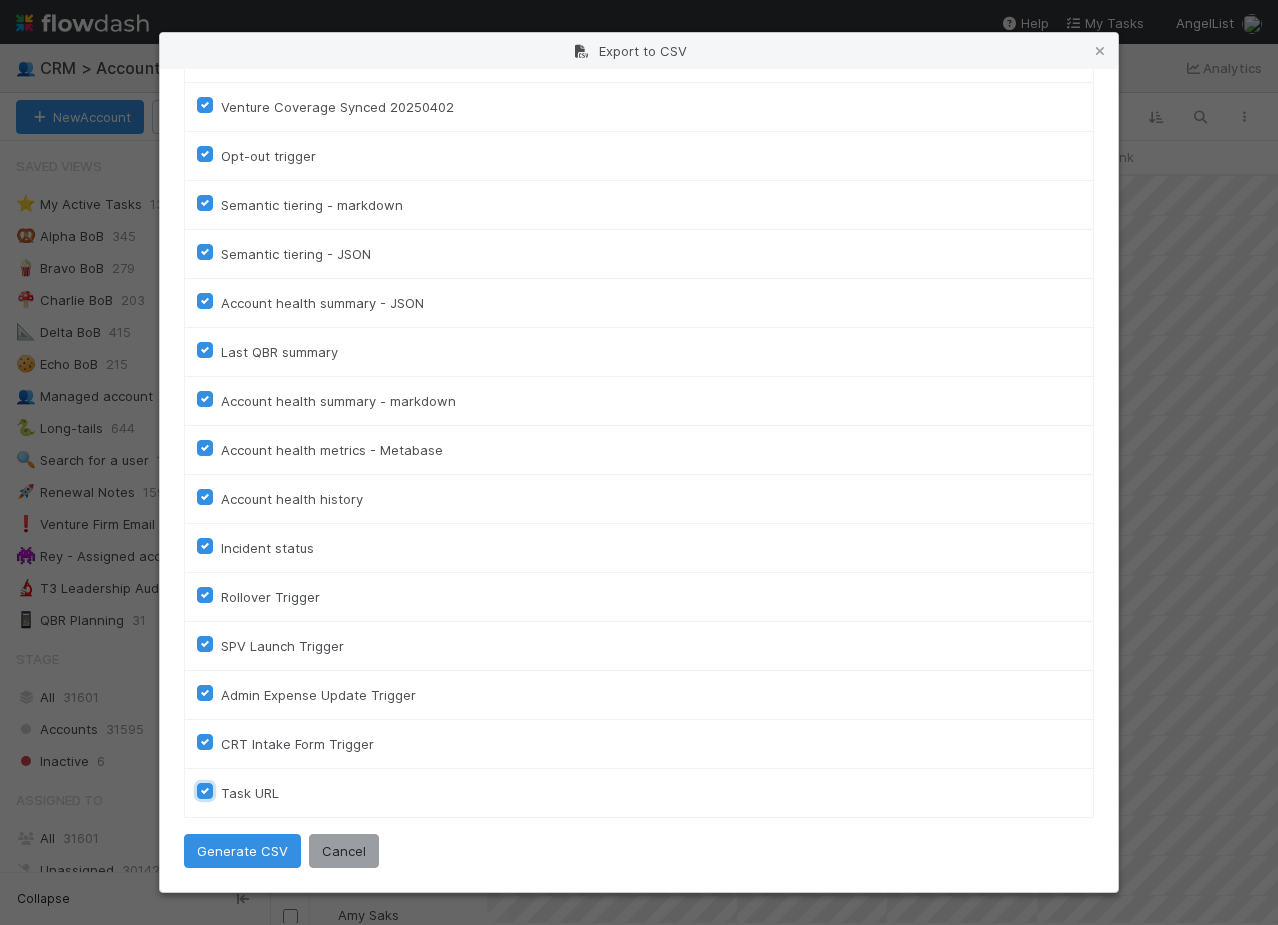click on "Task URL" at bounding box center [205, 790] 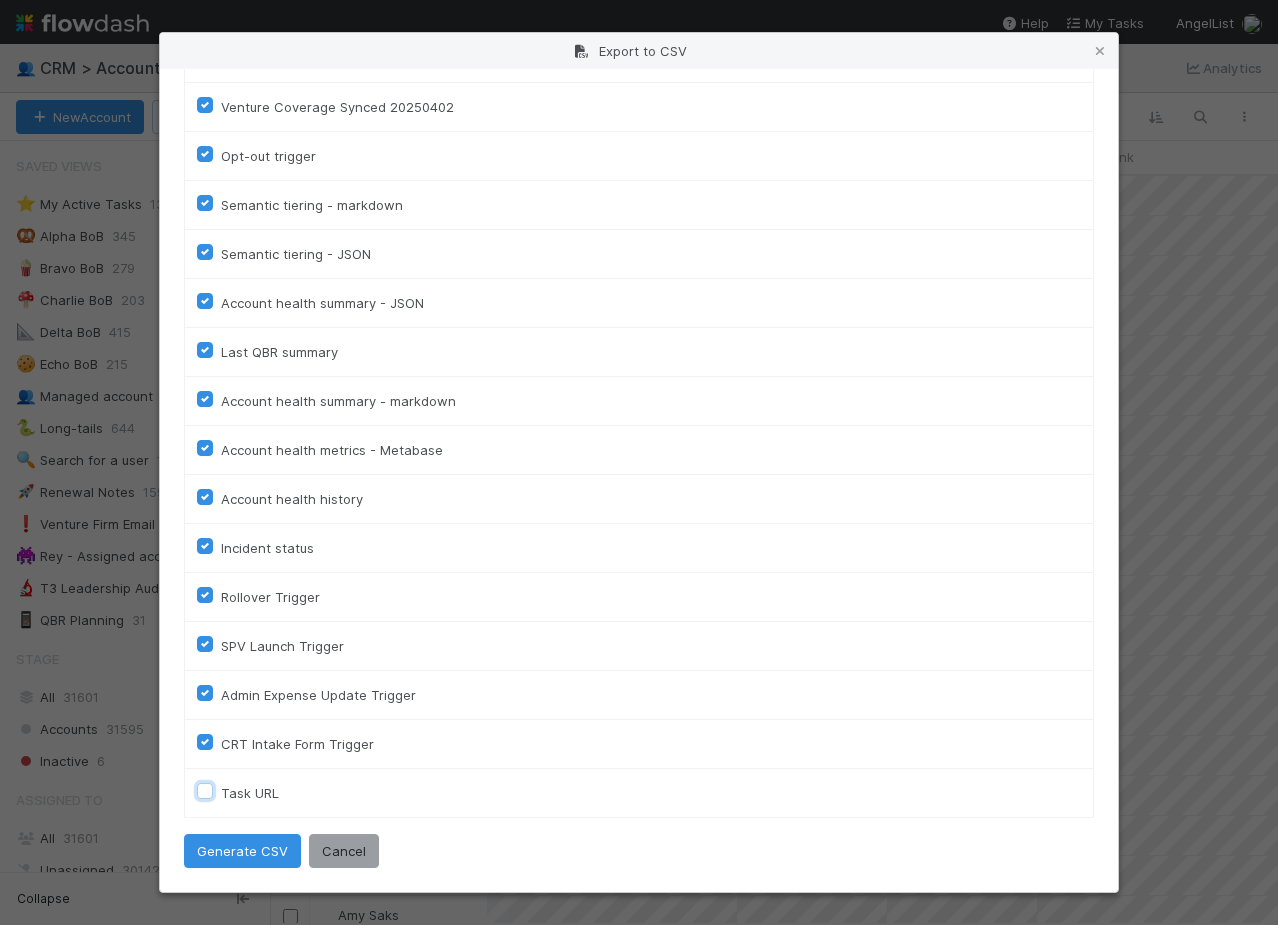 checkbox on "false" 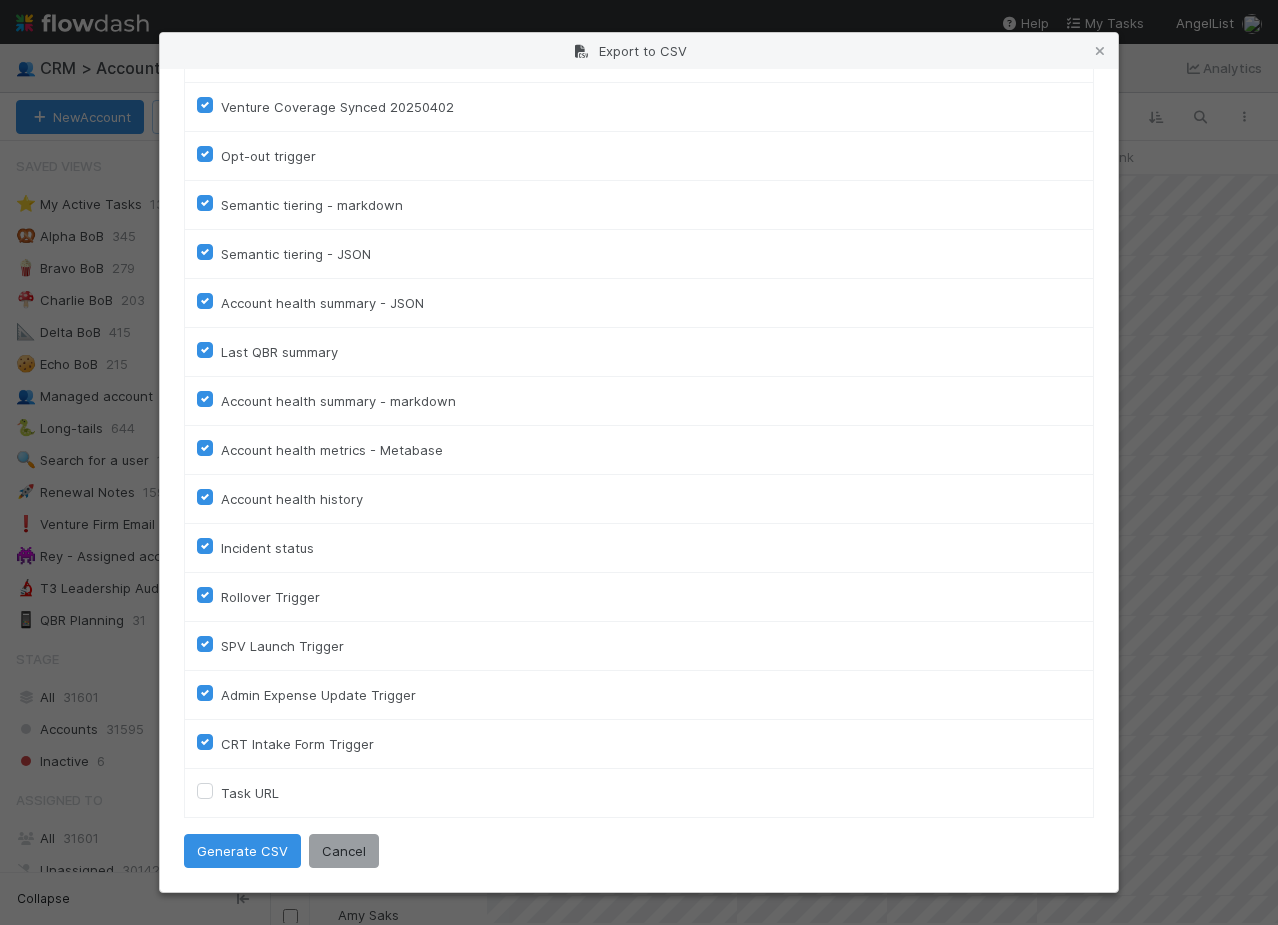 click on "CRT Intake Form Trigger" at bounding box center (297, 744) 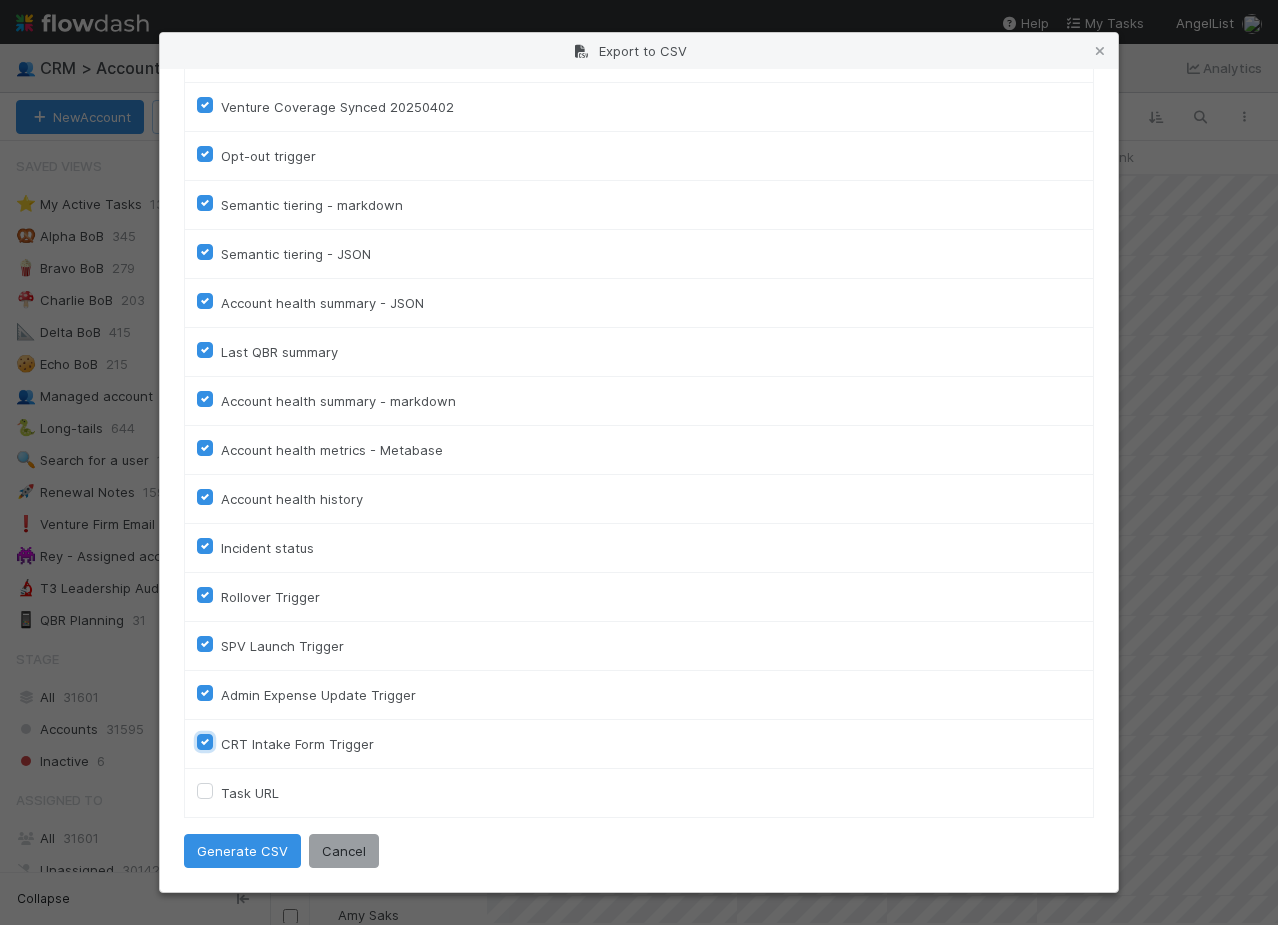 checkbox on "false" 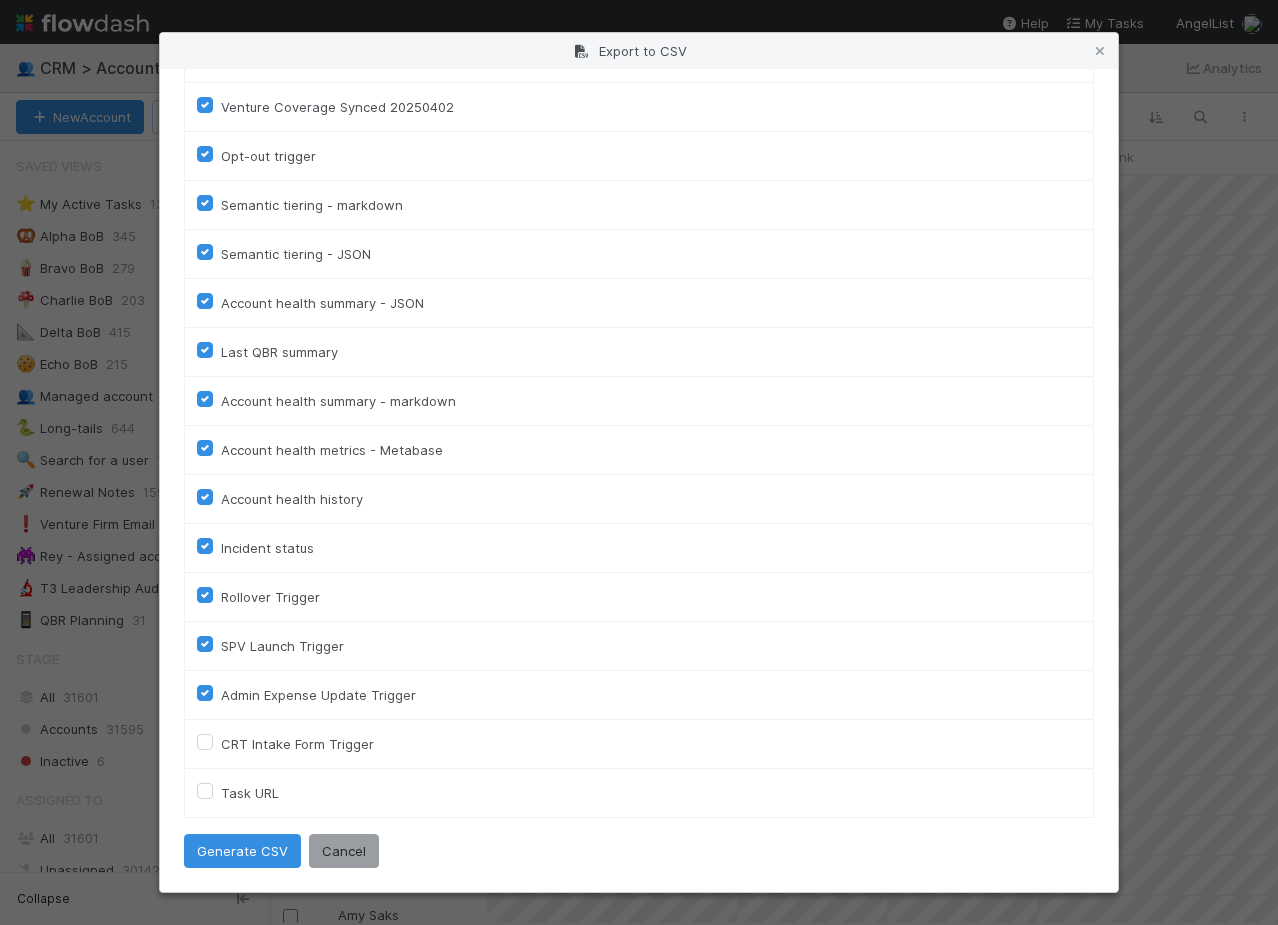 click on "Admin Expense Update Trigger" at bounding box center [318, 695] 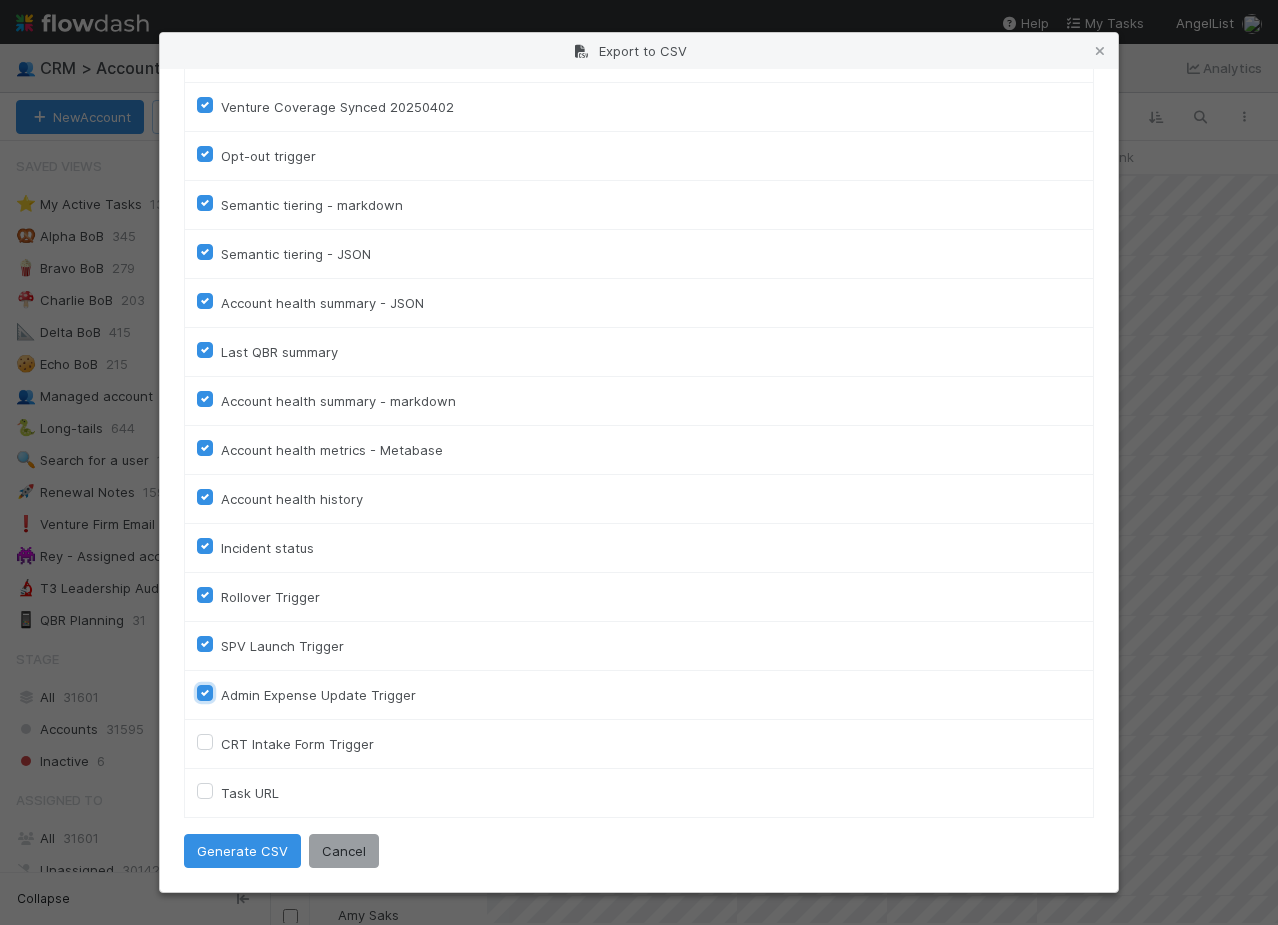 checkbox on "false" 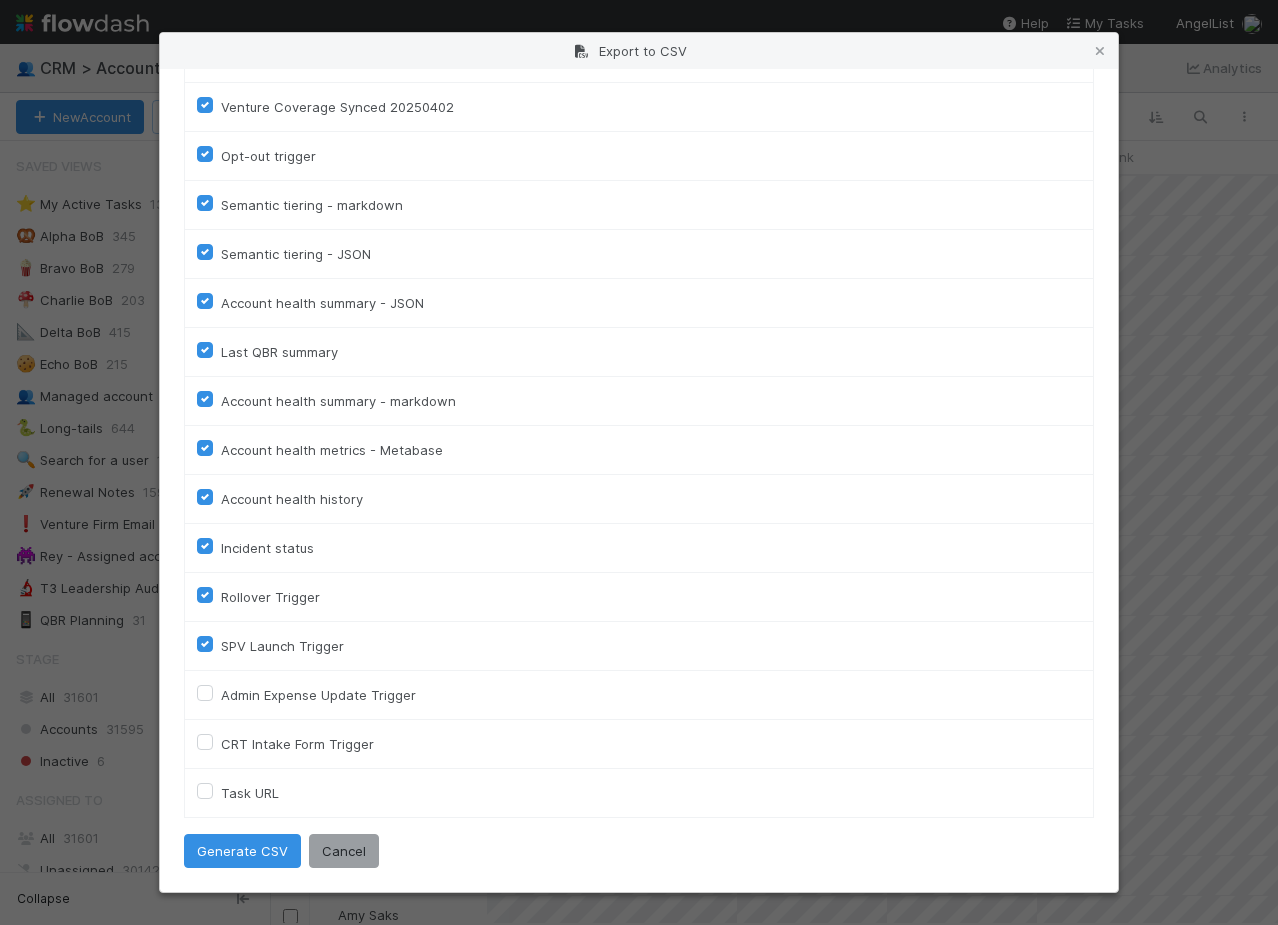 click on "SPV Launch Trigger" at bounding box center (282, 646) 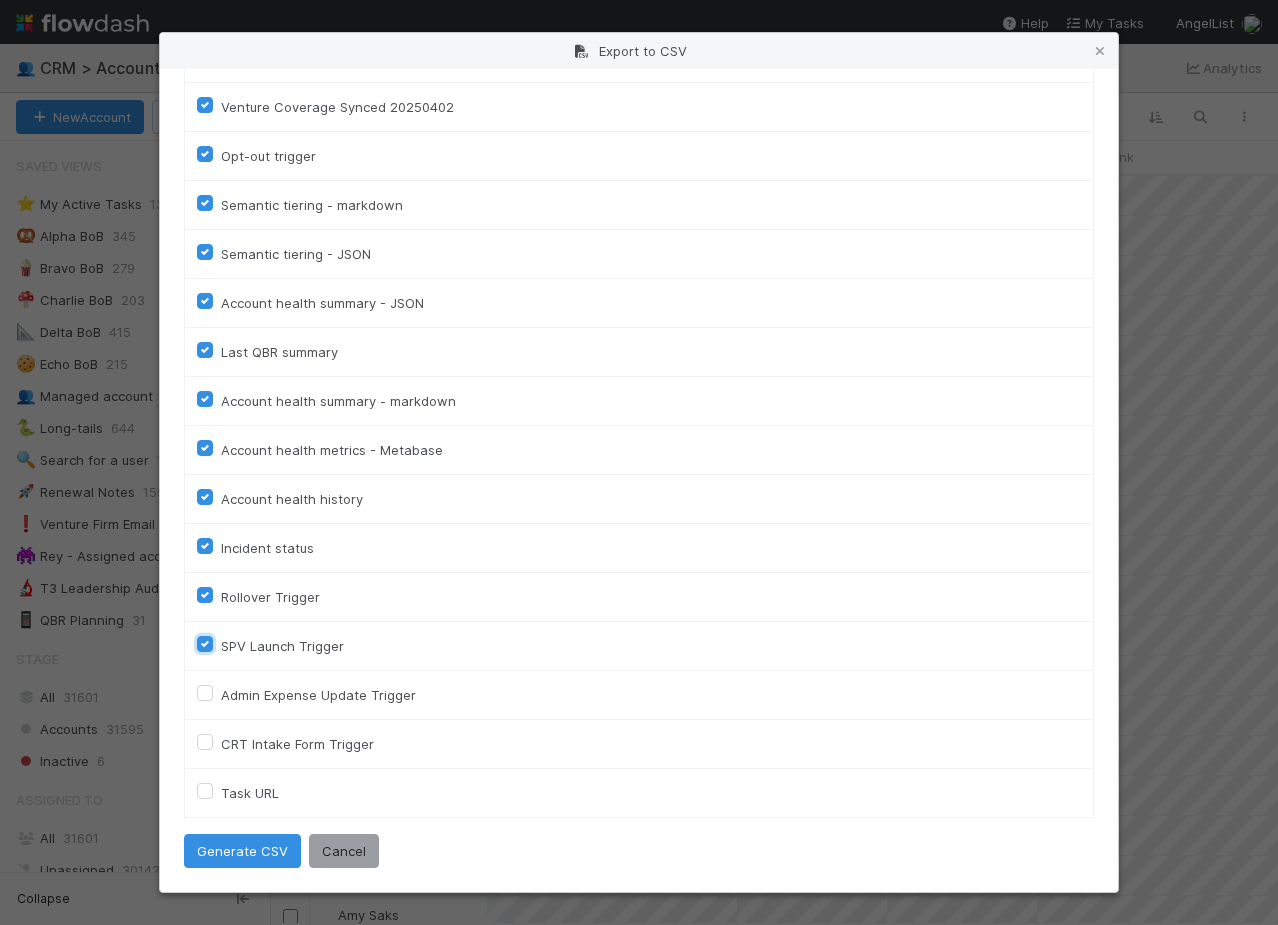 click on "SPV Launch Trigger" at bounding box center (205, 643) 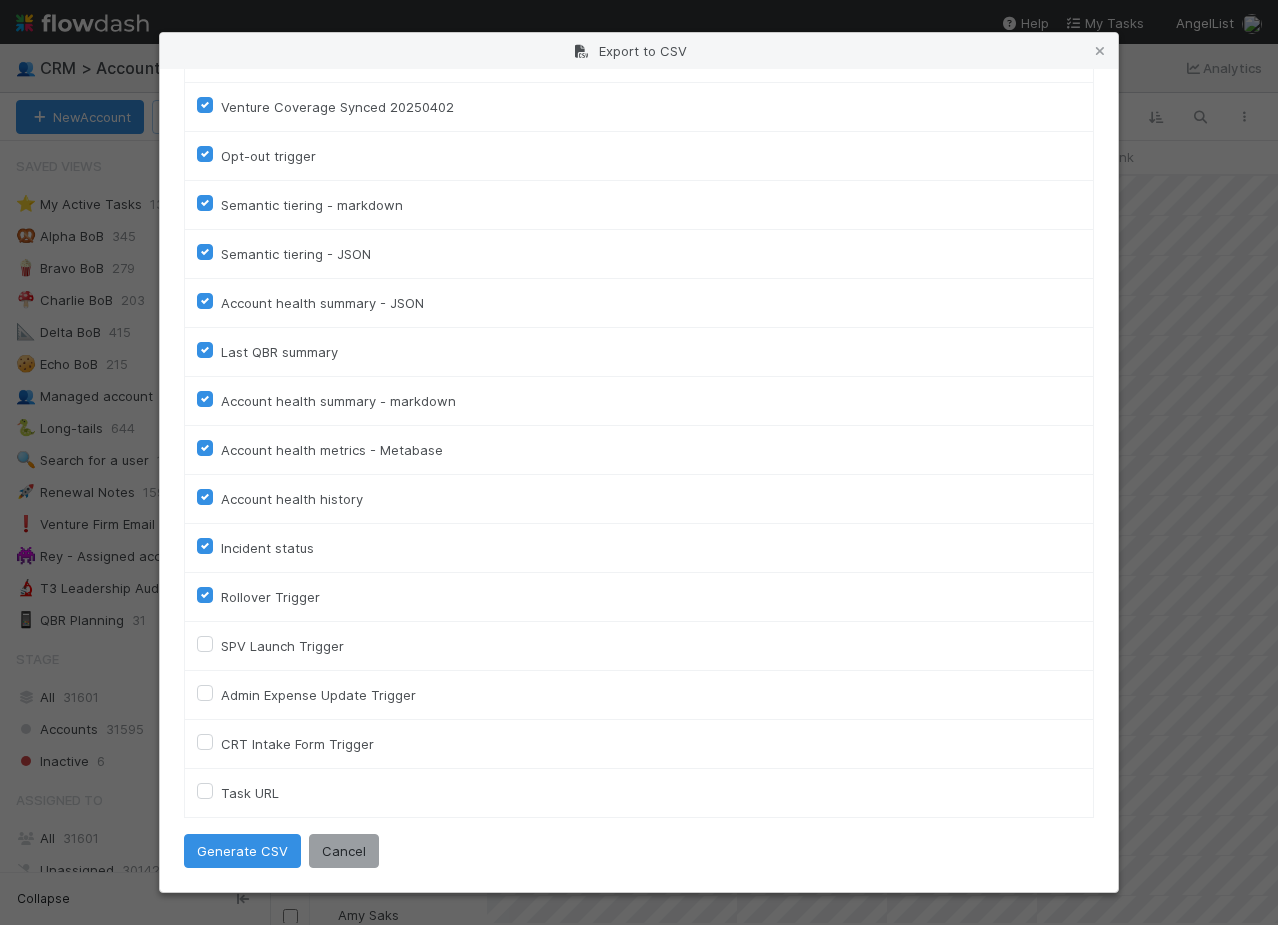 click on "Rollover Trigger" at bounding box center (270, 597) 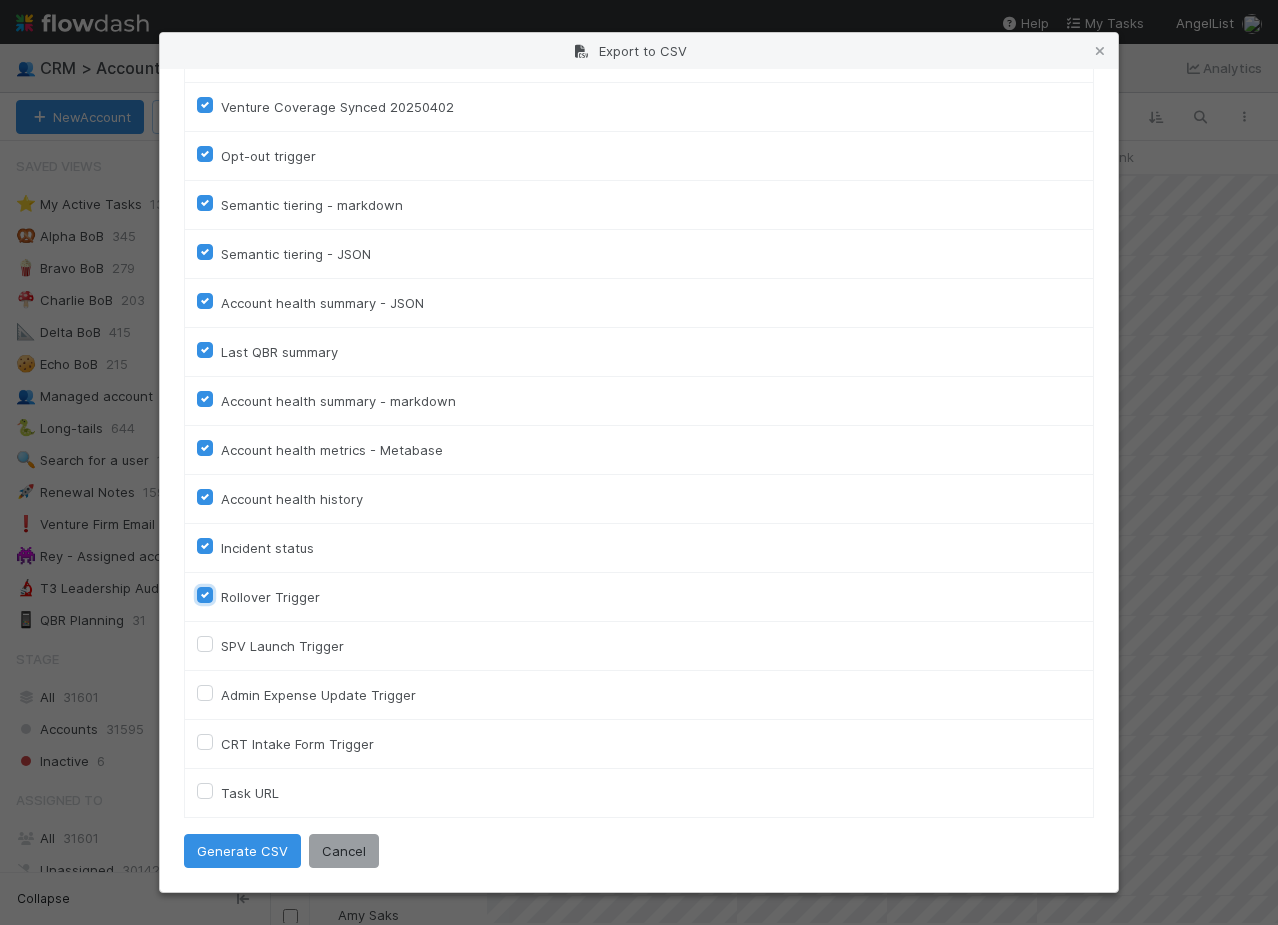 click on "Rollover Trigger" at bounding box center (205, 594) 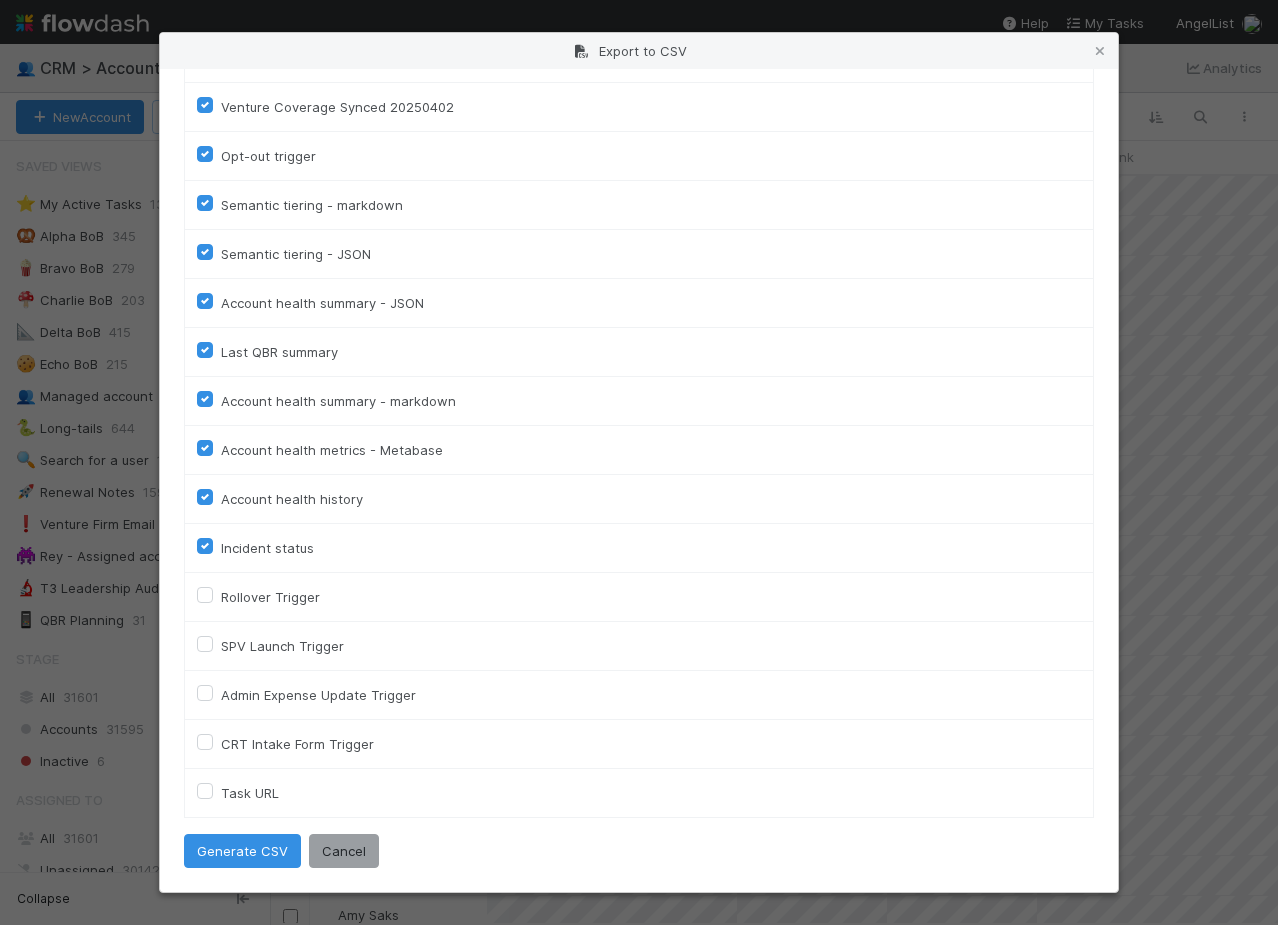 click on "Incident status" at bounding box center [639, 548] 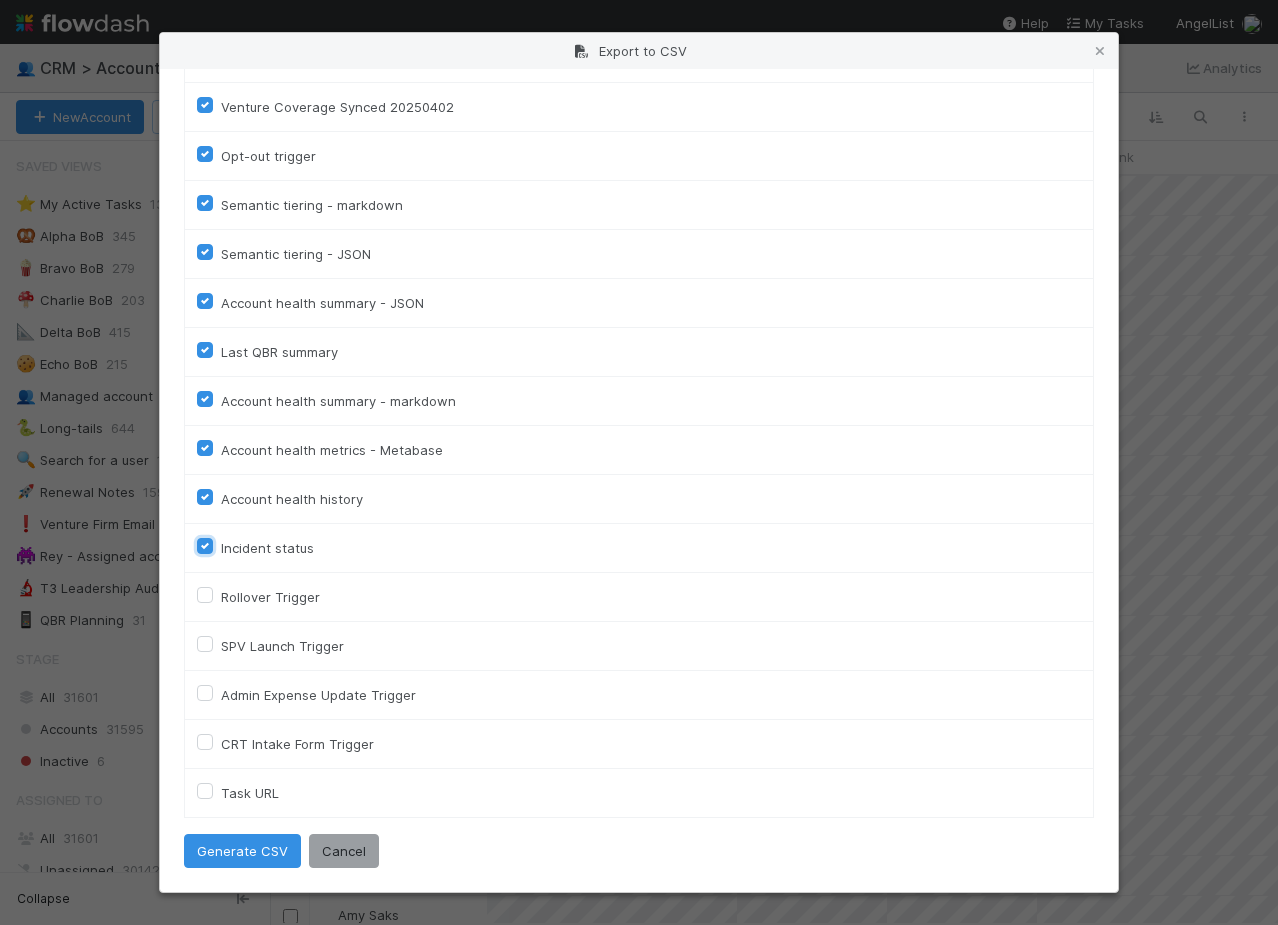 checkbox on "false" 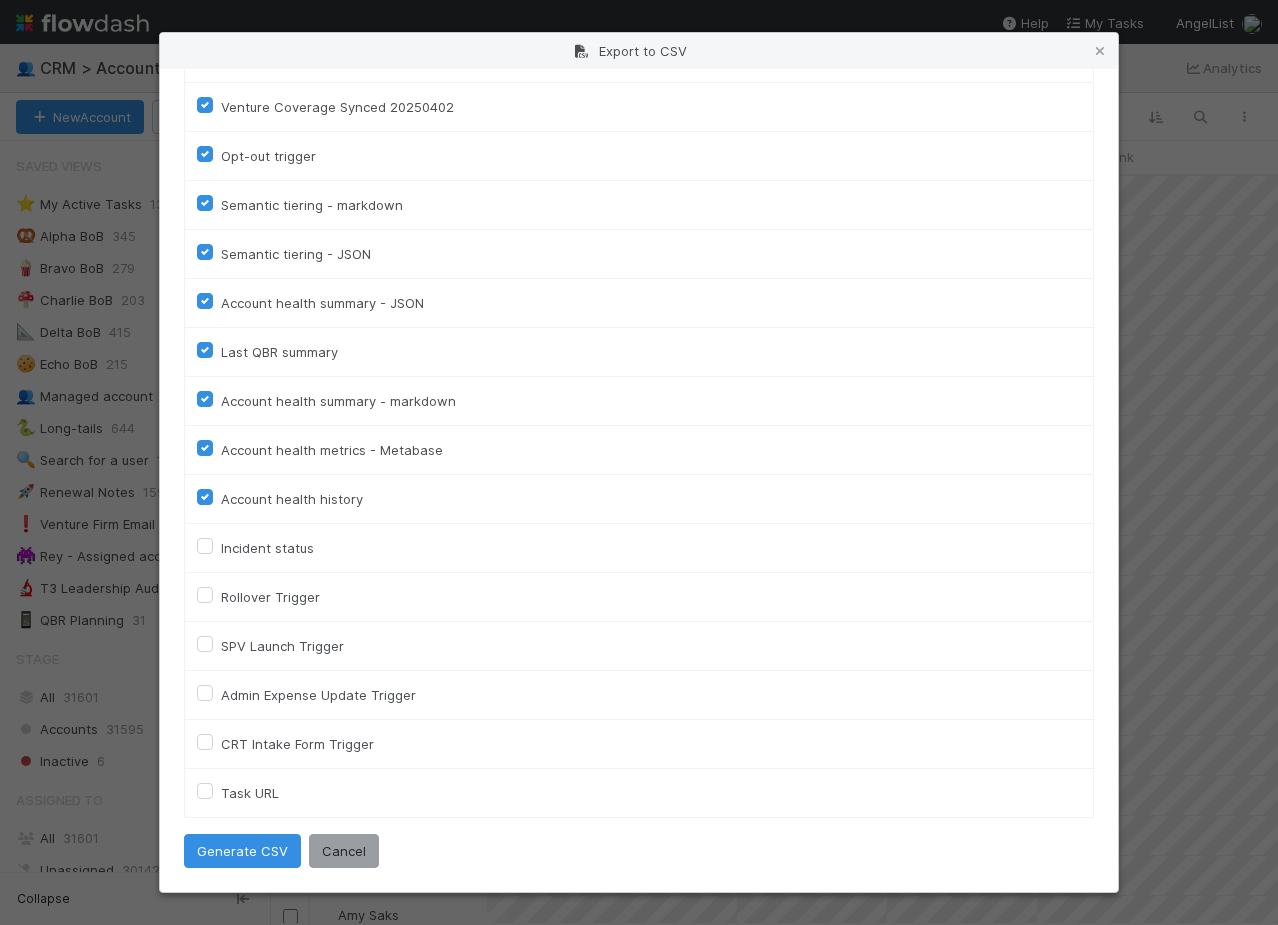 click on "Account health history" at bounding box center [292, 499] 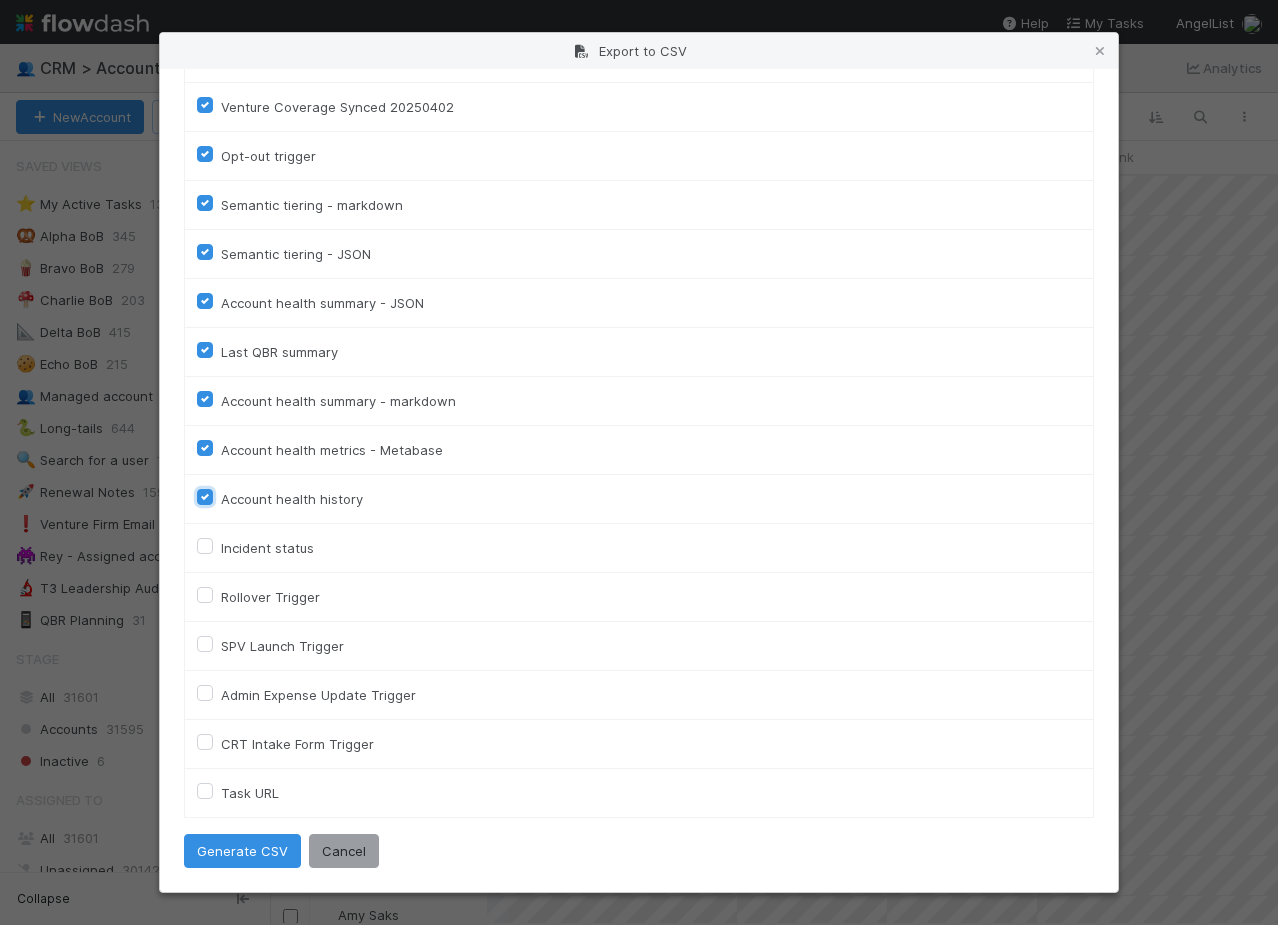 checkbox on "false" 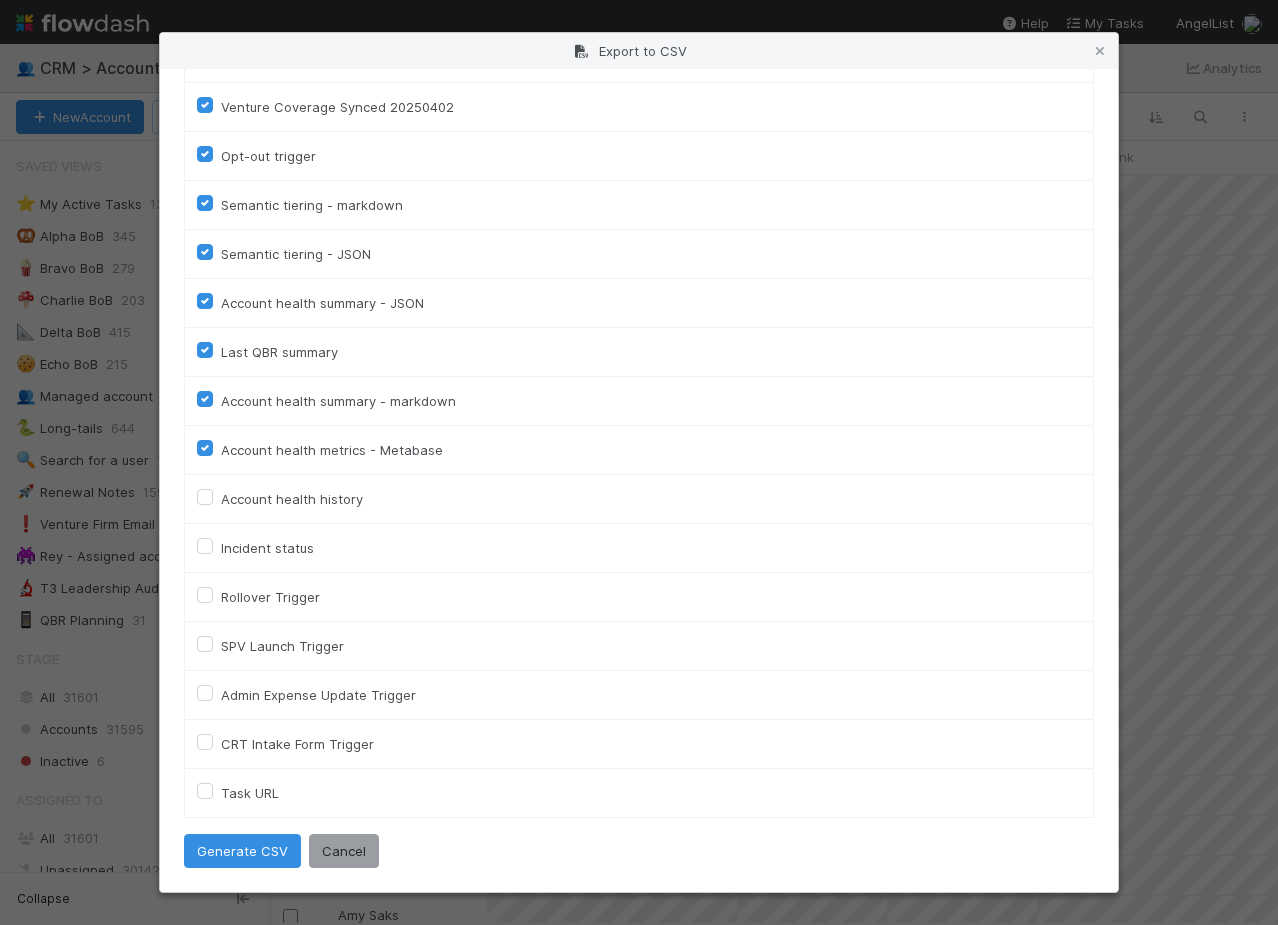 click on "Account health metrics - Metabase" at bounding box center (332, 450) 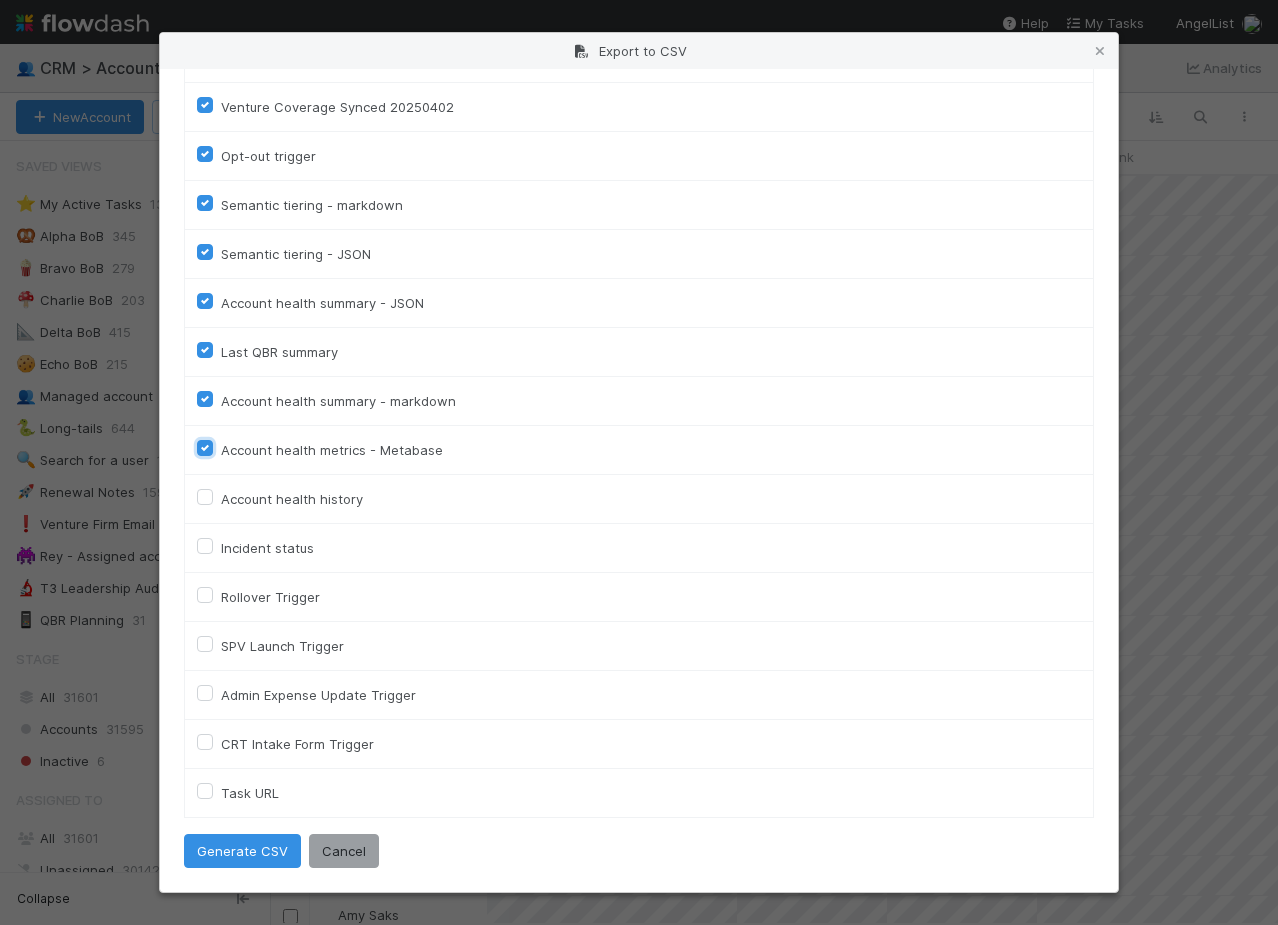 checkbox on "false" 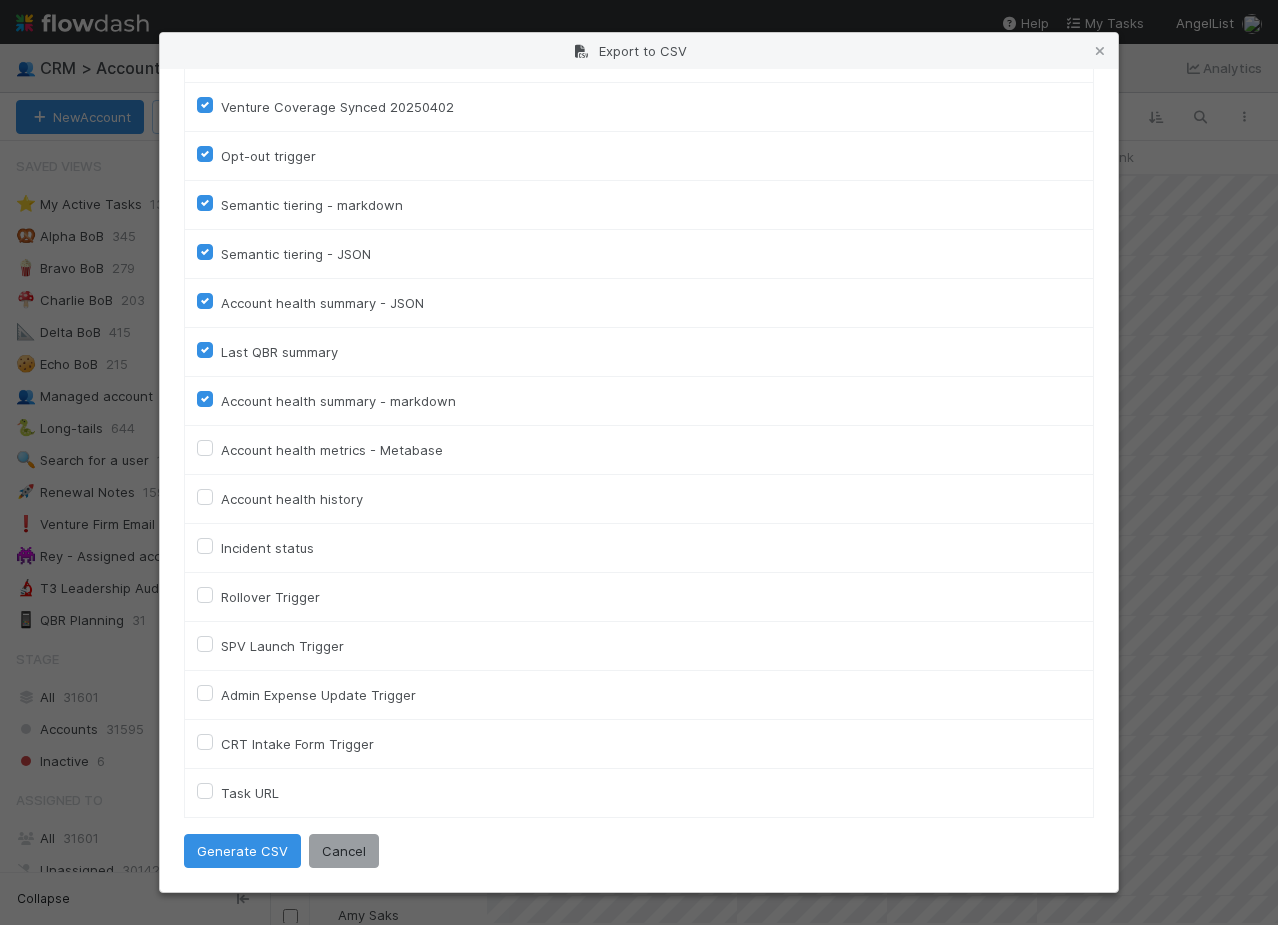 click on "Account health summary - markdown" at bounding box center [639, 401] 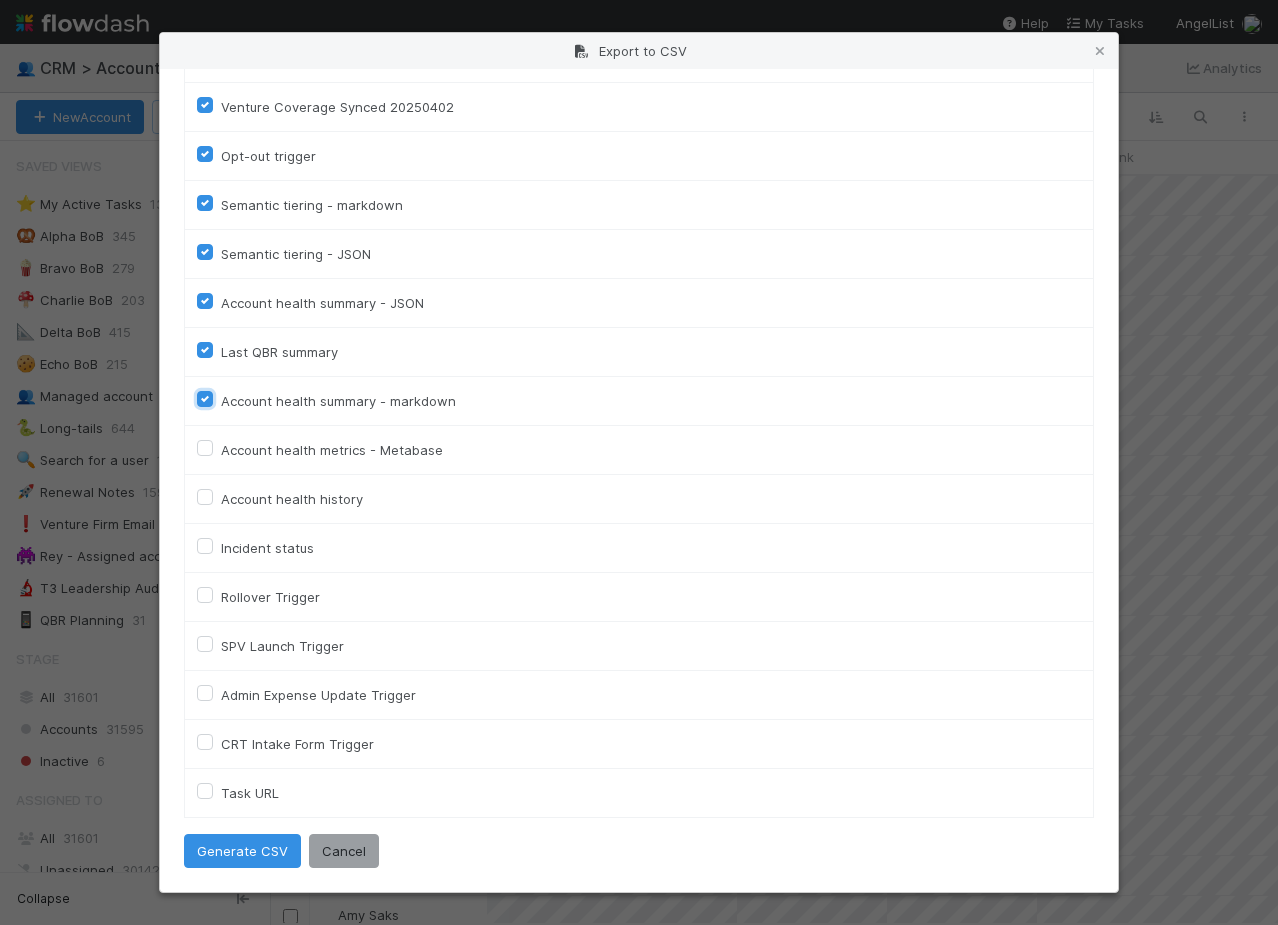 checkbox on "false" 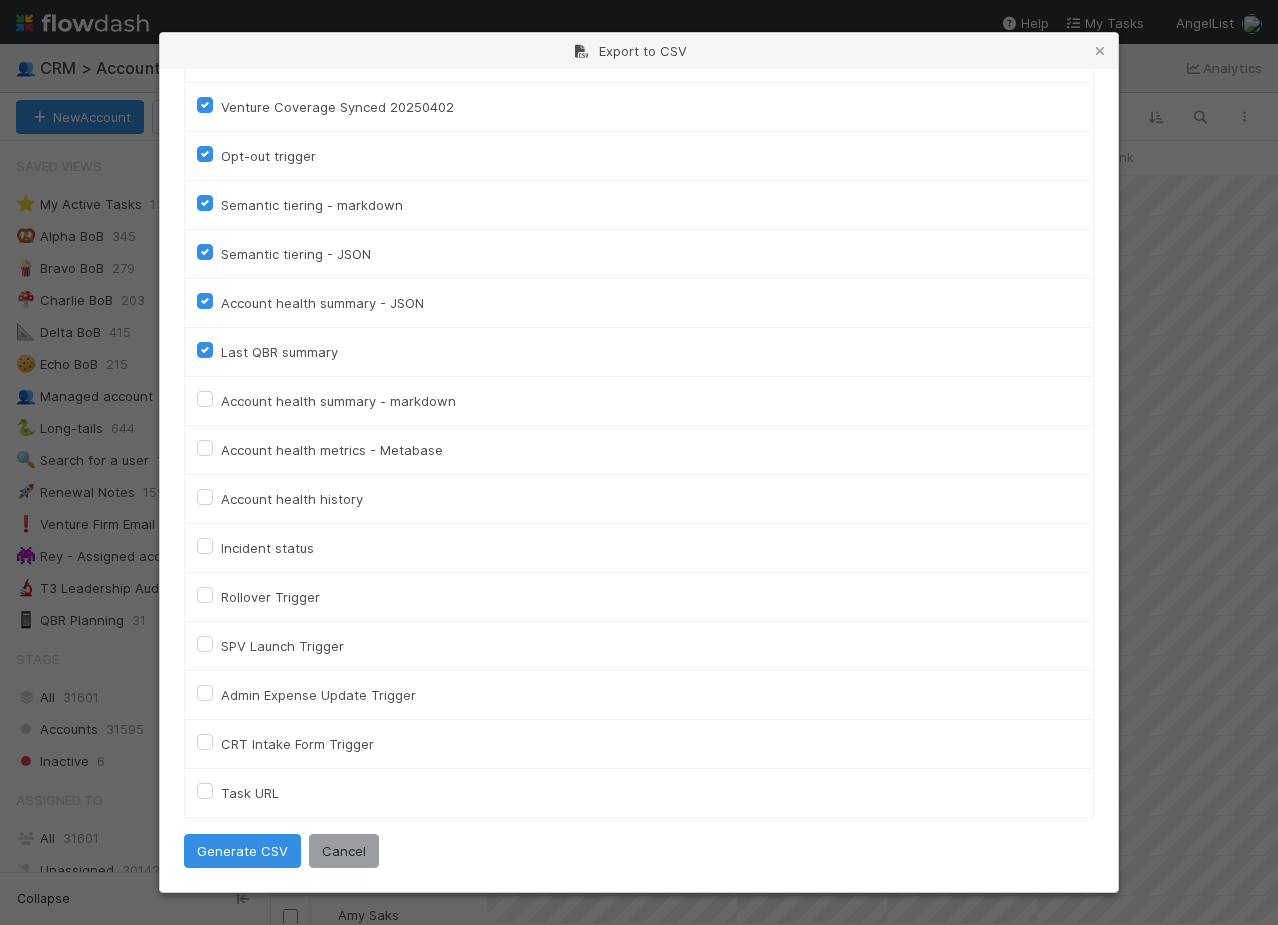 click on "Last QBR summary" at bounding box center [279, 352] 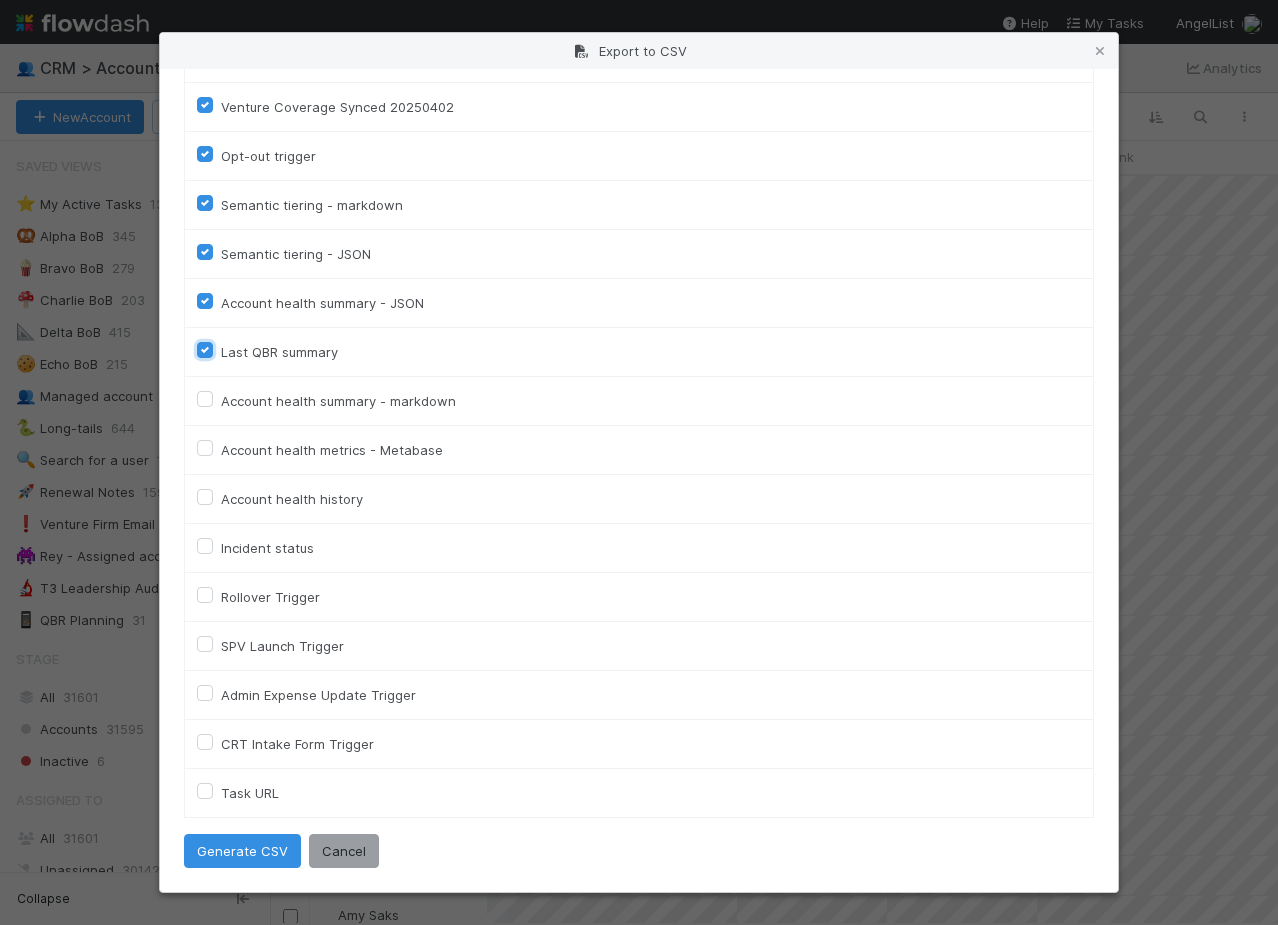 checkbox on "false" 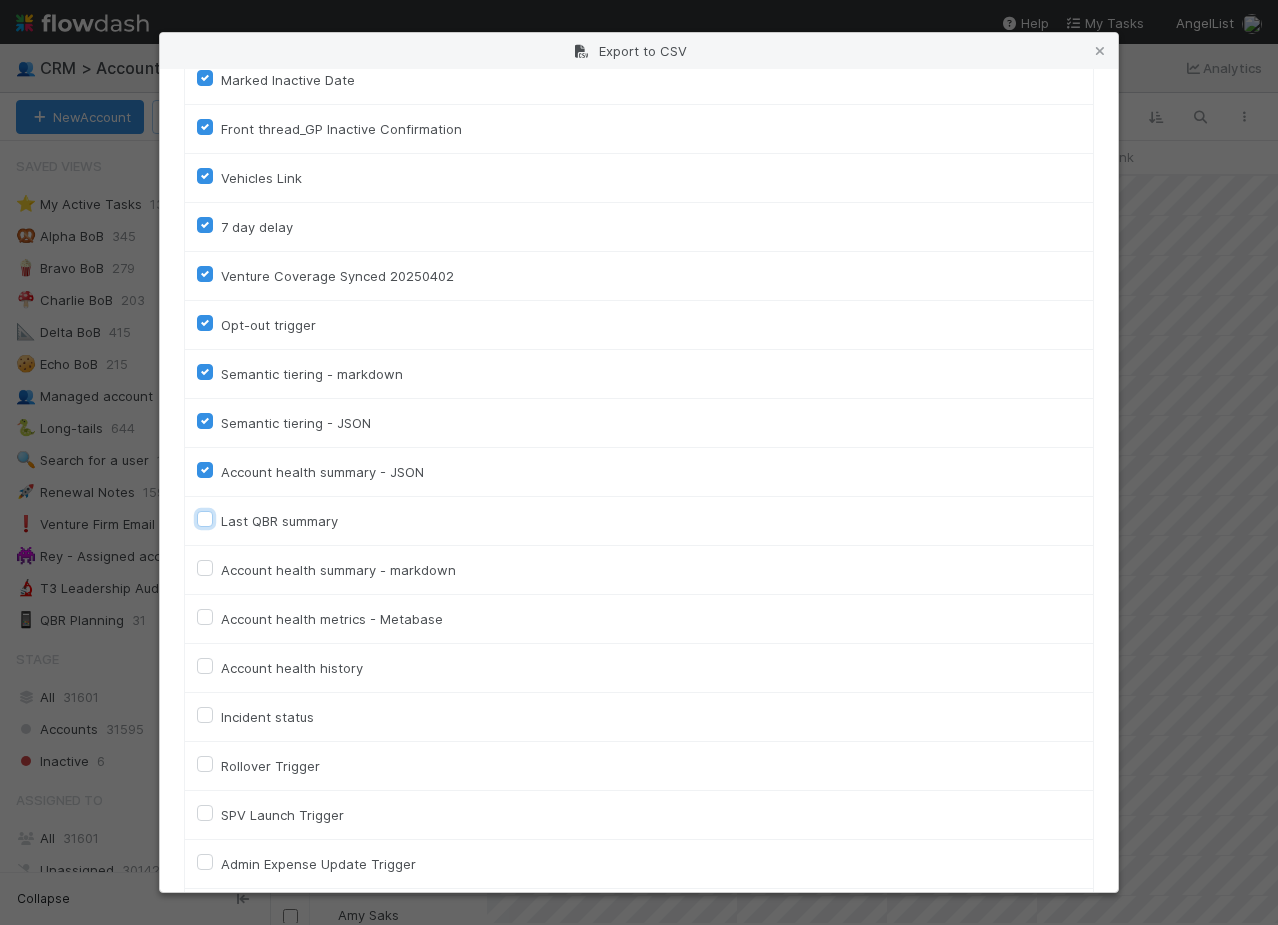 scroll, scrollTop: 4322, scrollLeft: 0, axis: vertical 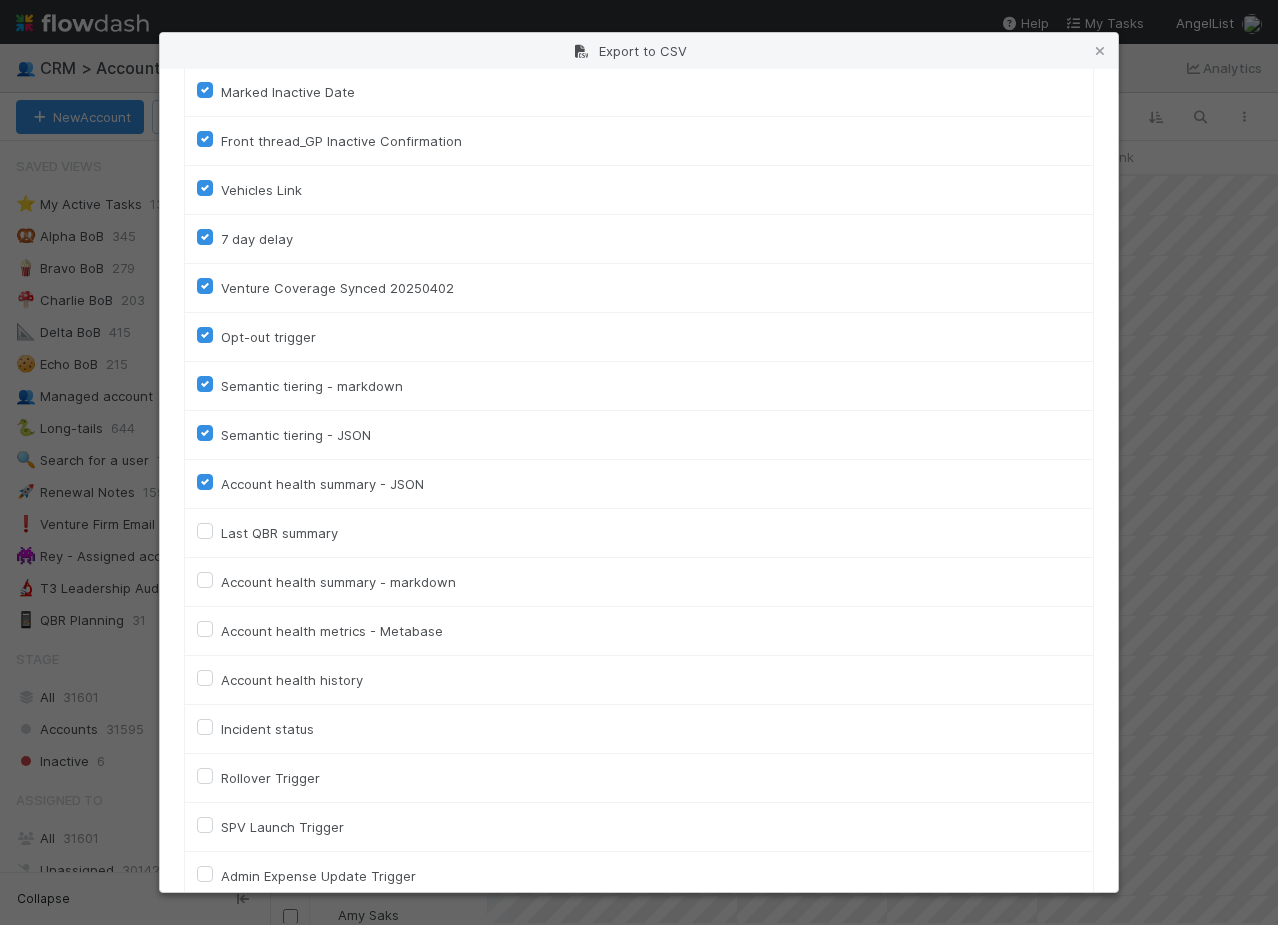 click on "Account health summary - JSON" at bounding box center (639, 484) 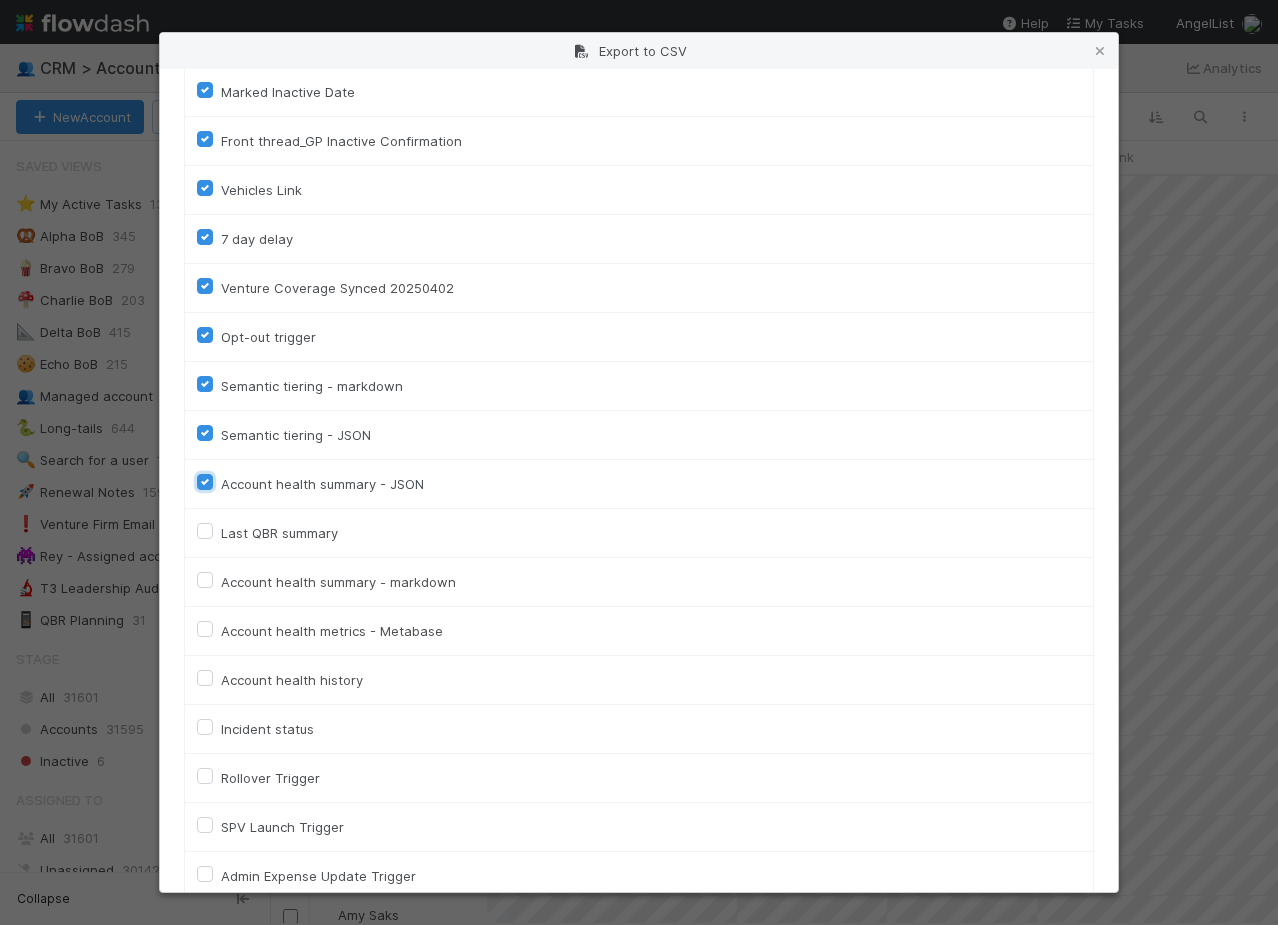 click on "Account health summary - JSON" at bounding box center [205, 481] 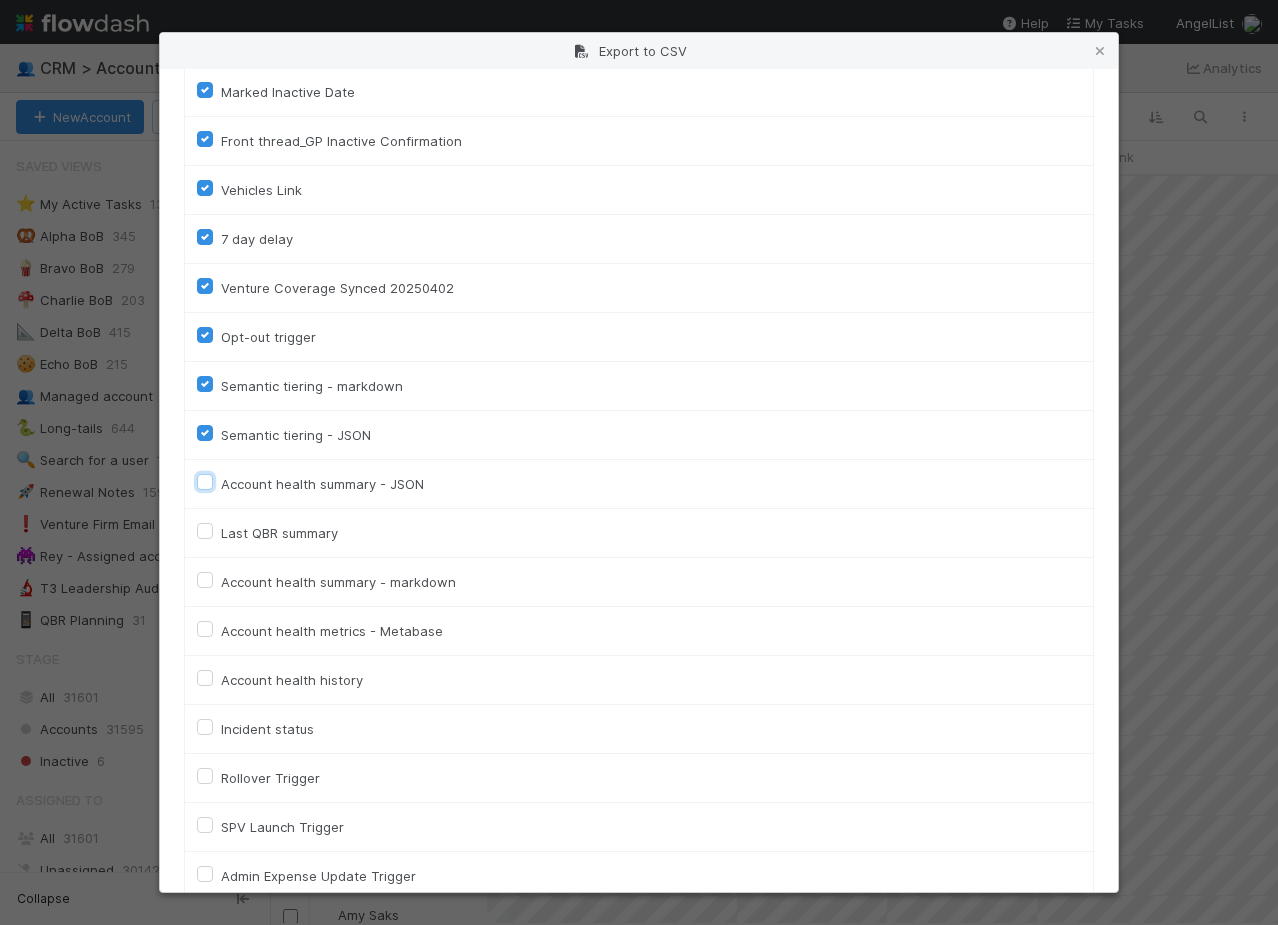 checkbox on "false" 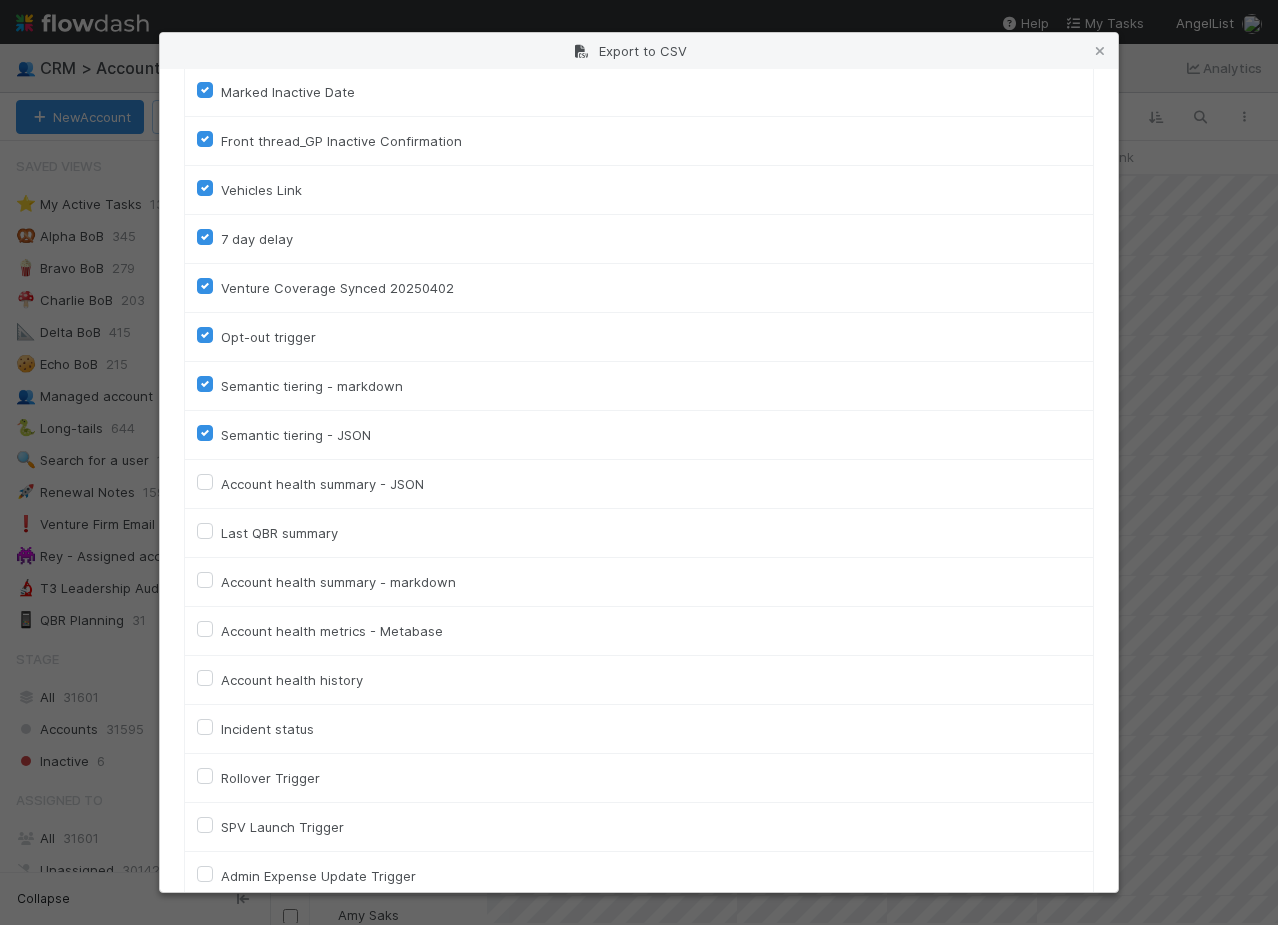 click on "Semantic tiering - JSON" at bounding box center (296, 435) 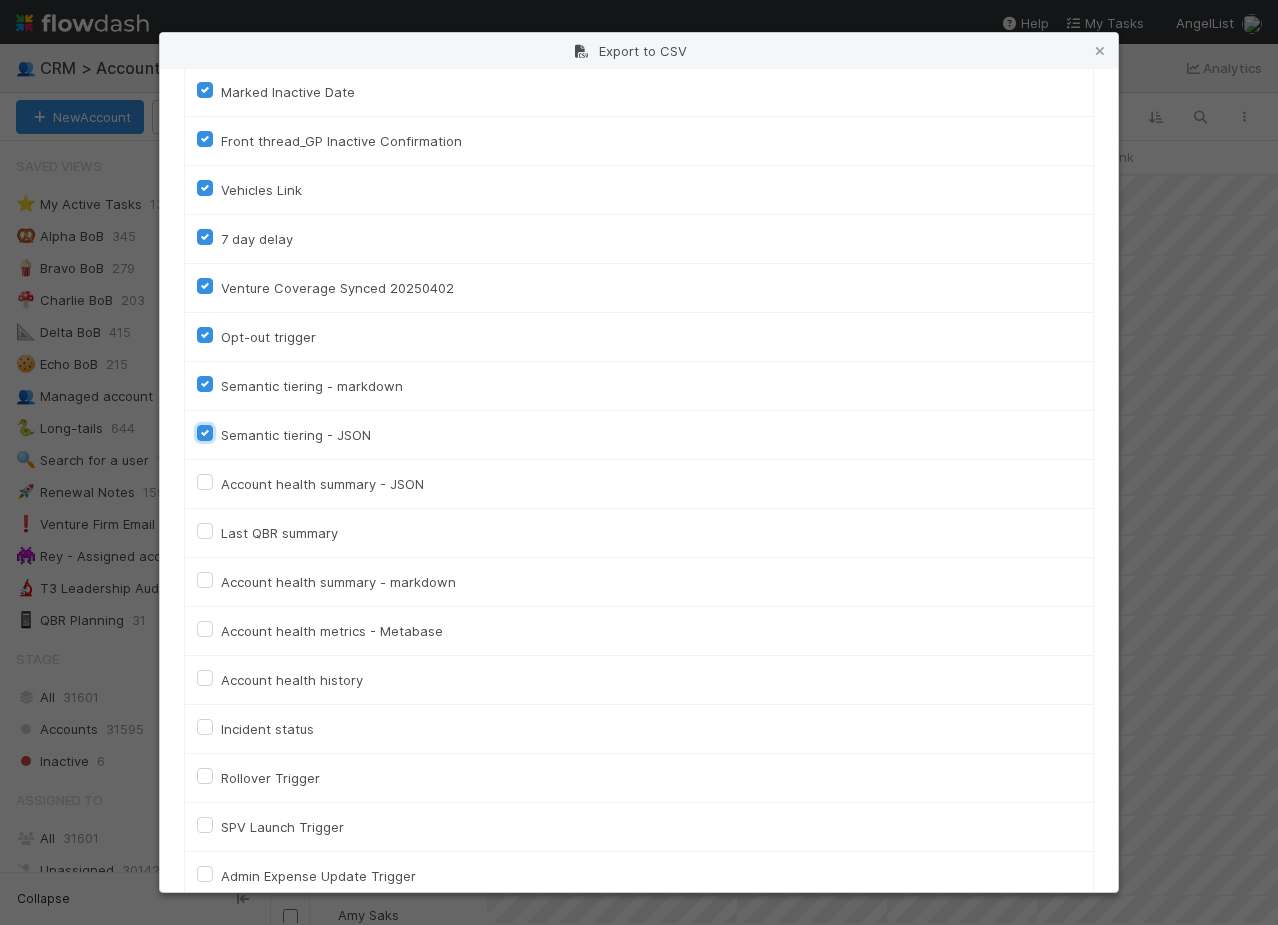 click on "Semantic tiering - JSON" at bounding box center [205, 432] 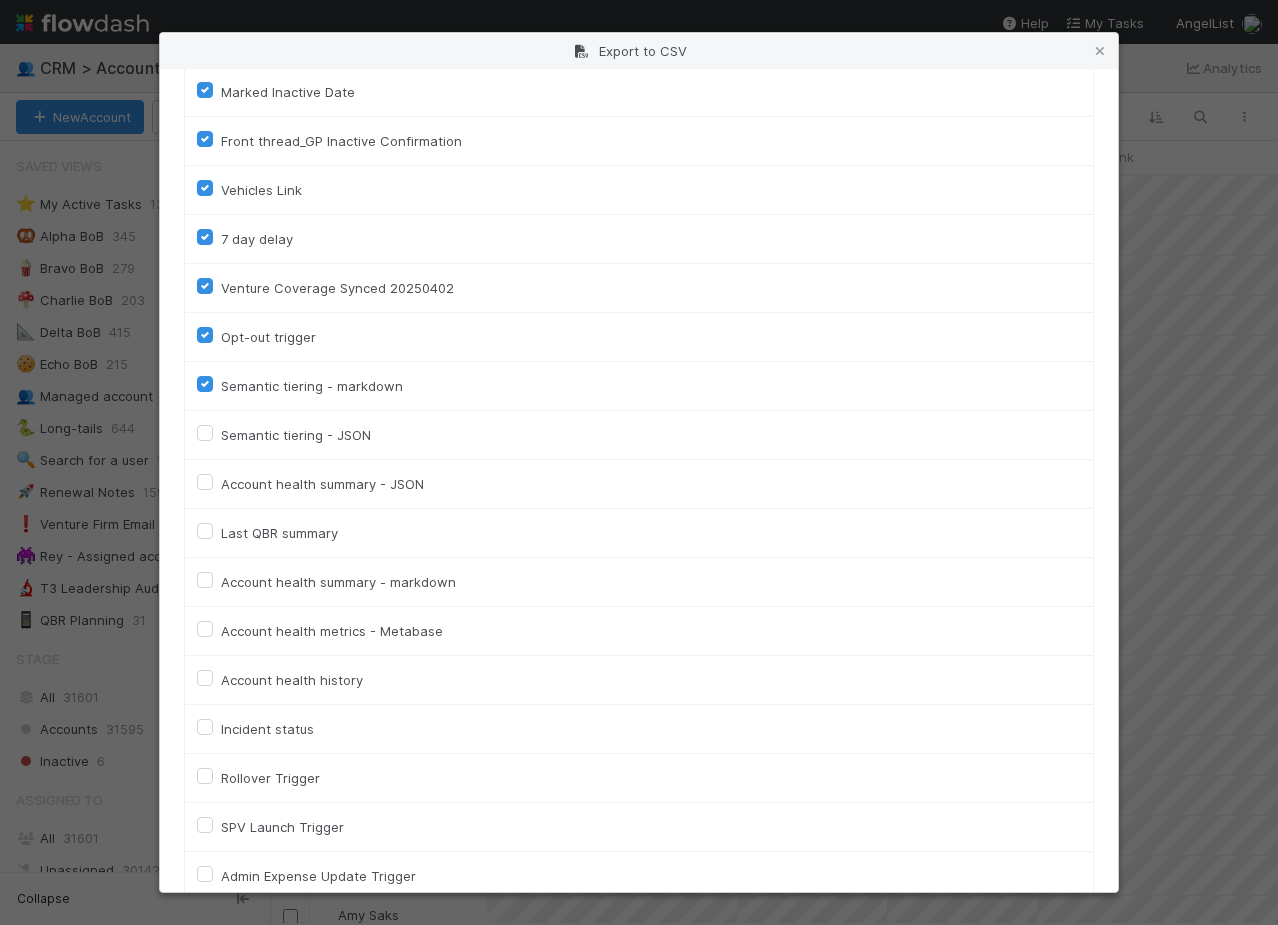 click on "Semantic tiering - markdown" at bounding box center (312, 386) 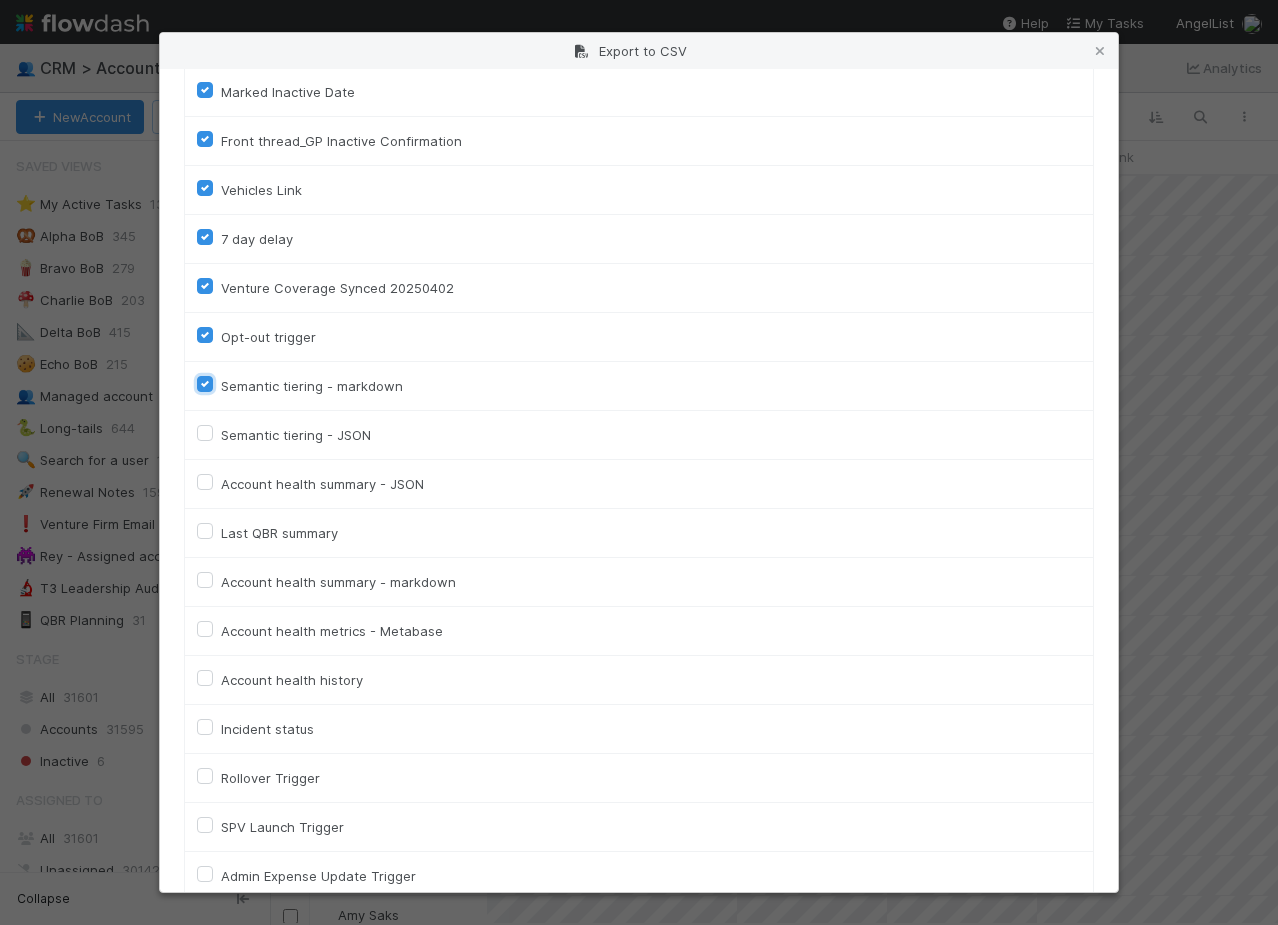 checkbox on "false" 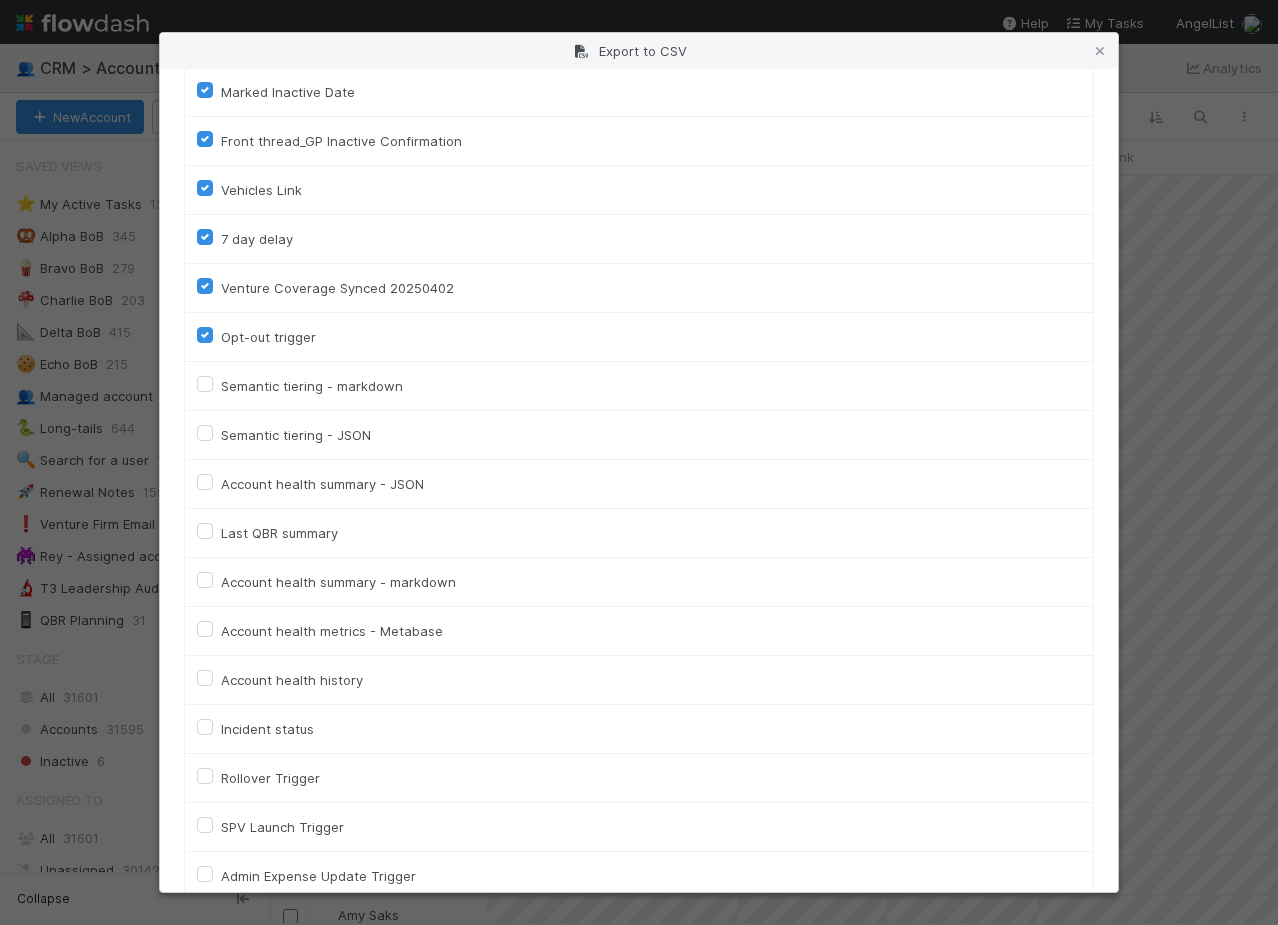 click on "Opt-out trigger" at bounding box center (268, 337) 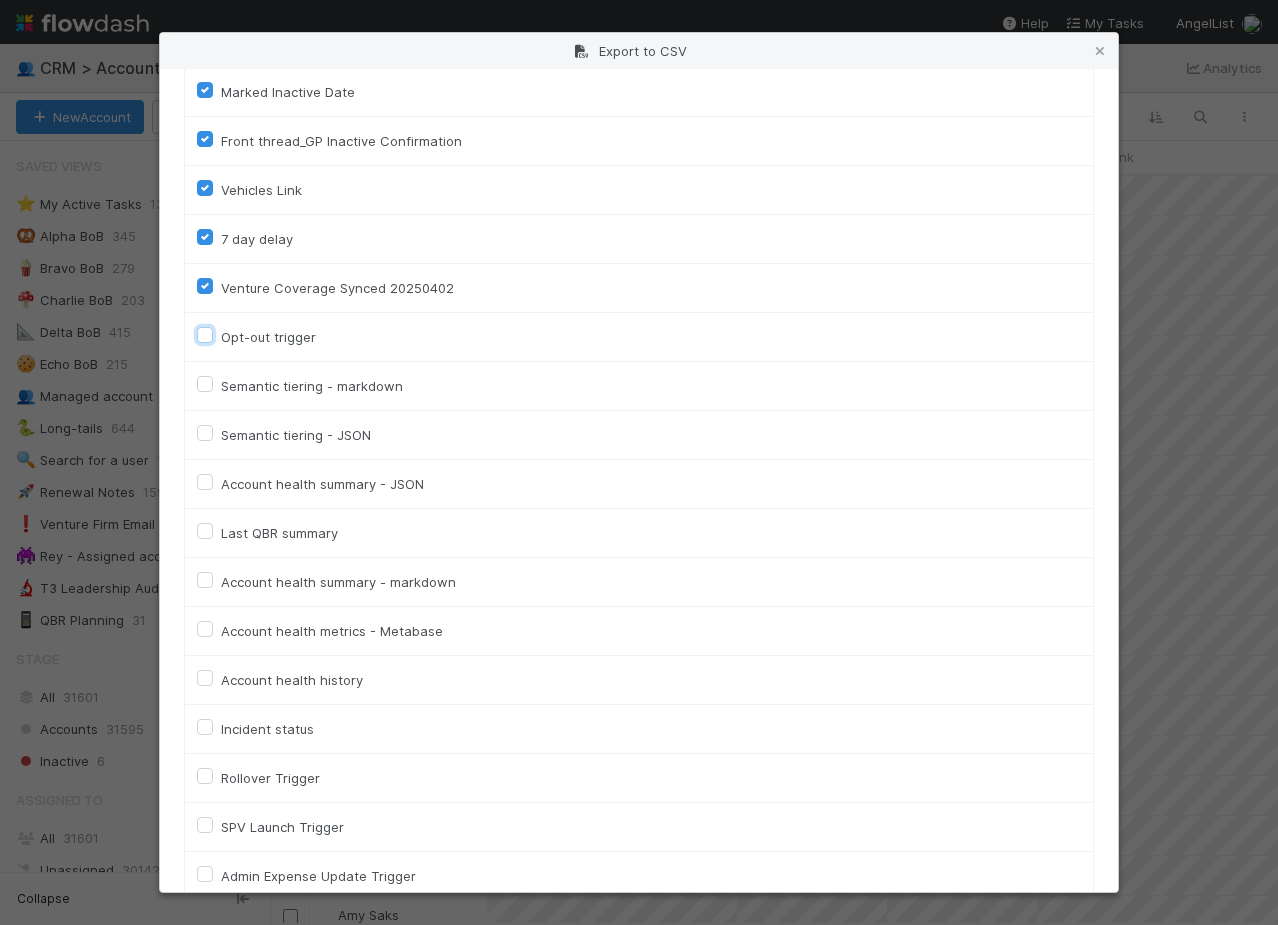 checkbox on "false" 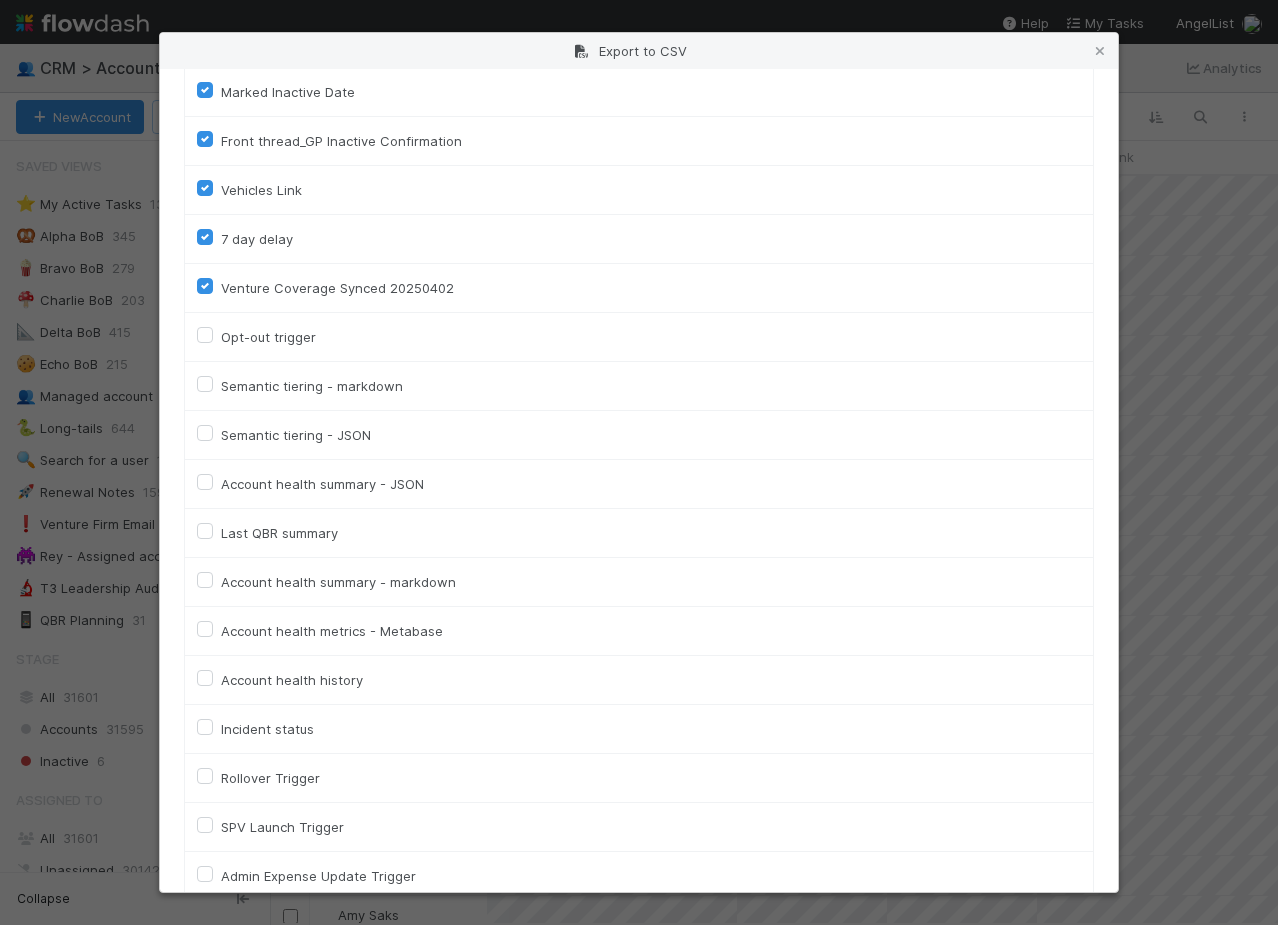 click on "Venture Coverage Synced 20250402" at bounding box center (337, 288) 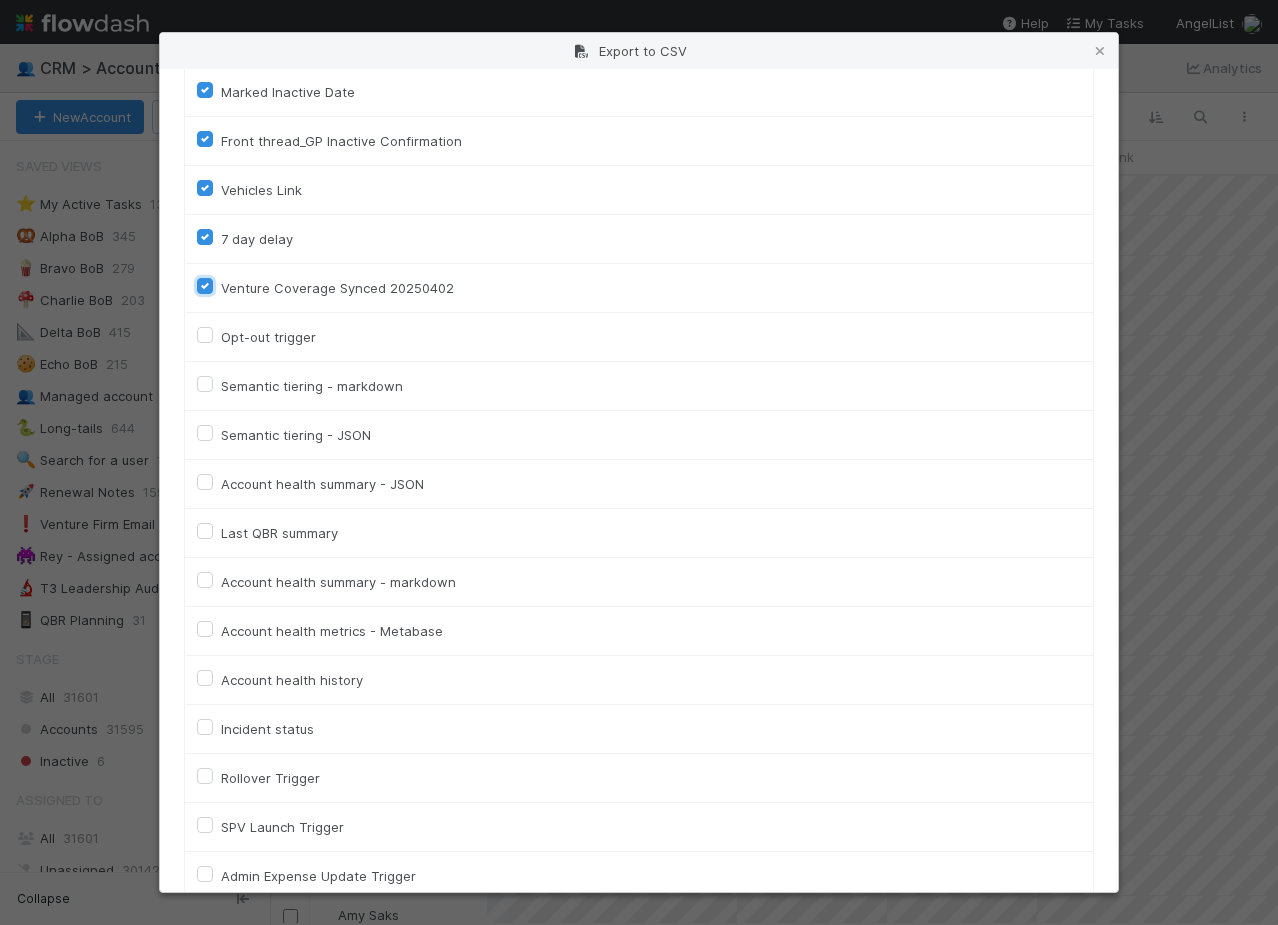 click on "Venture Coverage Synced 20250402" at bounding box center (205, 285) 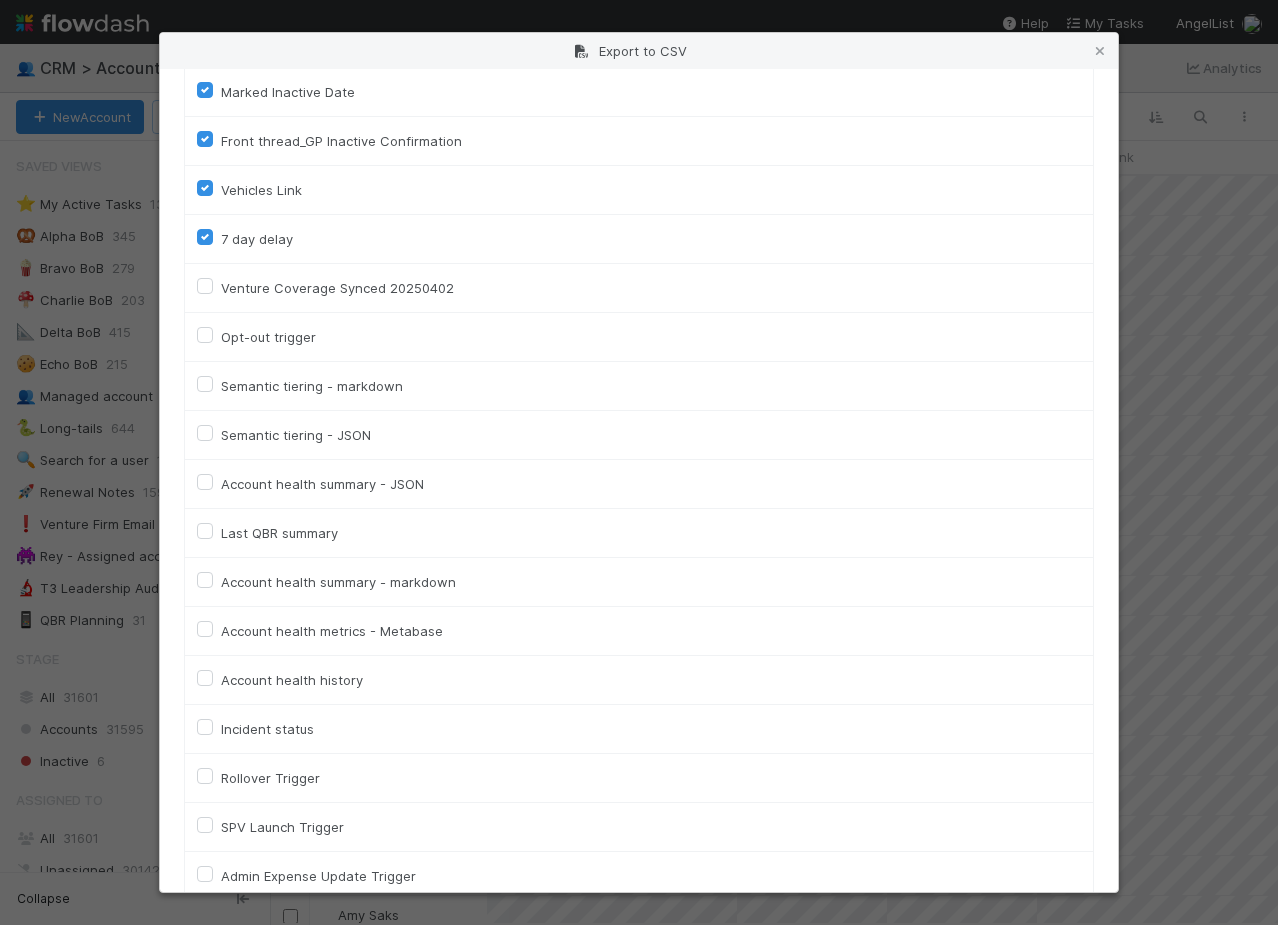 click on "7 day delay" at bounding box center (257, 239) 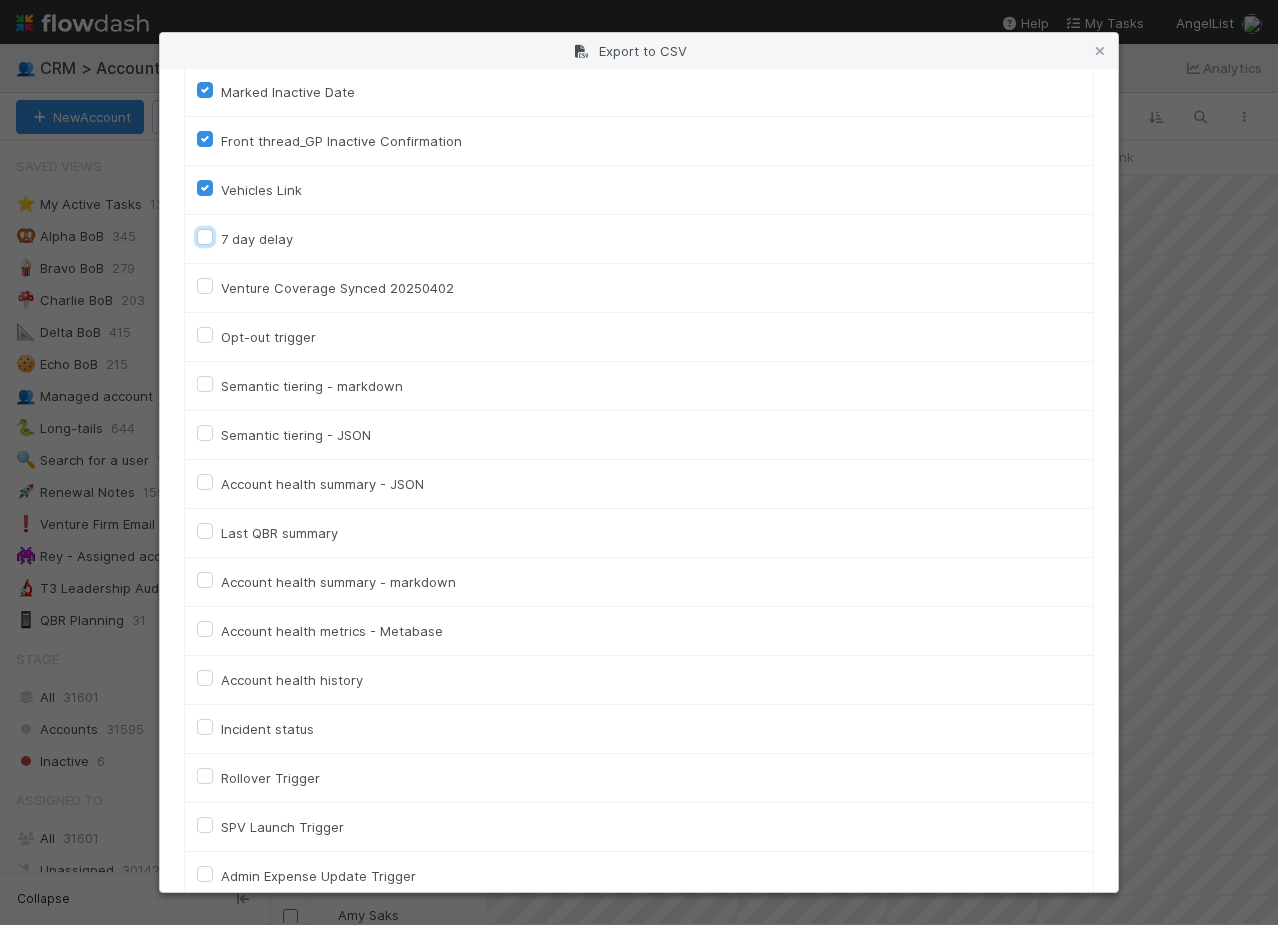 checkbox on "false" 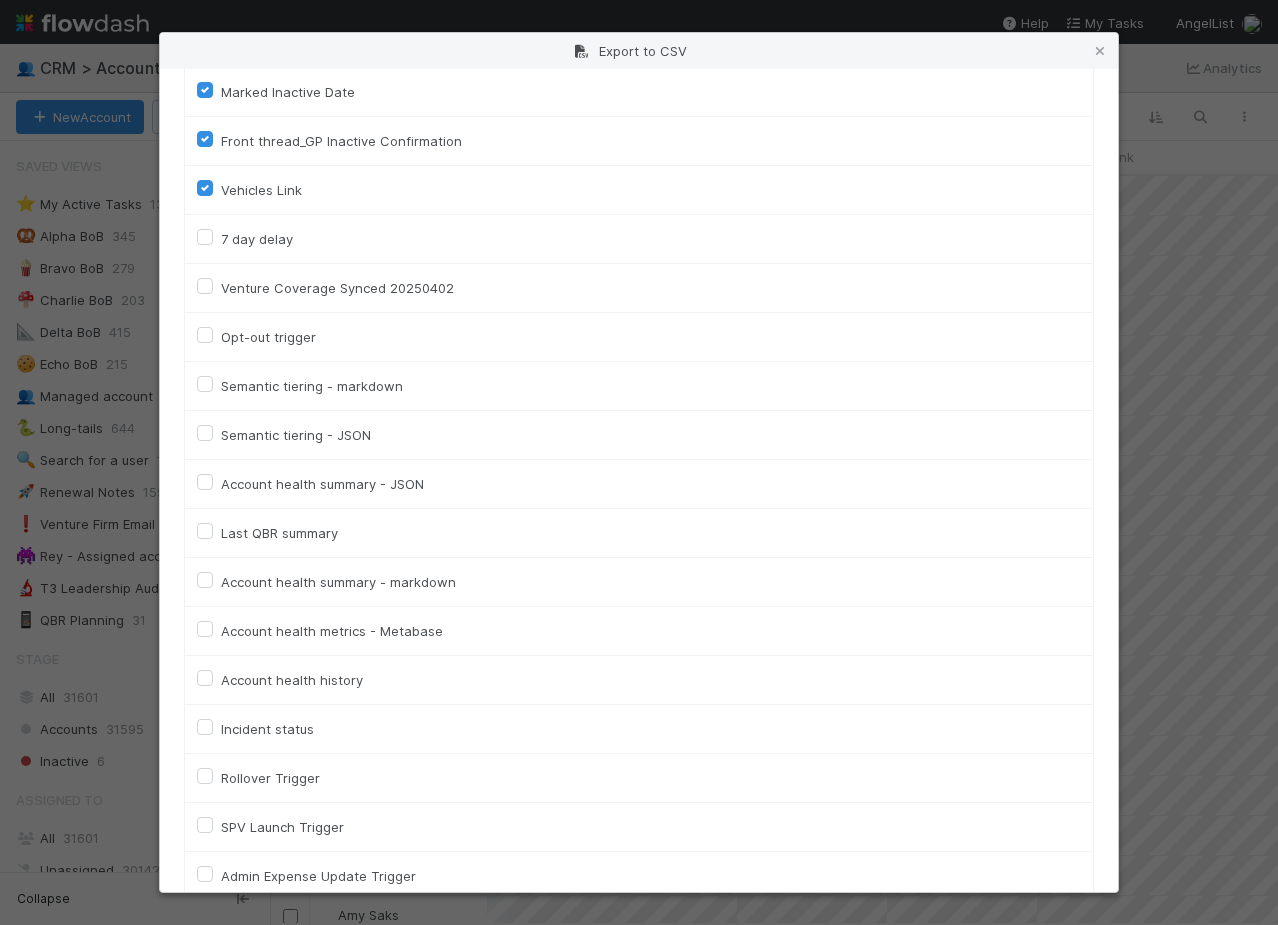 click on "Vehicles Link" at bounding box center (639, 190) 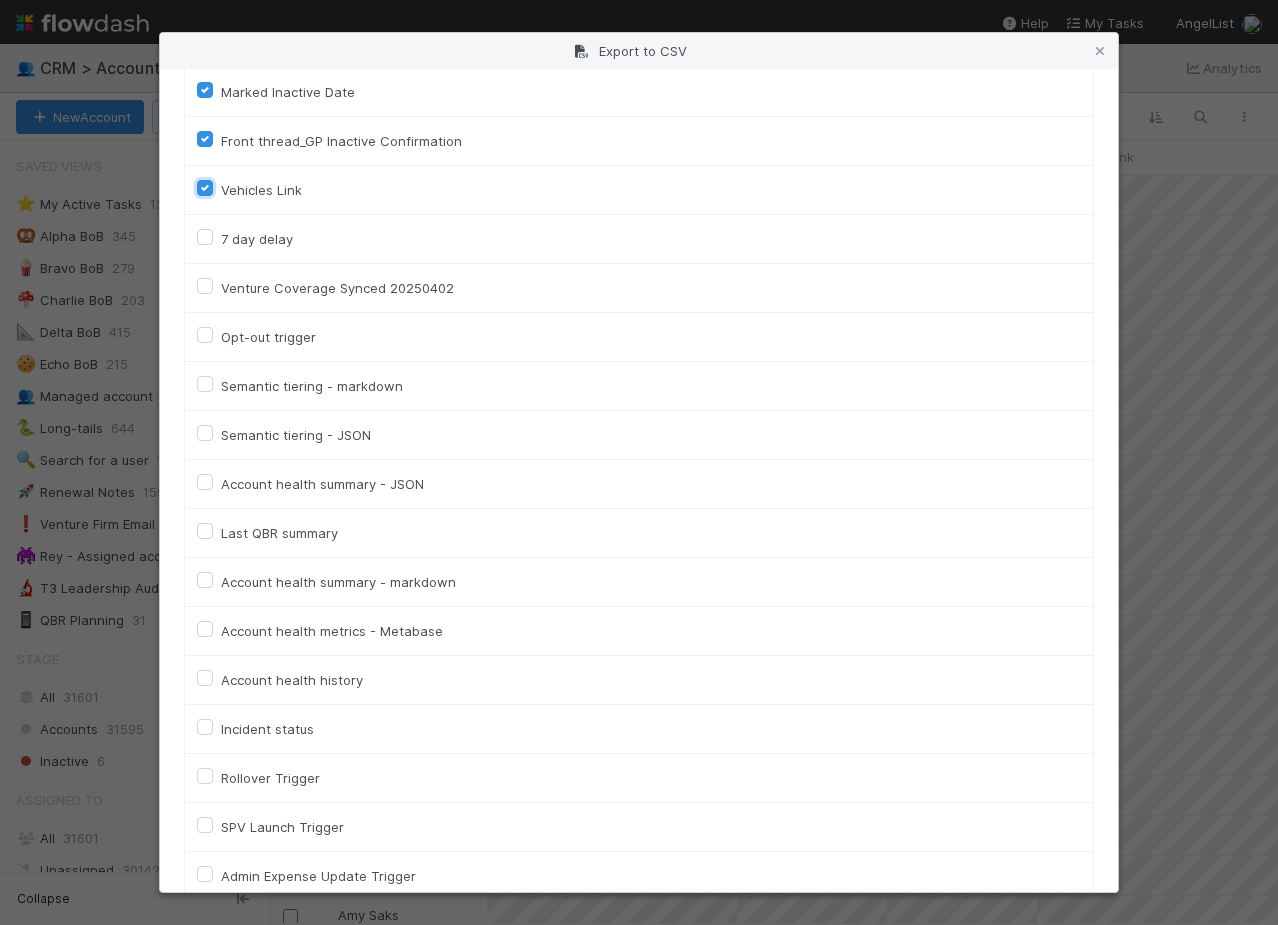 checkbox on "false" 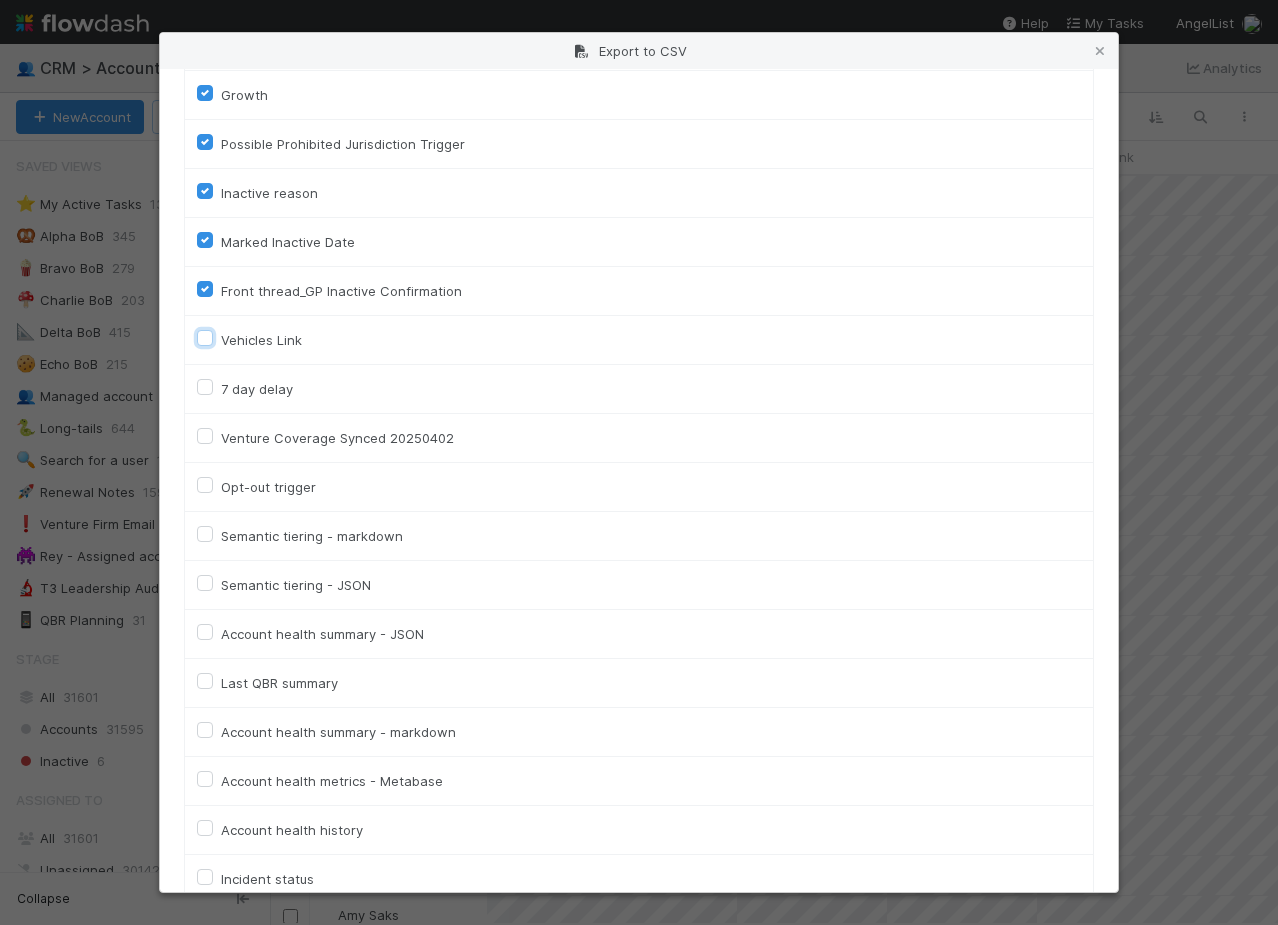 scroll, scrollTop: 4157, scrollLeft: 0, axis: vertical 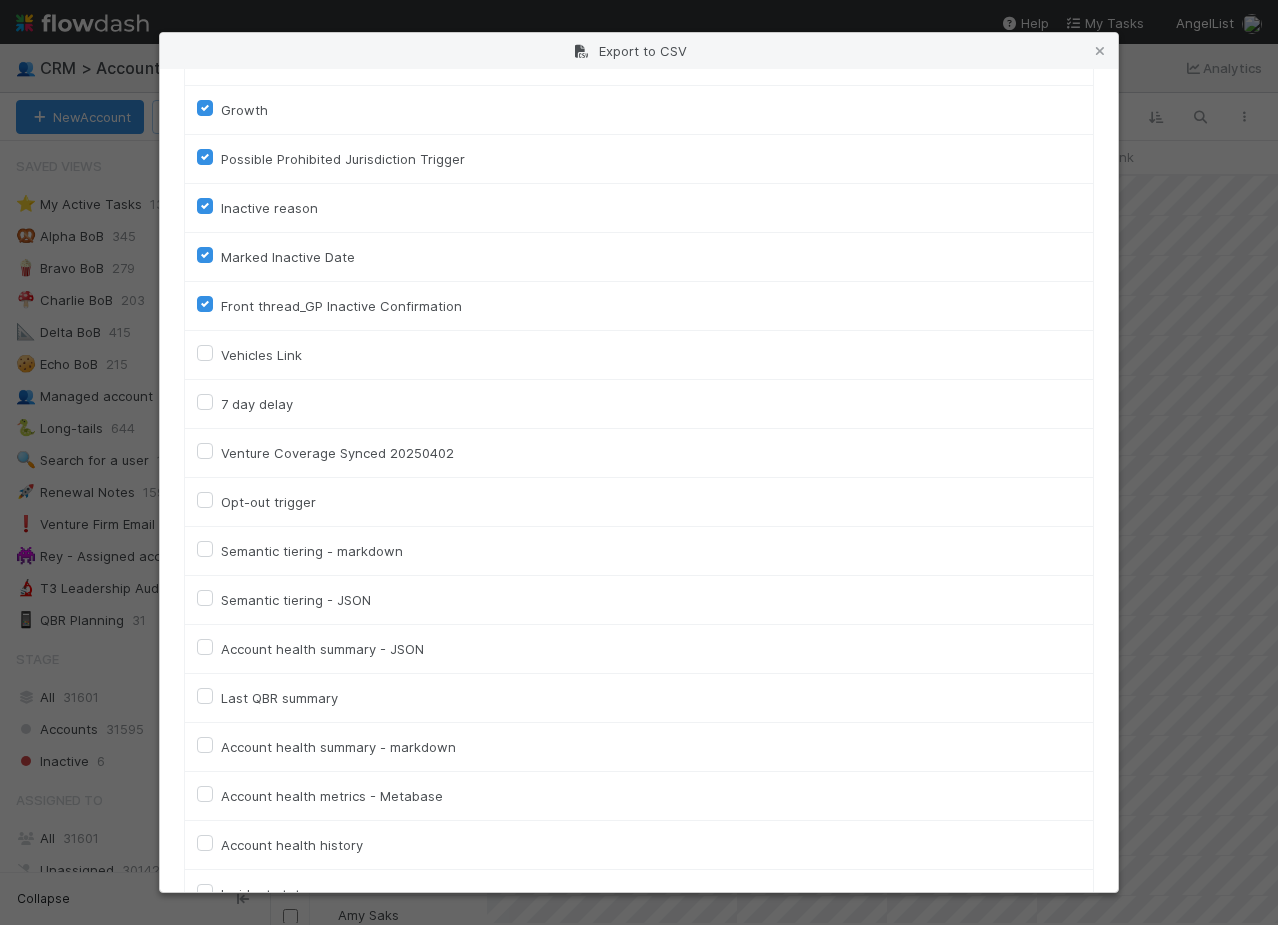 click on "Front thread_GP Inactive Confirmation" at bounding box center [341, 306] 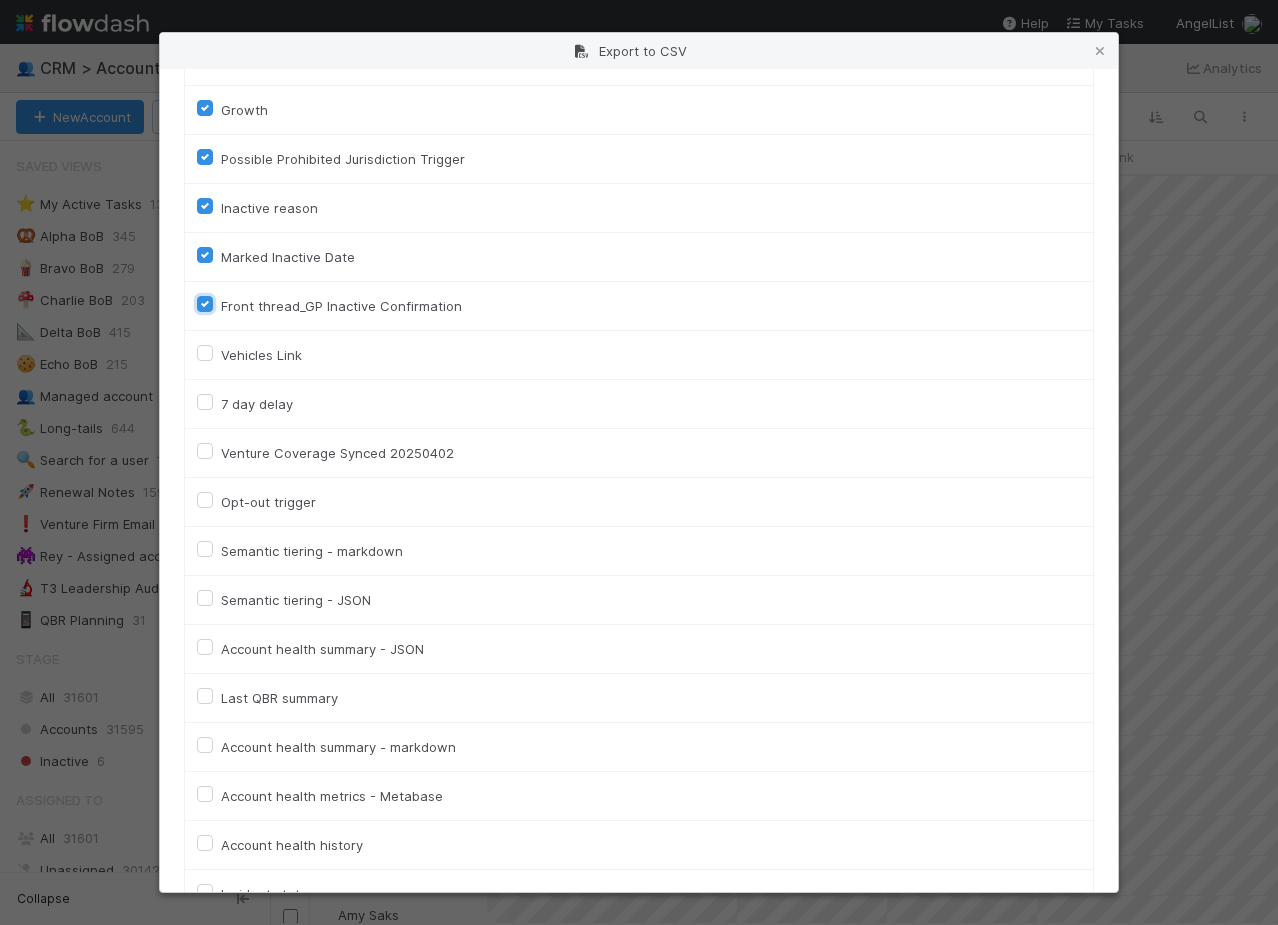click on "Front thread_GP Inactive Confirmation" at bounding box center (205, 303) 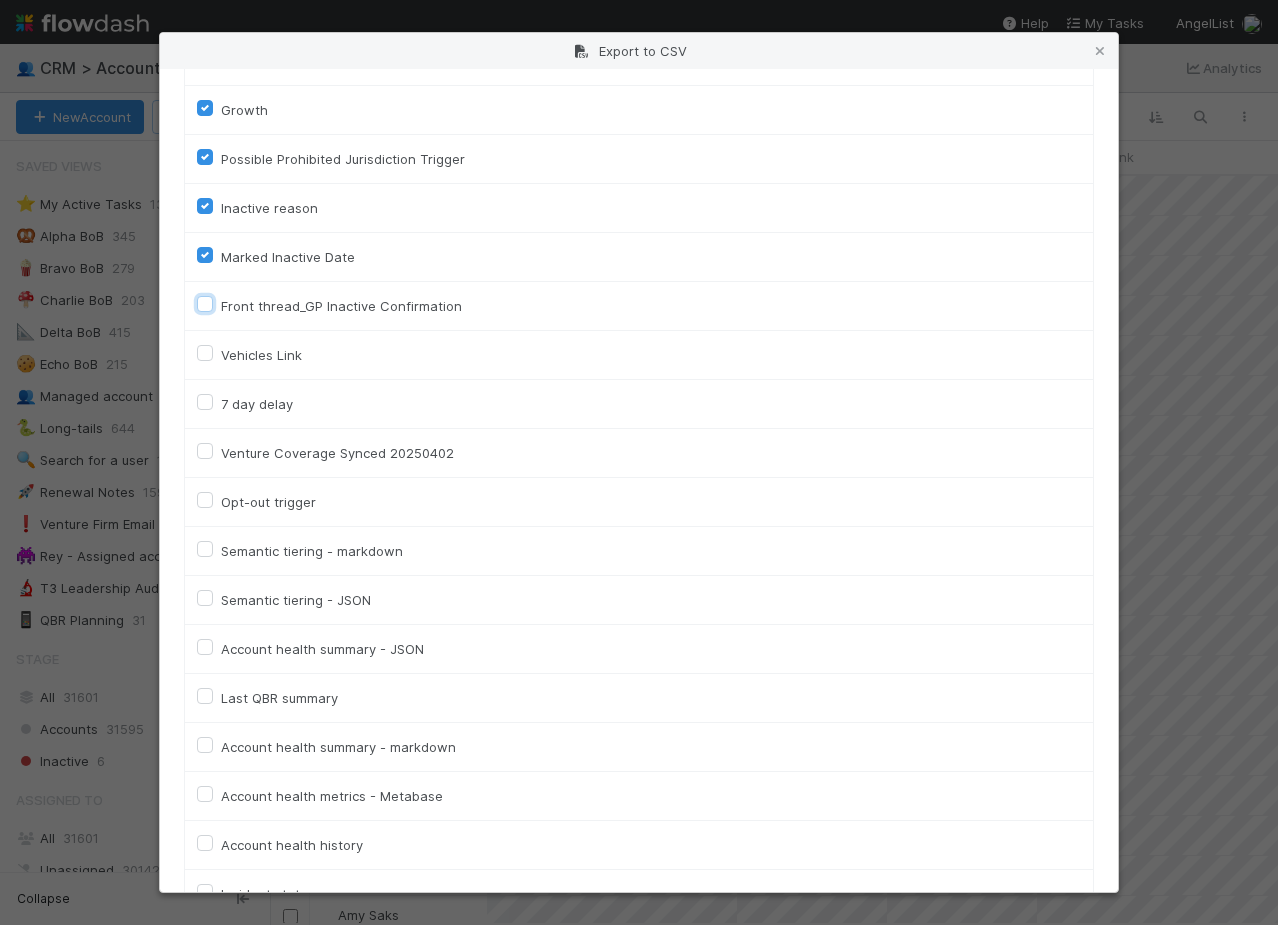 checkbox on "false" 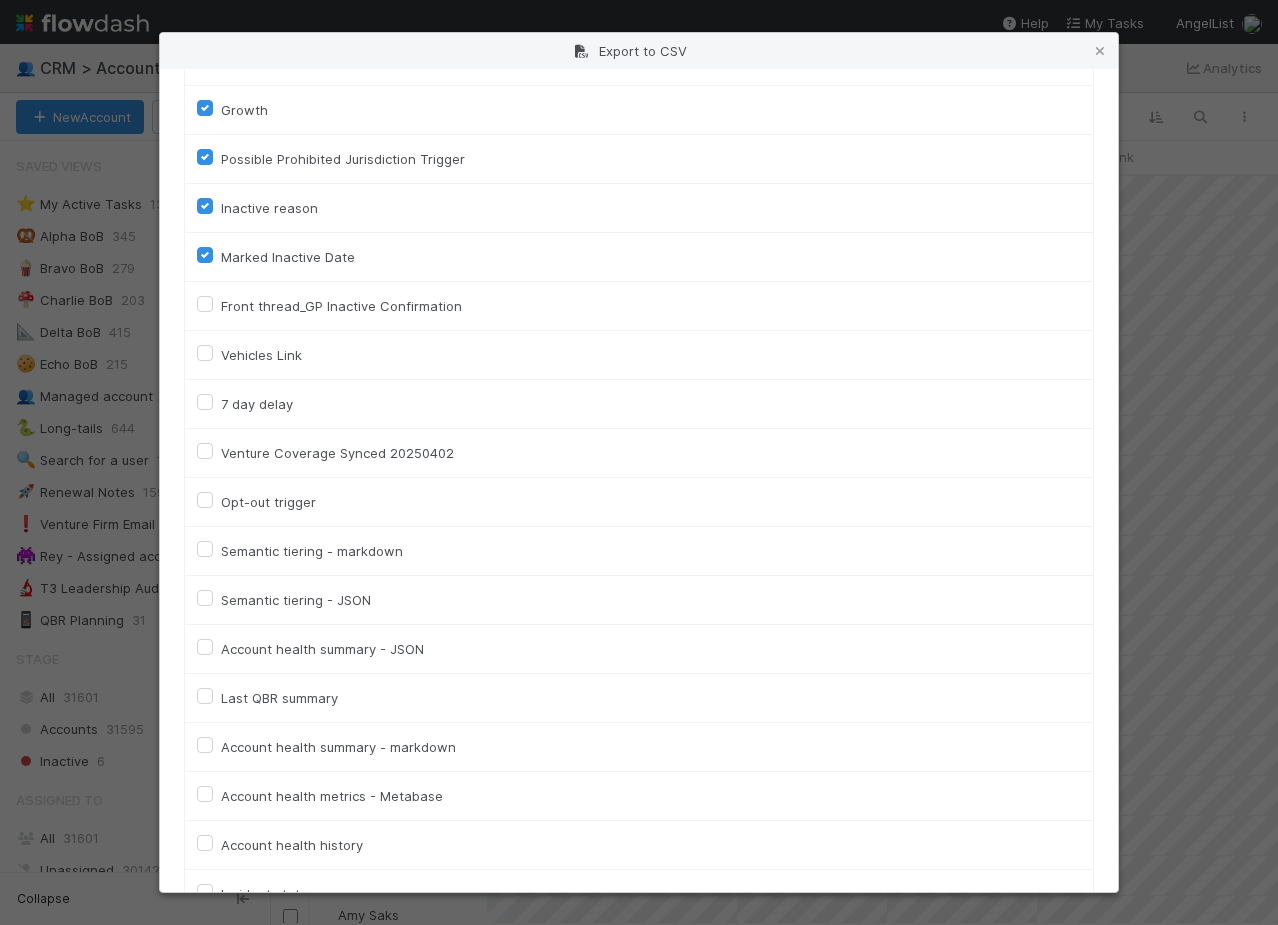 click on "Marked Inactive Date" at bounding box center [288, 257] 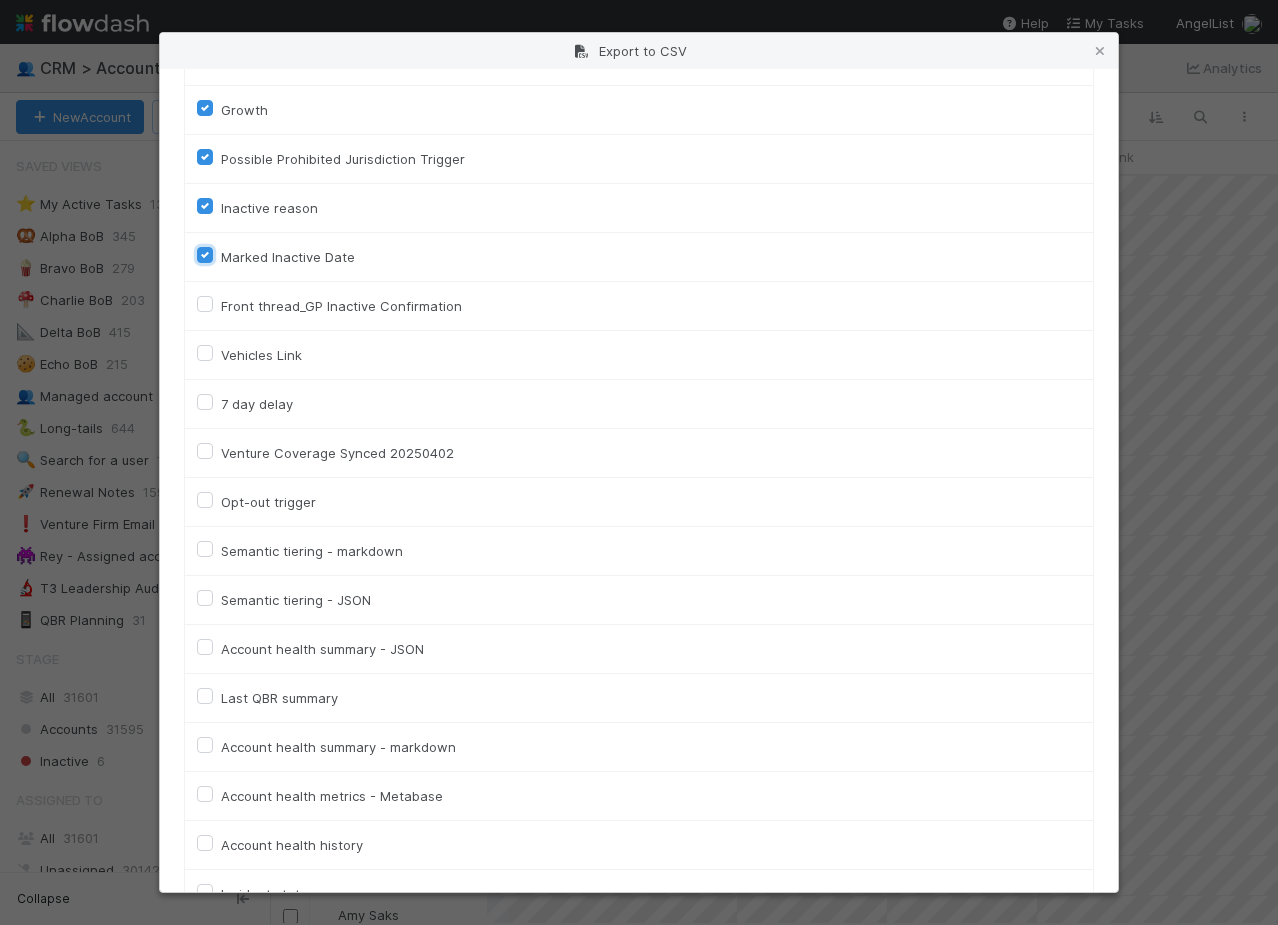 click on "Marked Inactive Date" at bounding box center (205, 254) 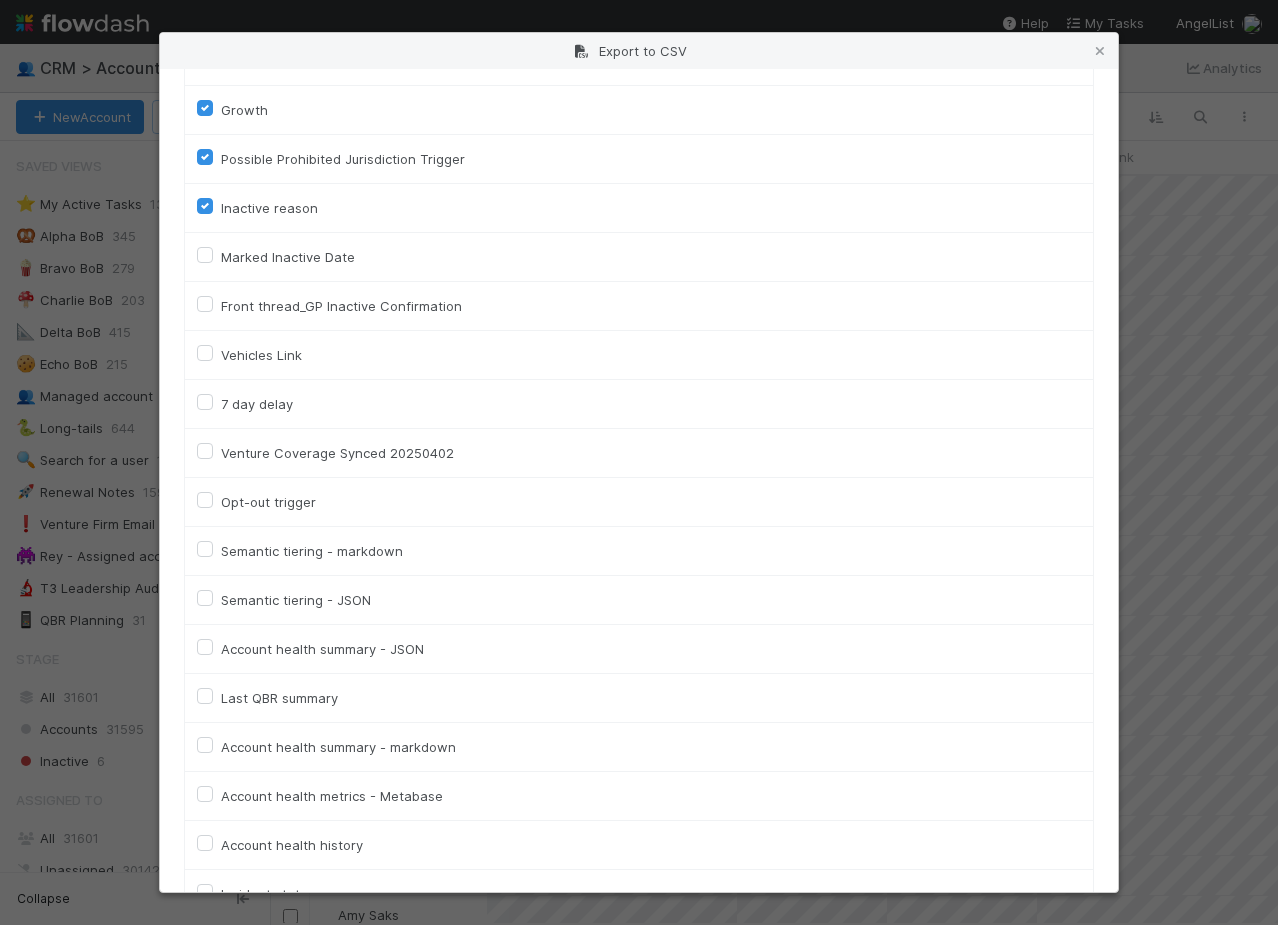 click on "Inactive reason" at bounding box center [269, 208] 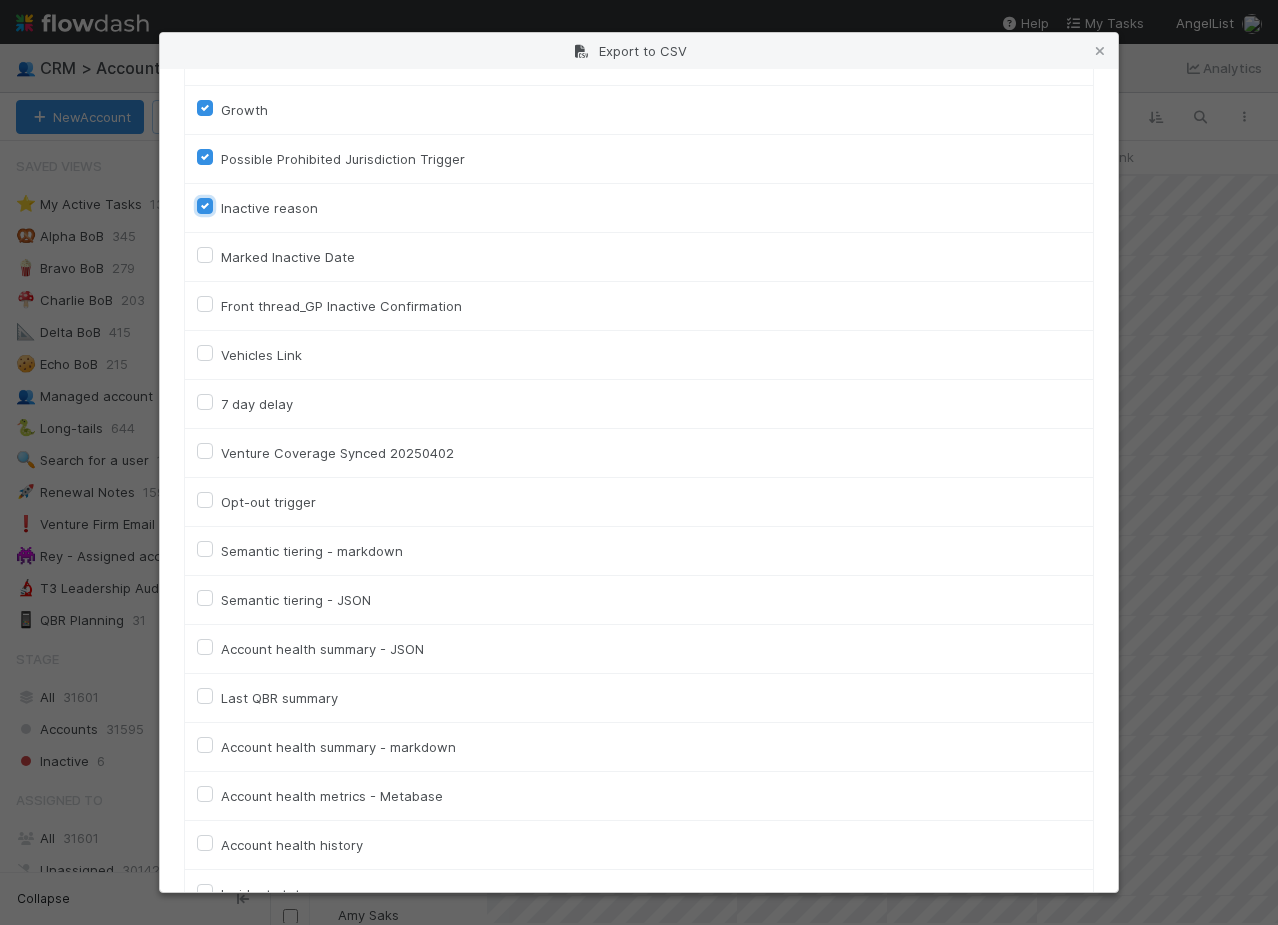 checkbox on "false" 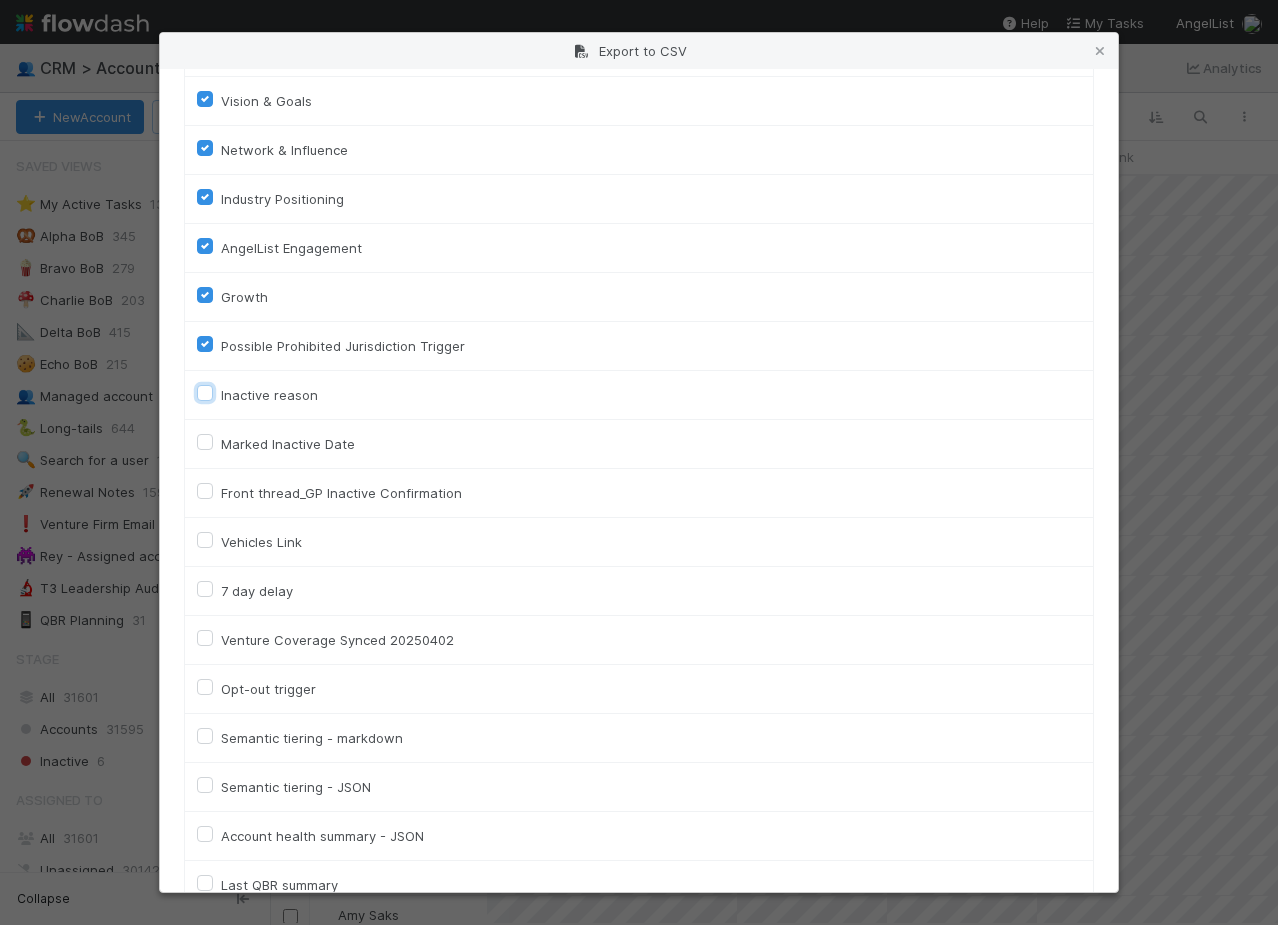 scroll, scrollTop: 3937, scrollLeft: 0, axis: vertical 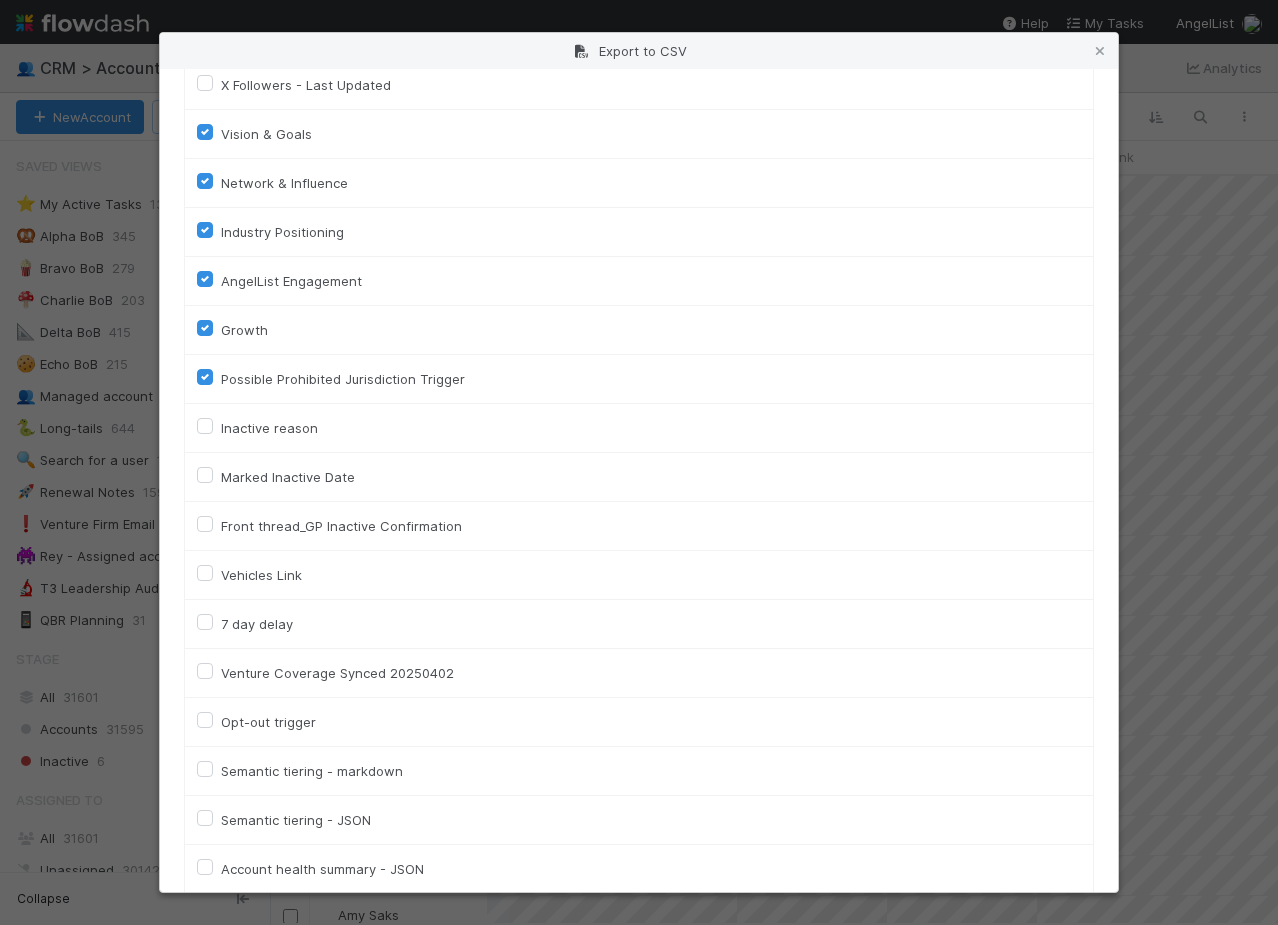 click on "Possible Prohibited Jurisdiction Trigger" at bounding box center (343, 379) 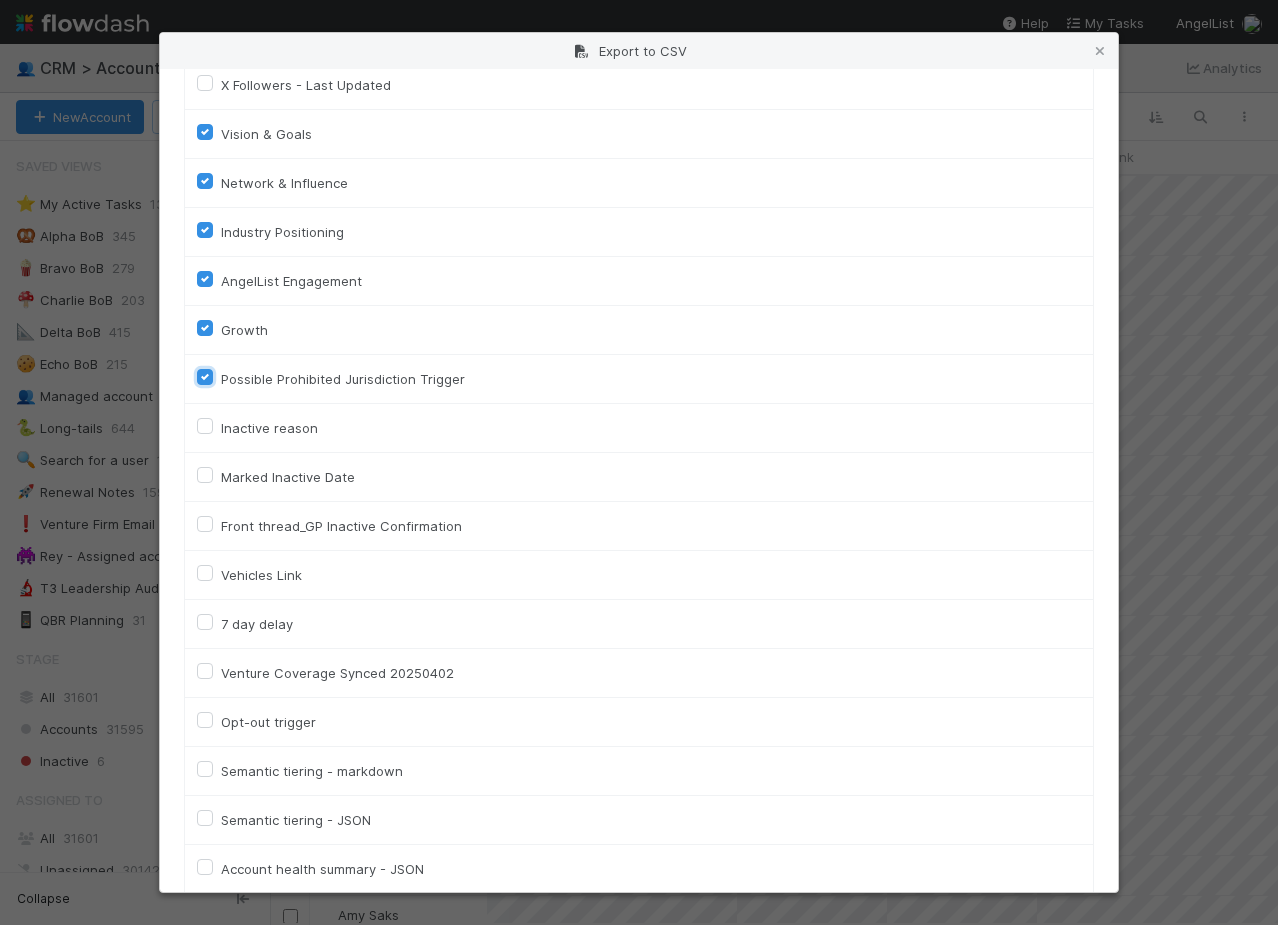 click on "Possible Prohibited Jurisdiction Trigger" at bounding box center [205, 376] 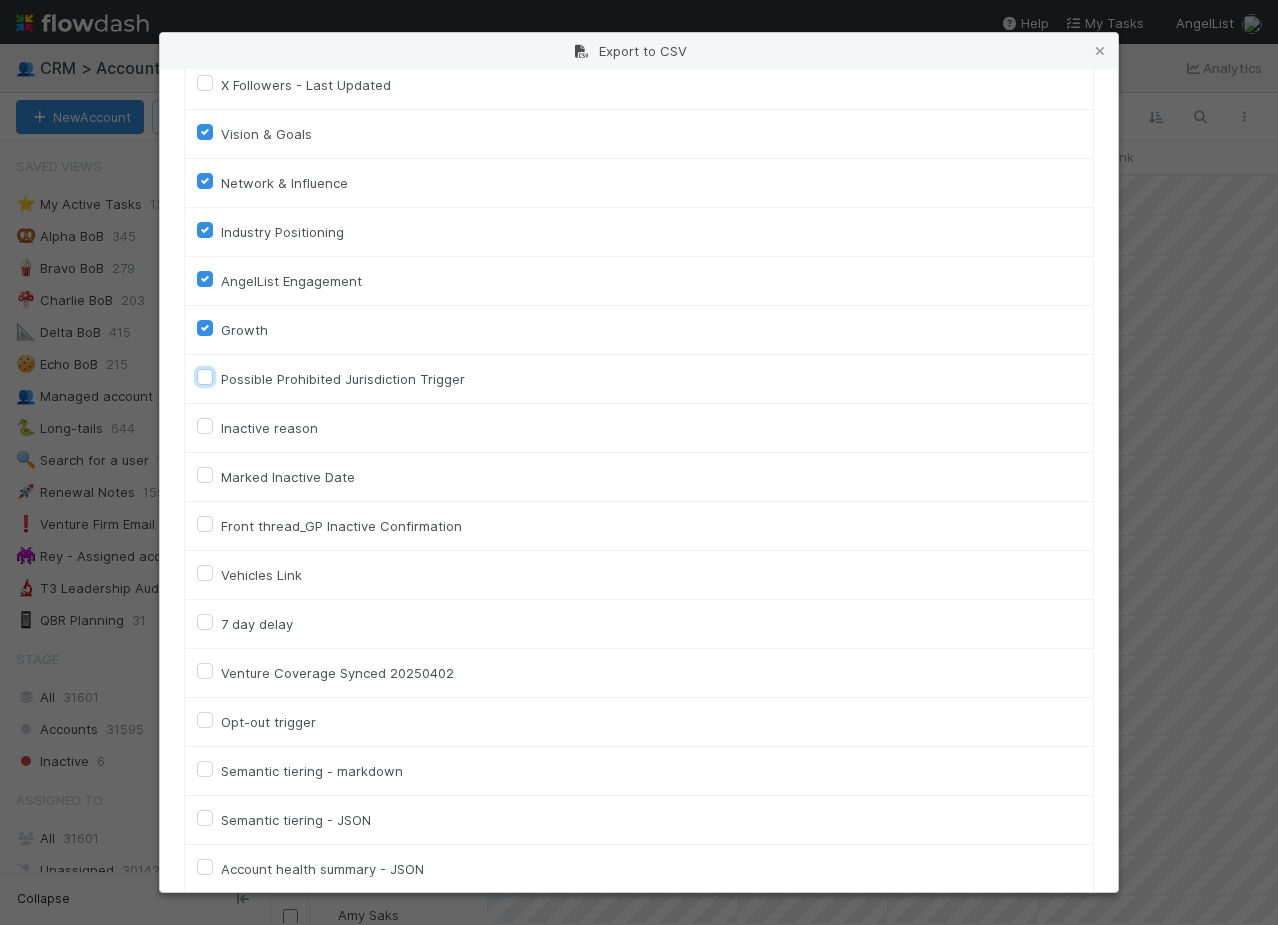 checkbox on "false" 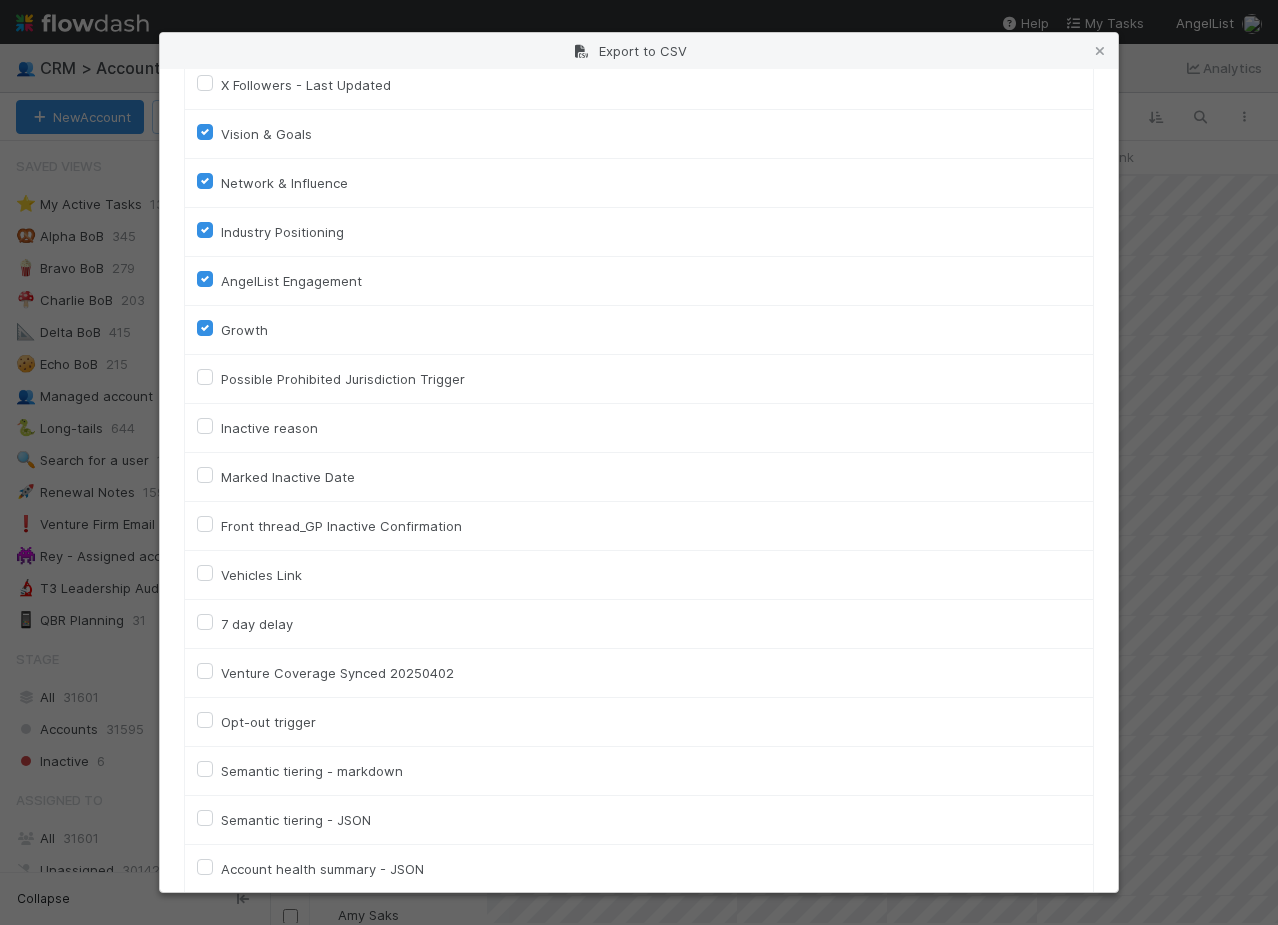 click on "Growth" at bounding box center [639, 330] 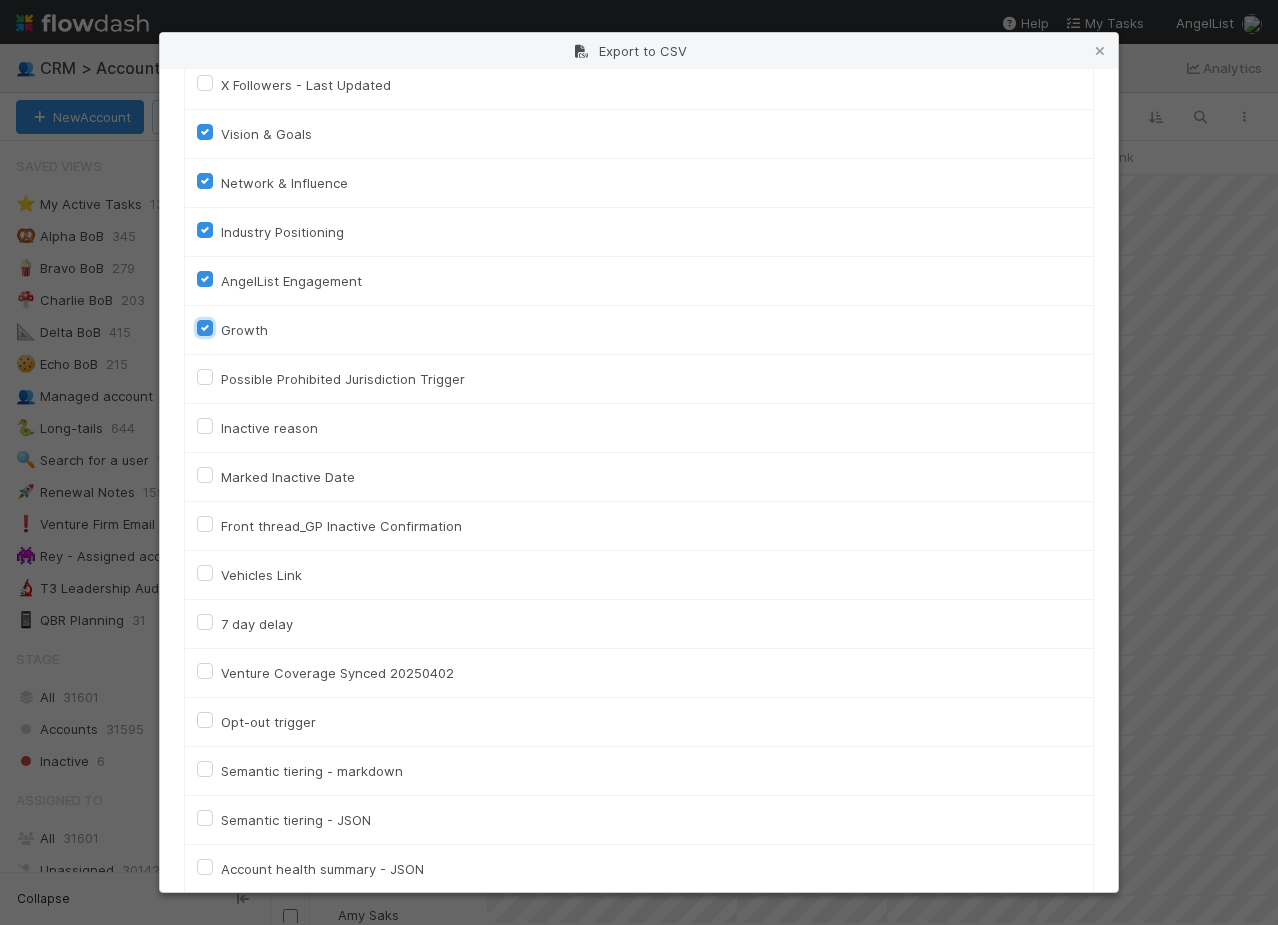 checkbox on "false" 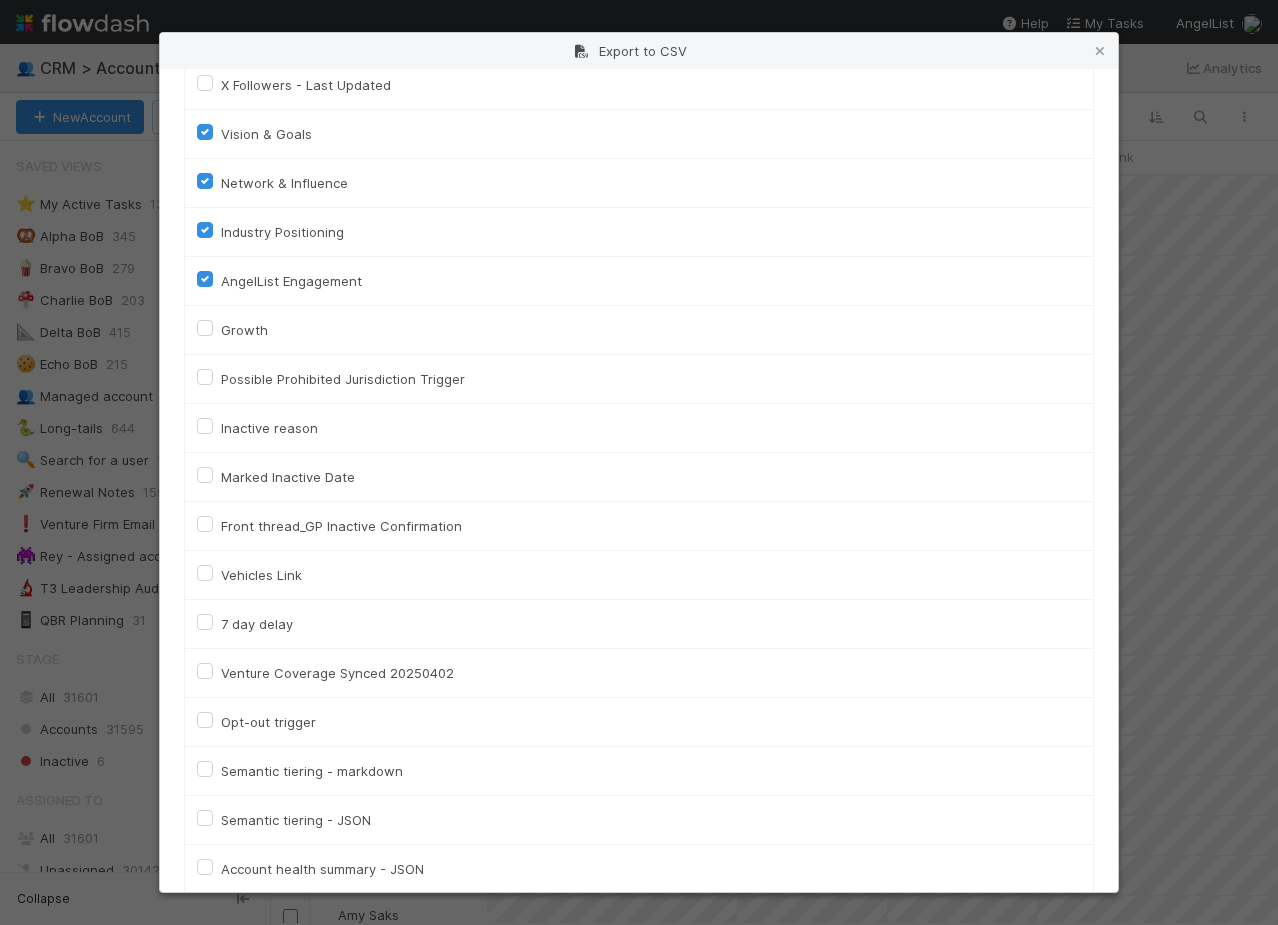 click on "AngelList Engagement" at bounding box center [291, 281] 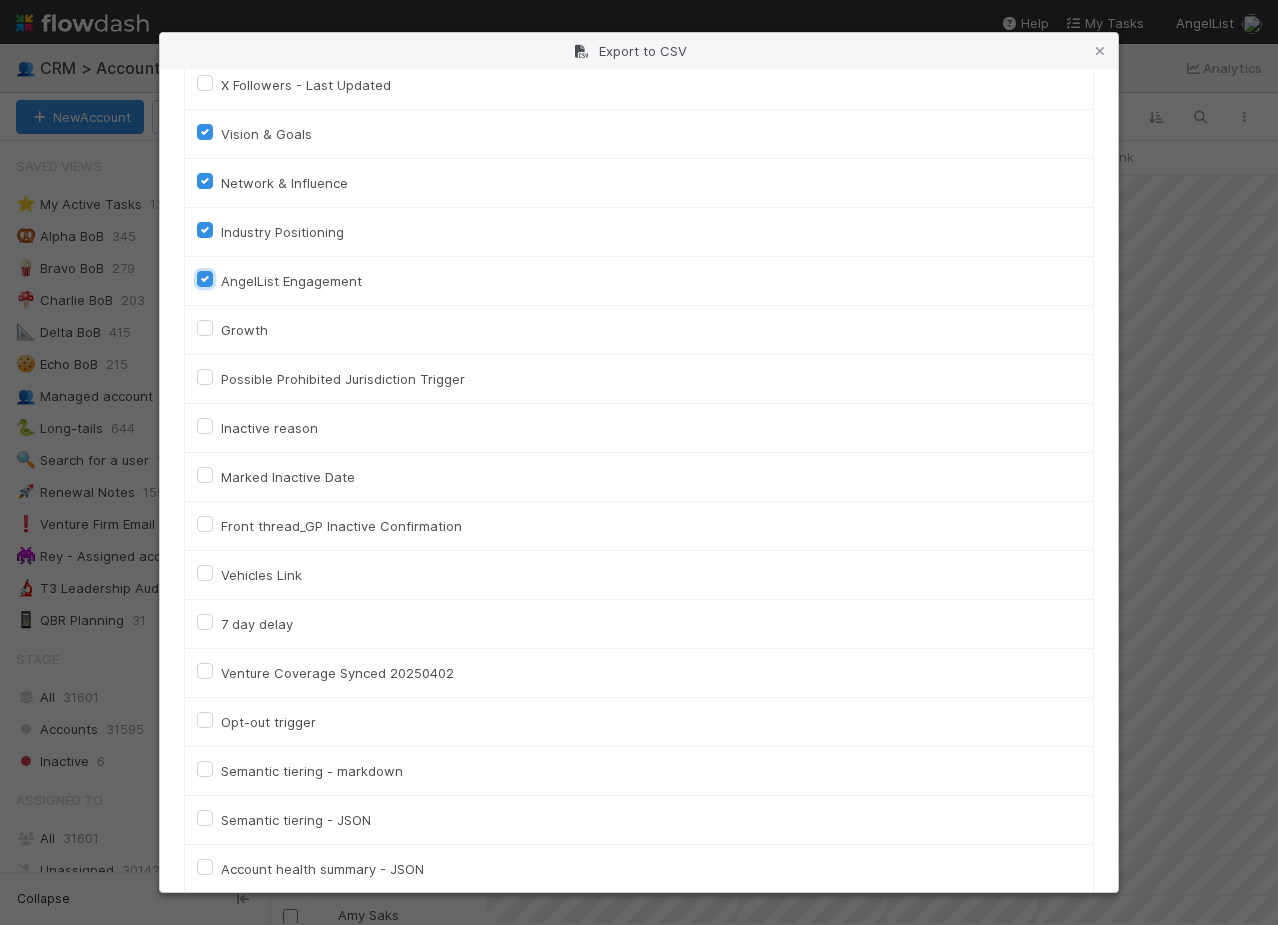 click on "AngelList Engagement" at bounding box center [205, 278] 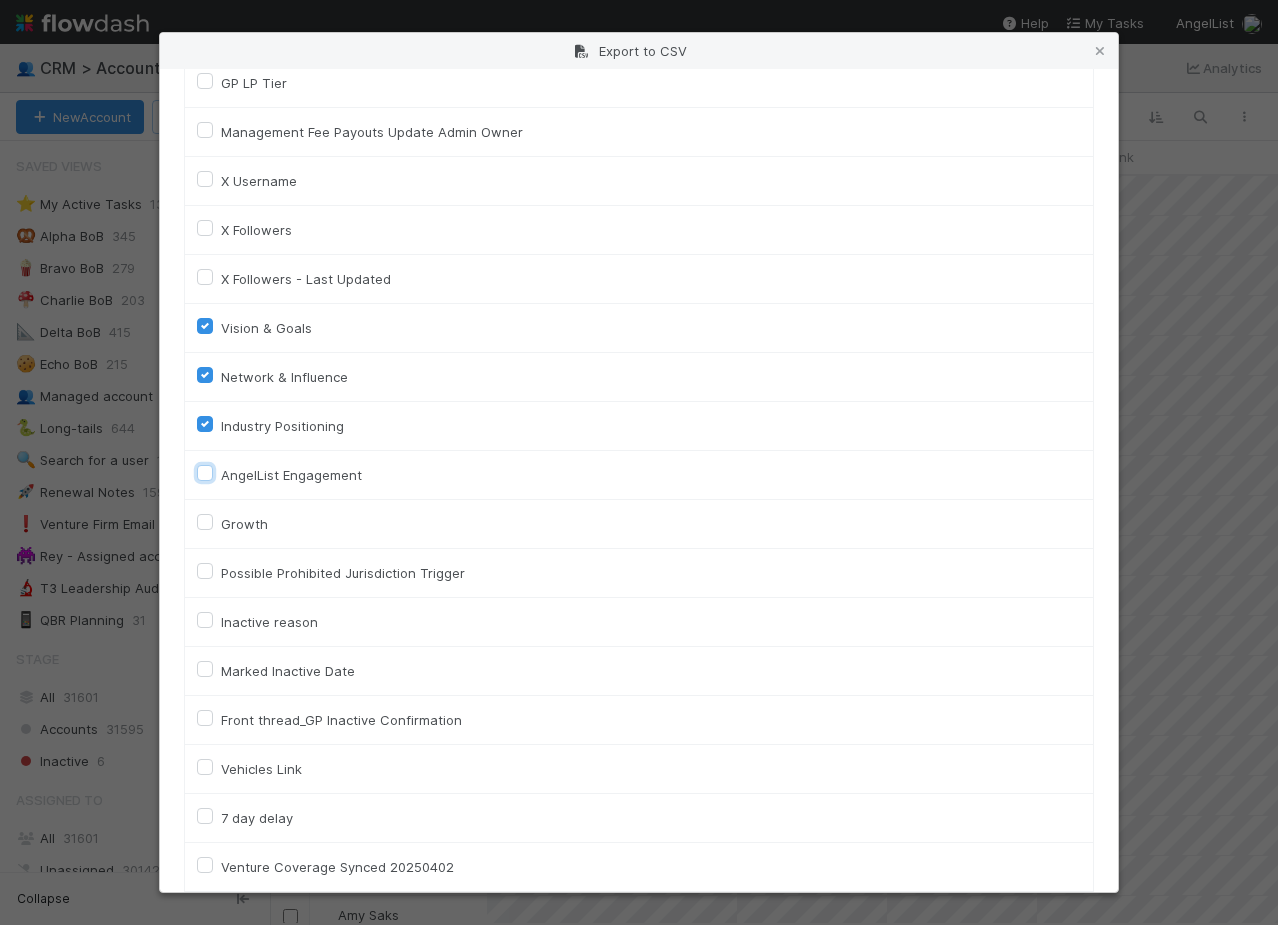 scroll, scrollTop: 3738, scrollLeft: 0, axis: vertical 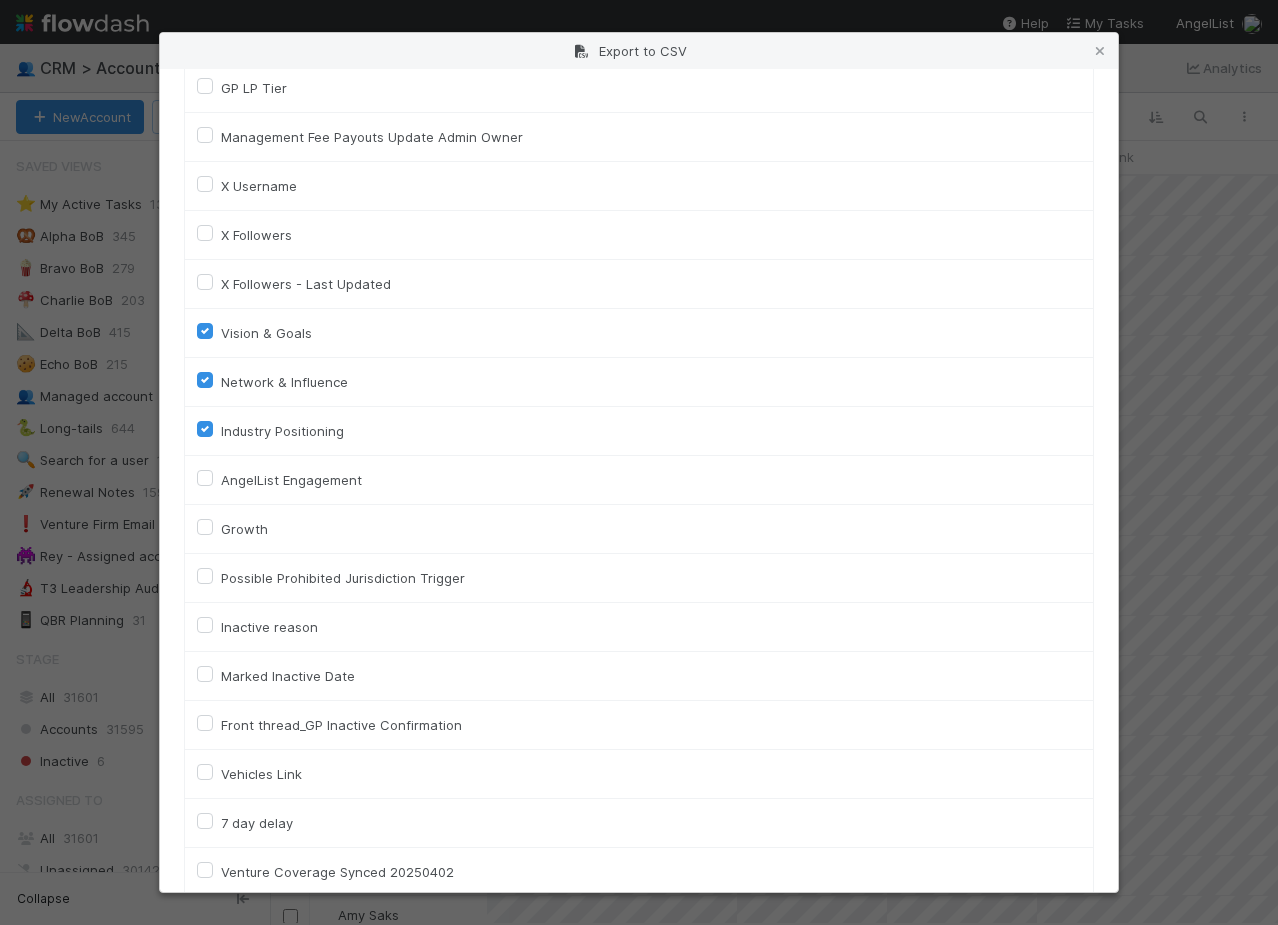click on "Vision & Goals" at bounding box center [266, 333] 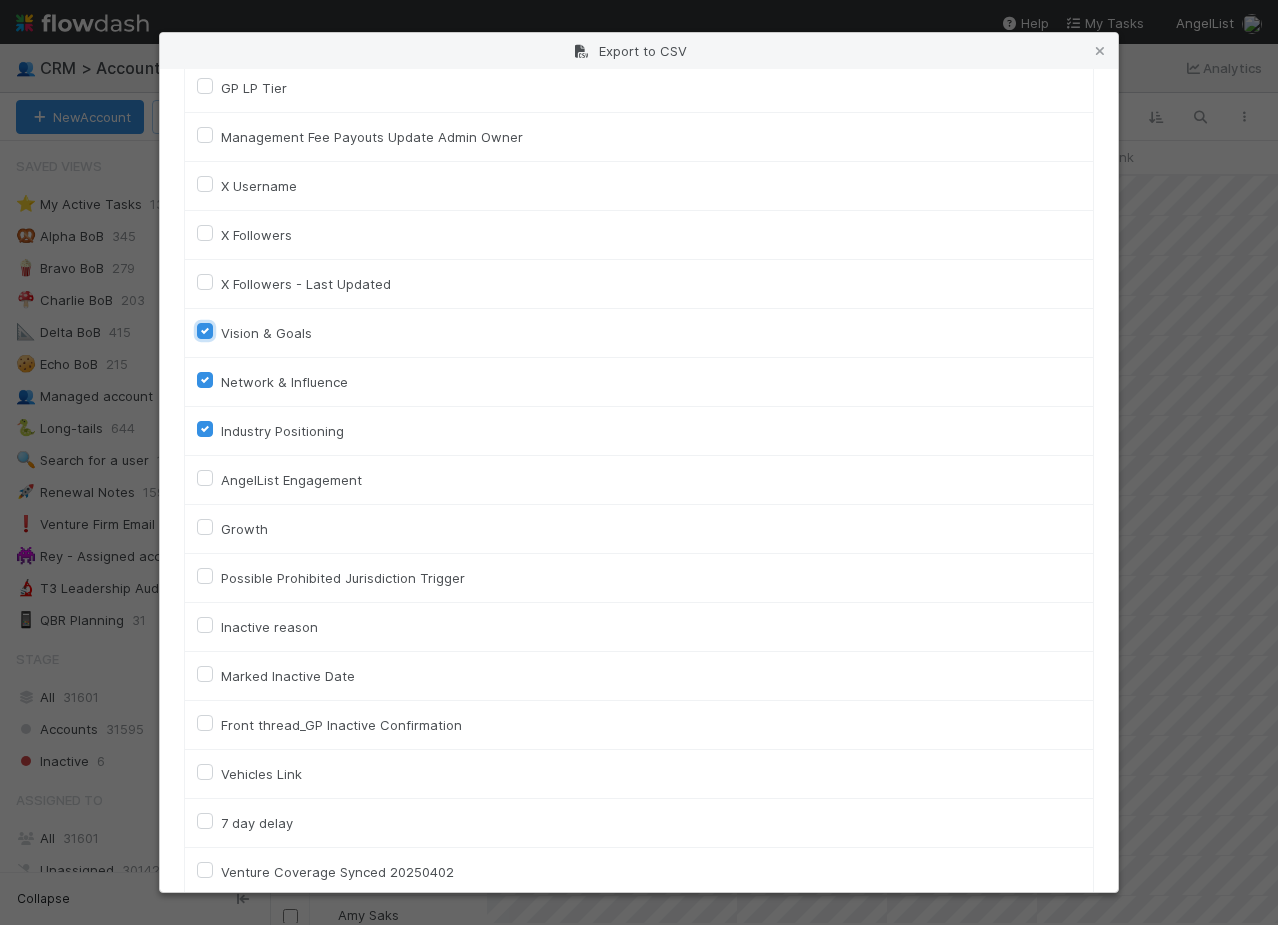 checkbox on "false" 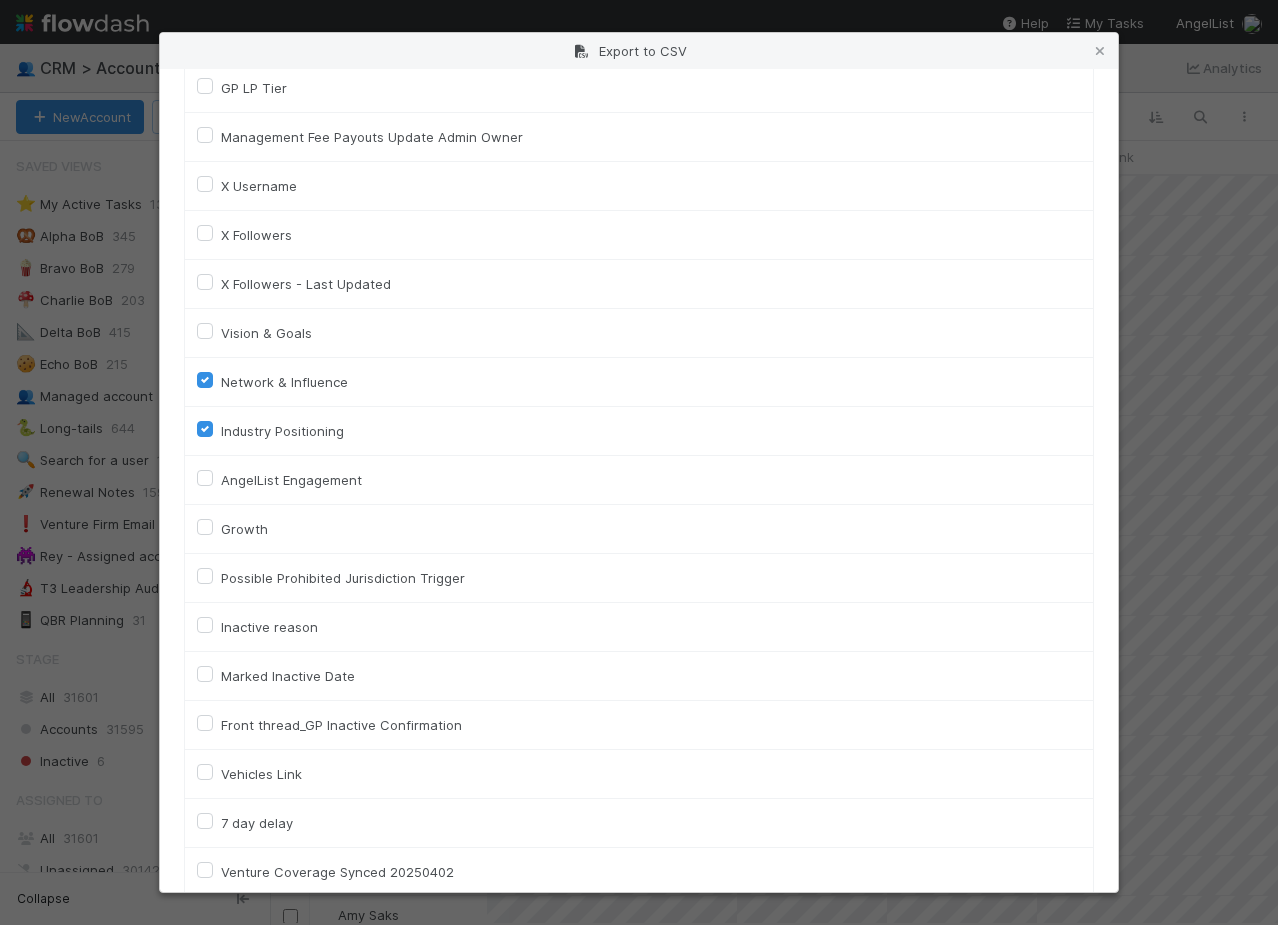 click on "Network & Influence" at bounding box center [284, 382] 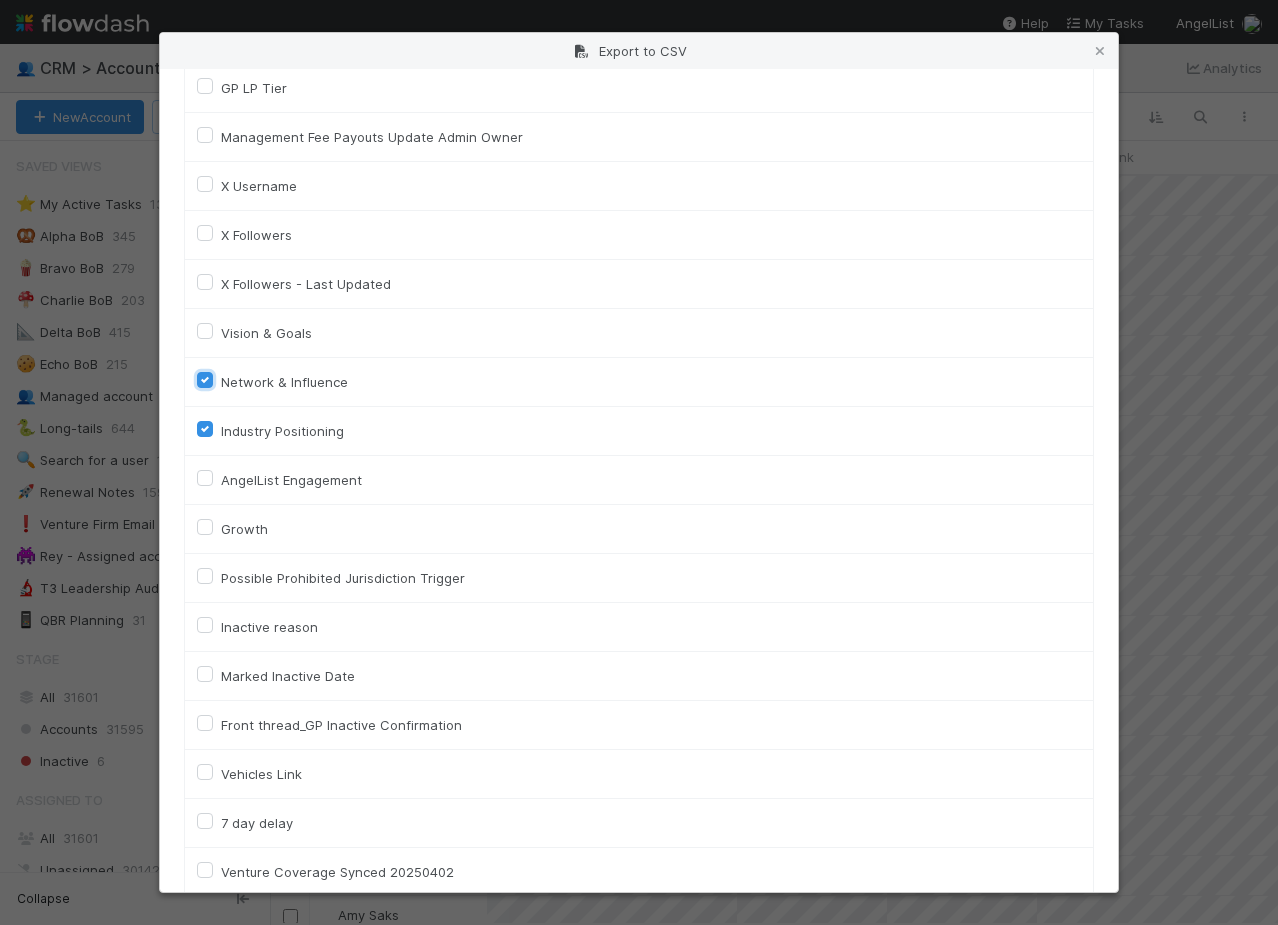 checkbox on "false" 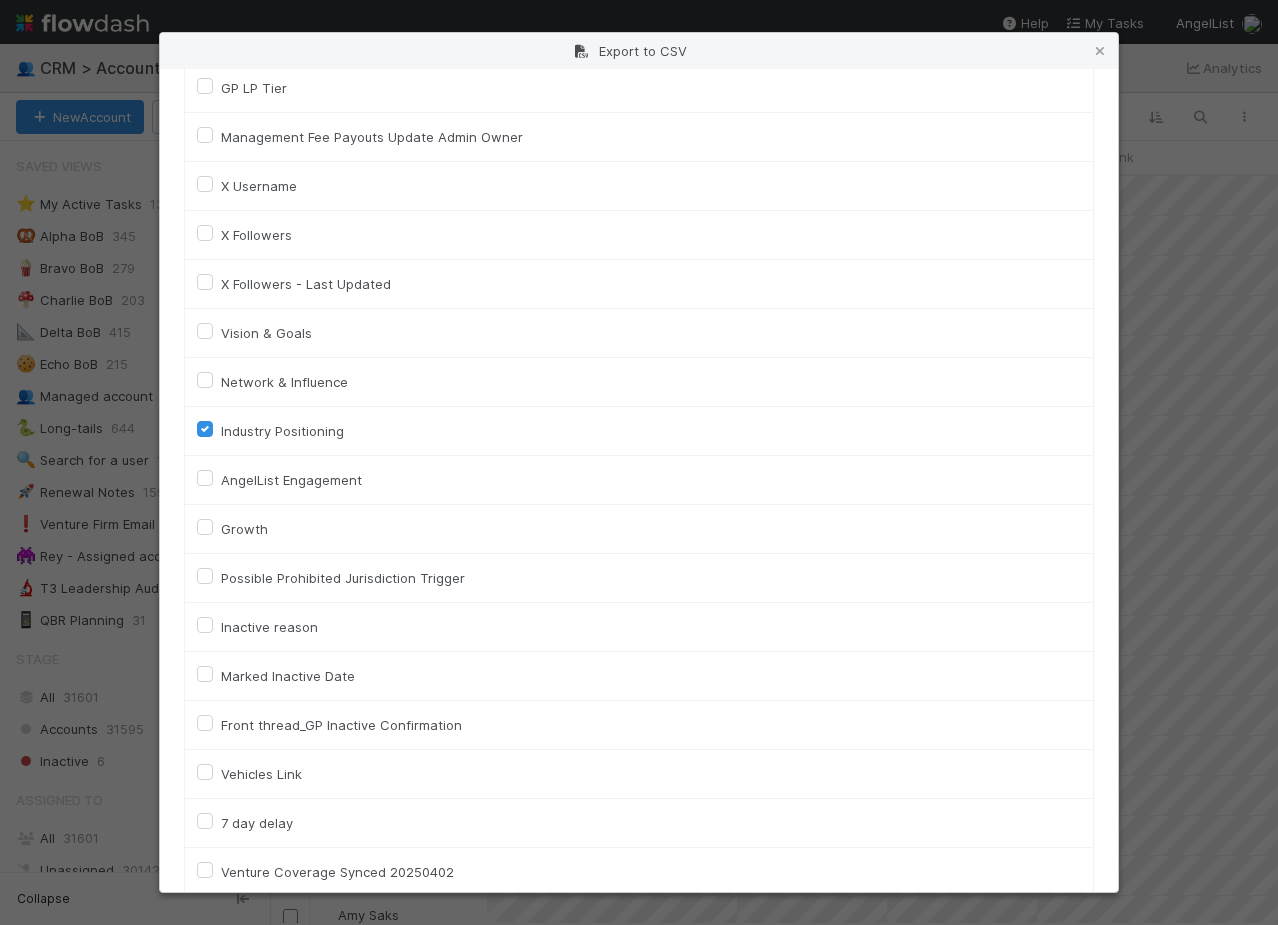 click on "Industry Positioning" at bounding box center (282, 431) 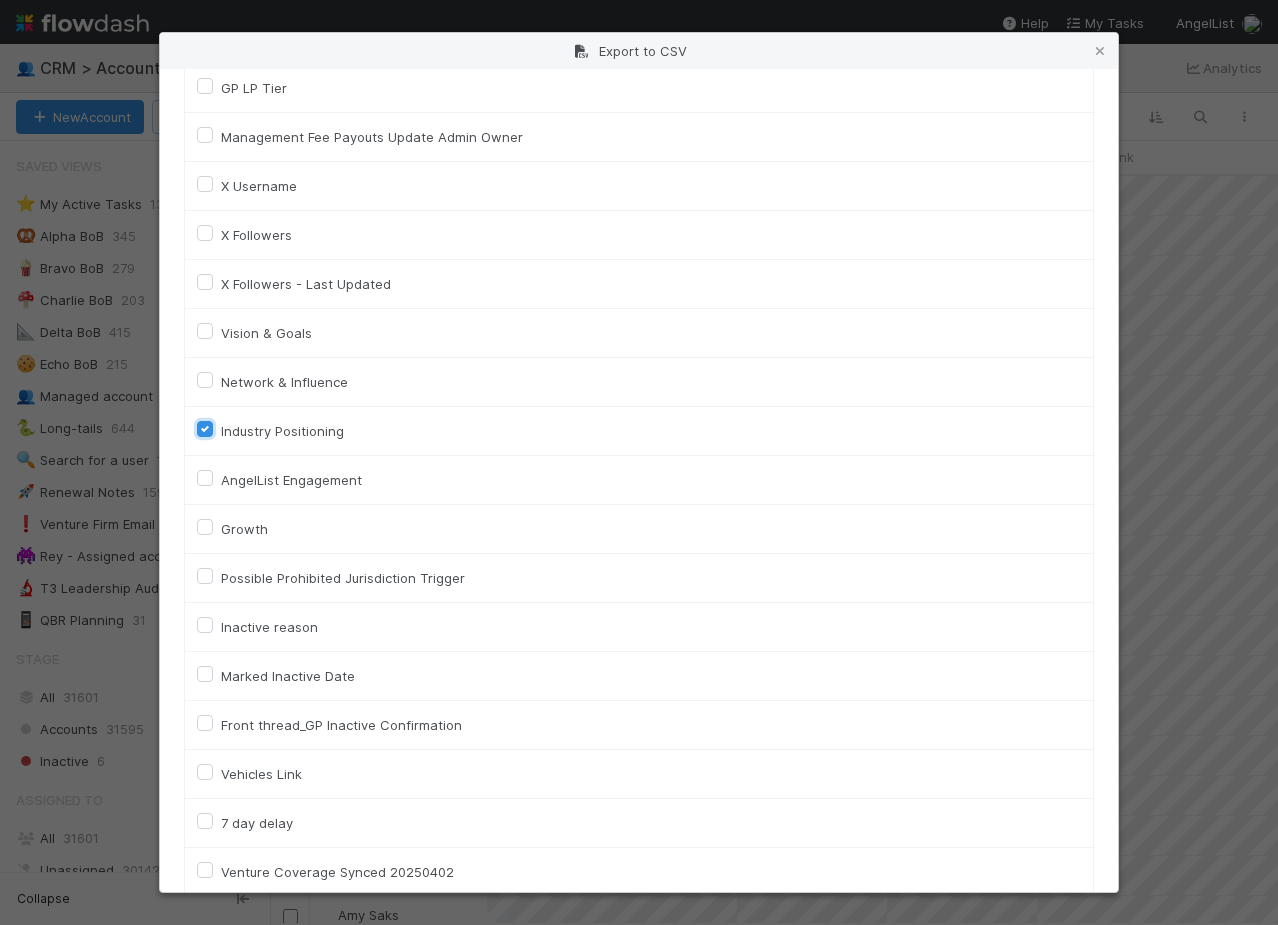 checkbox on "false" 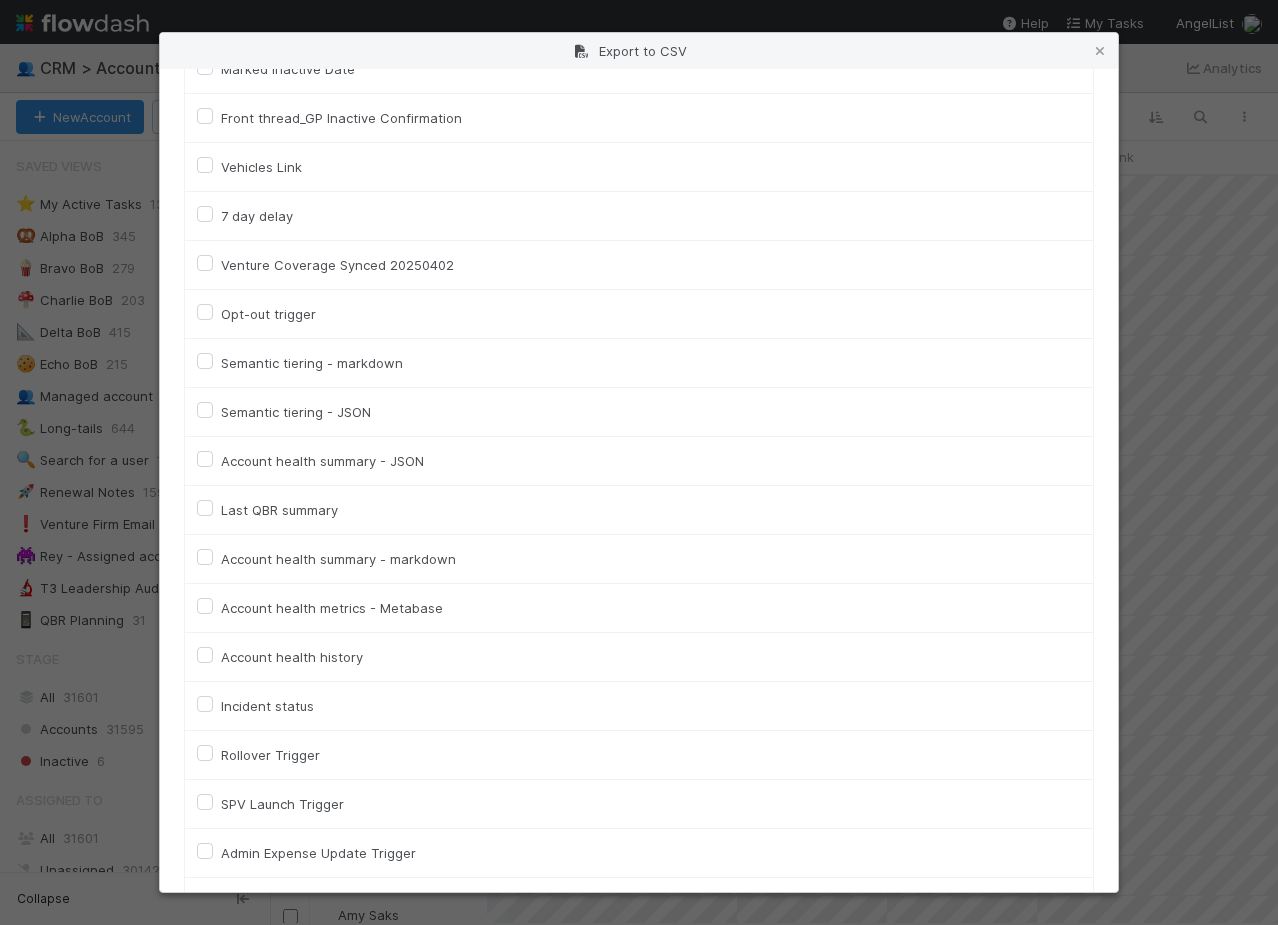 scroll, scrollTop: 4503, scrollLeft: 0, axis: vertical 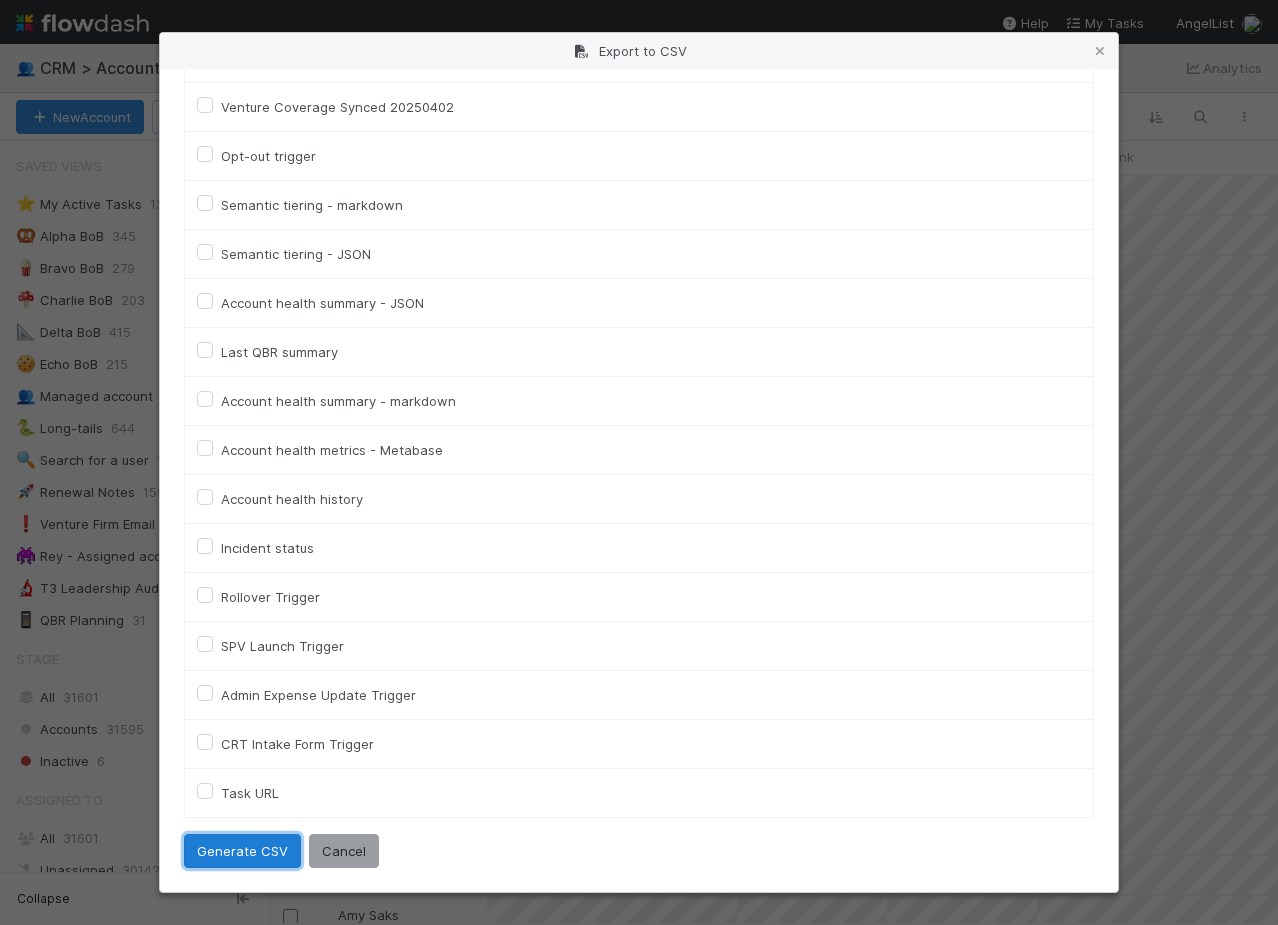 click on "Generate CSV" at bounding box center [242, 851] 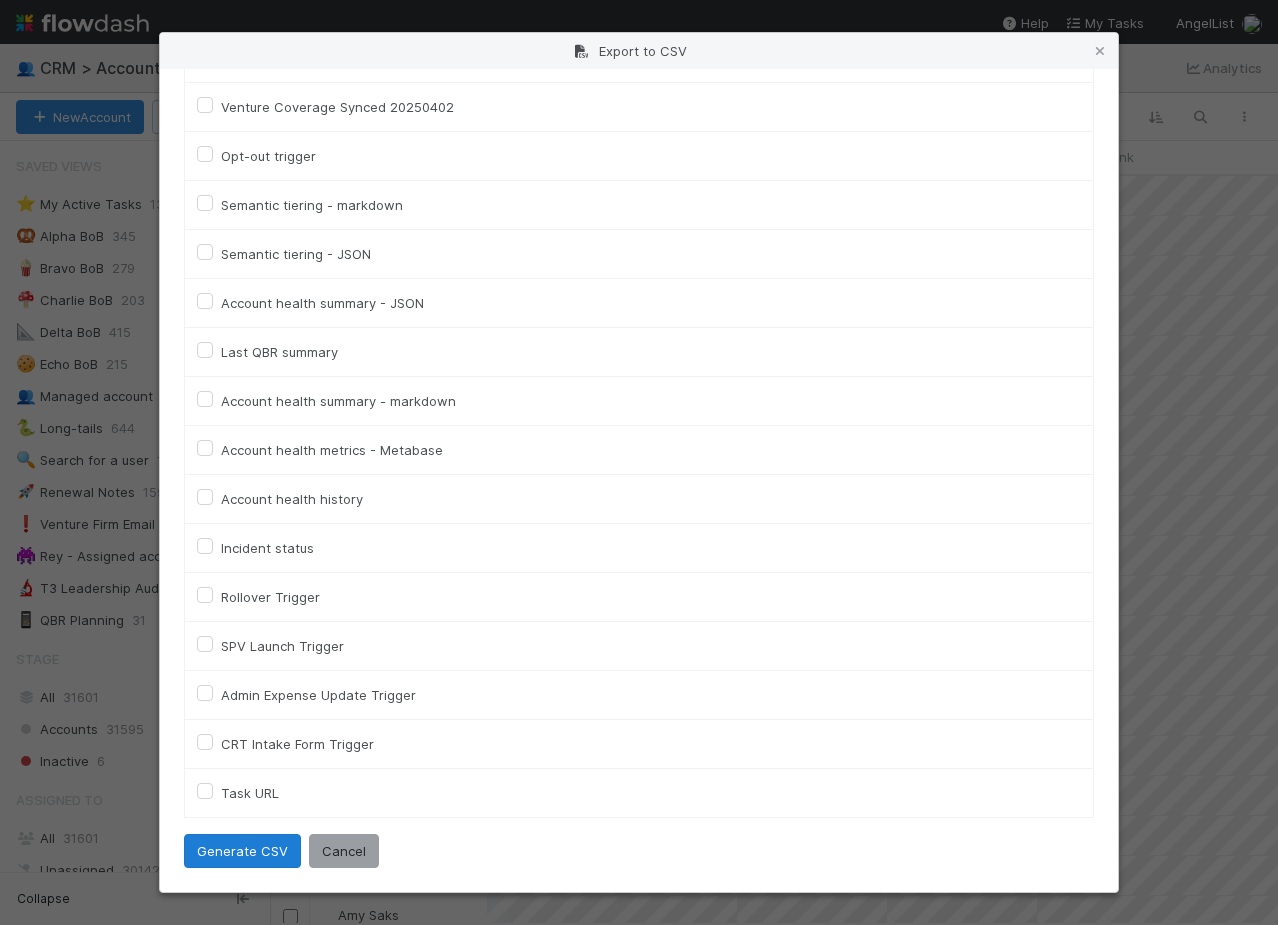 scroll, scrollTop: 0, scrollLeft: 0, axis: both 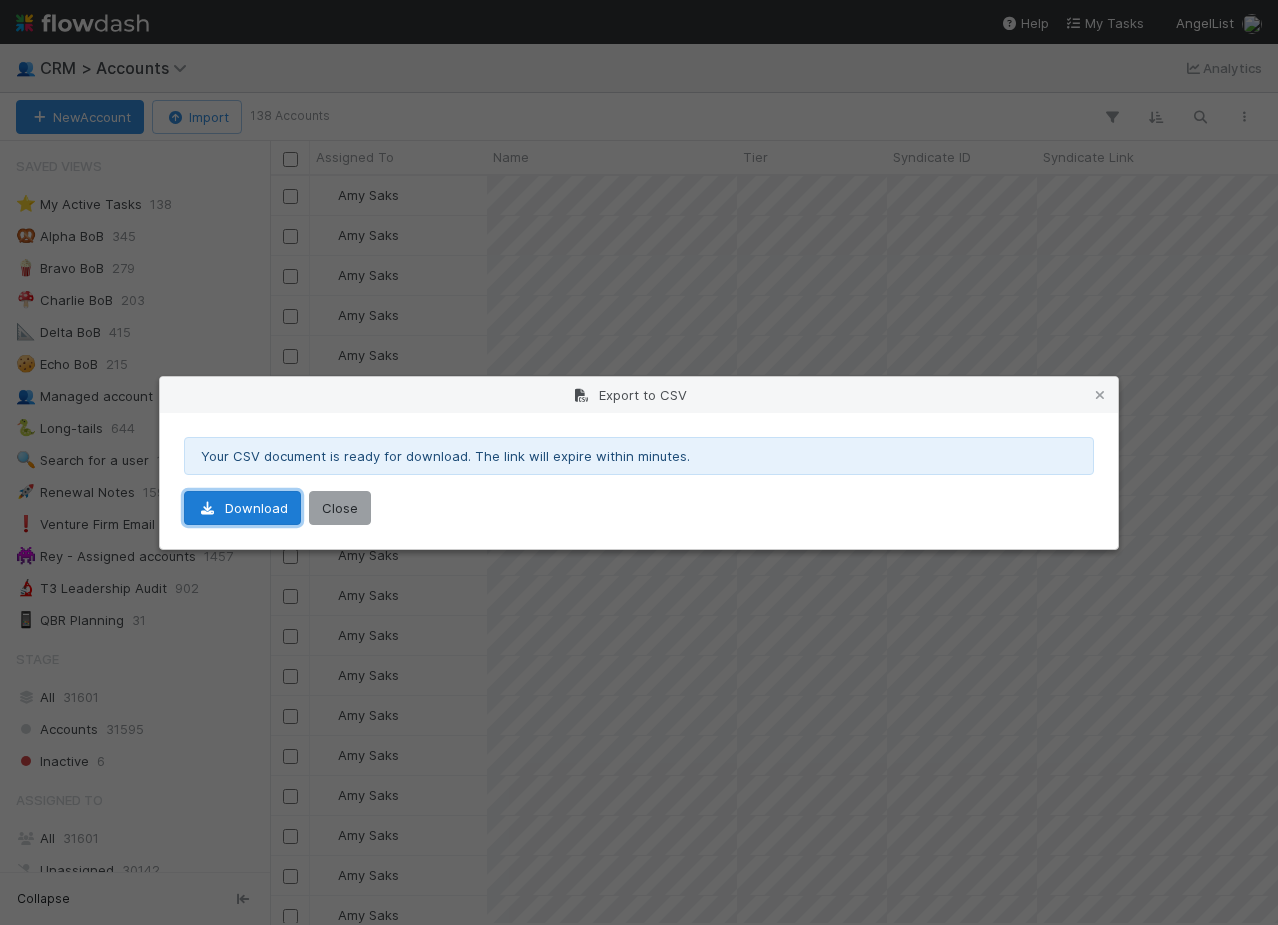 click on "Download" at bounding box center (242, 508) 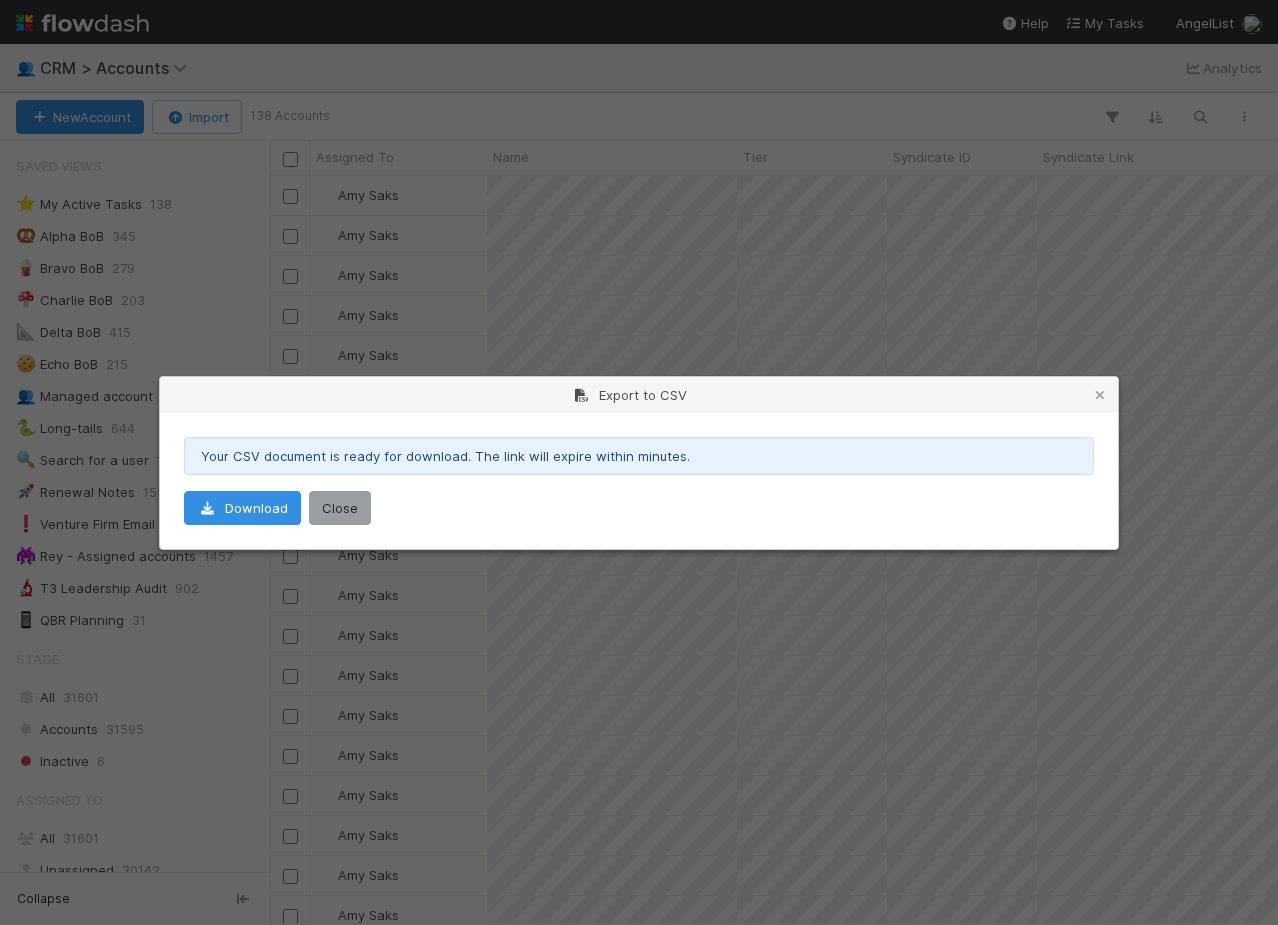 click on "Export to CSV Your CSV document is ready for download. The link will expire within minutes. Download Close" at bounding box center [639, 462] 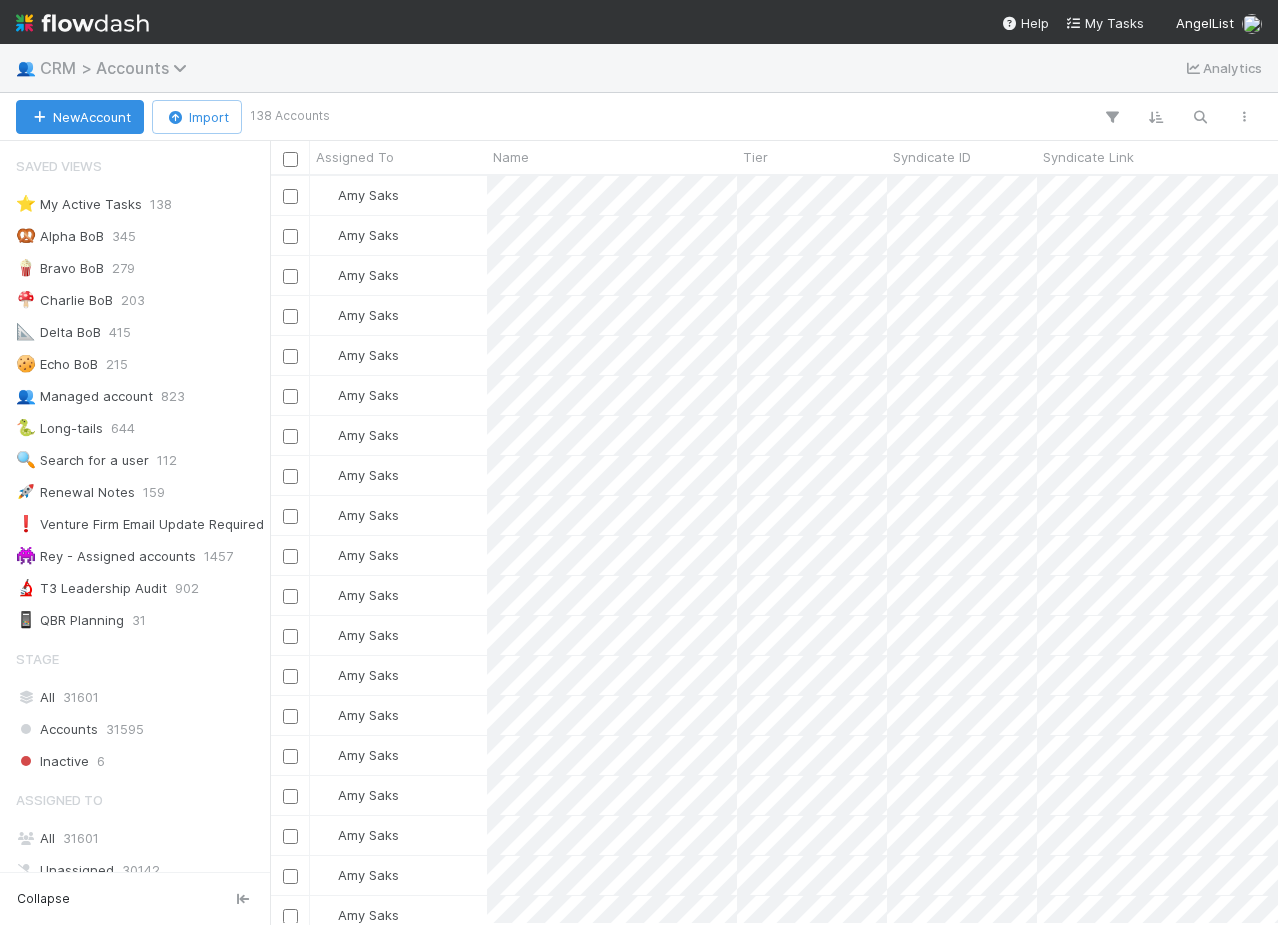 click on "CRM > Accounts" at bounding box center (118, 68) 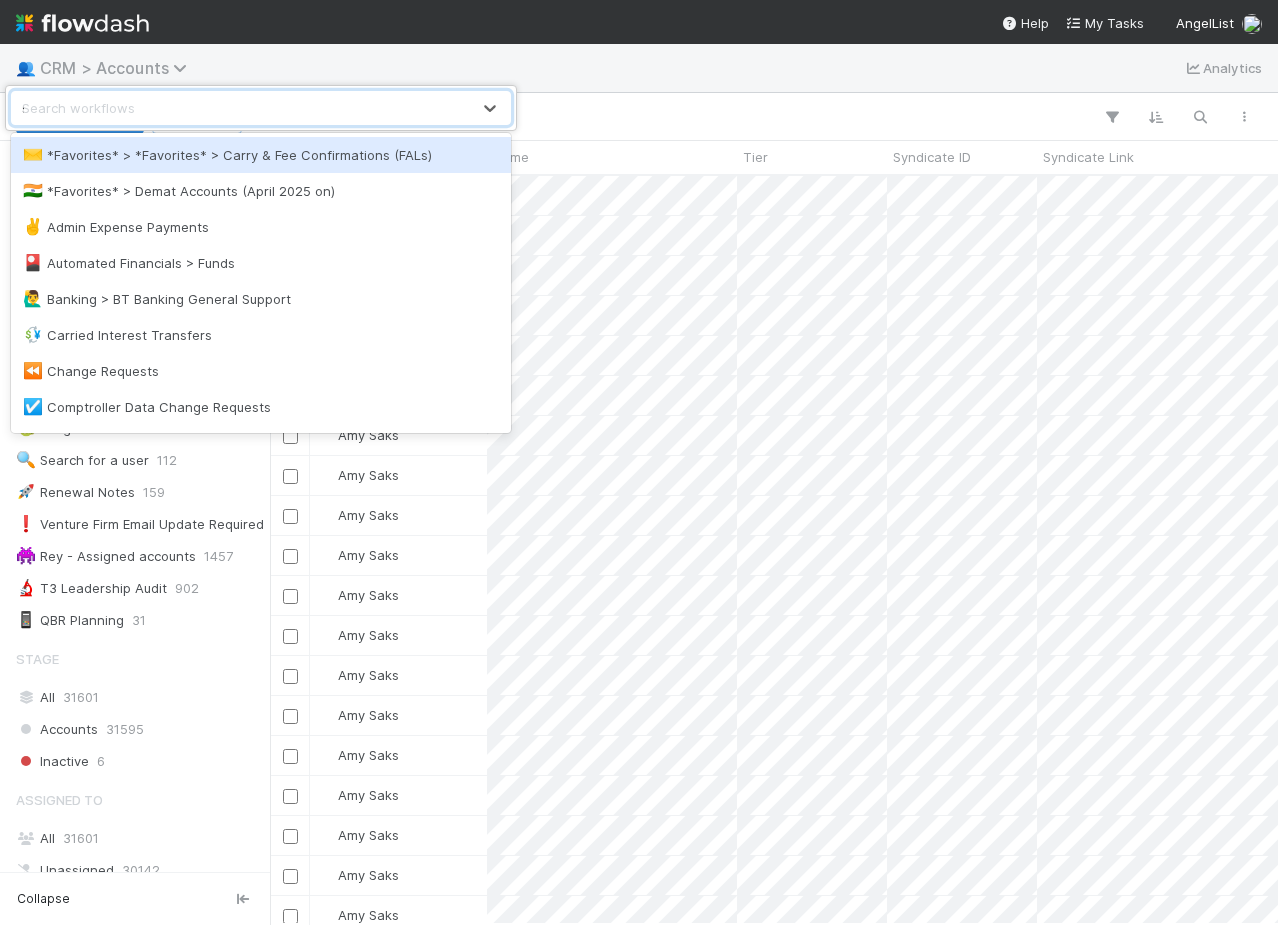 type on "spv" 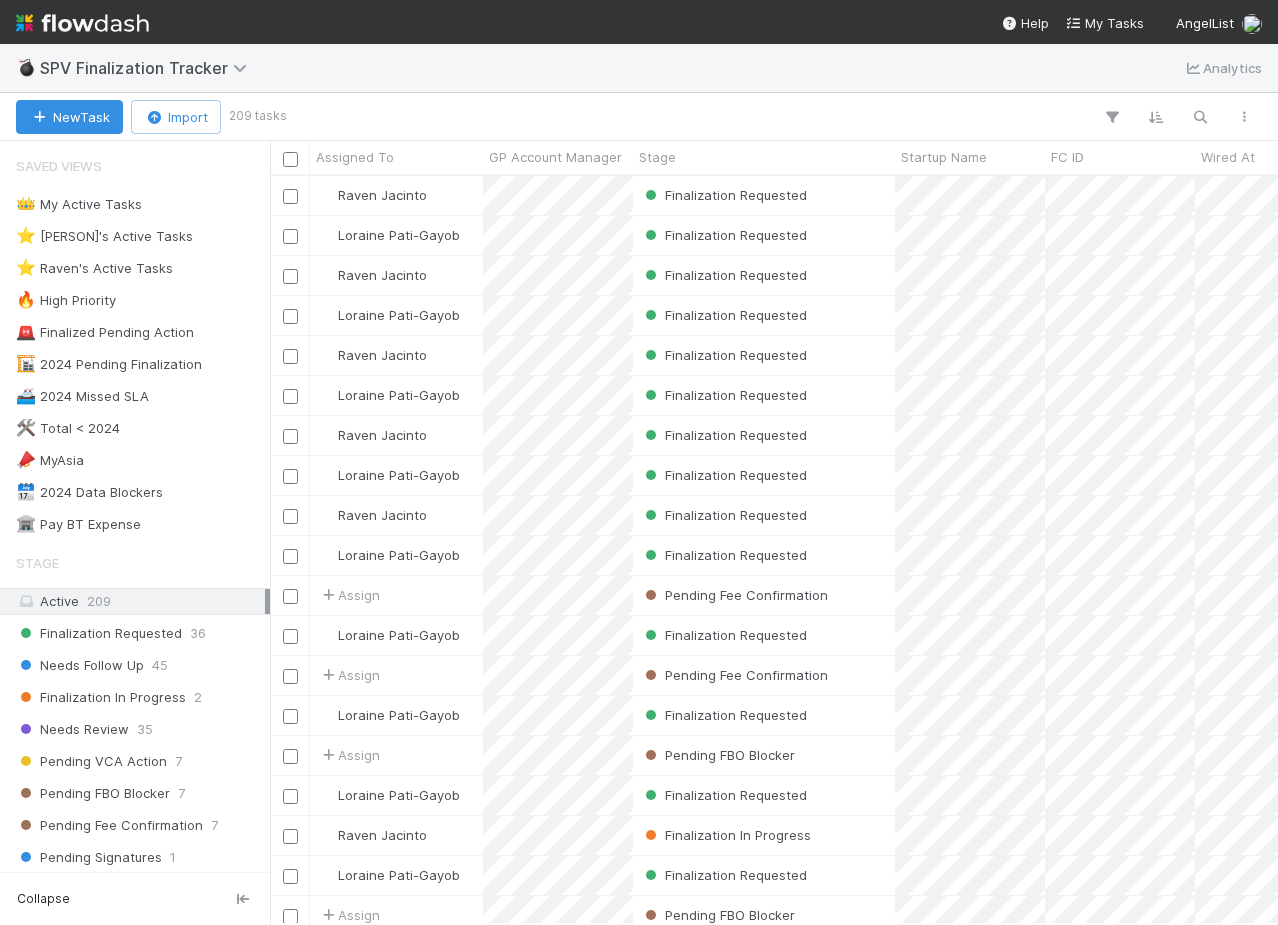scroll, scrollTop: 0, scrollLeft: 1, axis: horizontal 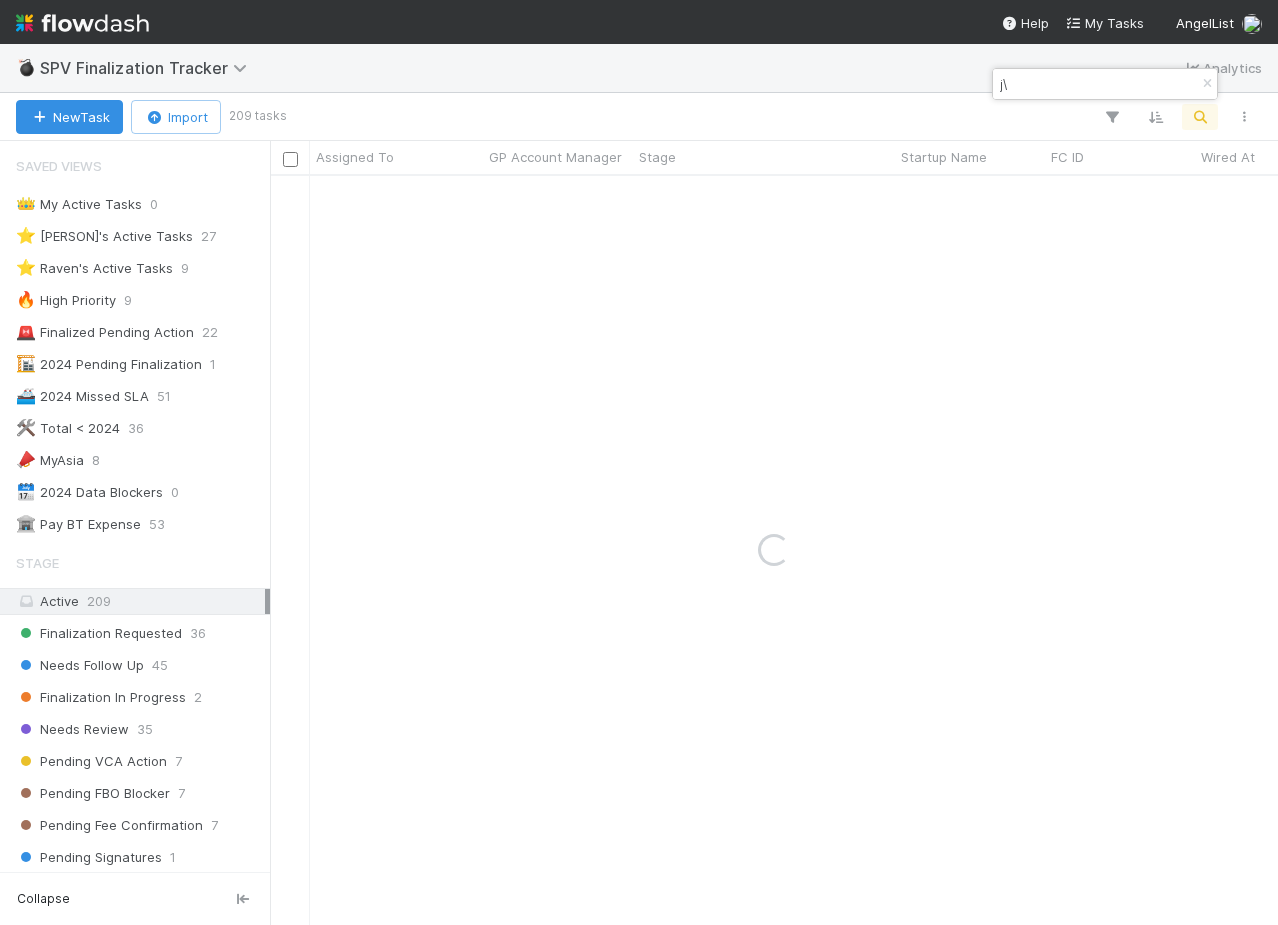type on "j" 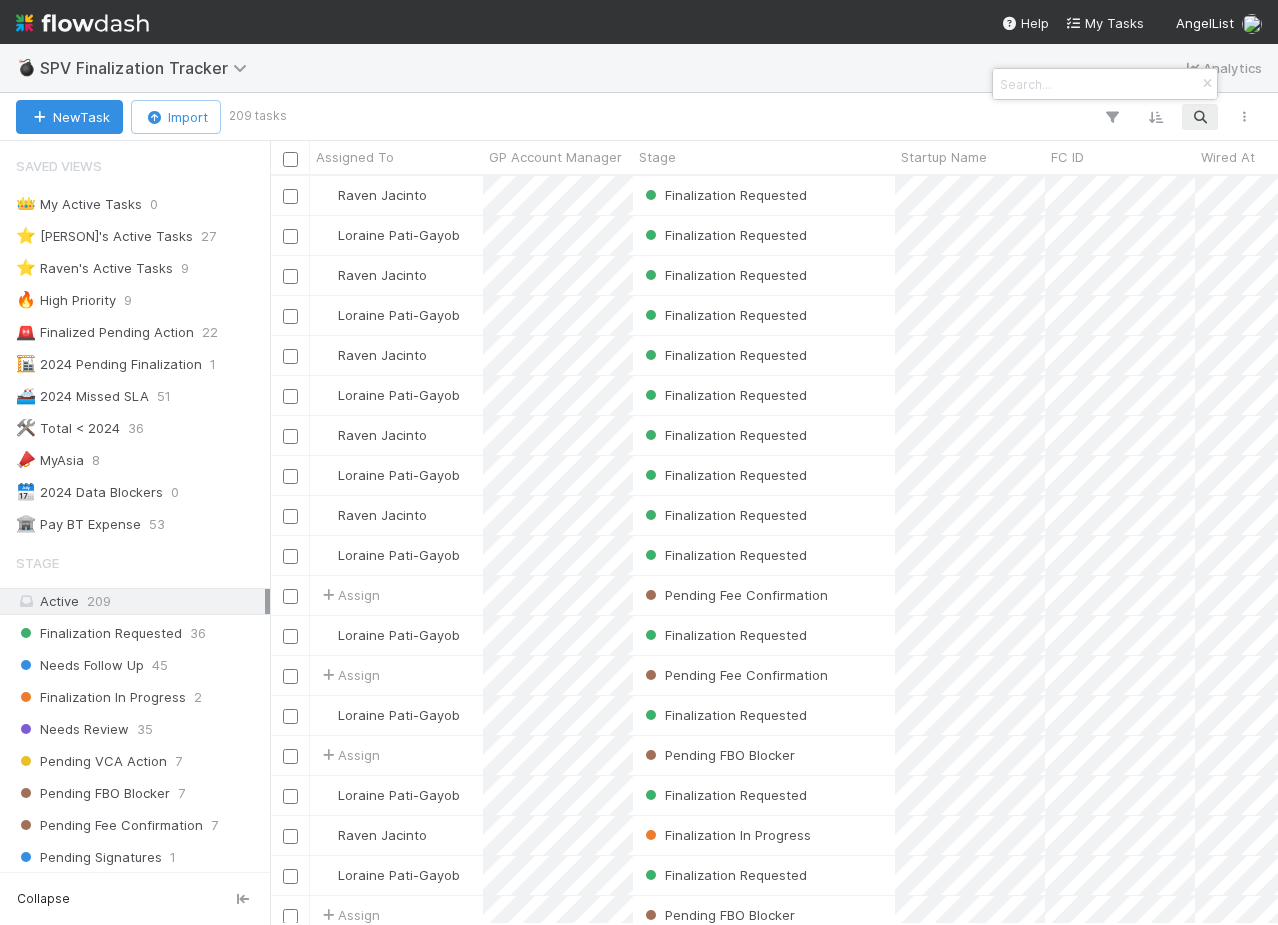 scroll, scrollTop: 0, scrollLeft: 1, axis: horizontal 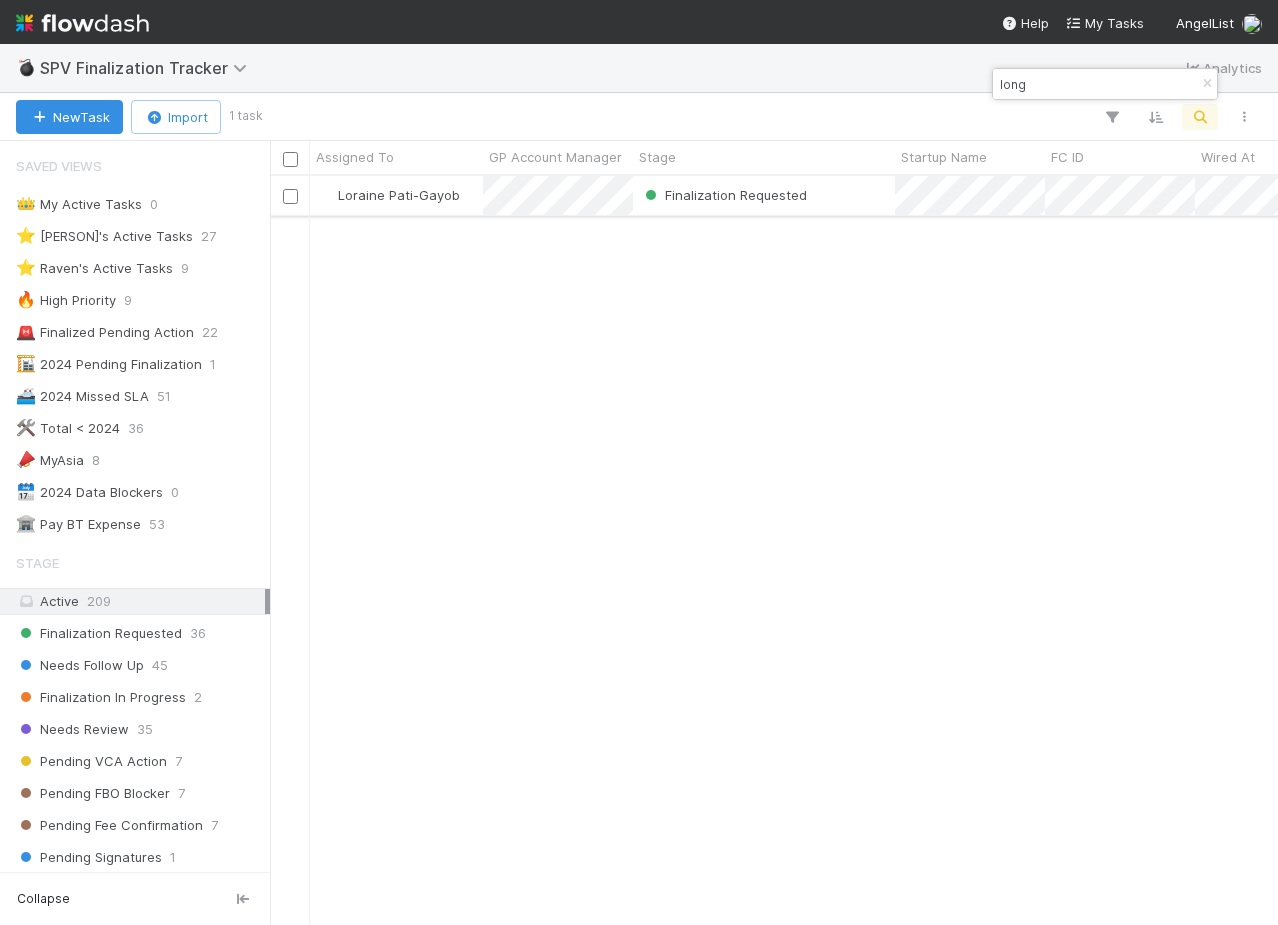 type on "long" 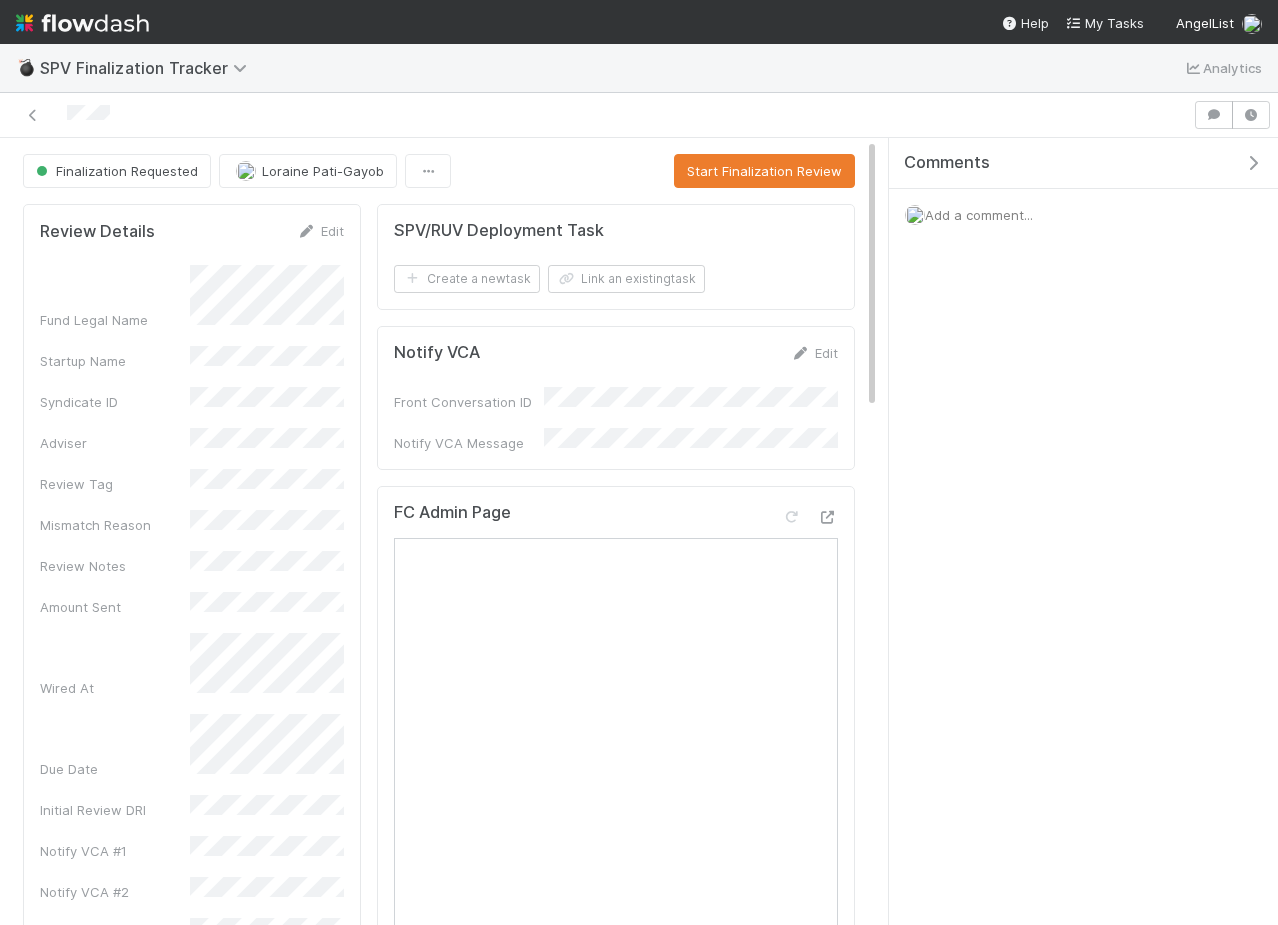 click at bounding box center [1253, 163] 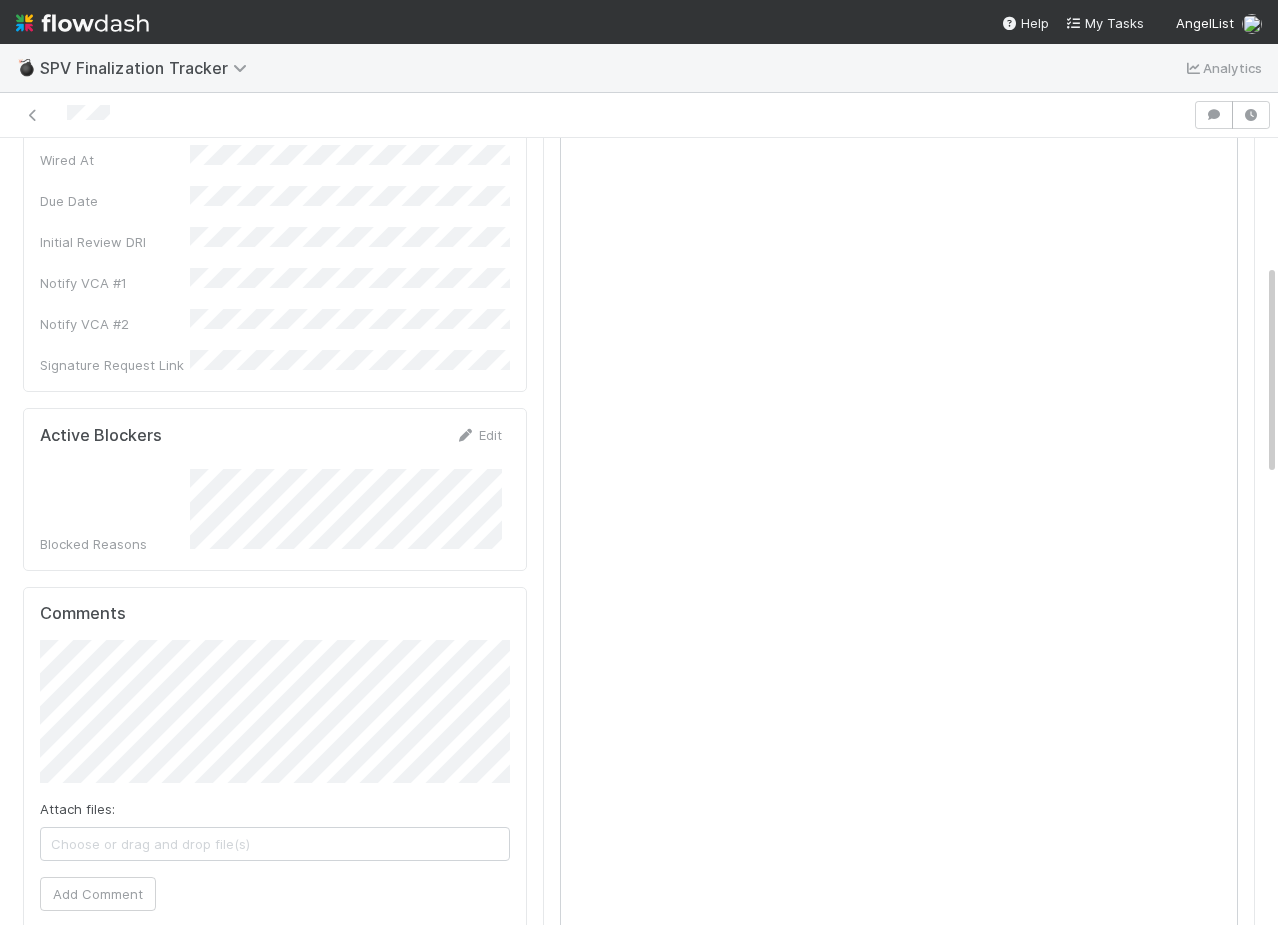 scroll, scrollTop: 469, scrollLeft: 0, axis: vertical 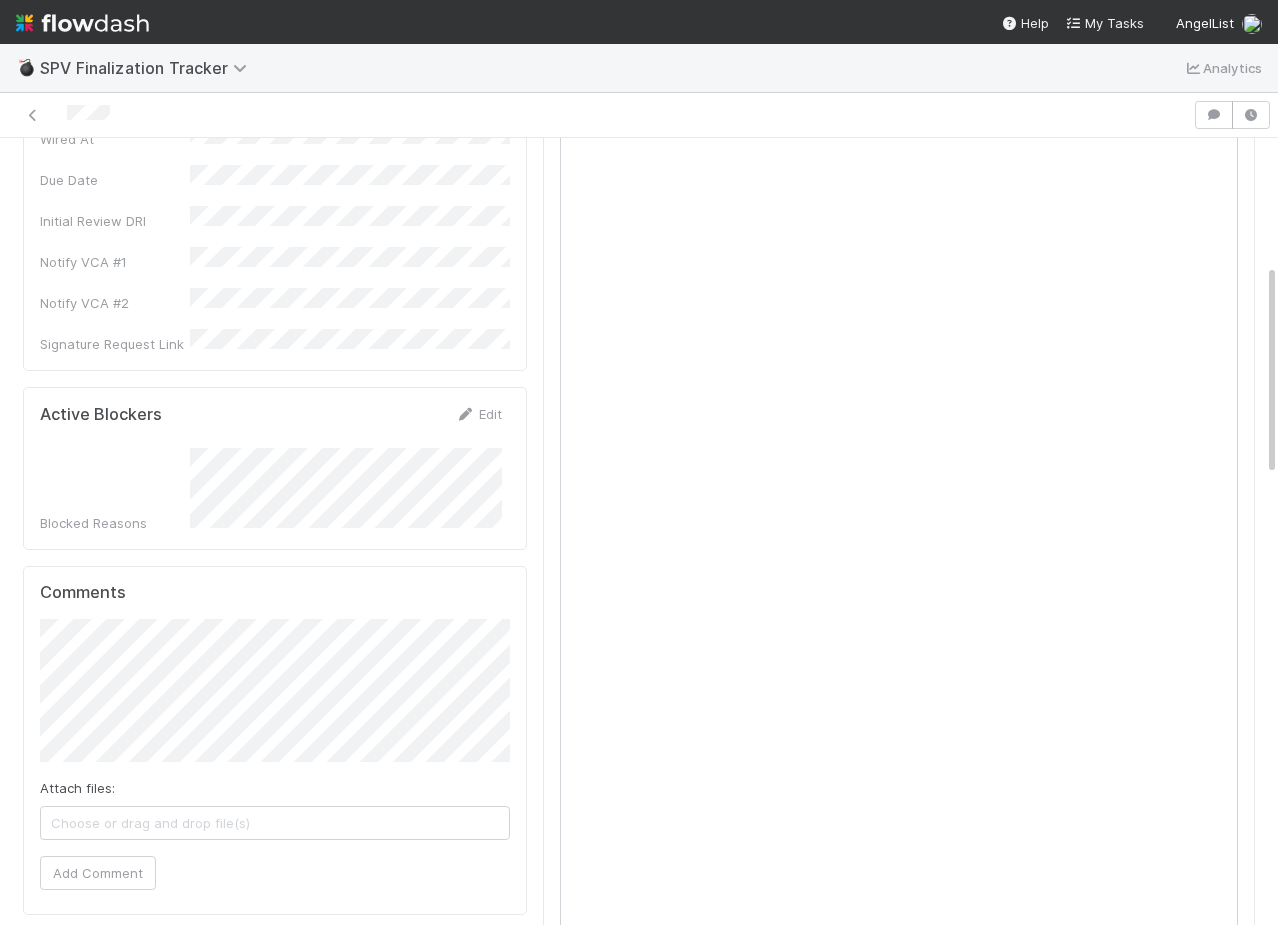 click on "Attach files: Choose or drag and drop file(s) Add Comment" at bounding box center (275, 754) 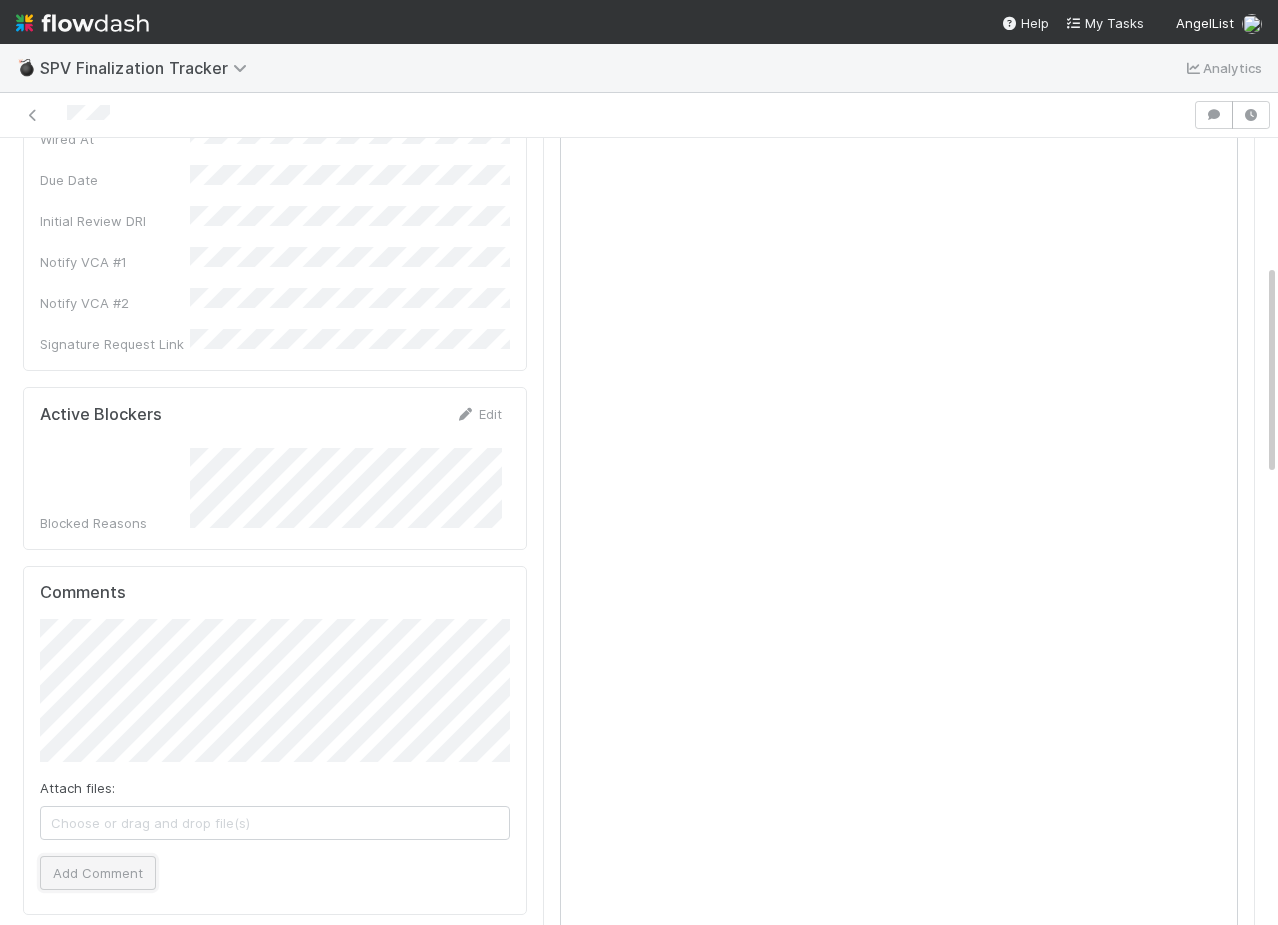 click on "Add Comment" at bounding box center [98, 873] 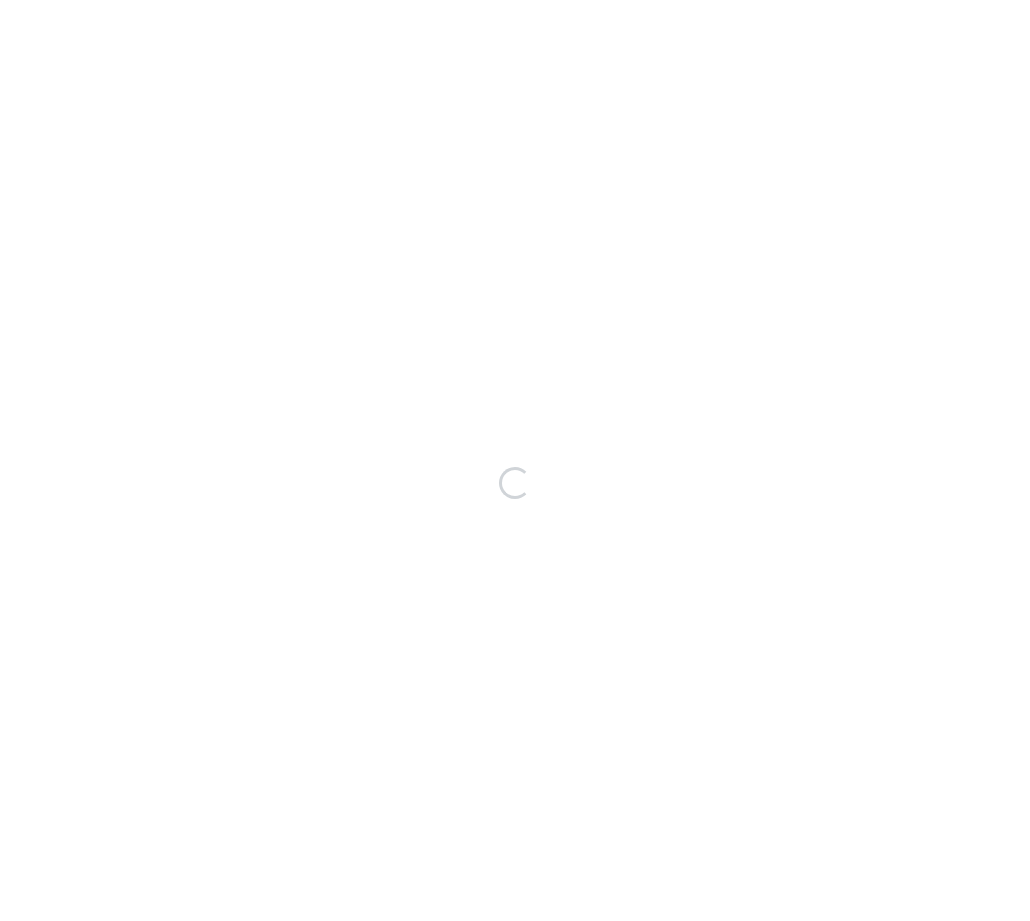 scroll, scrollTop: 0, scrollLeft: 0, axis: both 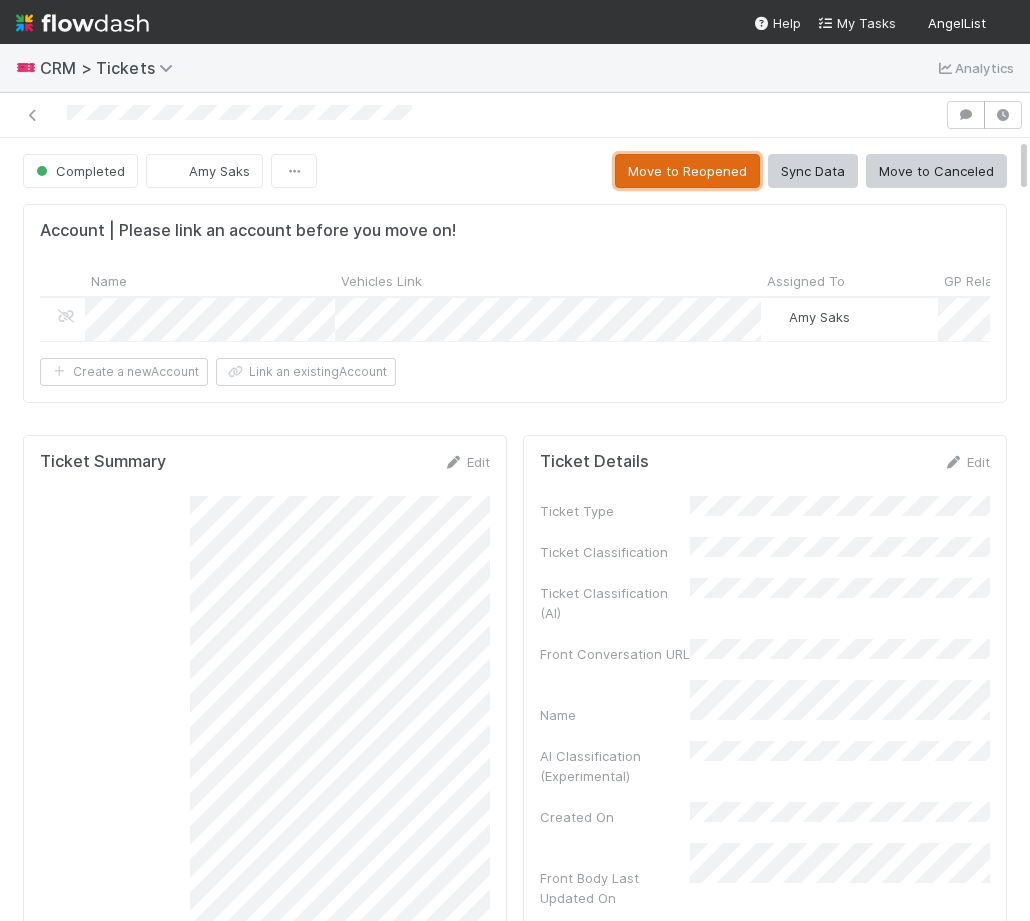 click on "Move to Reopened" at bounding box center (687, 171) 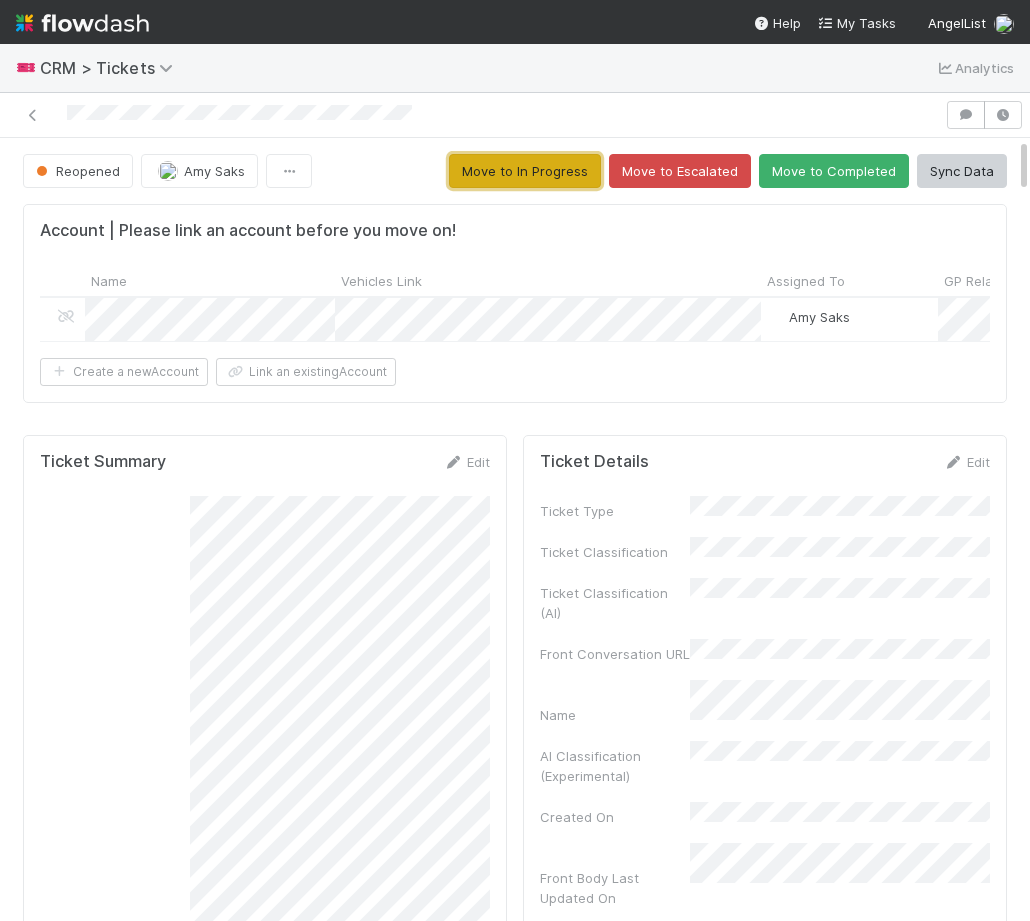 click on "Move to In Progress" at bounding box center (525, 171) 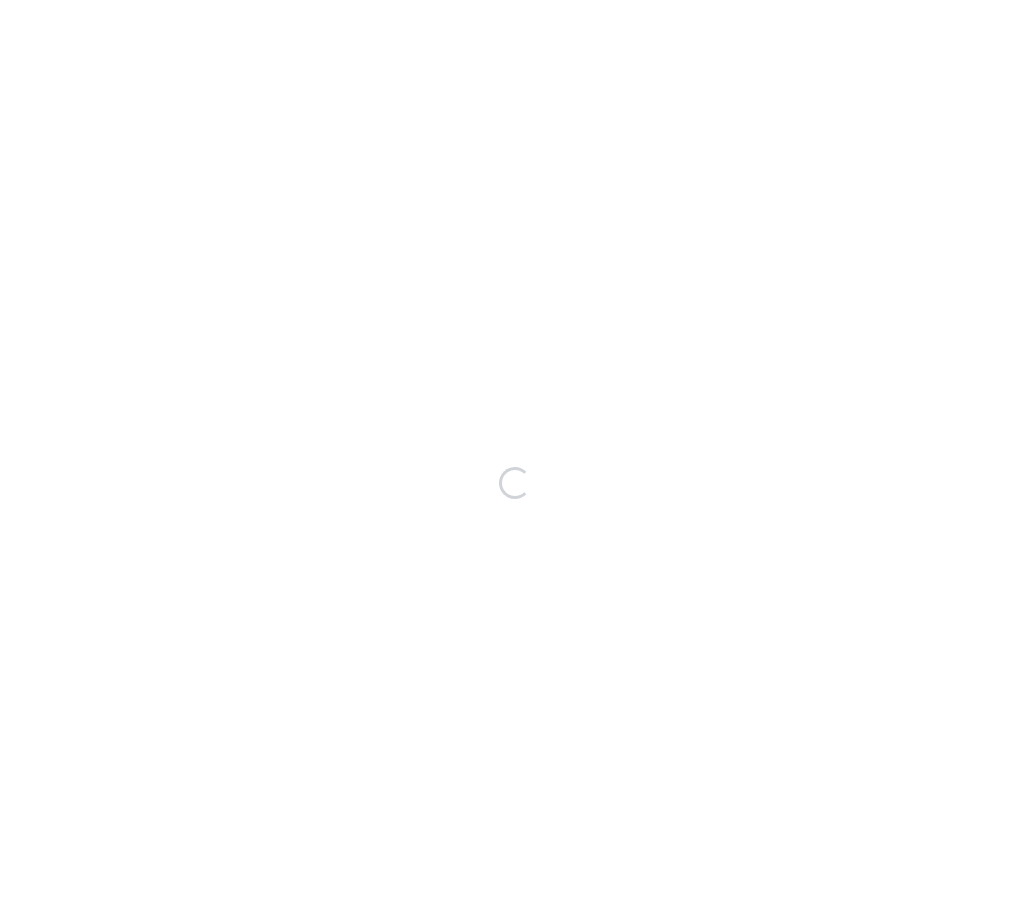 scroll, scrollTop: 0, scrollLeft: 0, axis: both 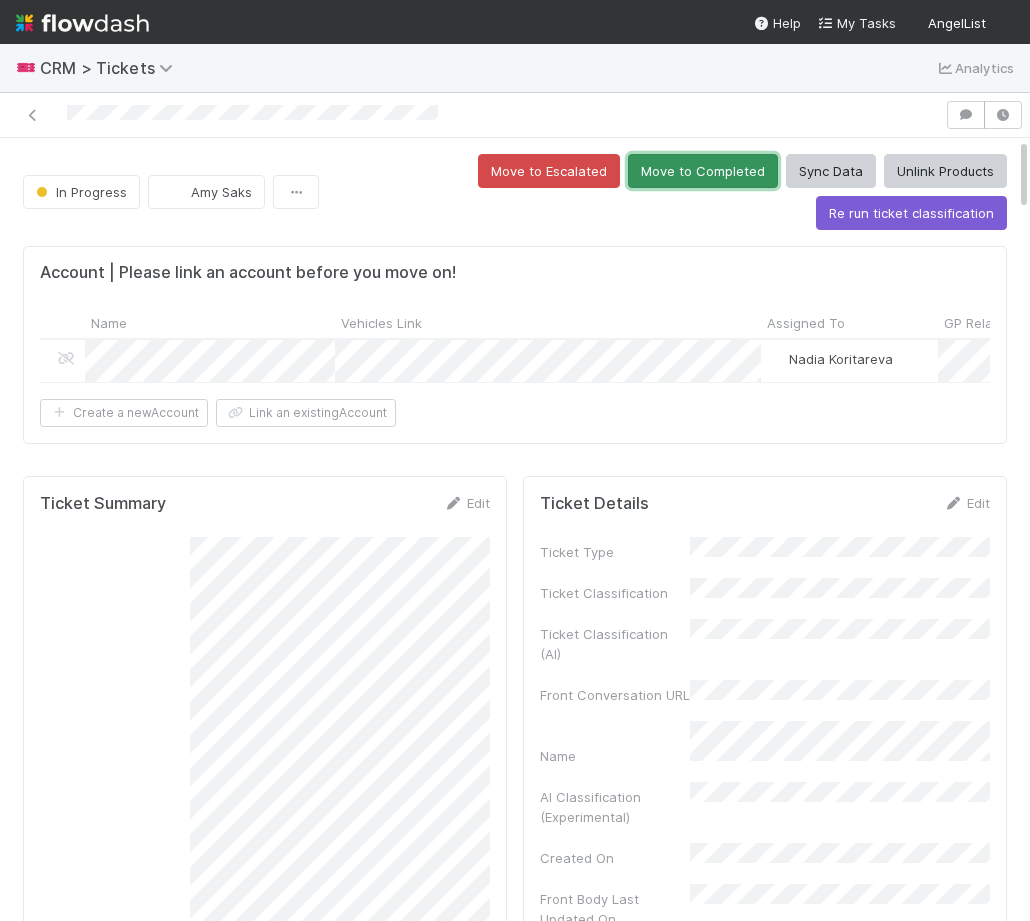 click on "Move to Completed" at bounding box center [703, 171] 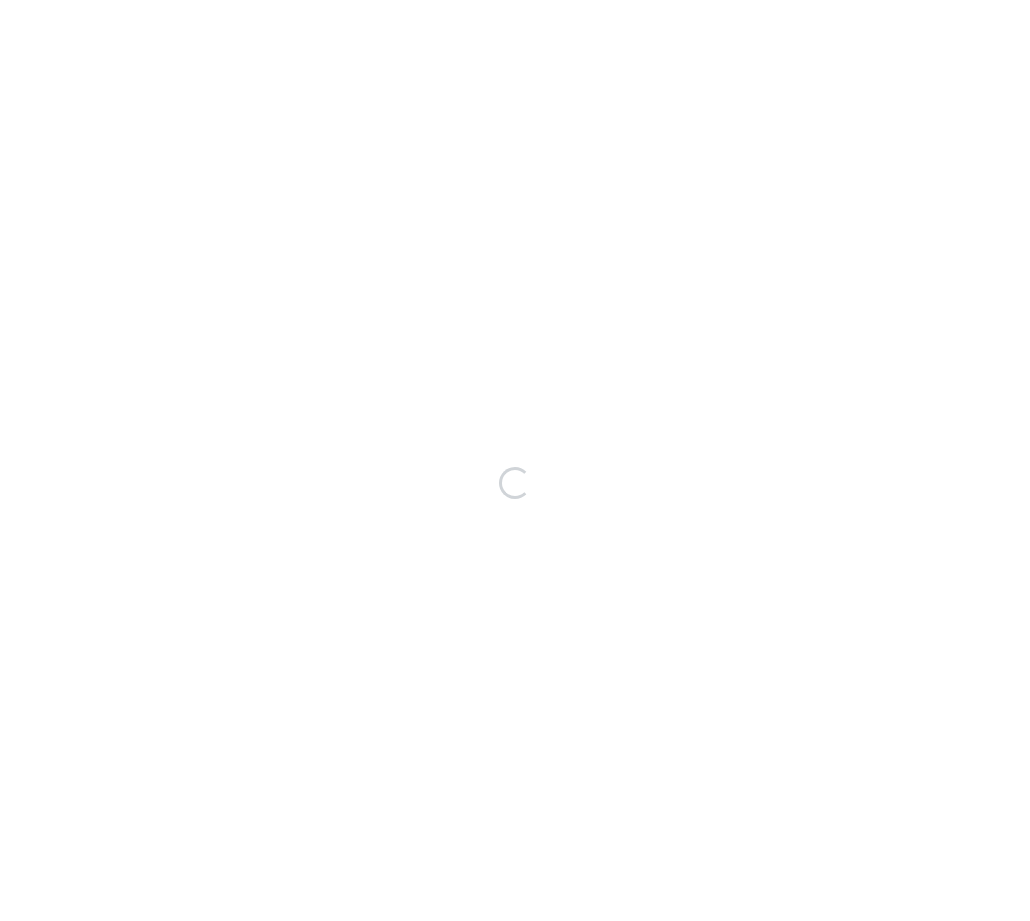 scroll, scrollTop: 0, scrollLeft: 0, axis: both 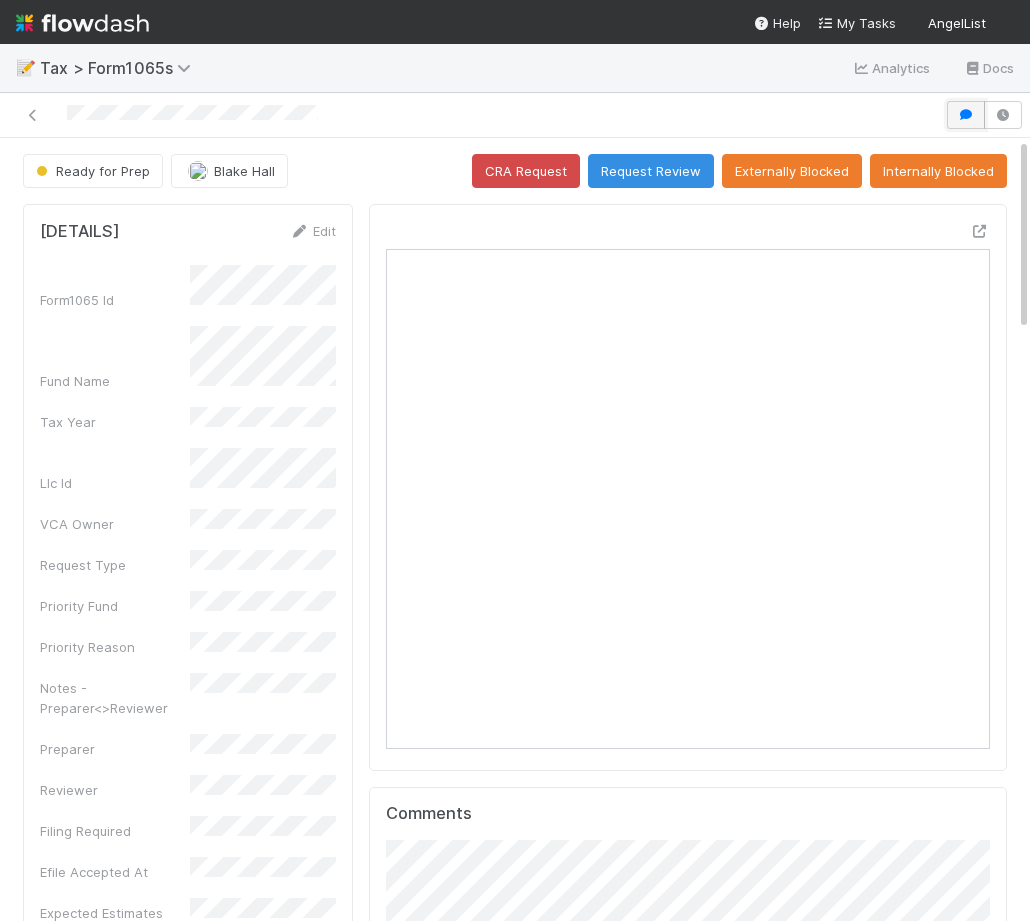 click at bounding box center [966, 115] 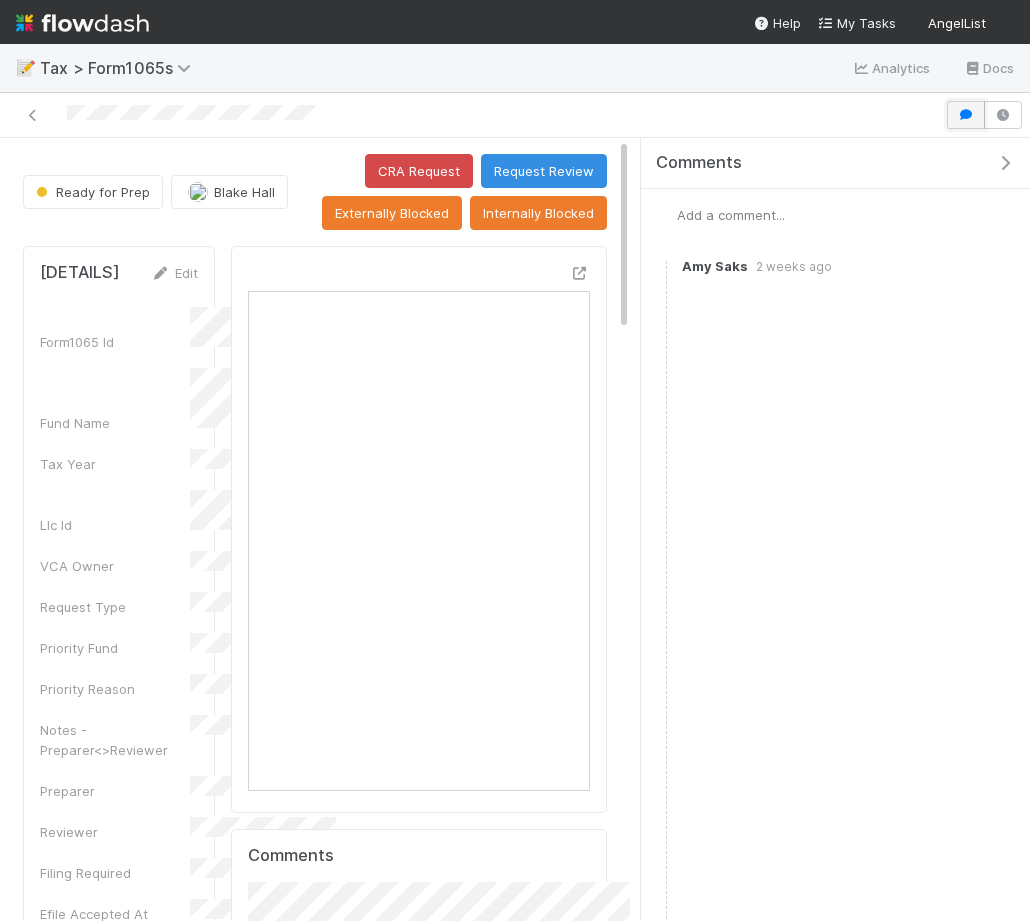 scroll, scrollTop: 406, scrollLeft: 158, axis: both 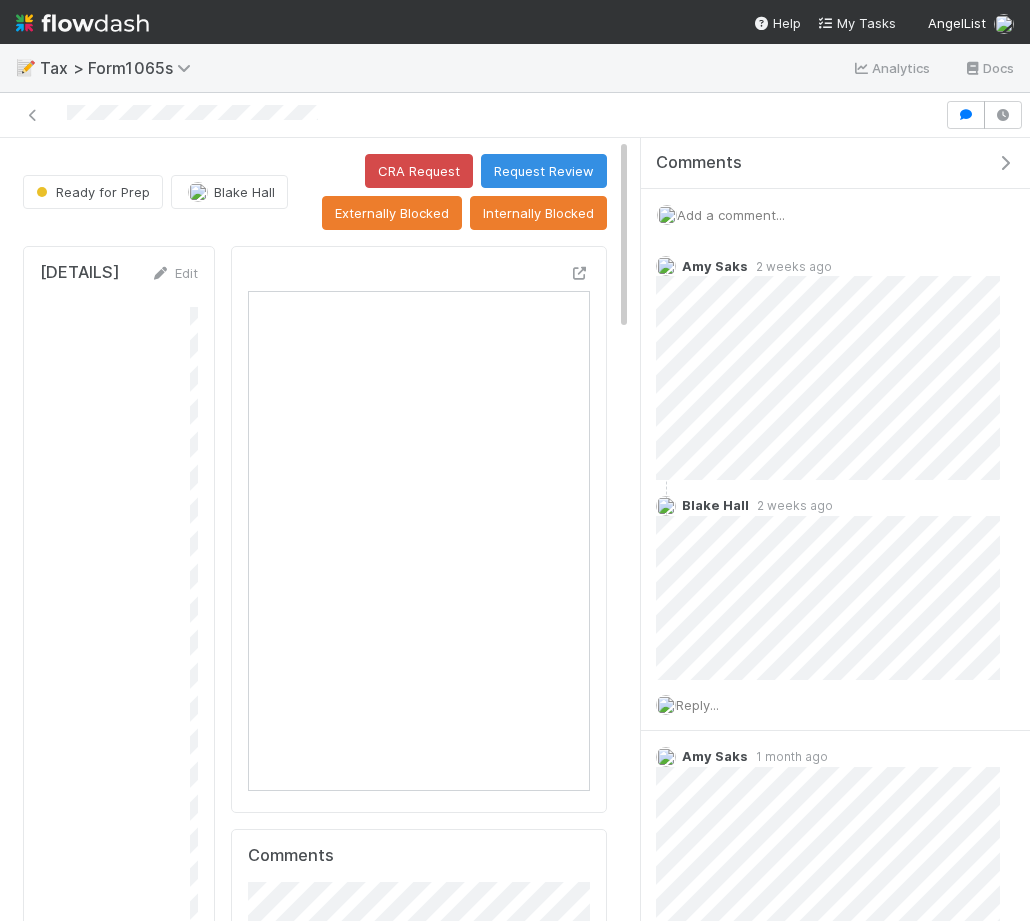 click on "Add a comment..." at bounding box center (731, 215) 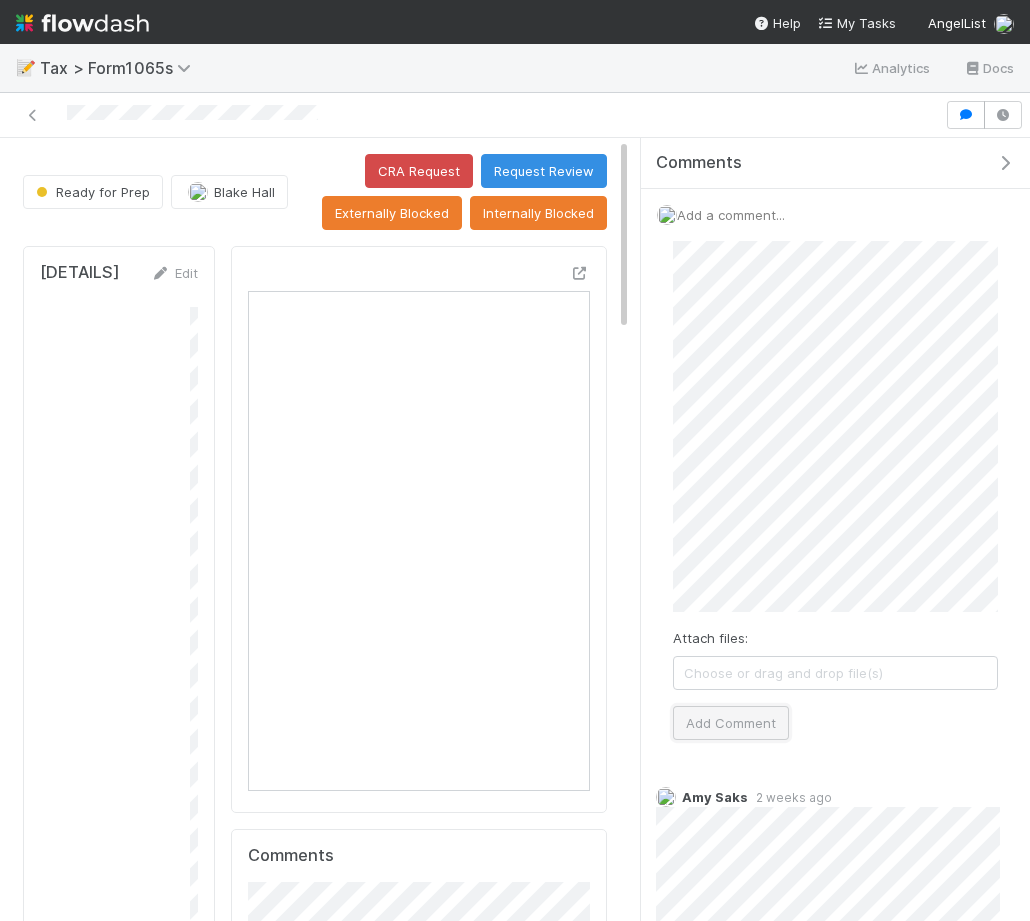 click on "Add Comment" at bounding box center [731, 723] 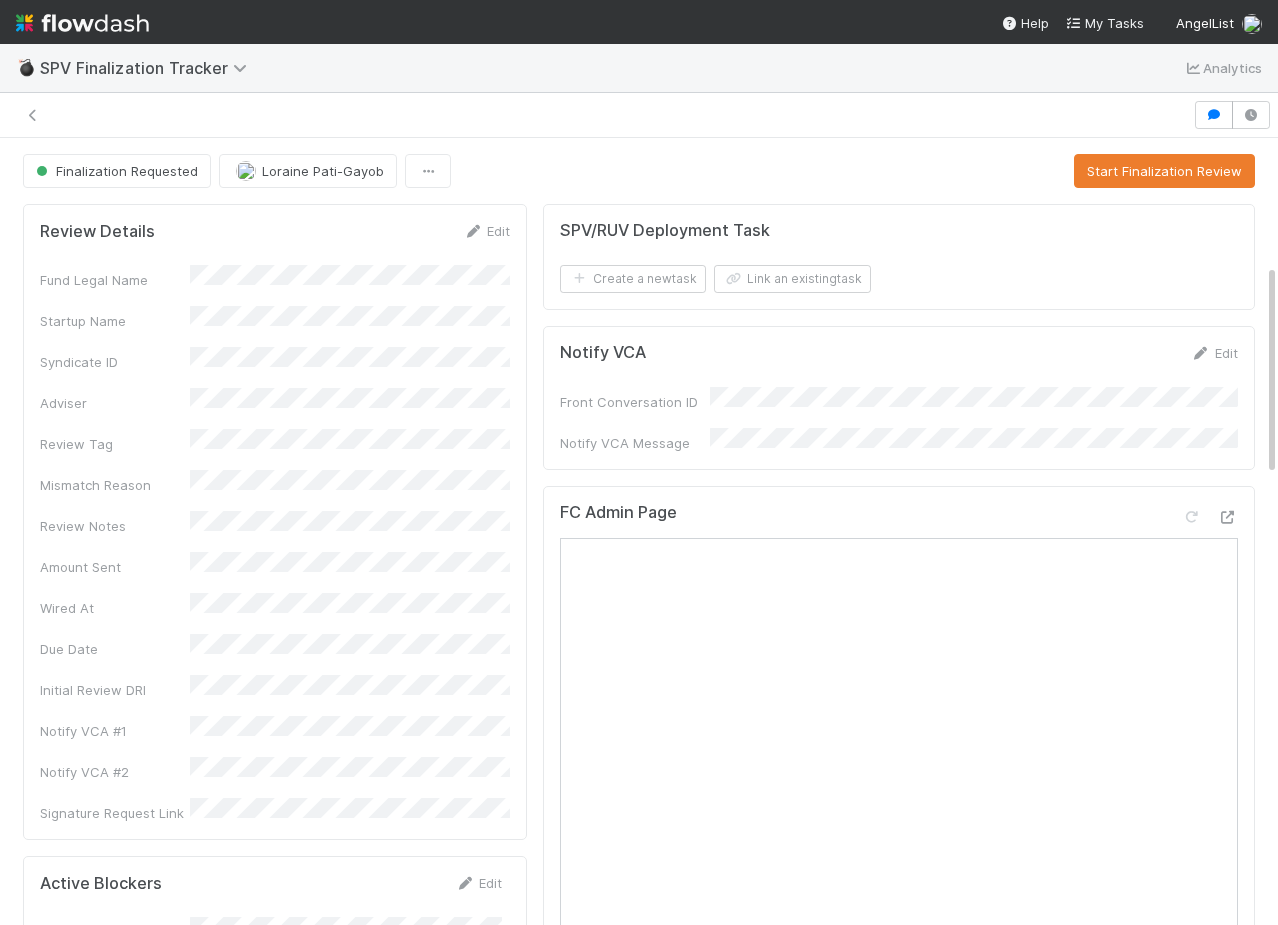 scroll, scrollTop: 0, scrollLeft: 0, axis: both 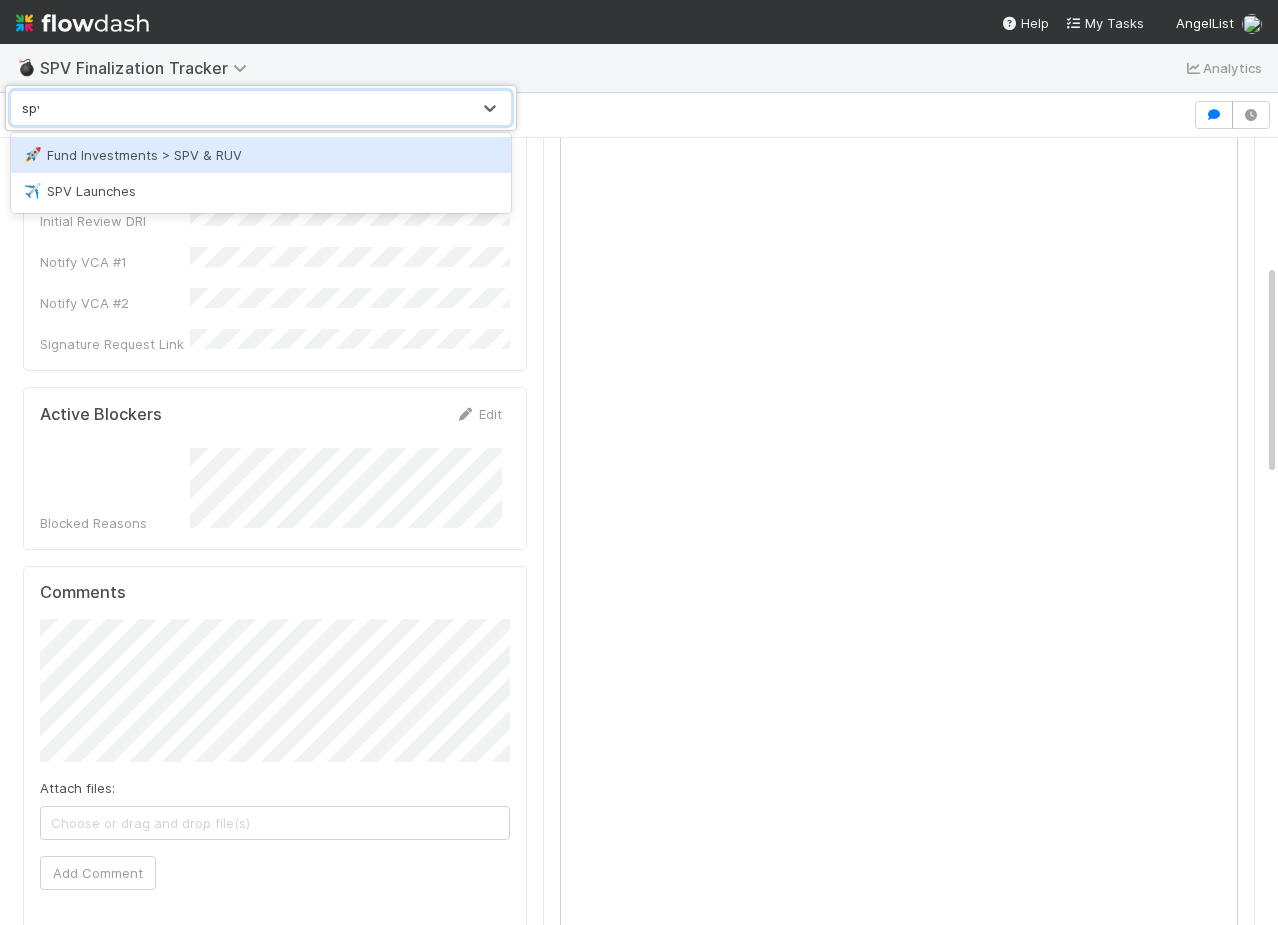 type on "spv" 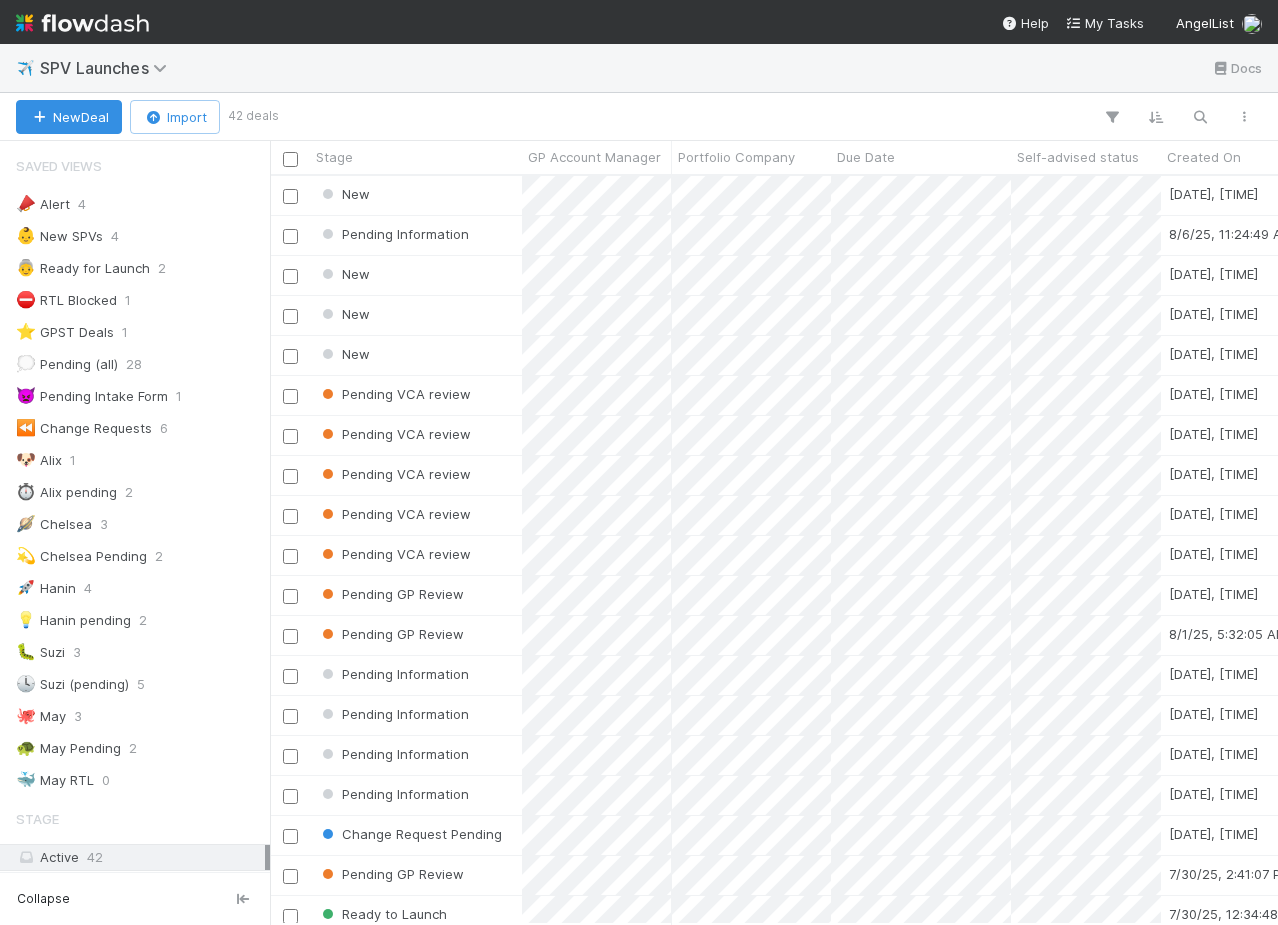scroll, scrollTop: 0, scrollLeft: 1, axis: horizontal 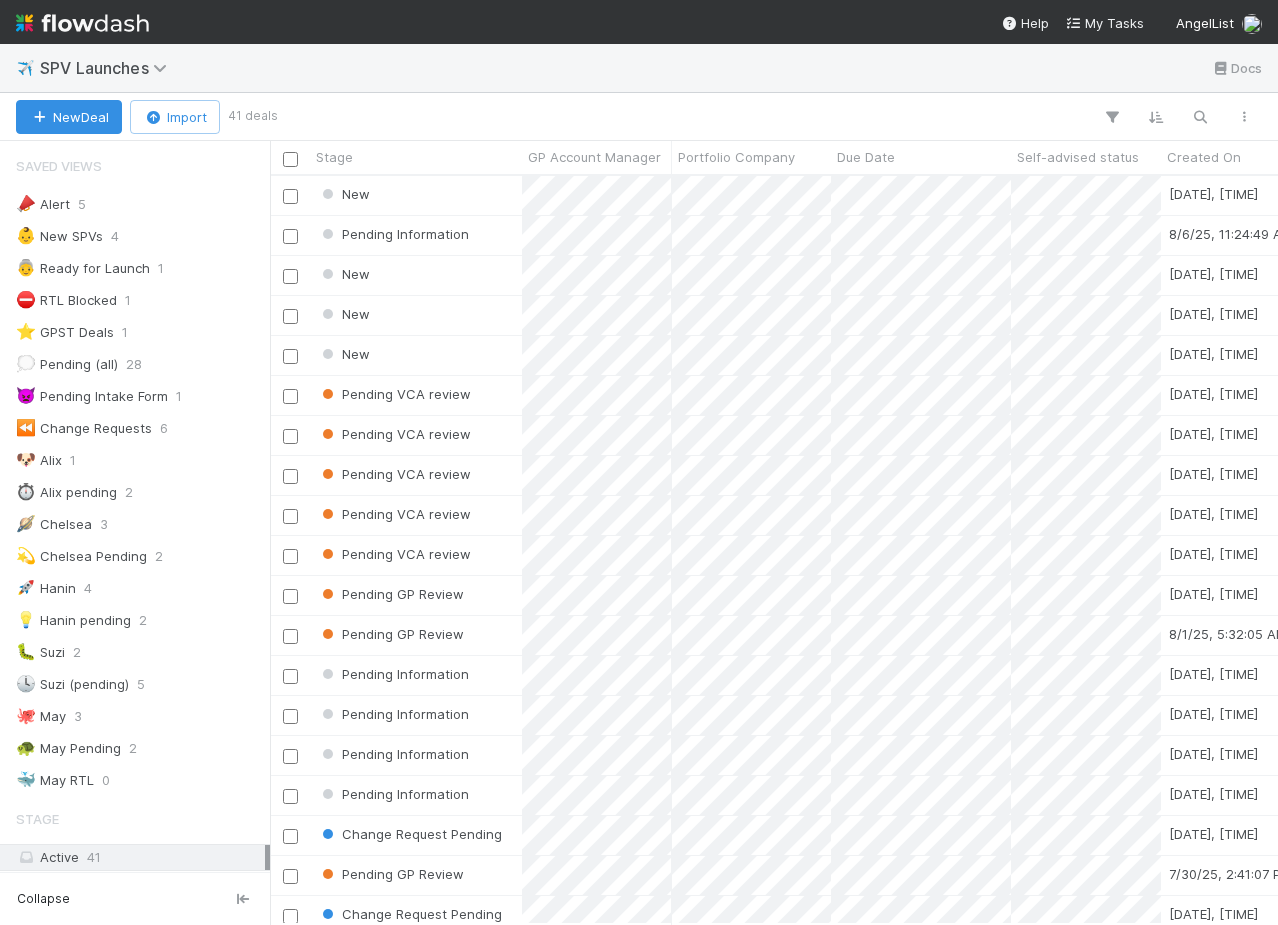 click on "✈️ SPV Launches  Docs" at bounding box center (639, 68) 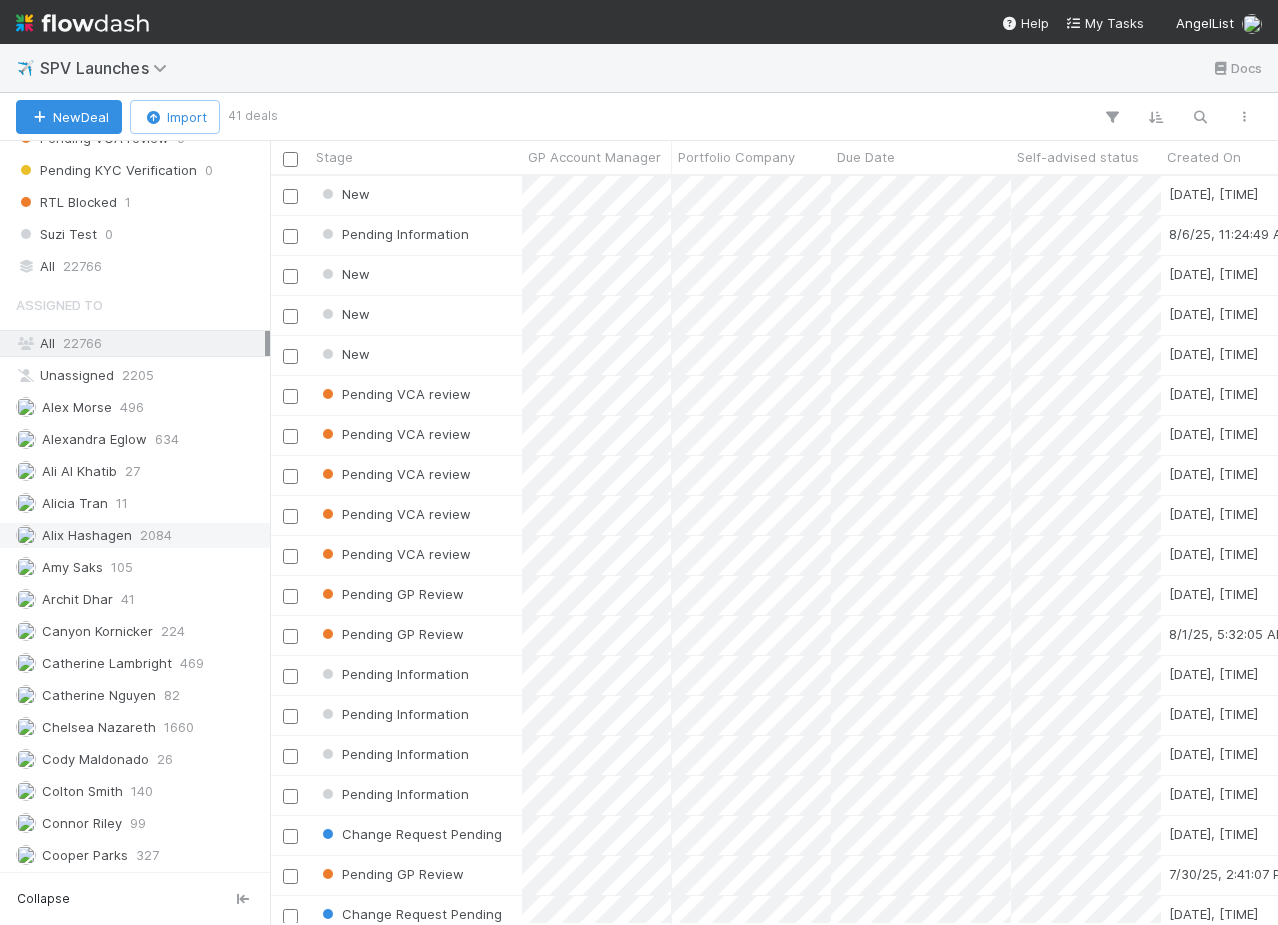 scroll, scrollTop: 1457, scrollLeft: 0, axis: vertical 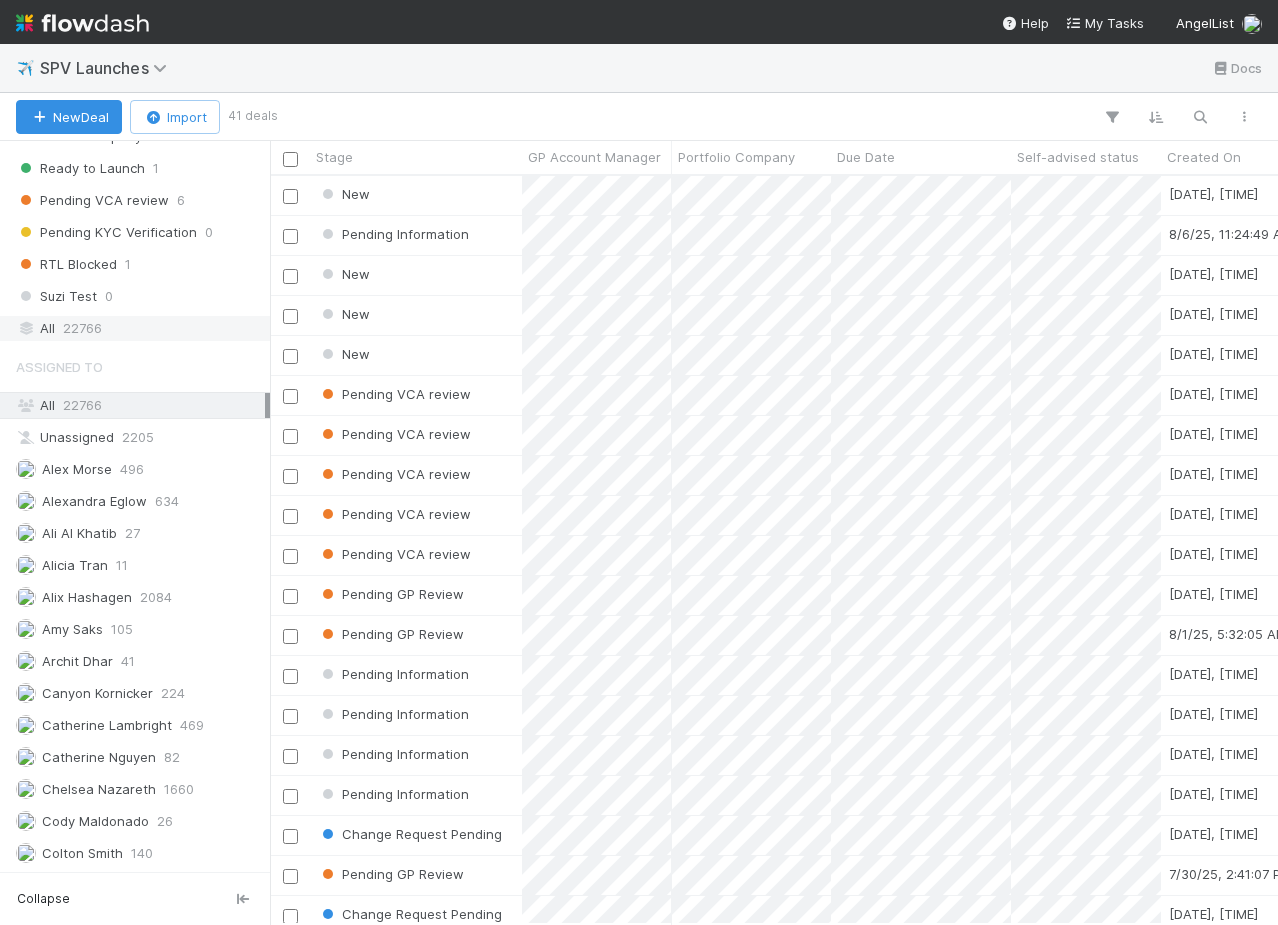 click on "All 22766" at bounding box center [140, 328] 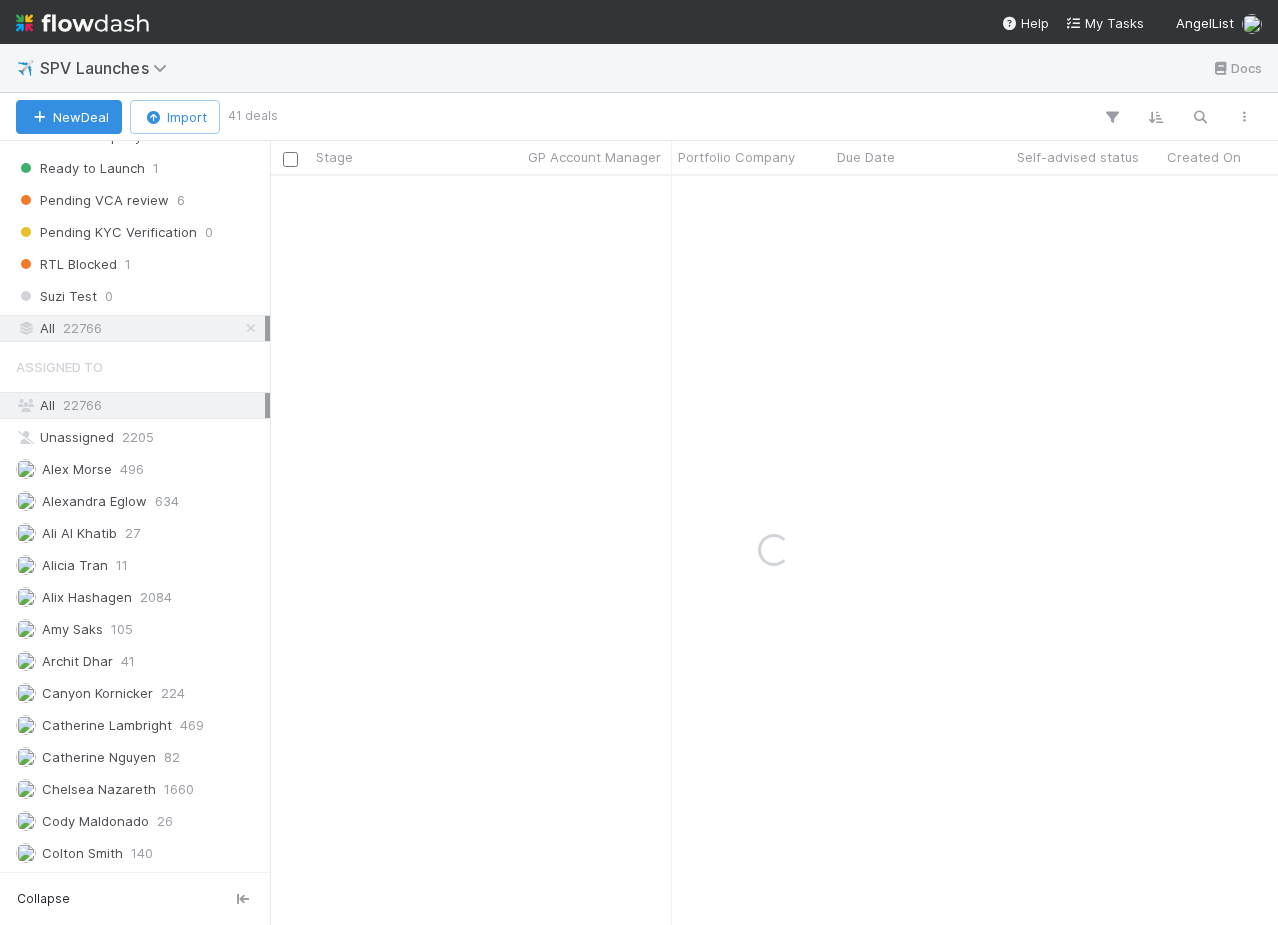 click on "✈️ SPV Launches  Docs" at bounding box center (639, 68) 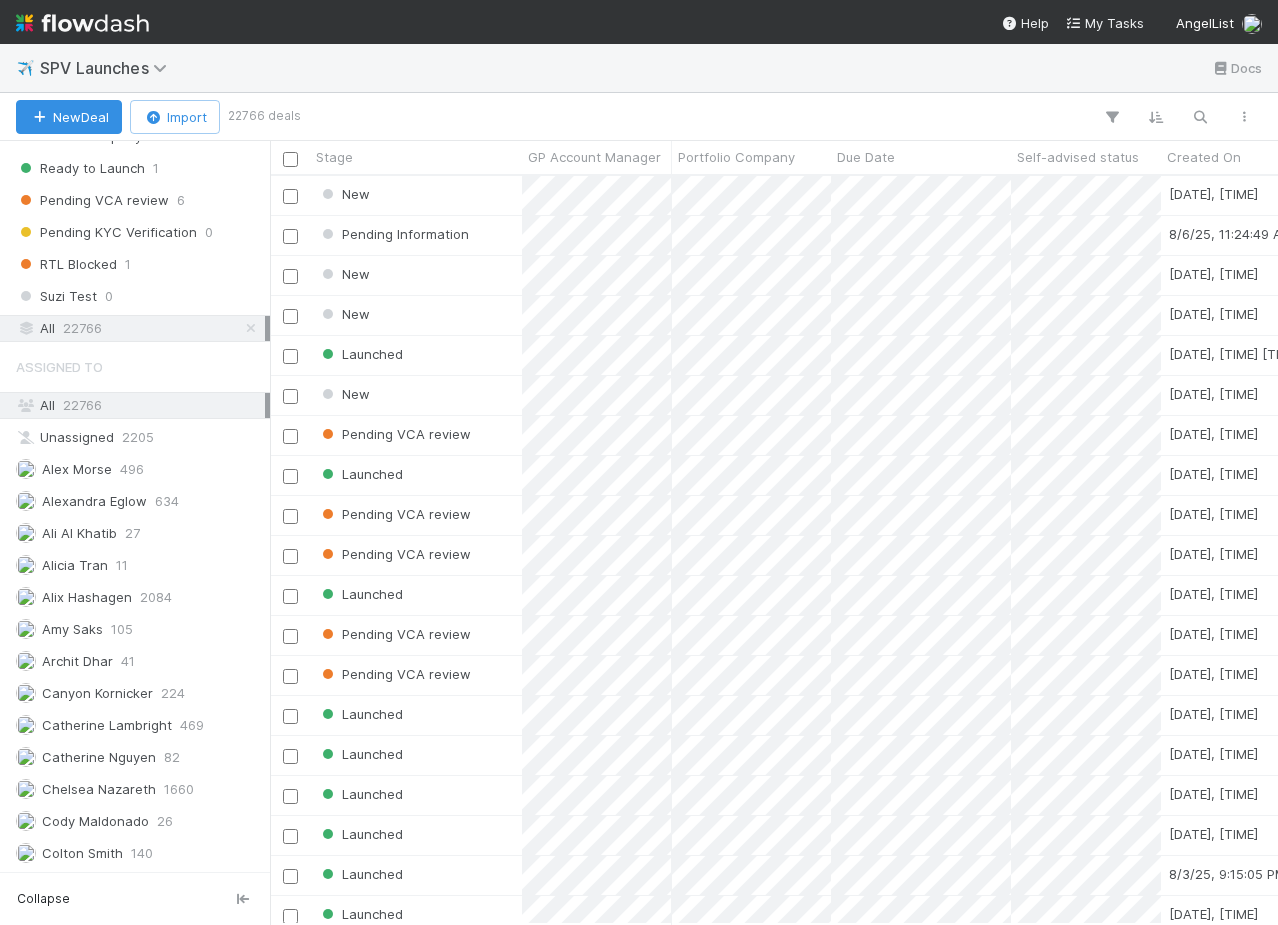 scroll, scrollTop: 0, scrollLeft: 1, axis: horizontal 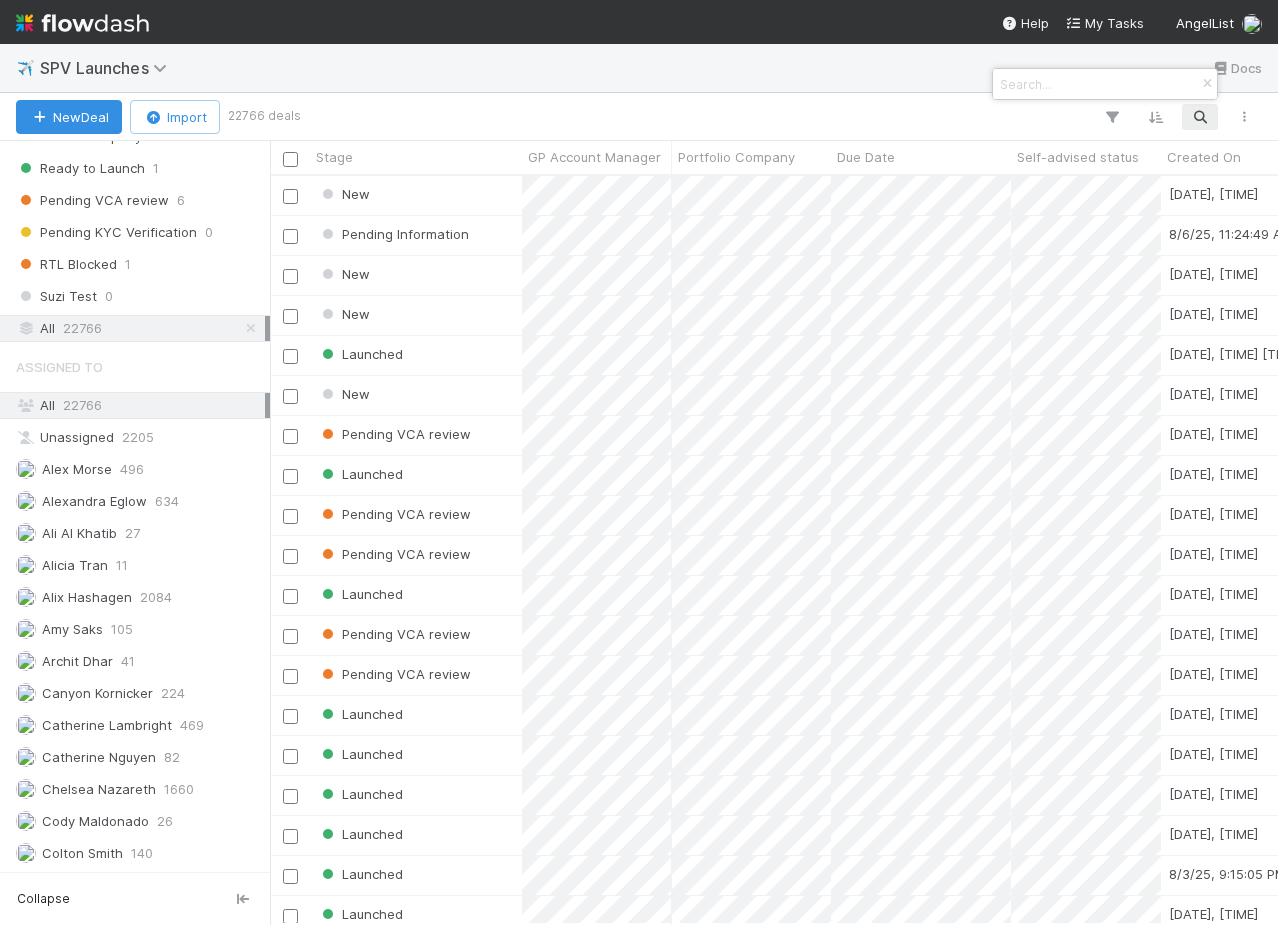 type on "z" 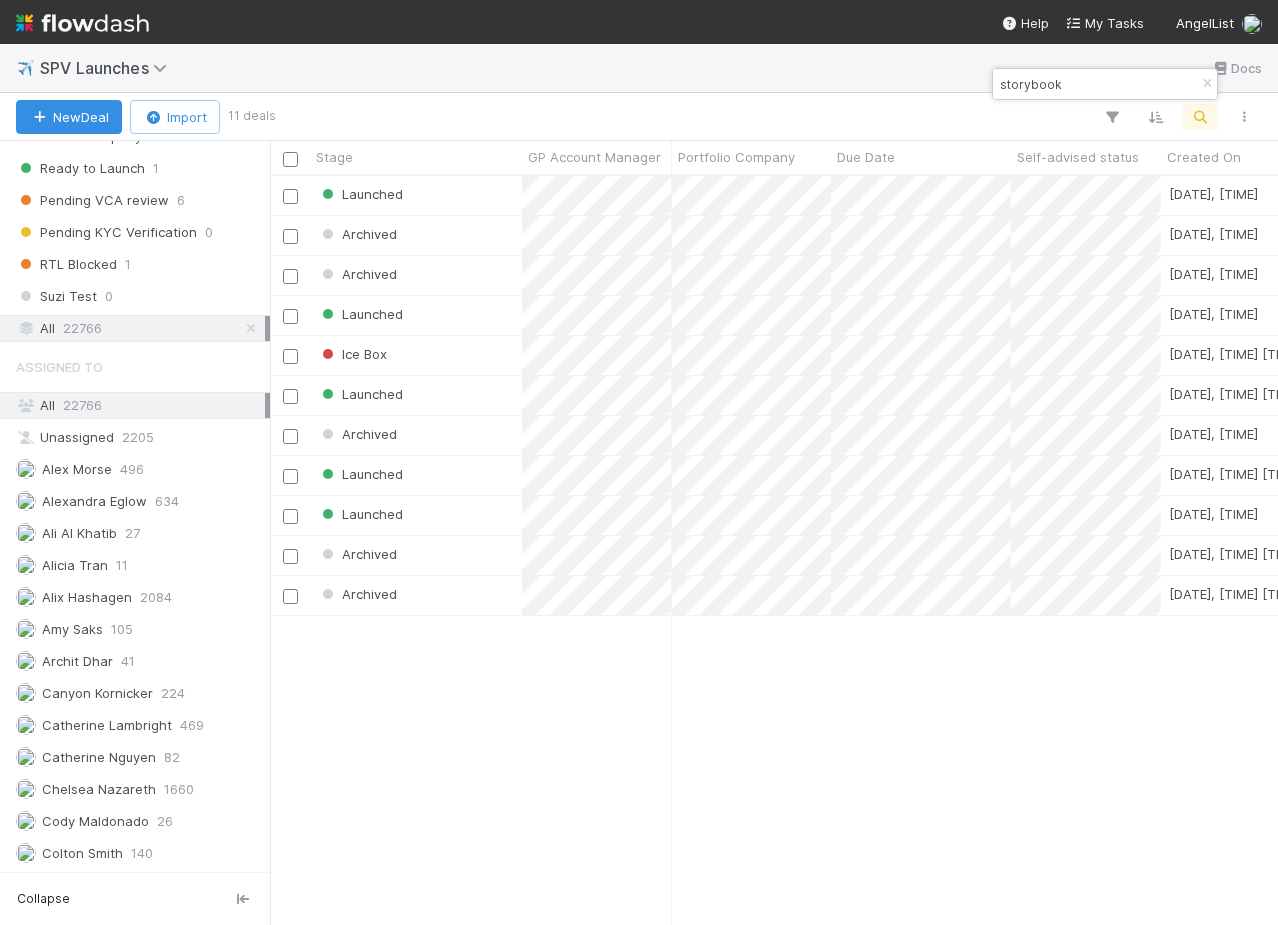 scroll, scrollTop: 0, scrollLeft: 1, axis: horizontal 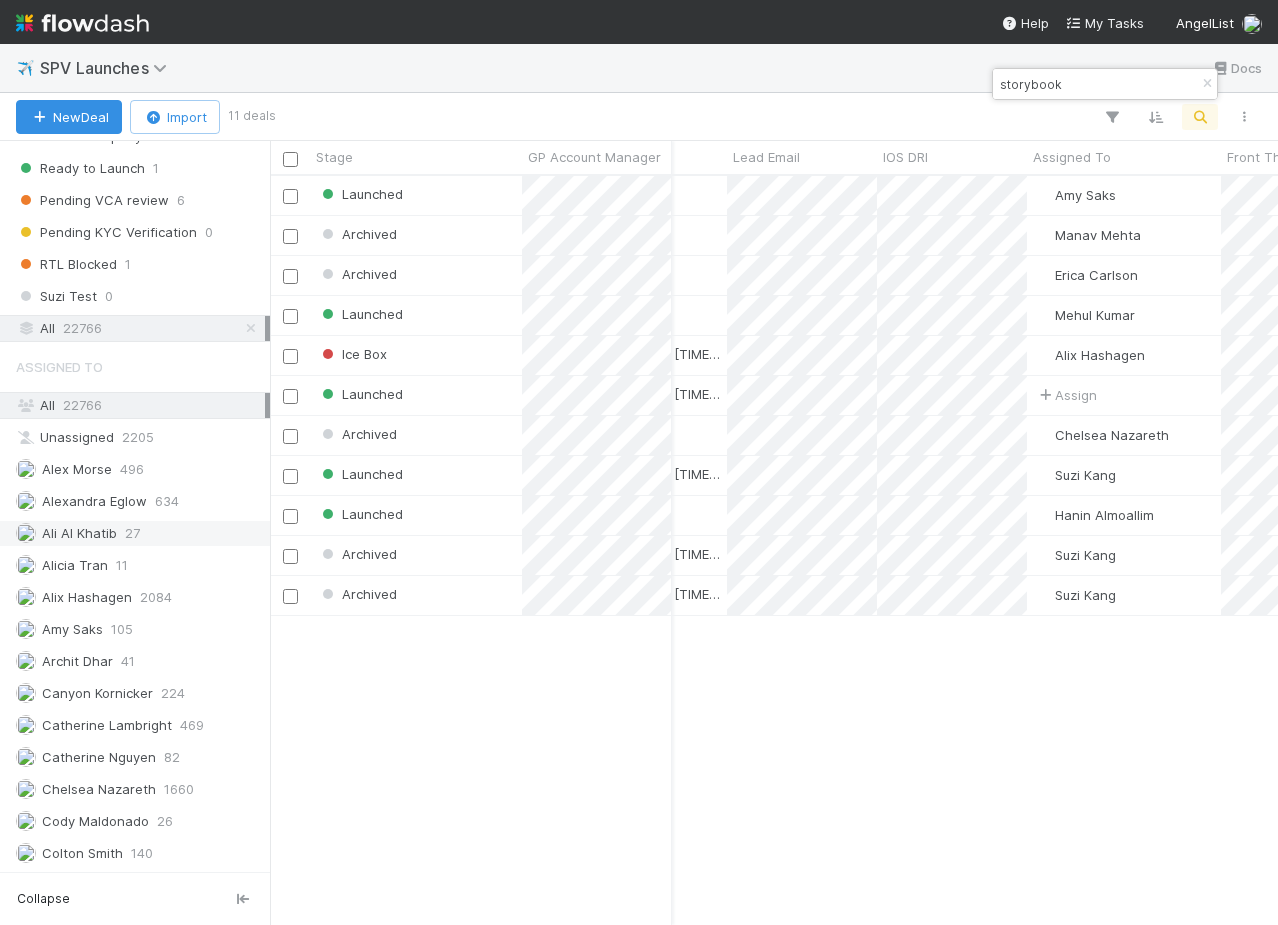 type on "storybook" 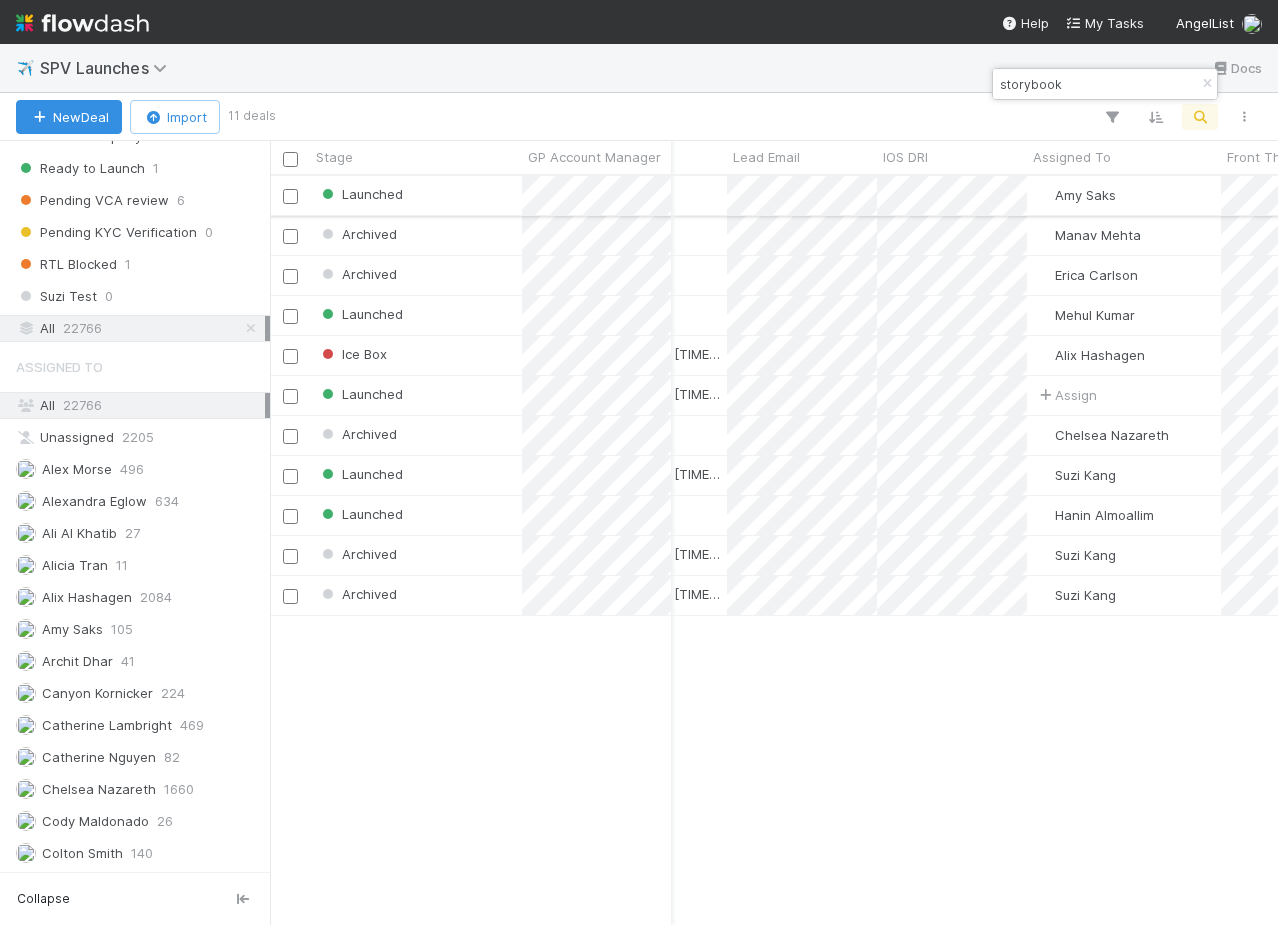 scroll, scrollTop: 0, scrollLeft: 560, axis: horizontal 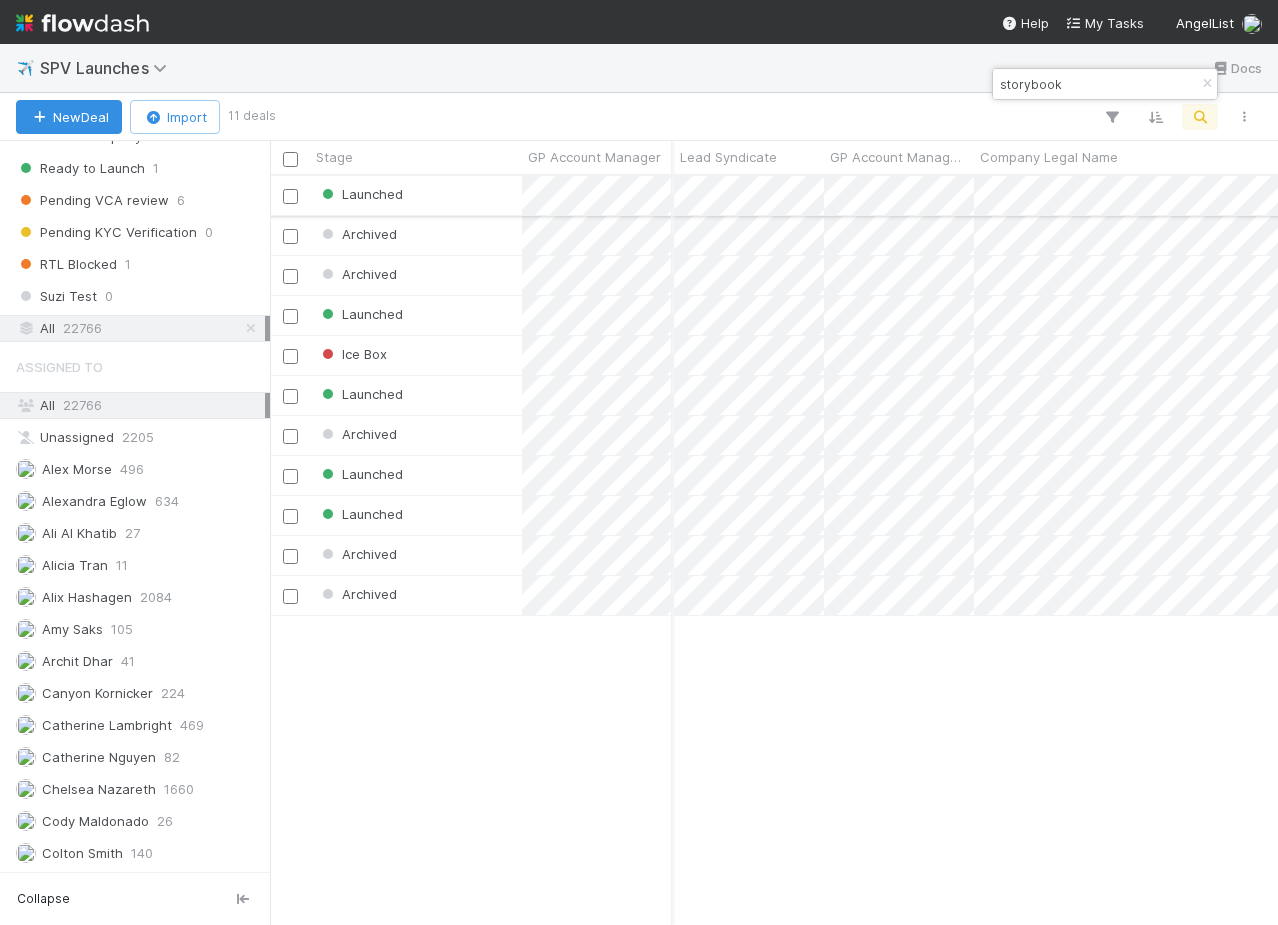 click on "Launched" at bounding box center (416, 195) 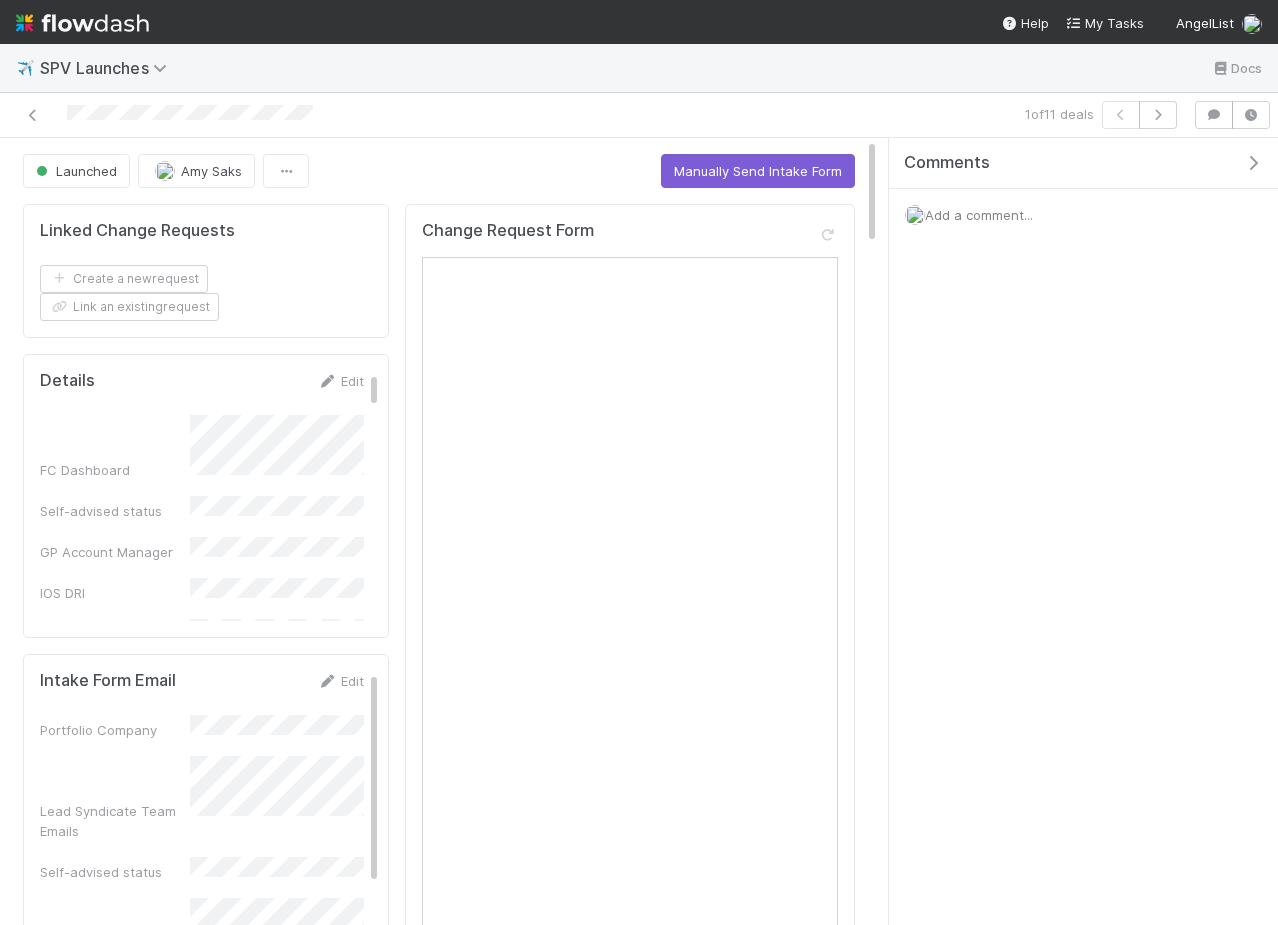 click at bounding box center (1253, 163) 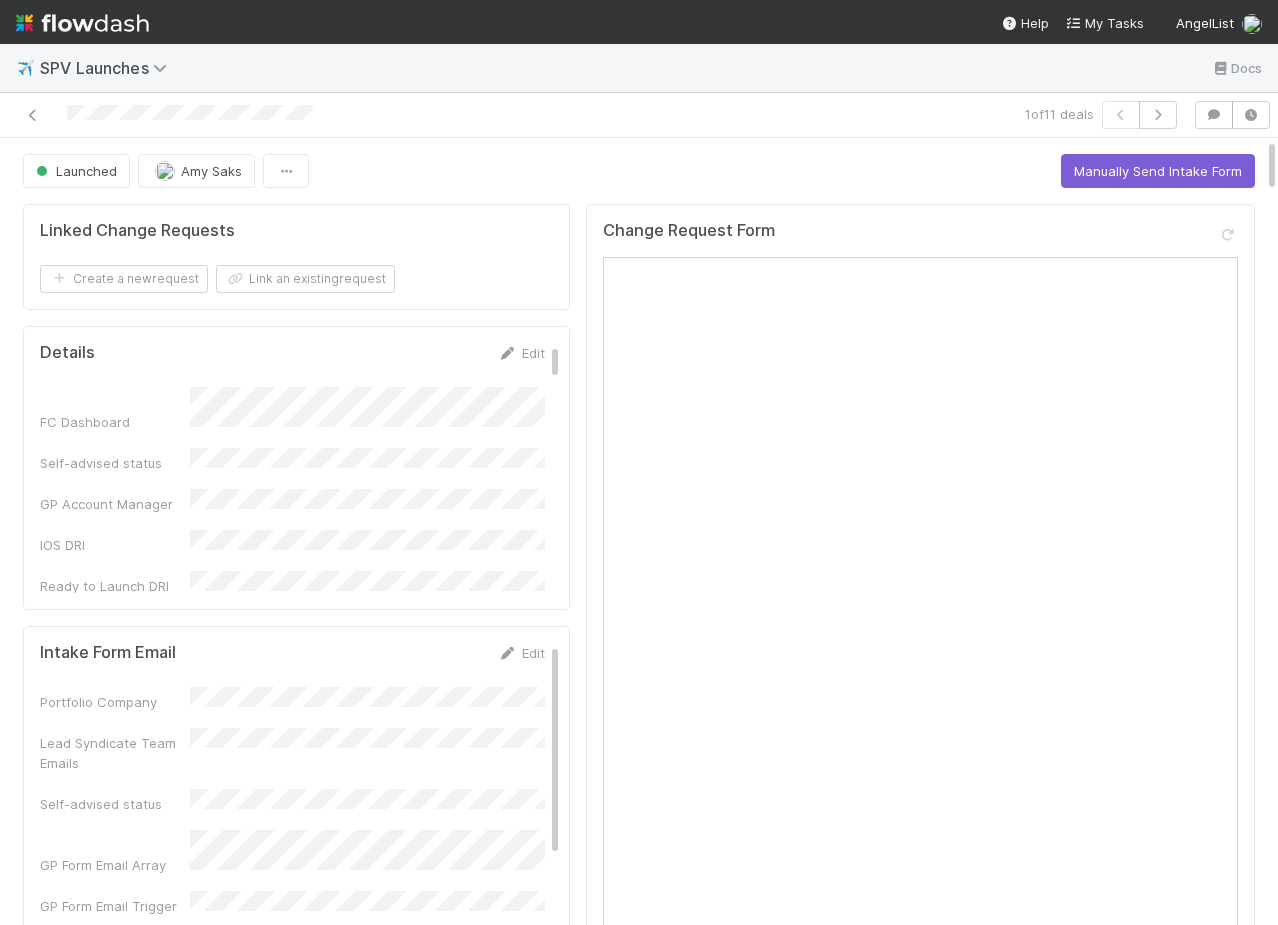 scroll, scrollTop: 0, scrollLeft: 6, axis: horizontal 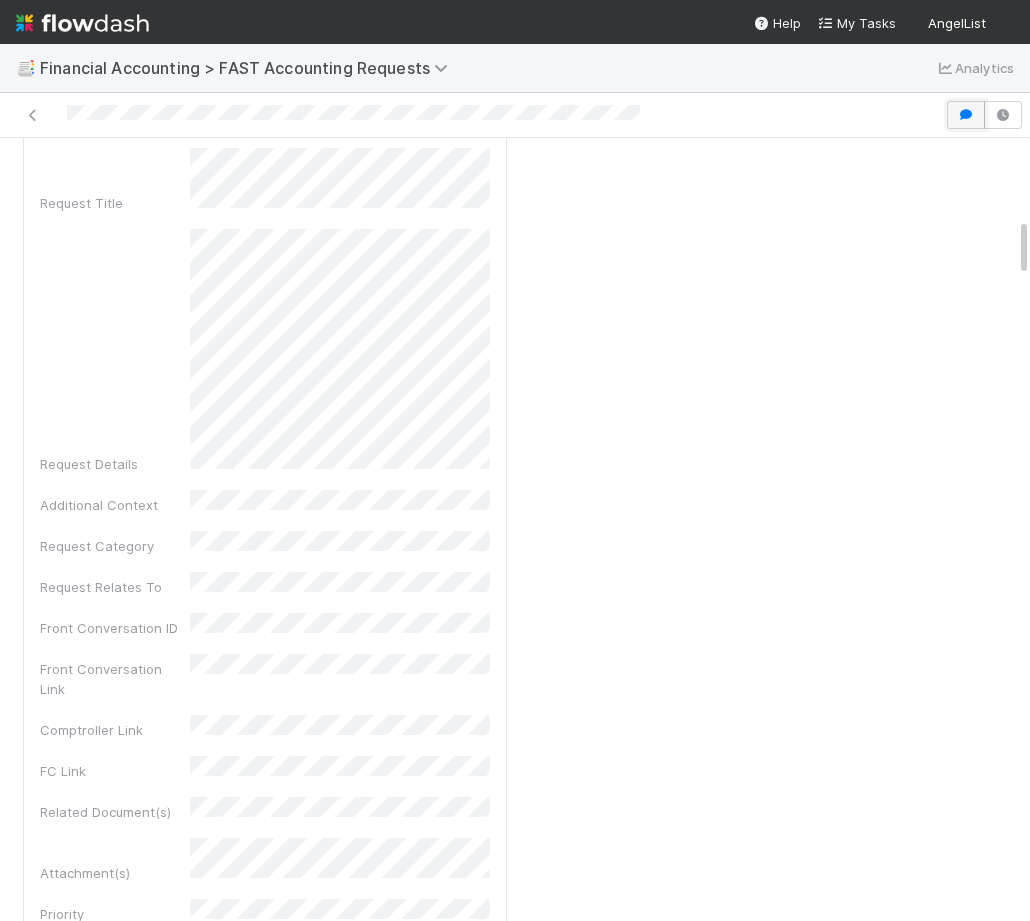 click at bounding box center (966, 115) 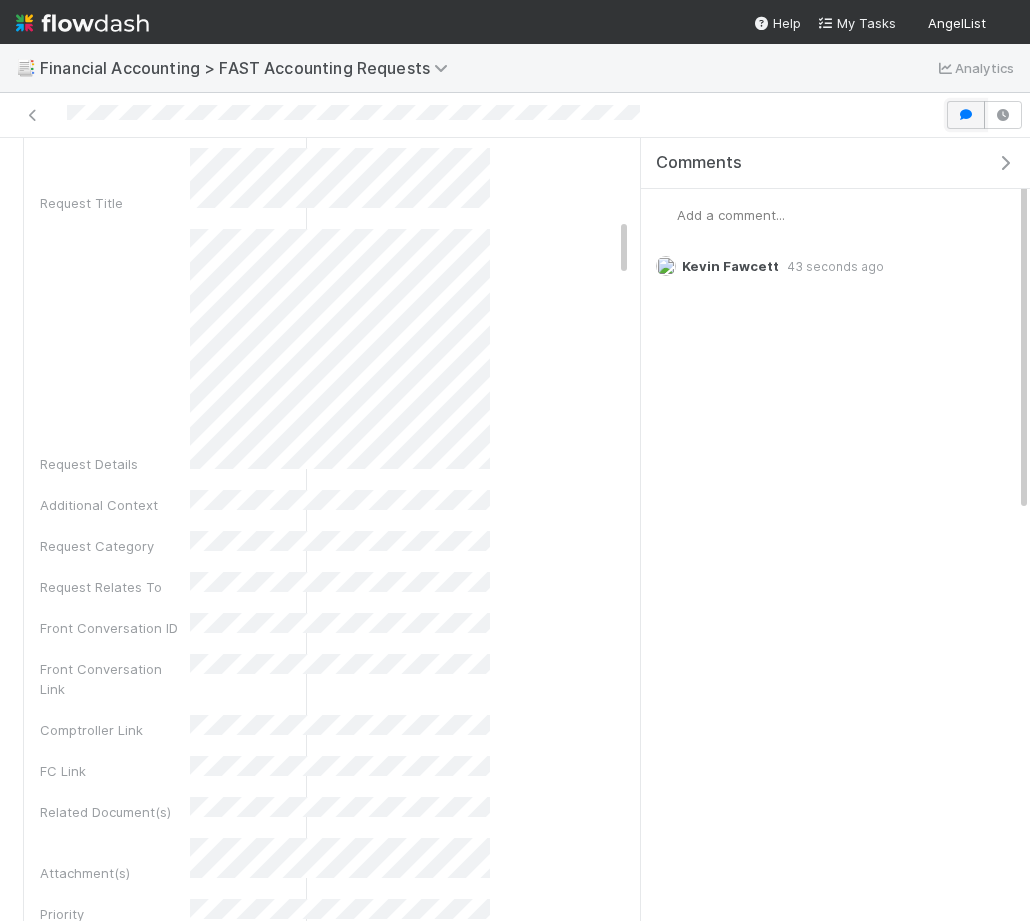 scroll, scrollTop: 1567, scrollLeft: 0, axis: vertical 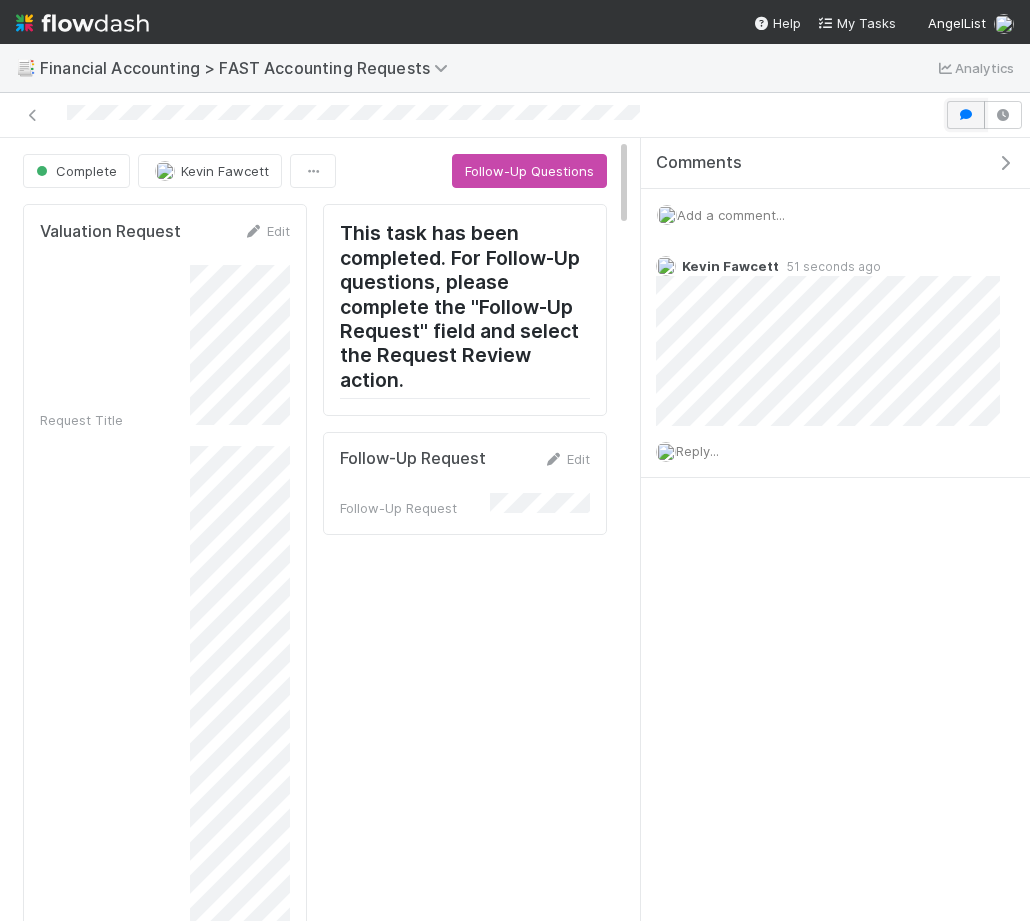 click at bounding box center [966, 115] 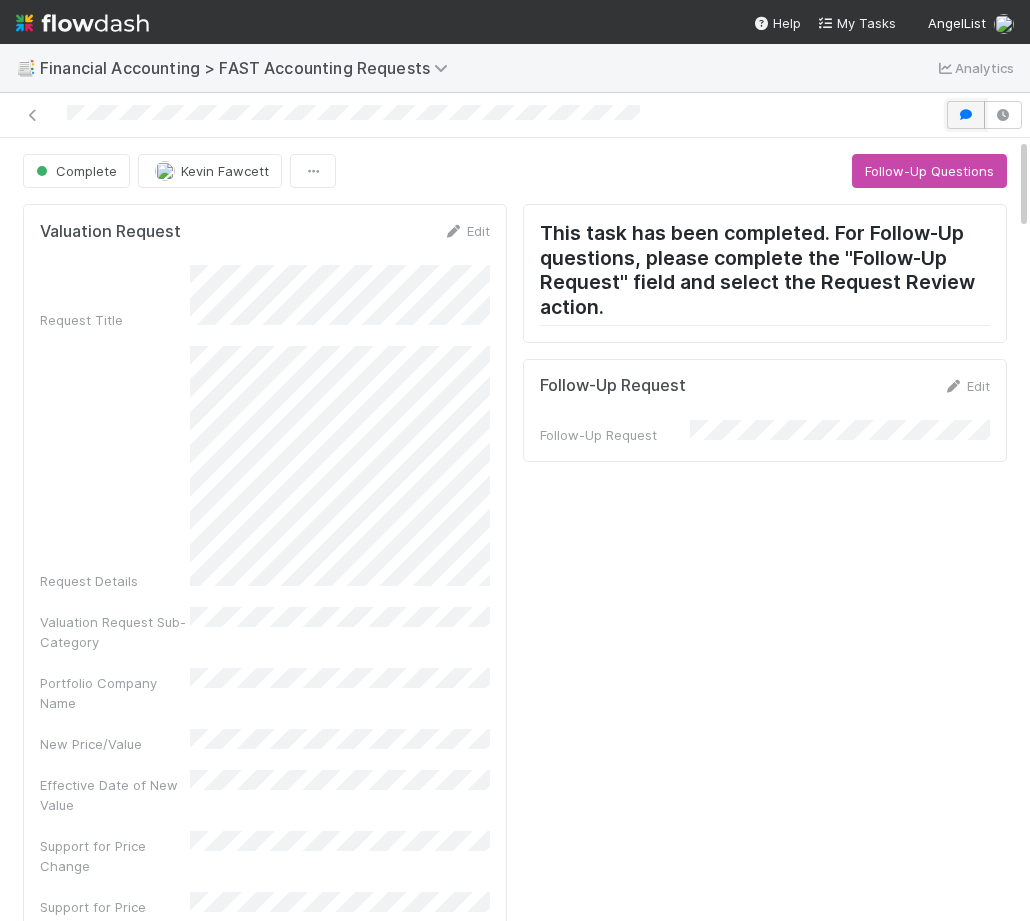 click at bounding box center [966, 115] 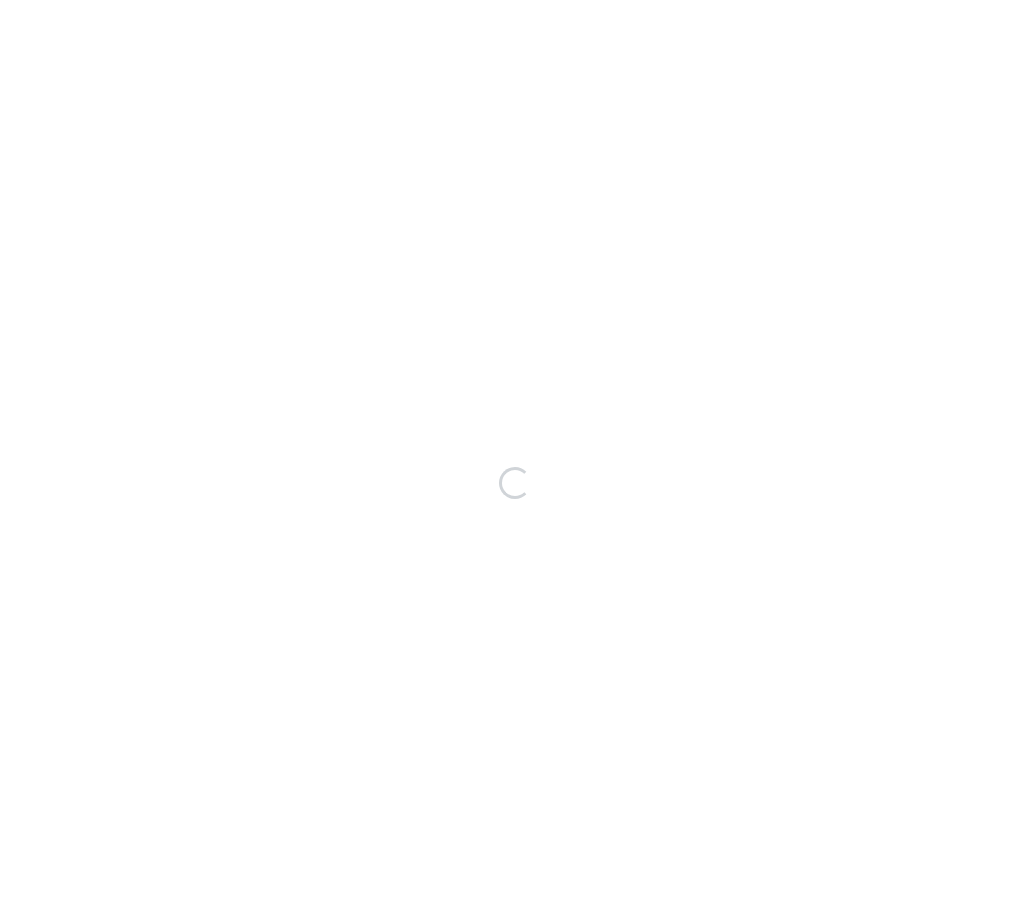 scroll, scrollTop: 0, scrollLeft: 0, axis: both 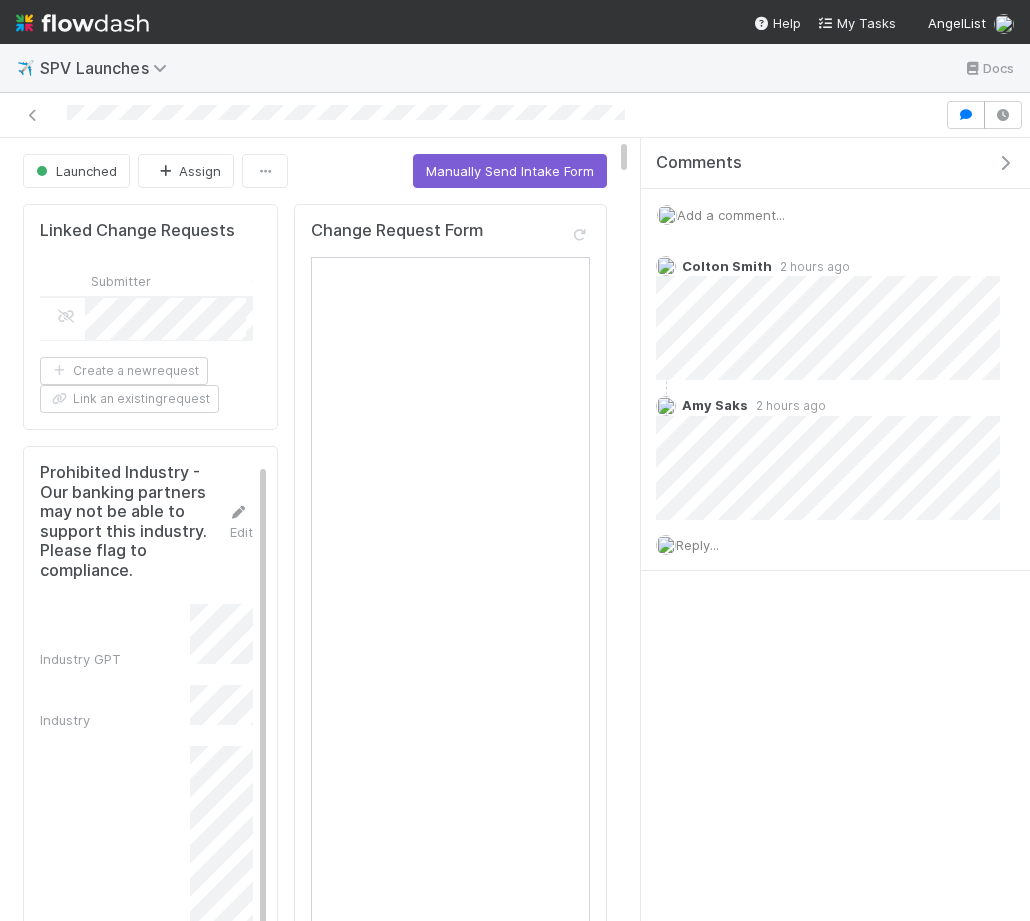 click at bounding box center (1005, 163) 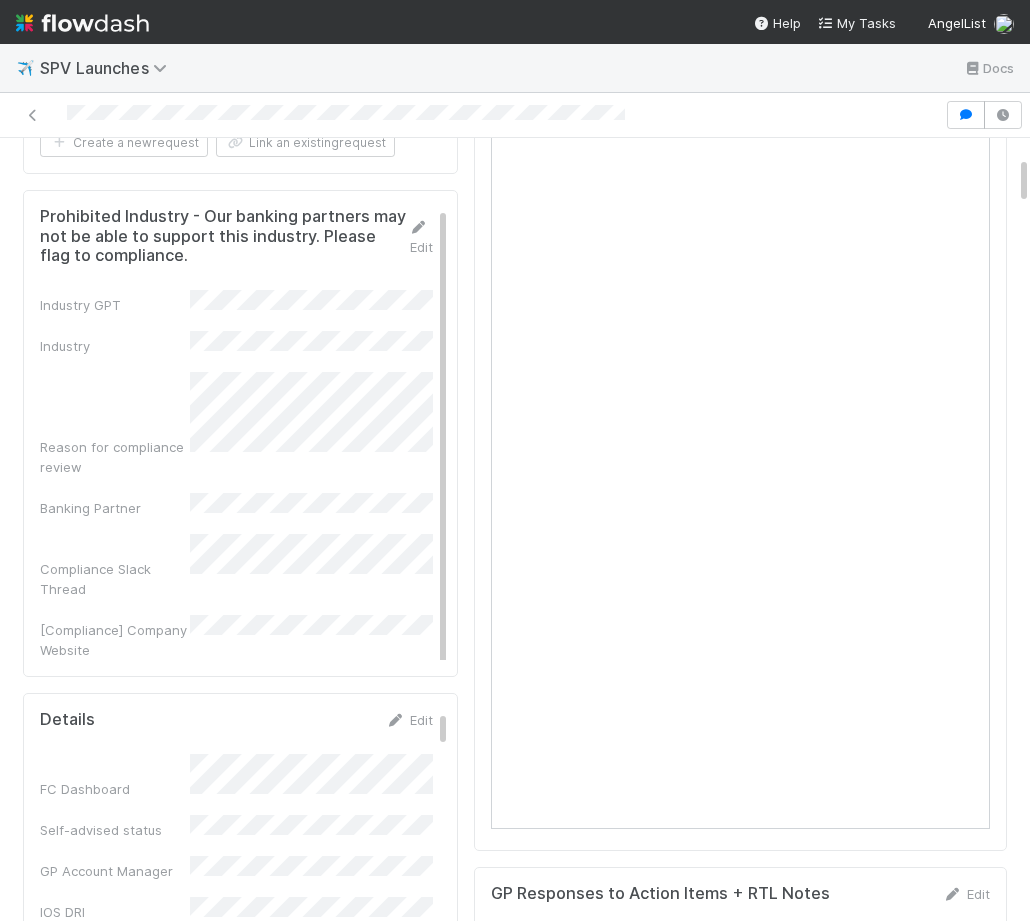 scroll, scrollTop: 0, scrollLeft: 0, axis: both 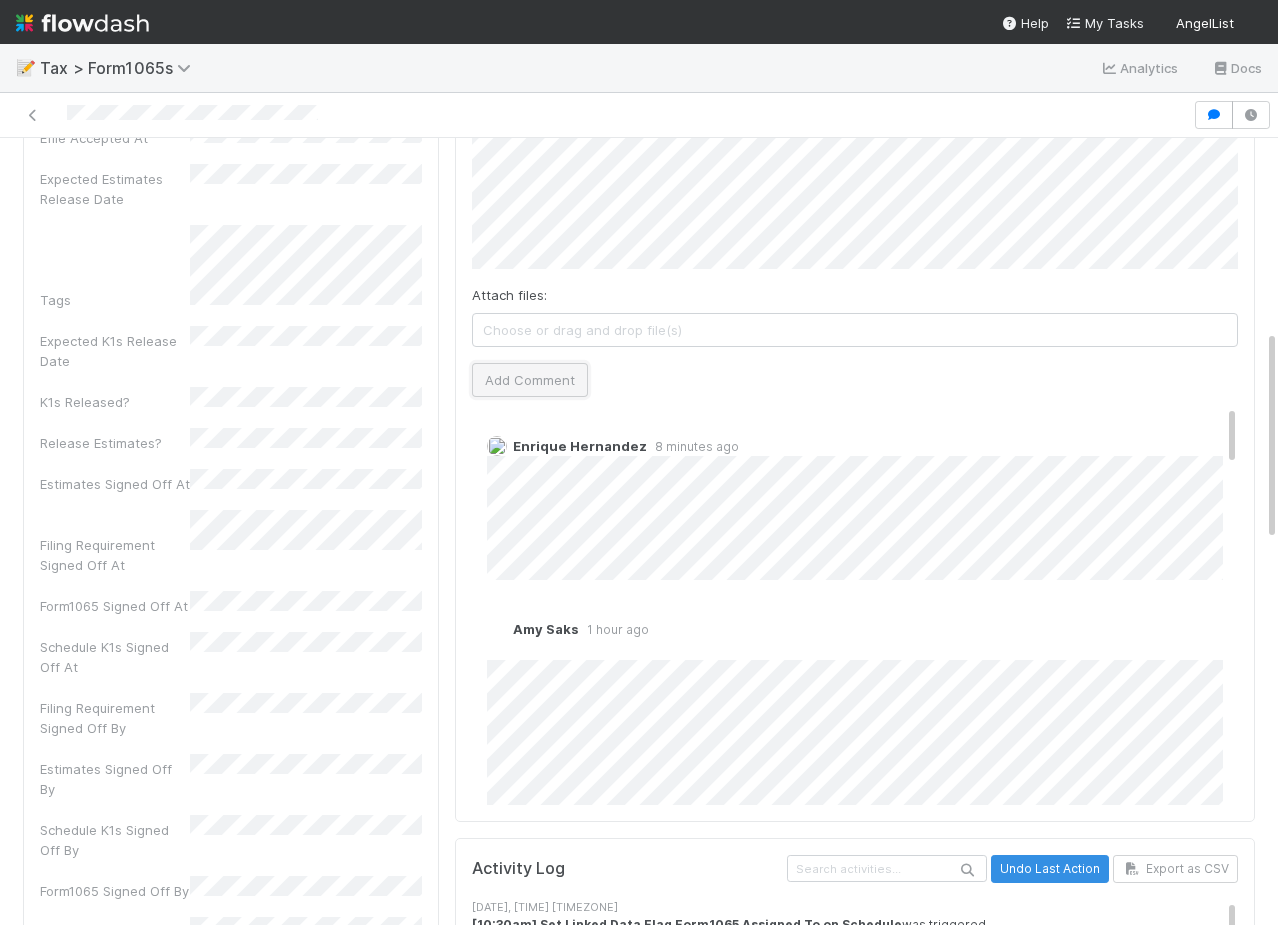 click on "Add Comment" at bounding box center (530, 380) 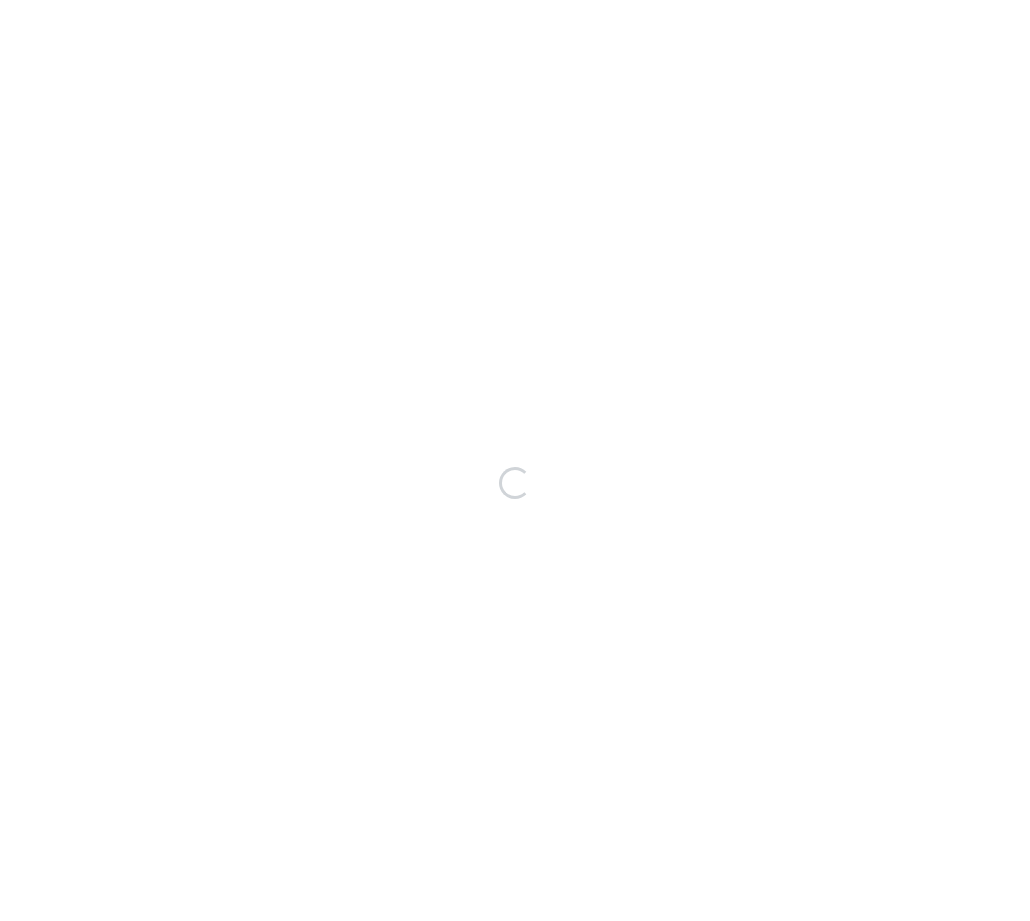 scroll, scrollTop: 0, scrollLeft: 0, axis: both 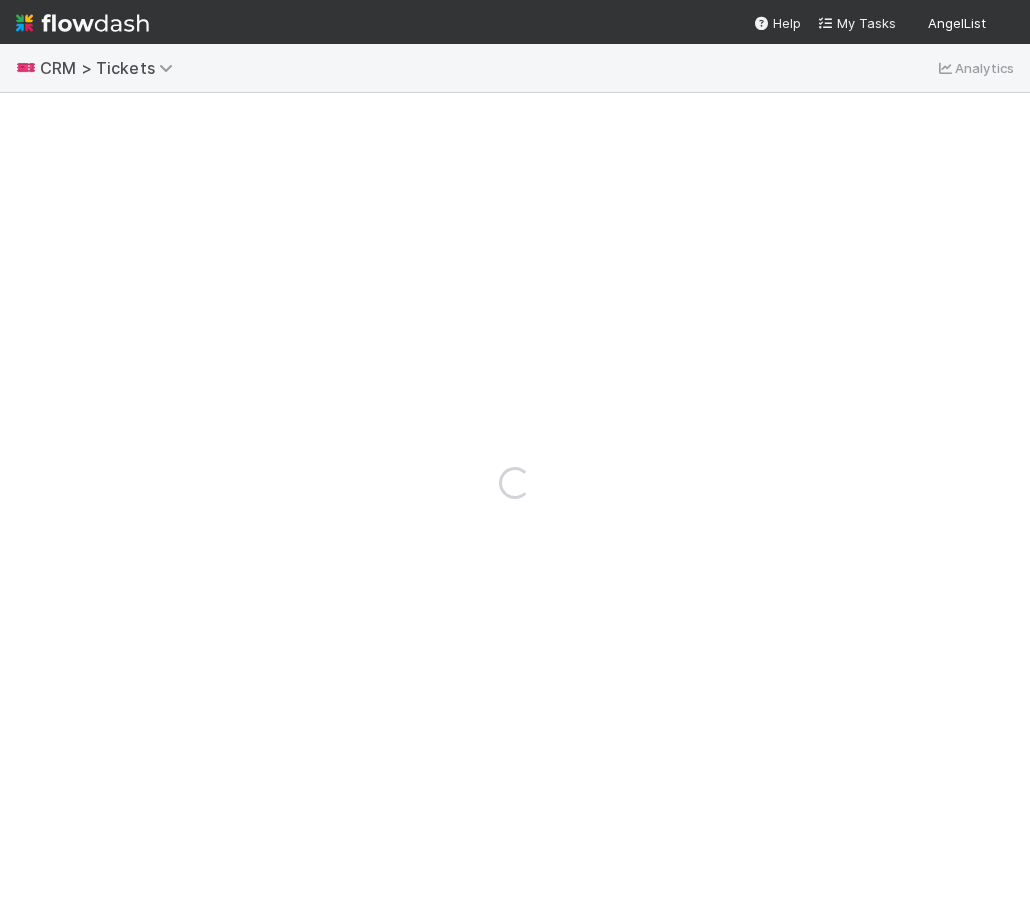 click on "Loading..." at bounding box center (515, 482) 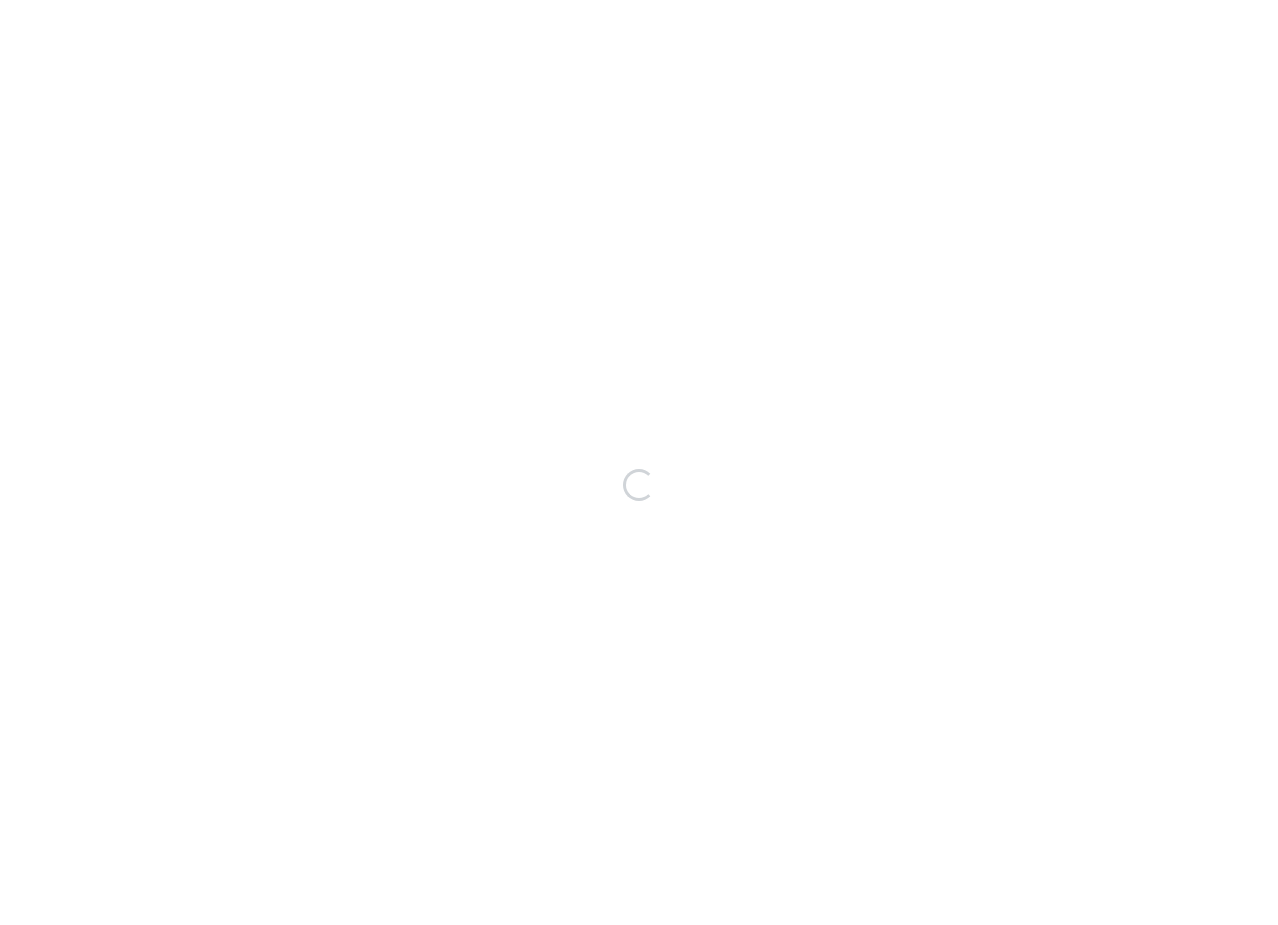 scroll, scrollTop: 0, scrollLeft: 0, axis: both 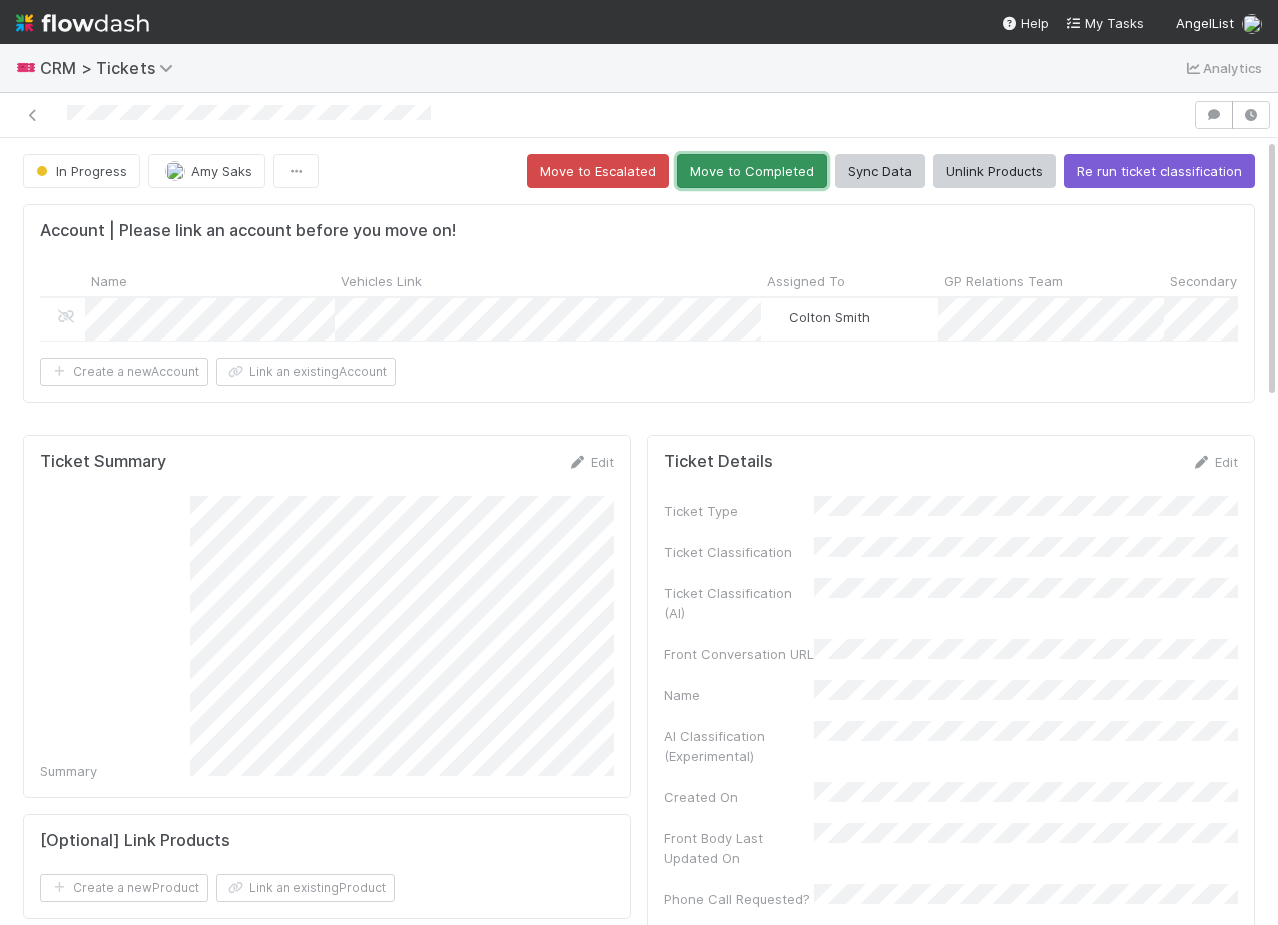 click on "Move to Completed" at bounding box center [752, 171] 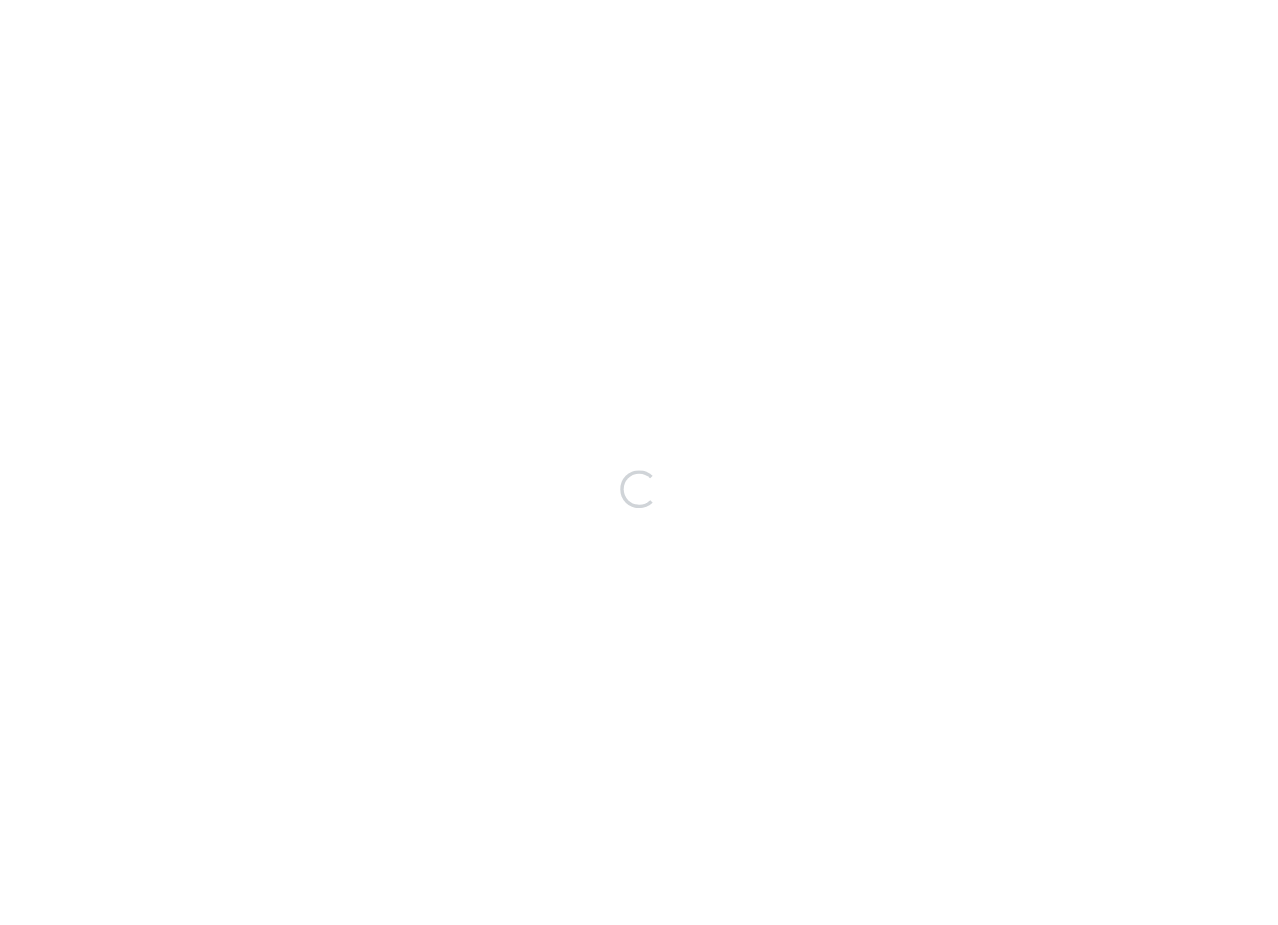 scroll, scrollTop: 0, scrollLeft: 0, axis: both 